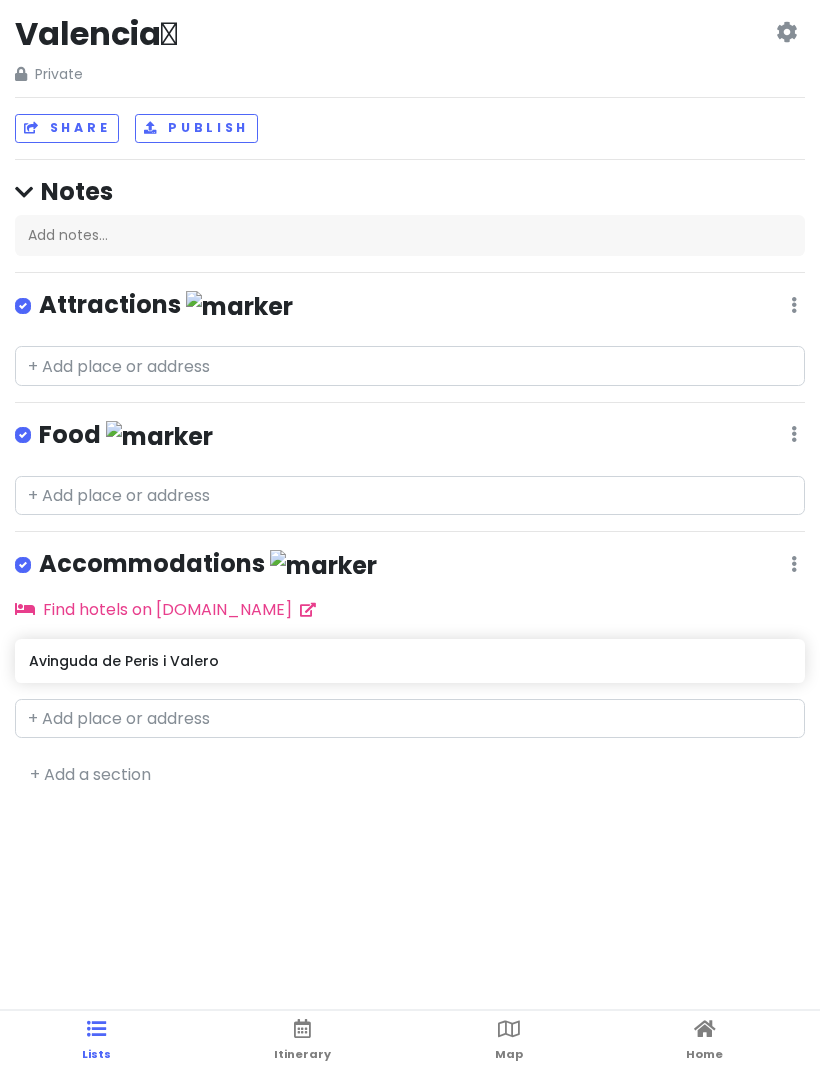 scroll, scrollTop: 8, scrollLeft: 0, axis: vertical 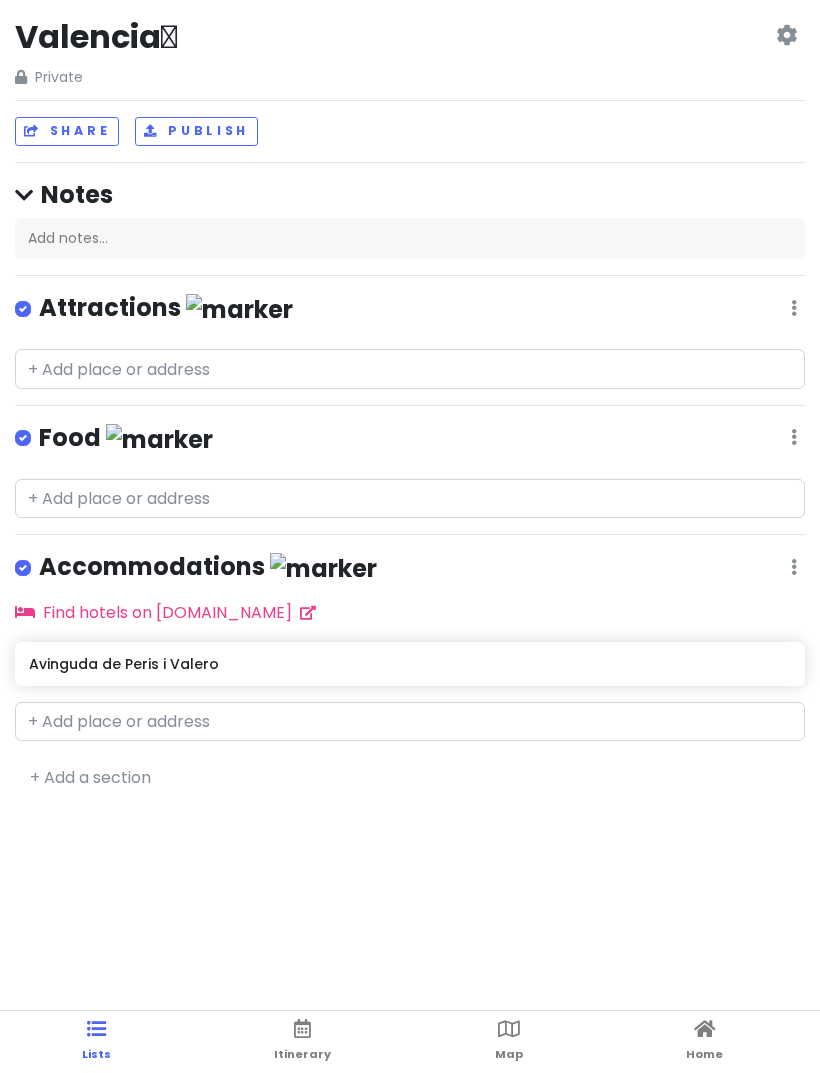 click on "Home" at bounding box center [704, 1054] 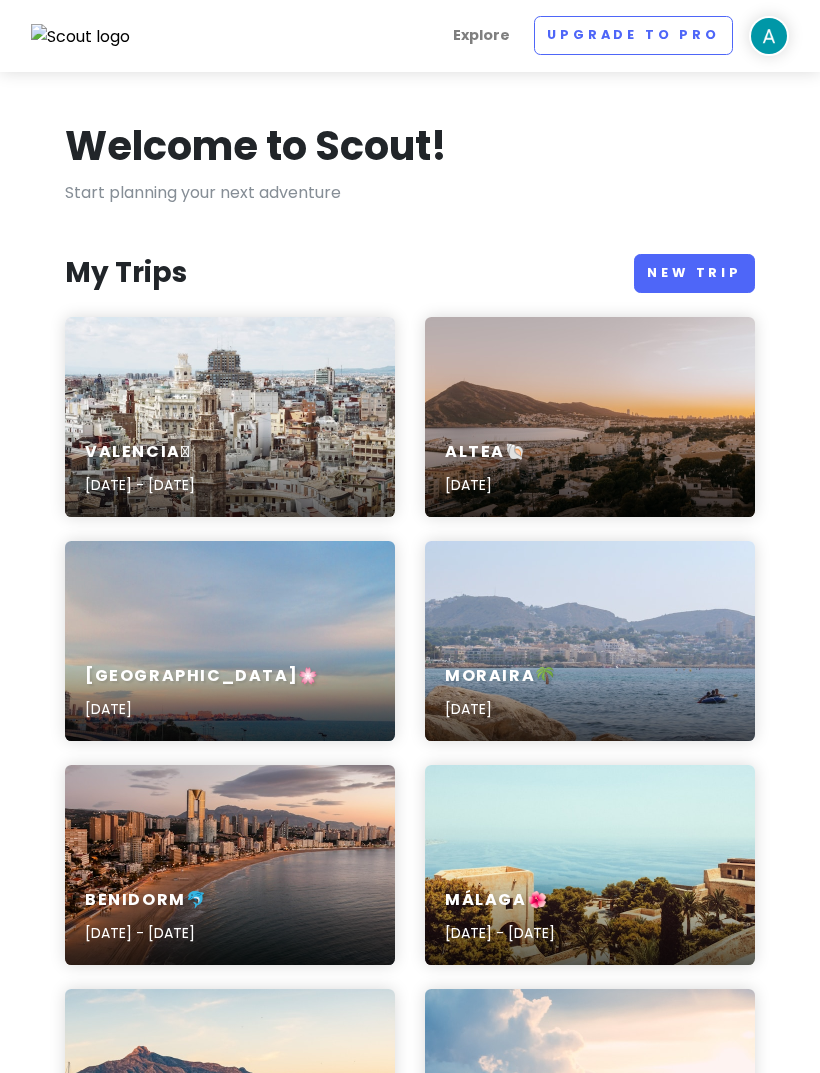 click on "Moraira🌴 Jul 29th, 2025" at bounding box center [590, 693] 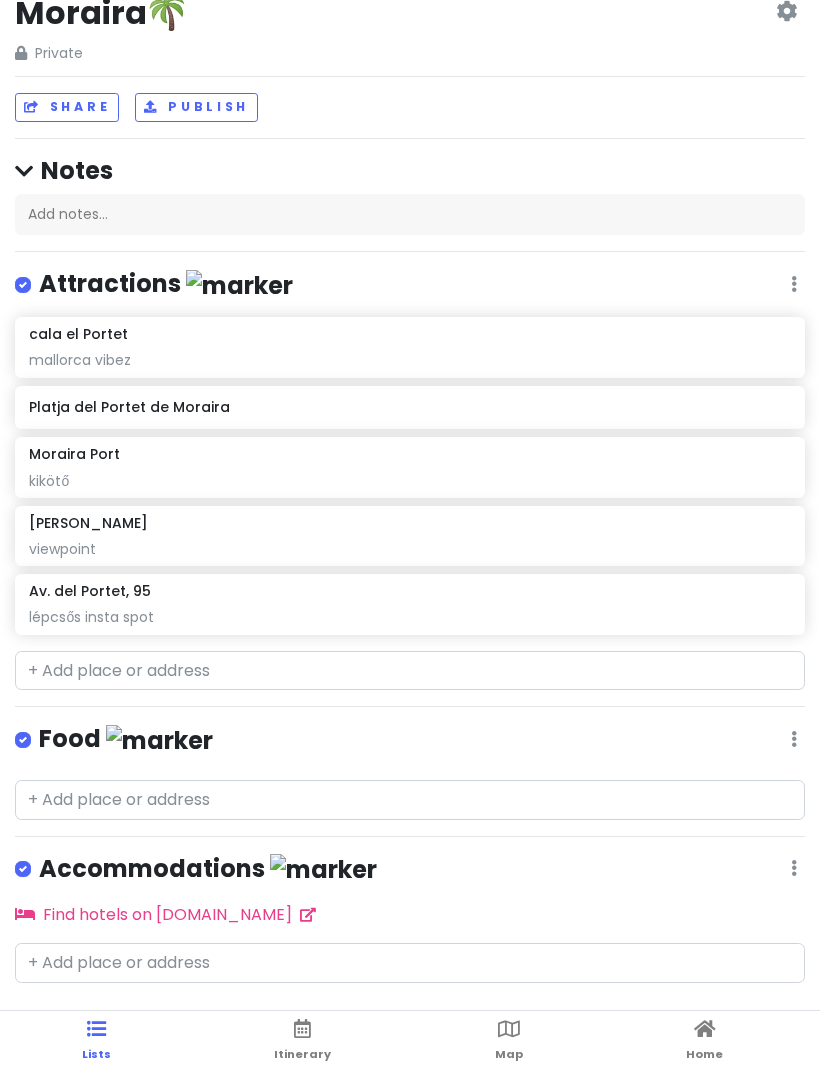 scroll, scrollTop: 30, scrollLeft: 0, axis: vertical 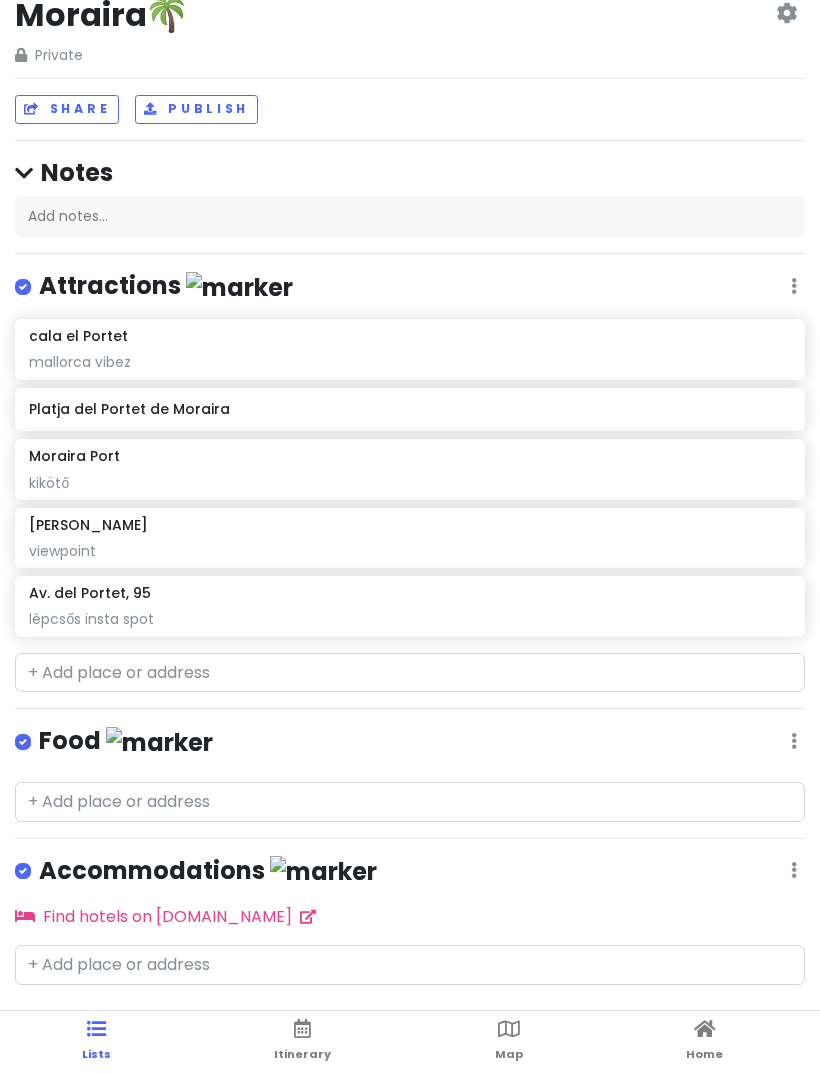 click on "Home" at bounding box center (704, 1042) 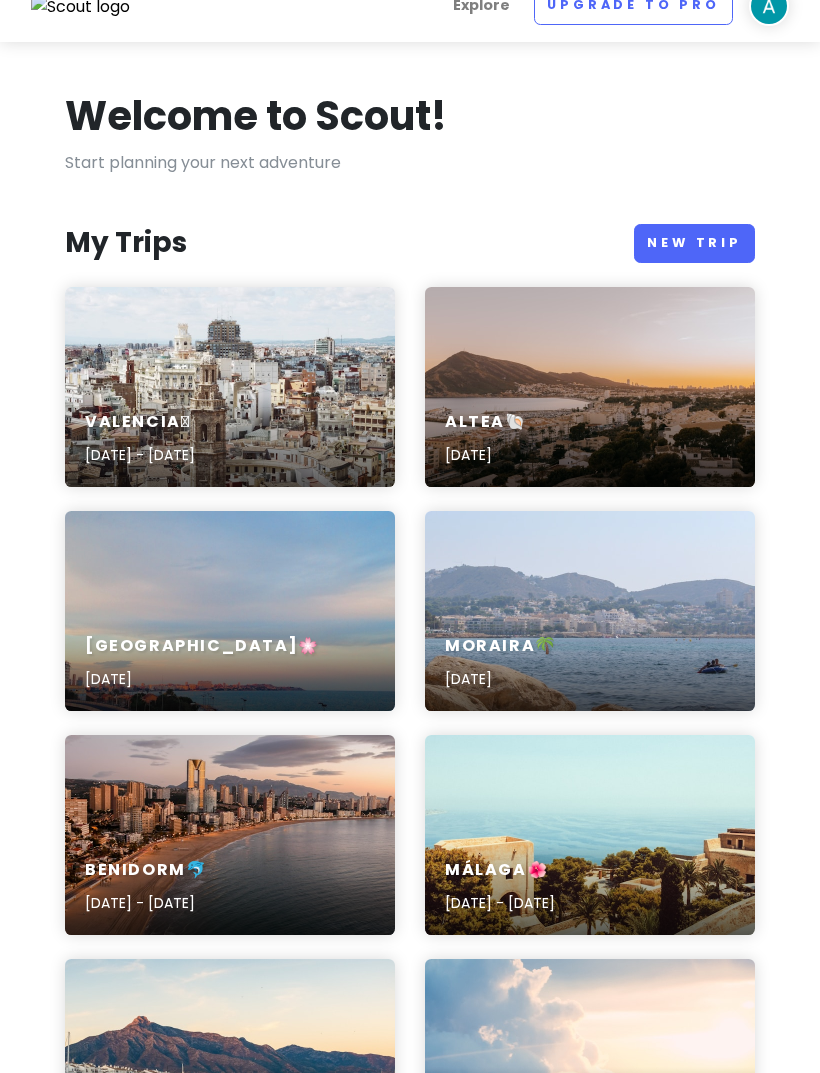 scroll, scrollTop: 0, scrollLeft: 0, axis: both 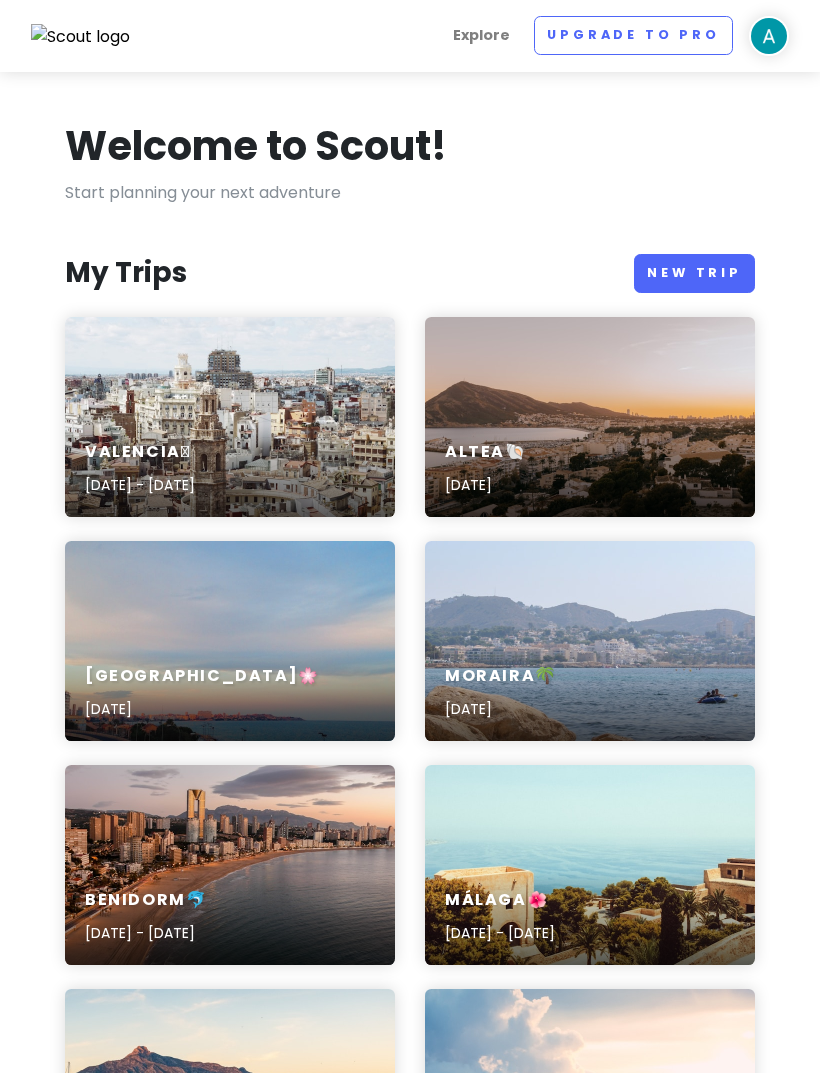 click on "Benidorm🐬 Jul 28, 2025 - Aug 2, 2025" at bounding box center (230, 917) 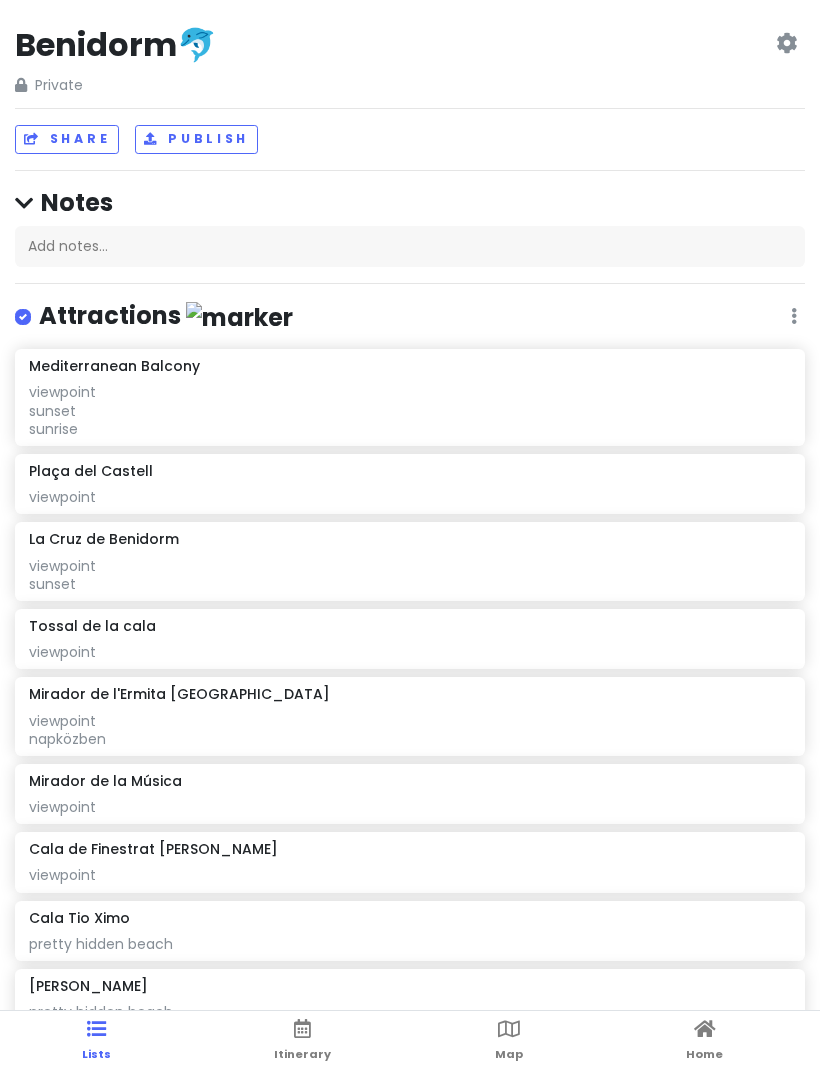 click on "pretty hidden beach" at bounding box center [409, 410] 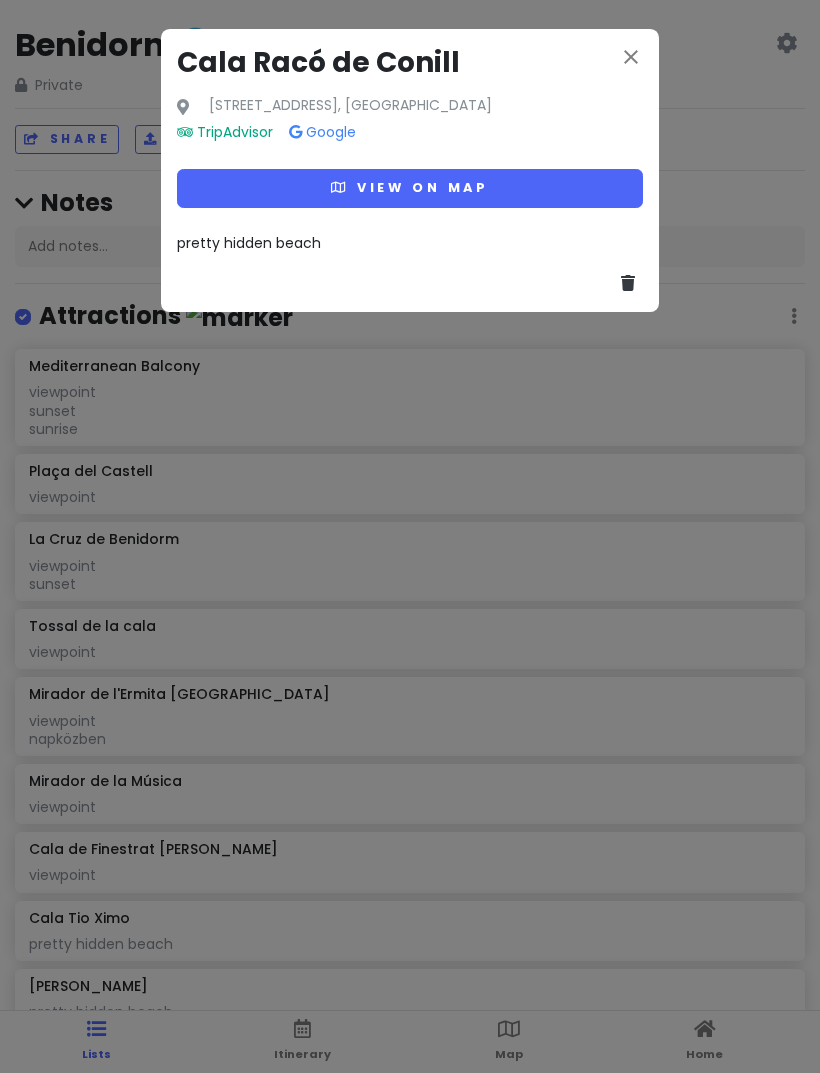 click on "close Cala Racó de Conill Polígono Talades Pp 26, 22, 03570 Villajoyosa, Alicante, Spanyolország  TripAdvisor  Google View on map pretty hidden beach" at bounding box center [410, 536] 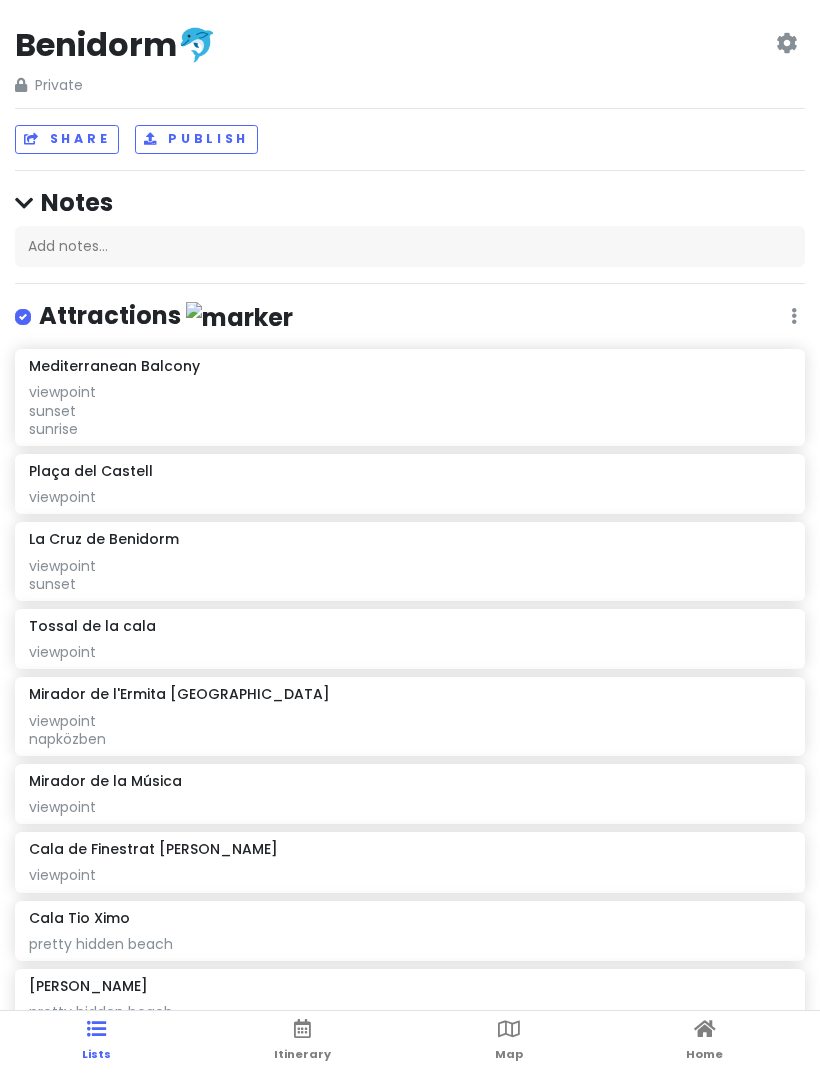click at bounding box center [509, 1029] 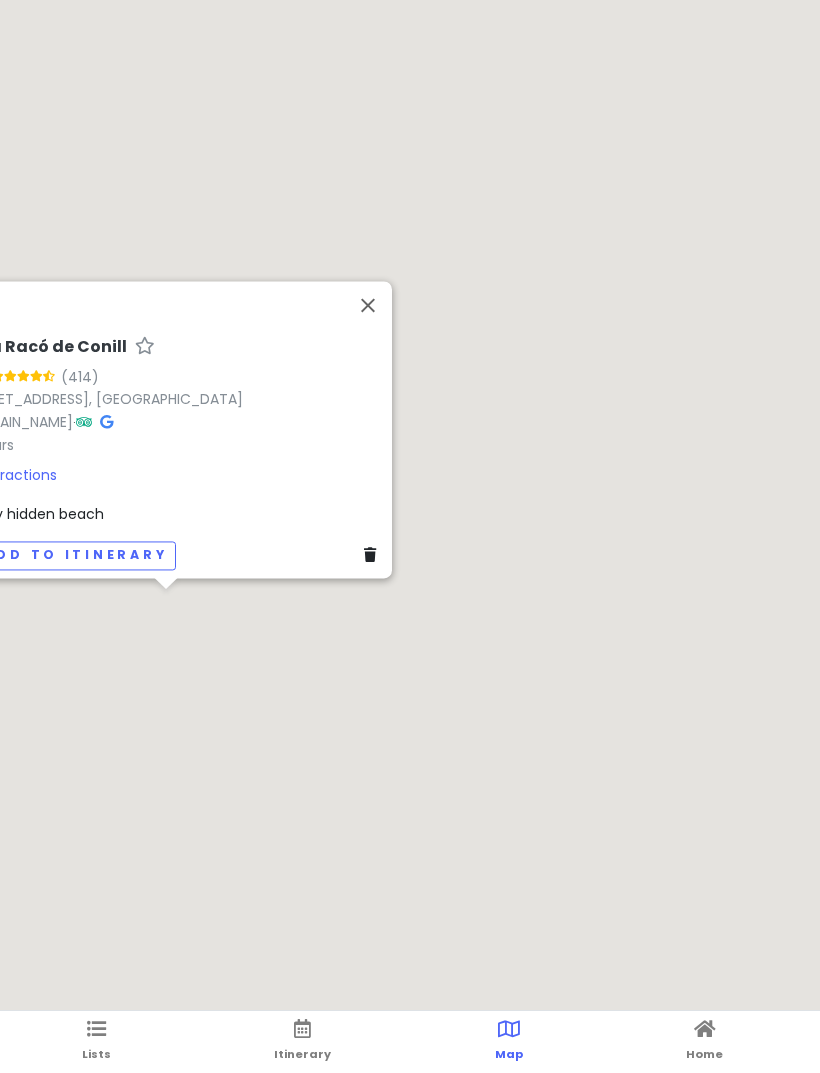 scroll, scrollTop: 1, scrollLeft: 0, axis: vertical 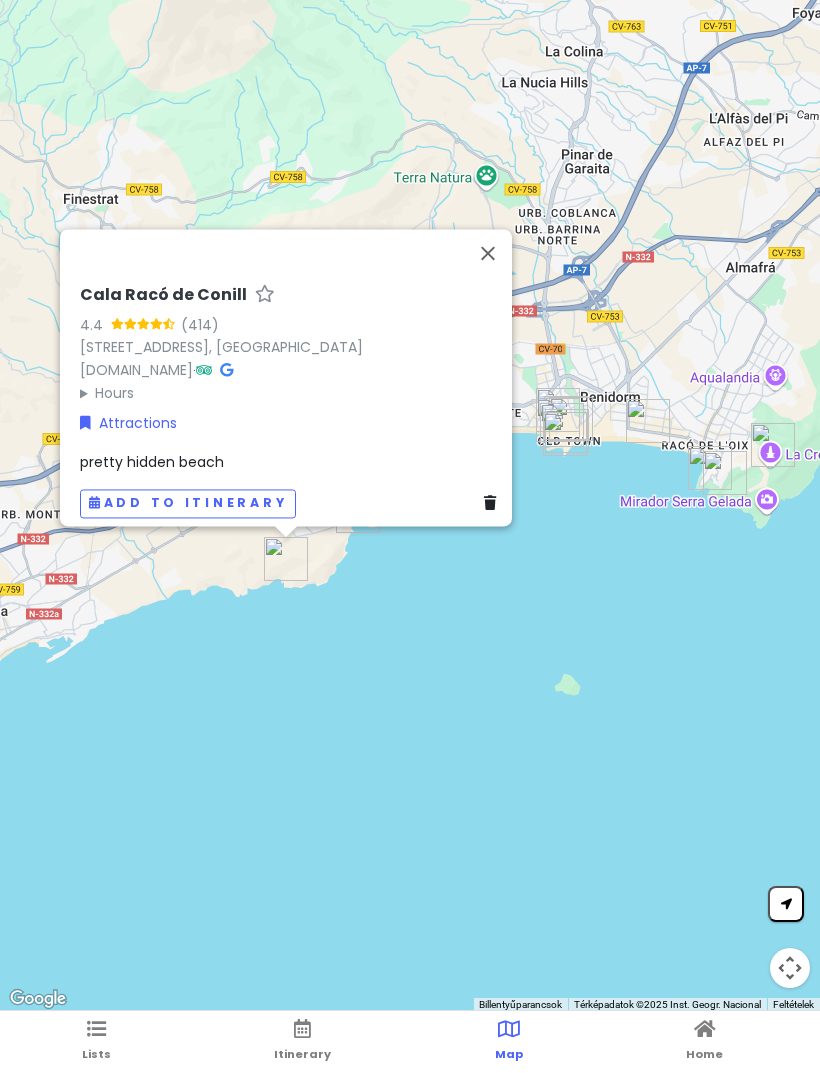 click at bounding box center [488, 253] 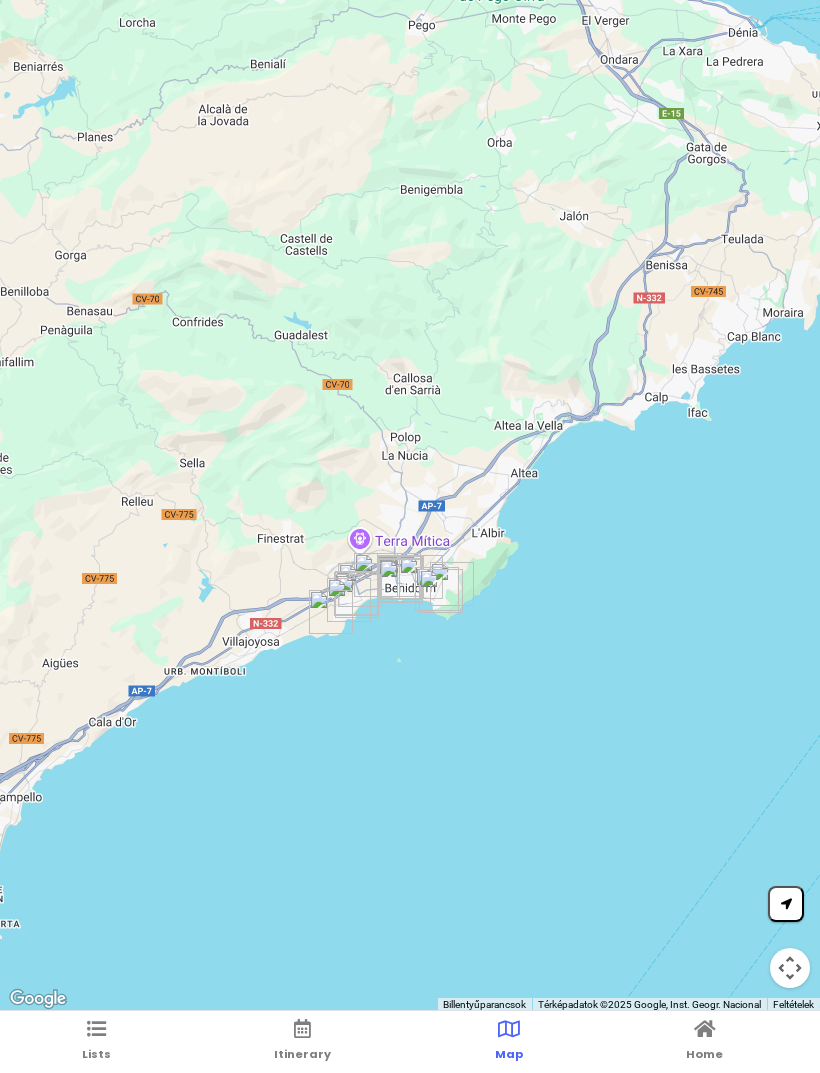 click at bounding box center (705, 1029) 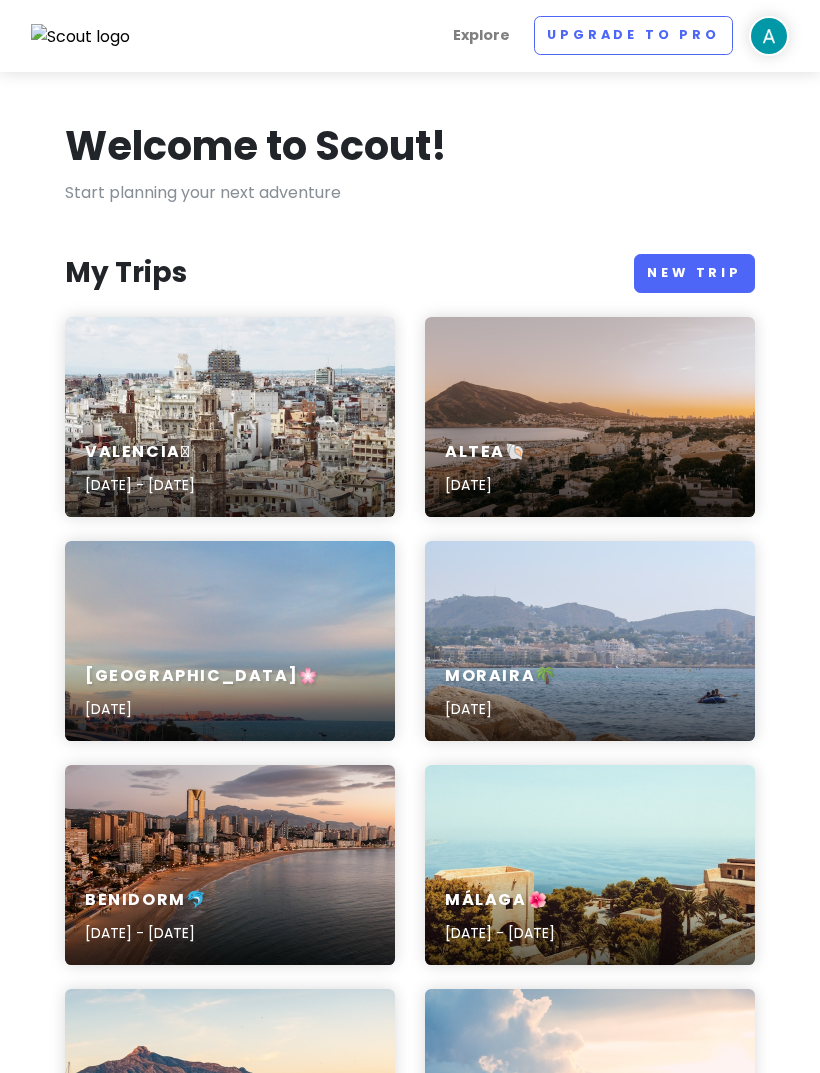 click on "Valencia🩵 [DATE] - [DATE]" at bounding box center (230, 469) 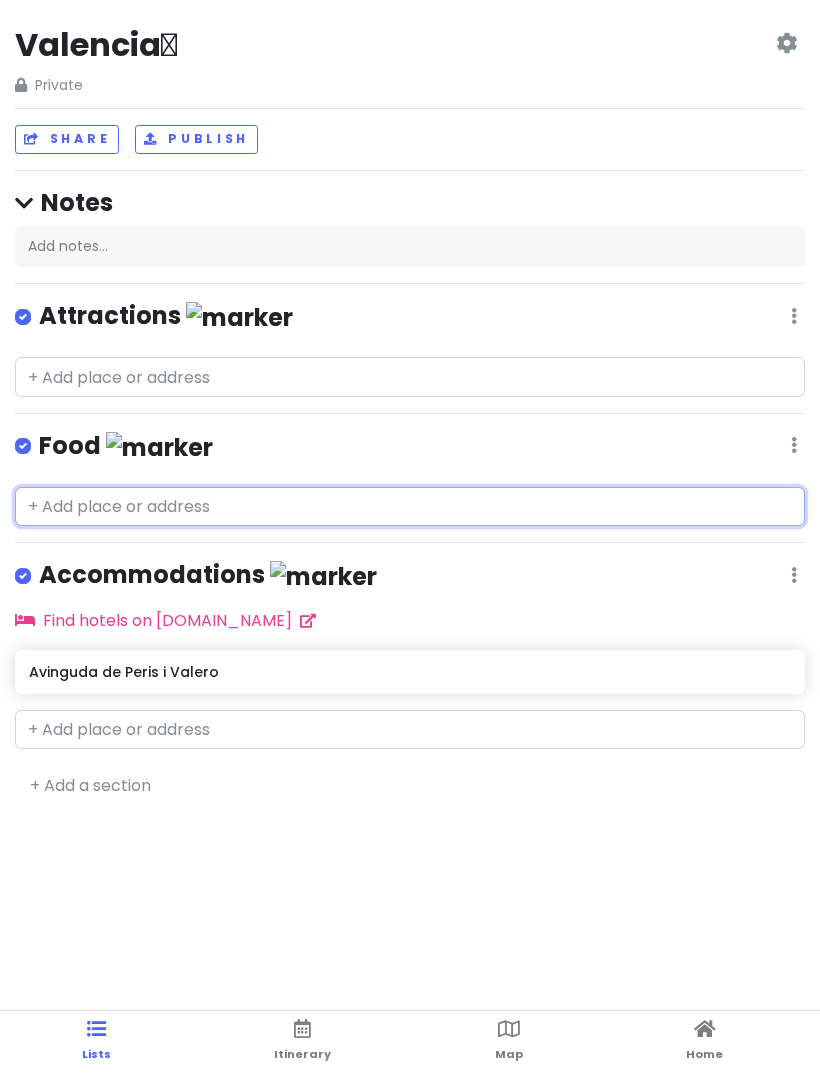 click at bounding box center (410, 507) 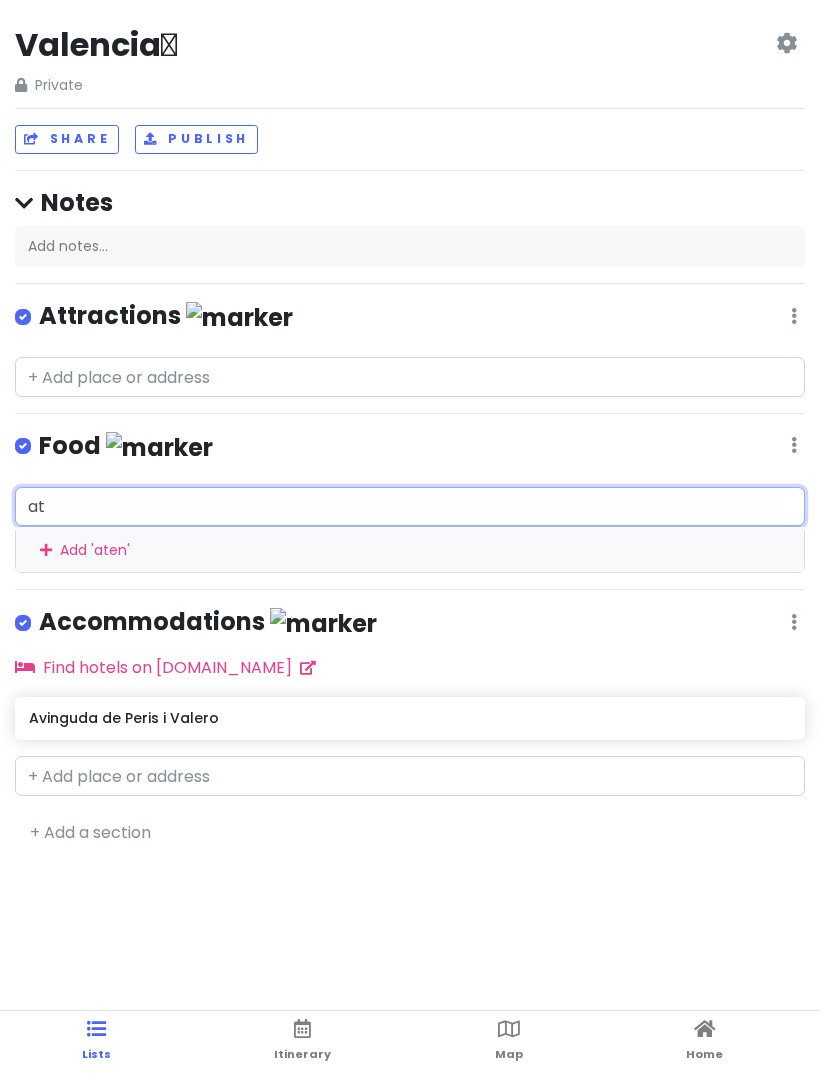 type on "a" 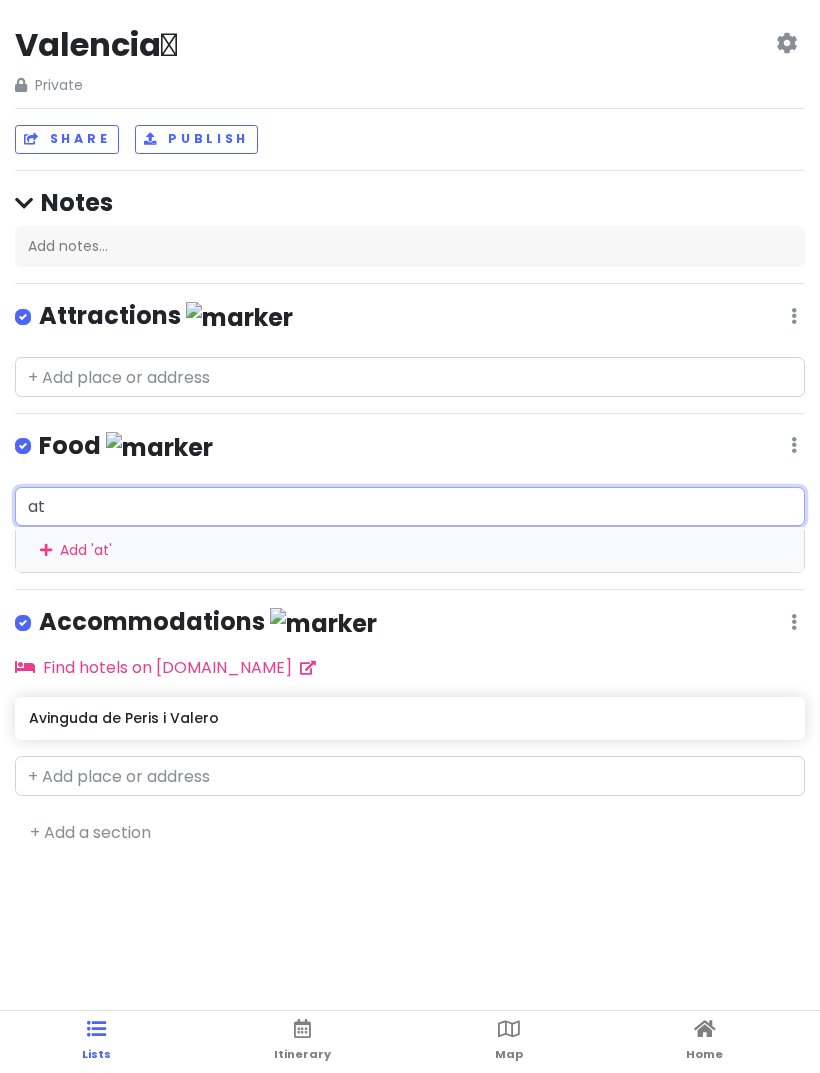 type on "a" 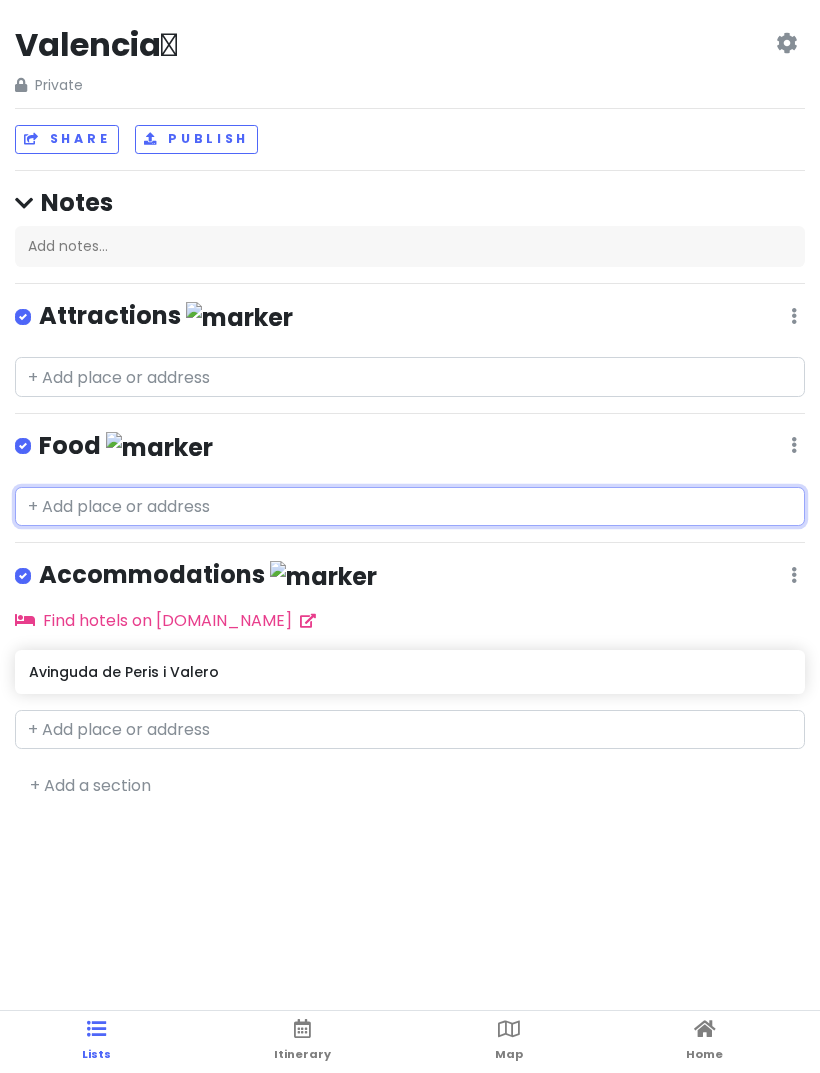 type on "m" 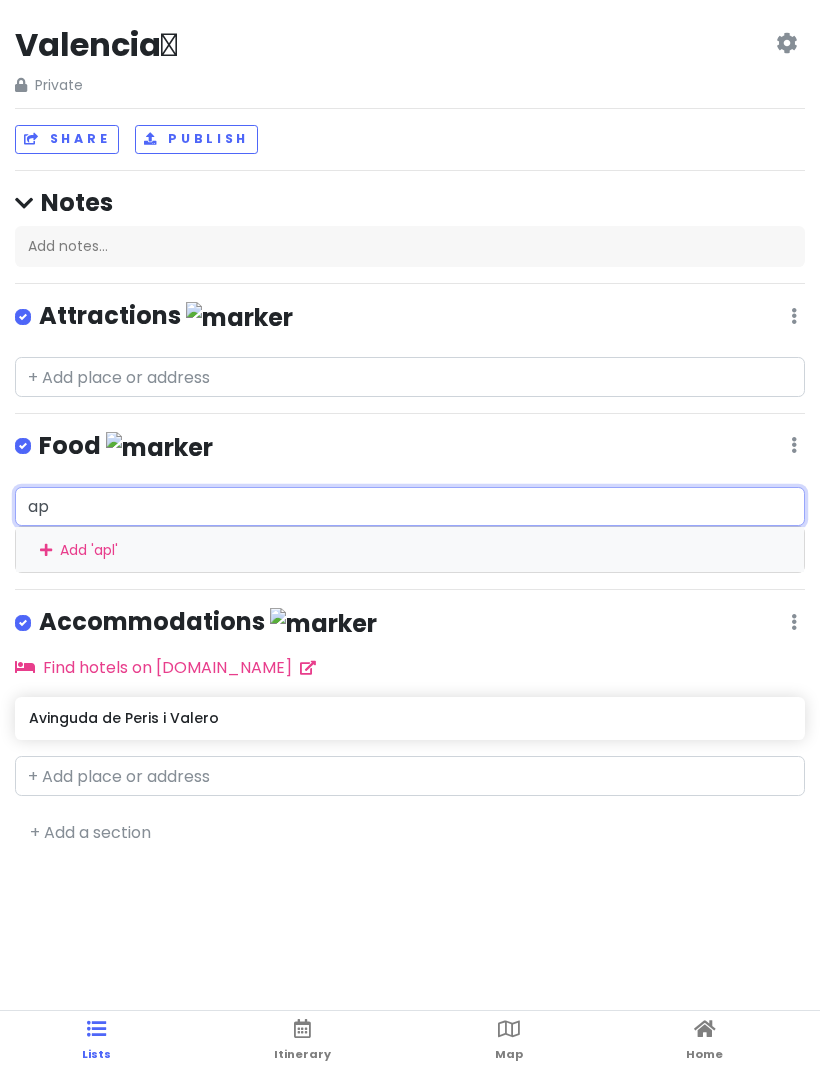 type on "a" 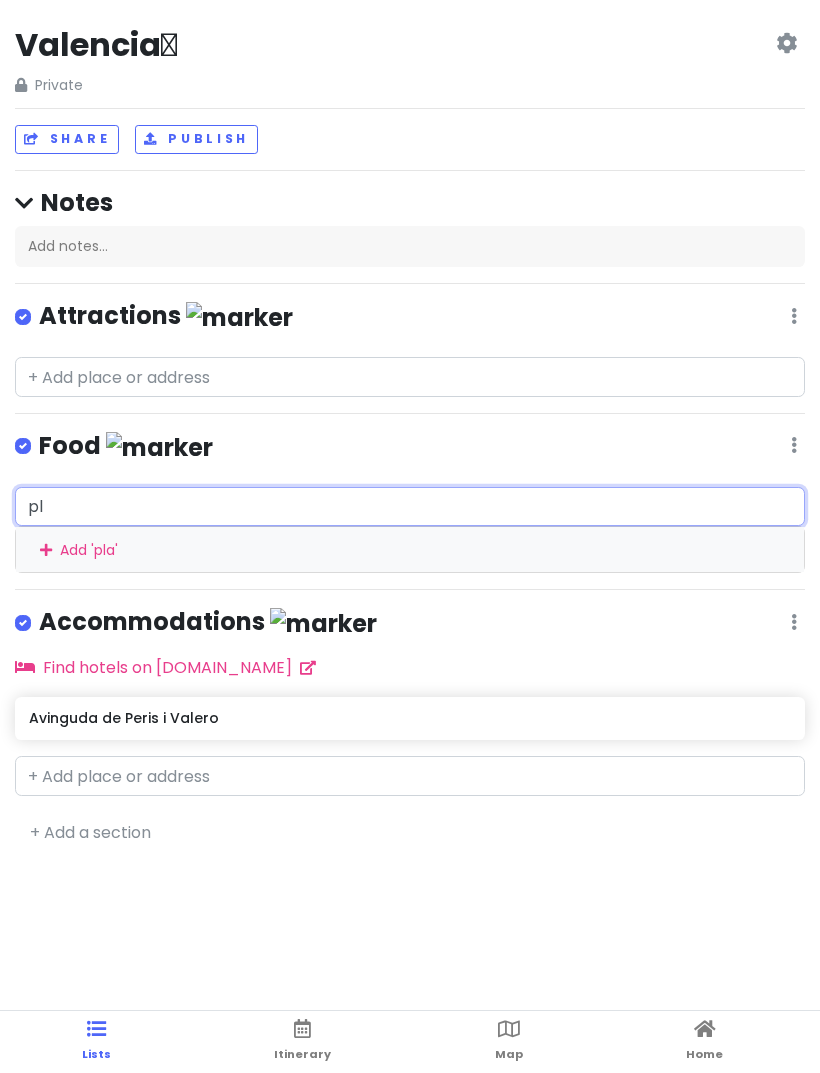 type on "p" 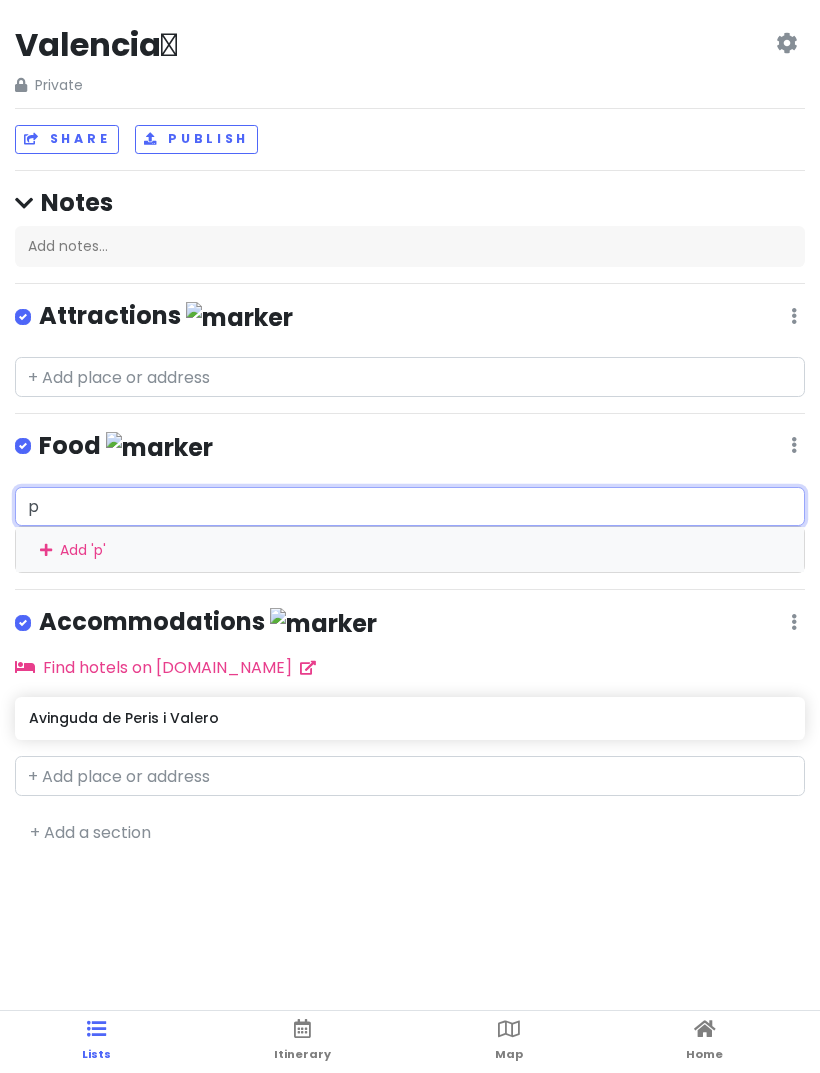 type 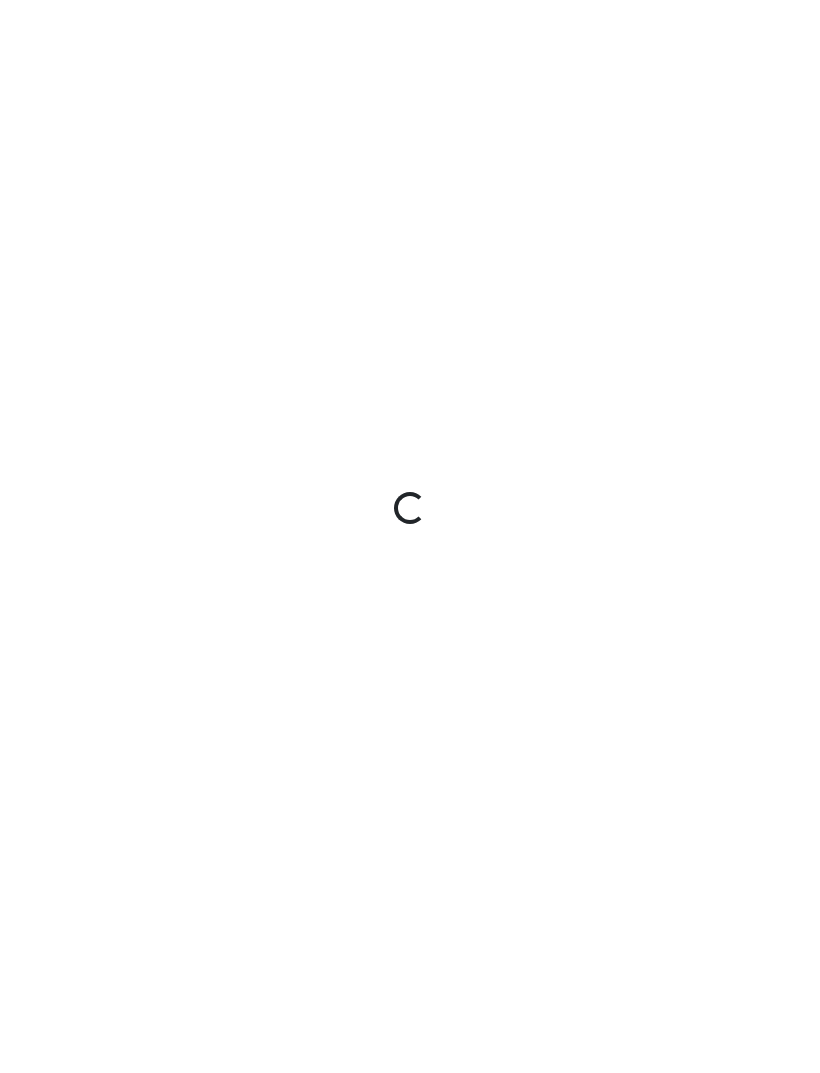 scroll, scrollTop: 0, scrollLeft: 0, axis: both 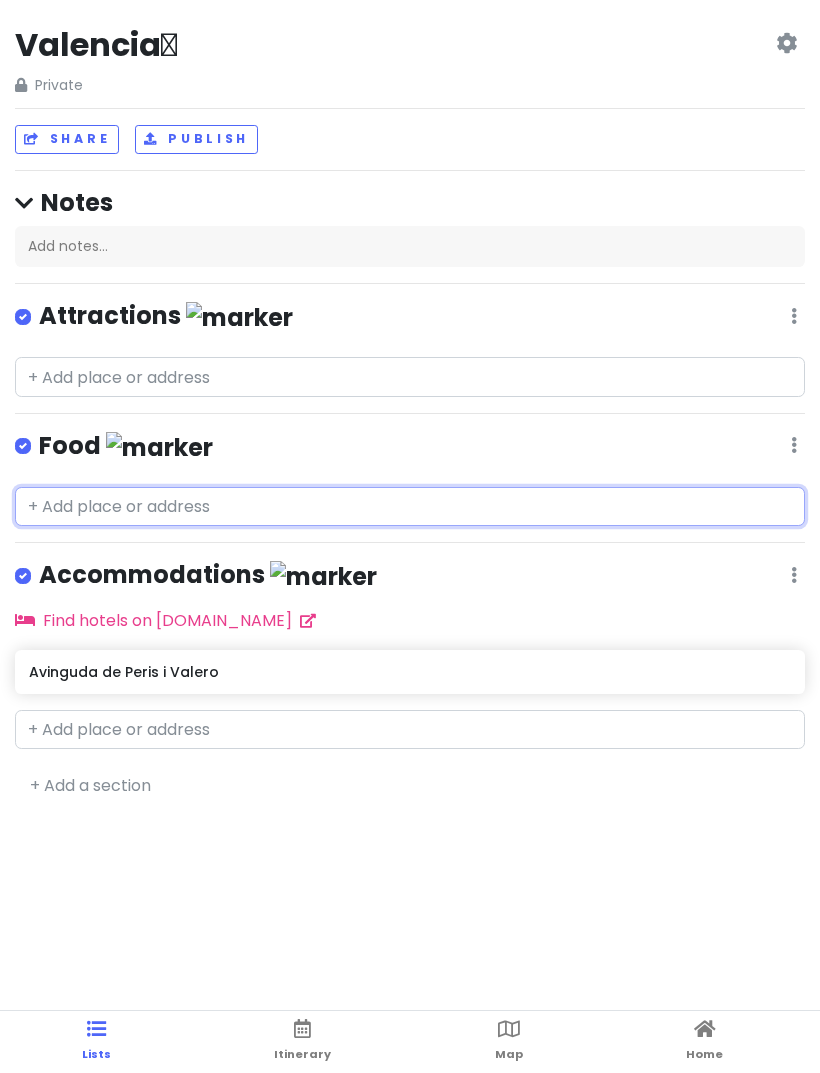 click at bounding box center (410, 507) 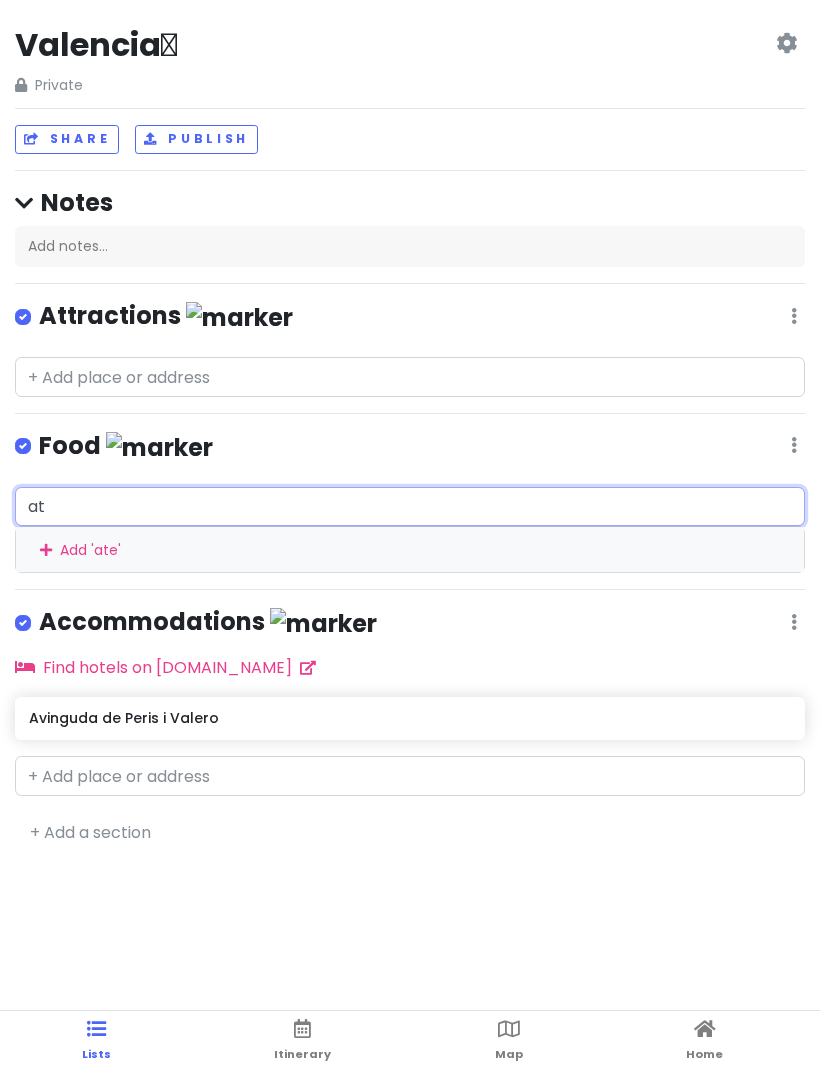 type on "a" 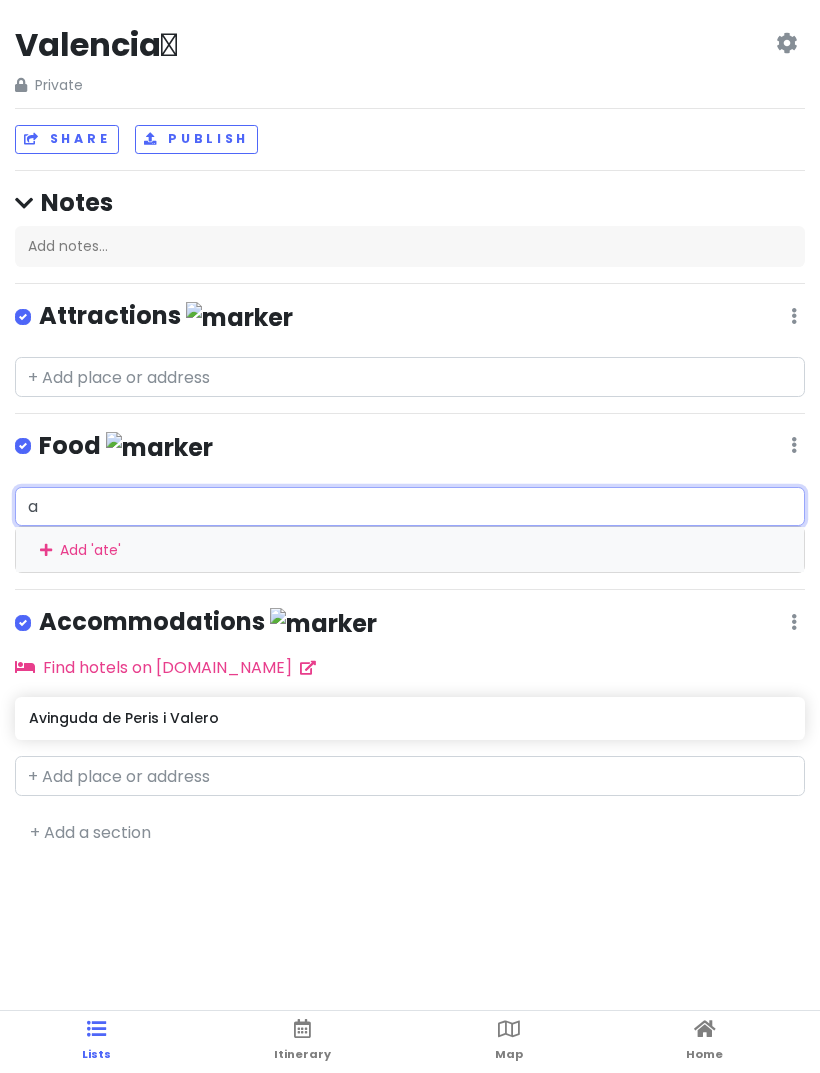 type 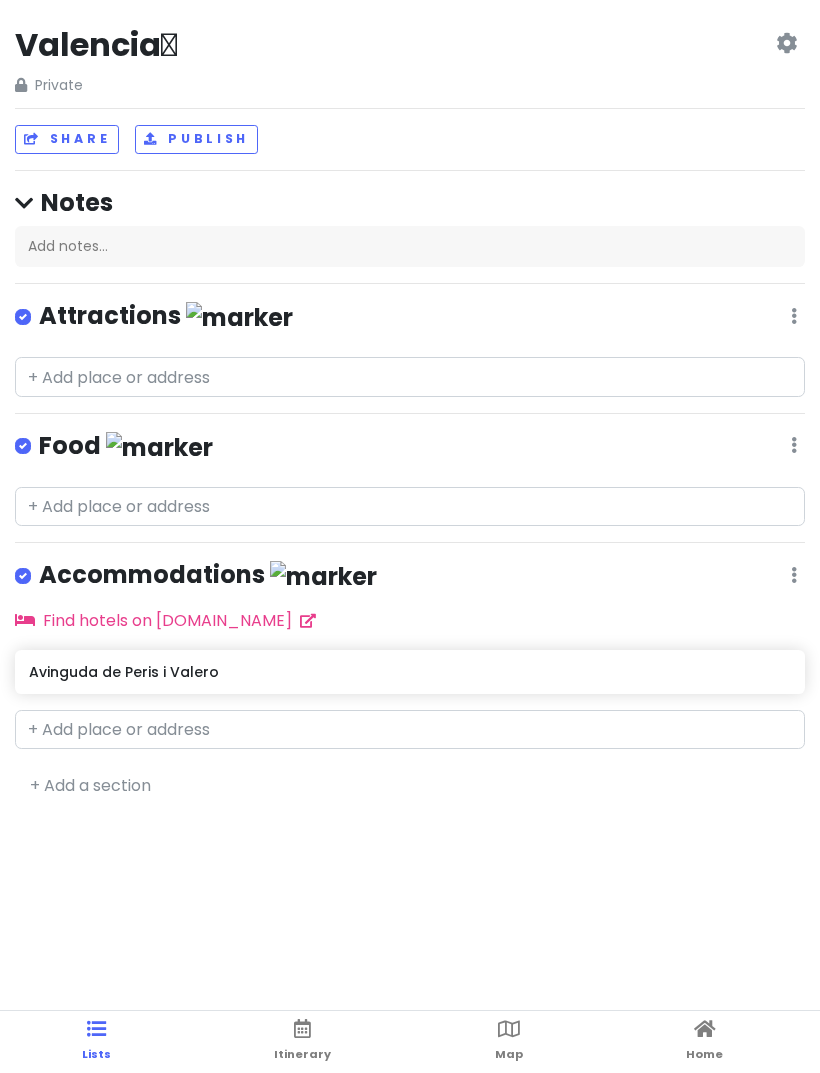 click on "Valencia🩵 Private Change Dates Make a Copy Delete Trip Go Pro ⚡️ Give Feedback 💡 Support Scout ☕️ Share Publish Notes Add notes... Attractions   Edit Reorder Delete List Food   Edit Reorder Delete List Accommodations   Edit Reorder Delete List Find hotels on Booking.com Avinguda de Peris i Valero + Add a section" at bounding box center [410, 536] 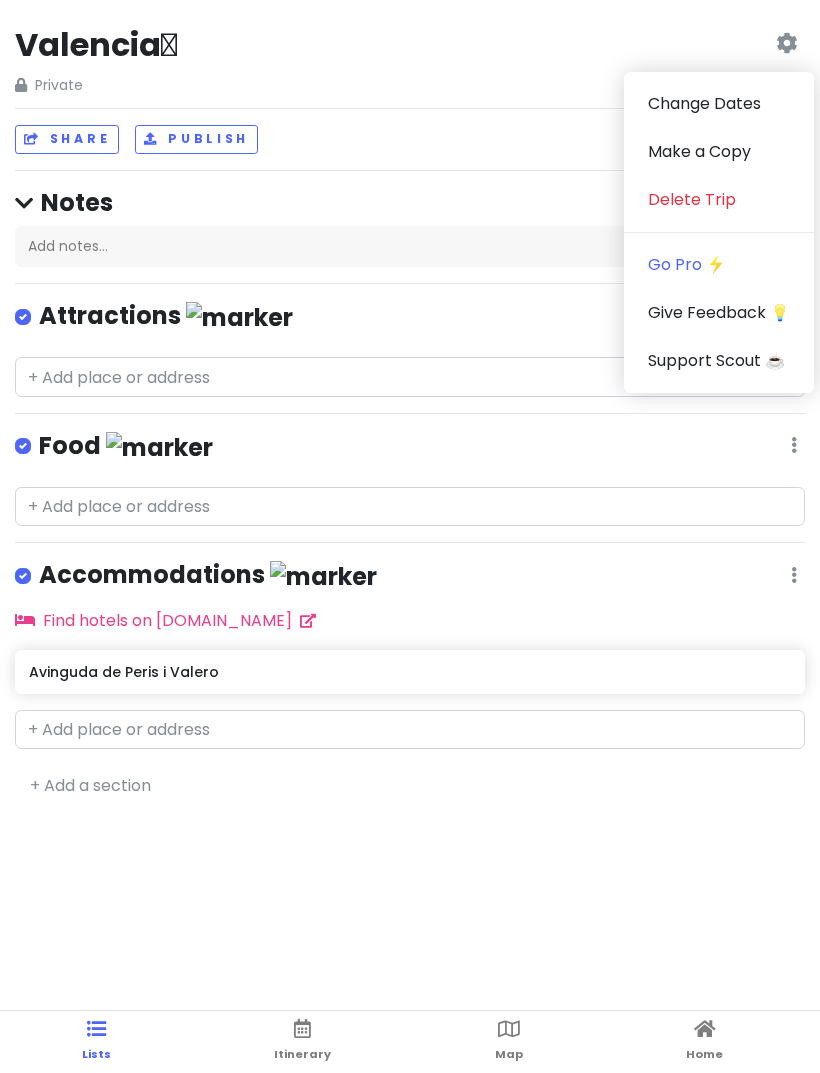 click on "Home" at bounding box center [704, 1054] 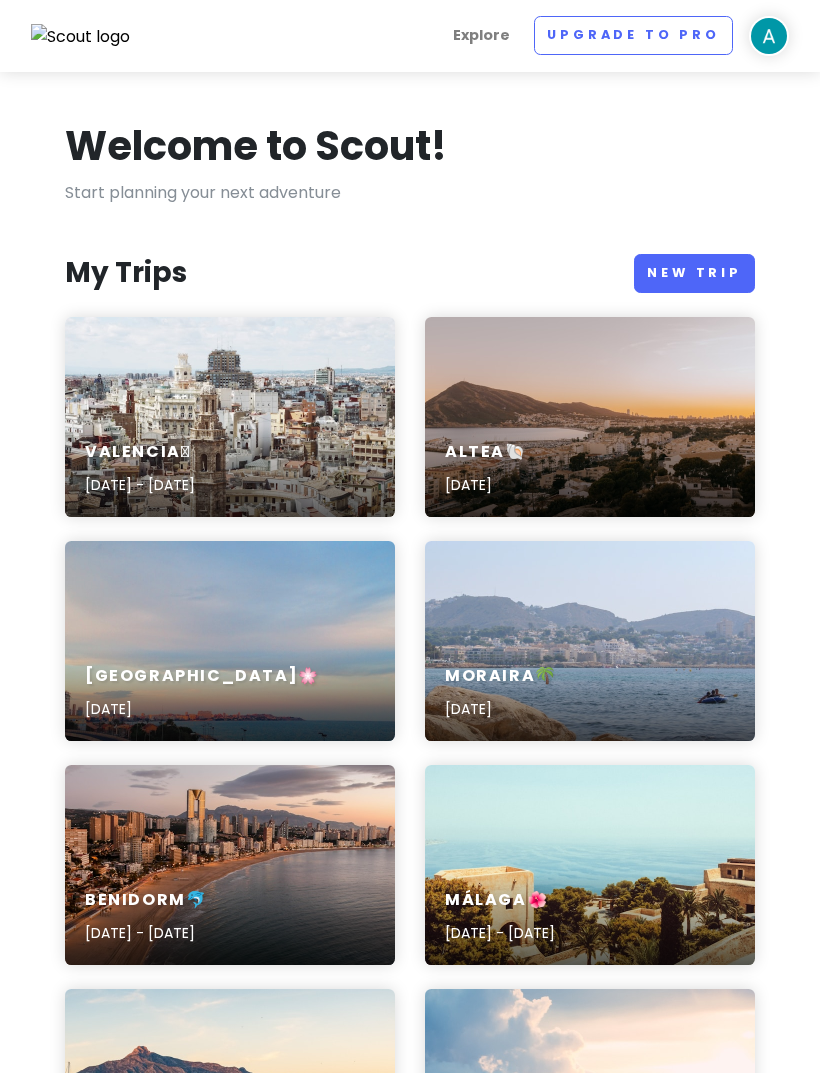 click at bounding box center (769, 36) 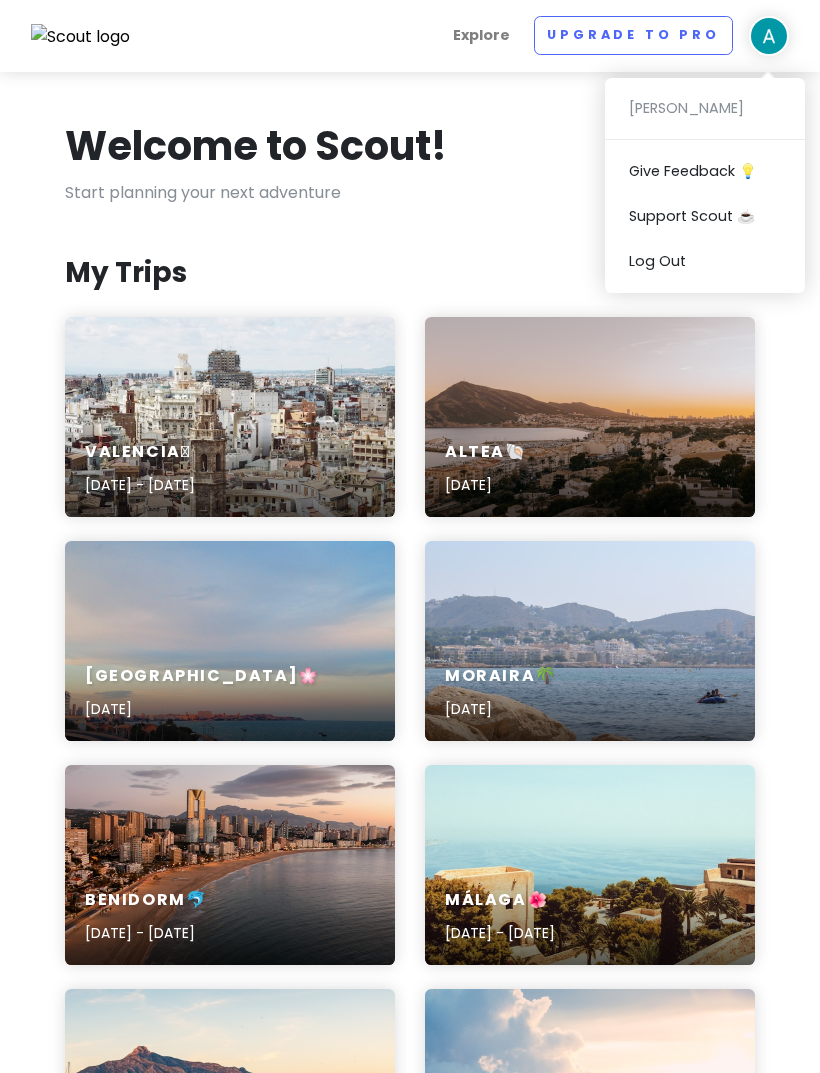 click on "Log Out" at bounding box center (705, 261) 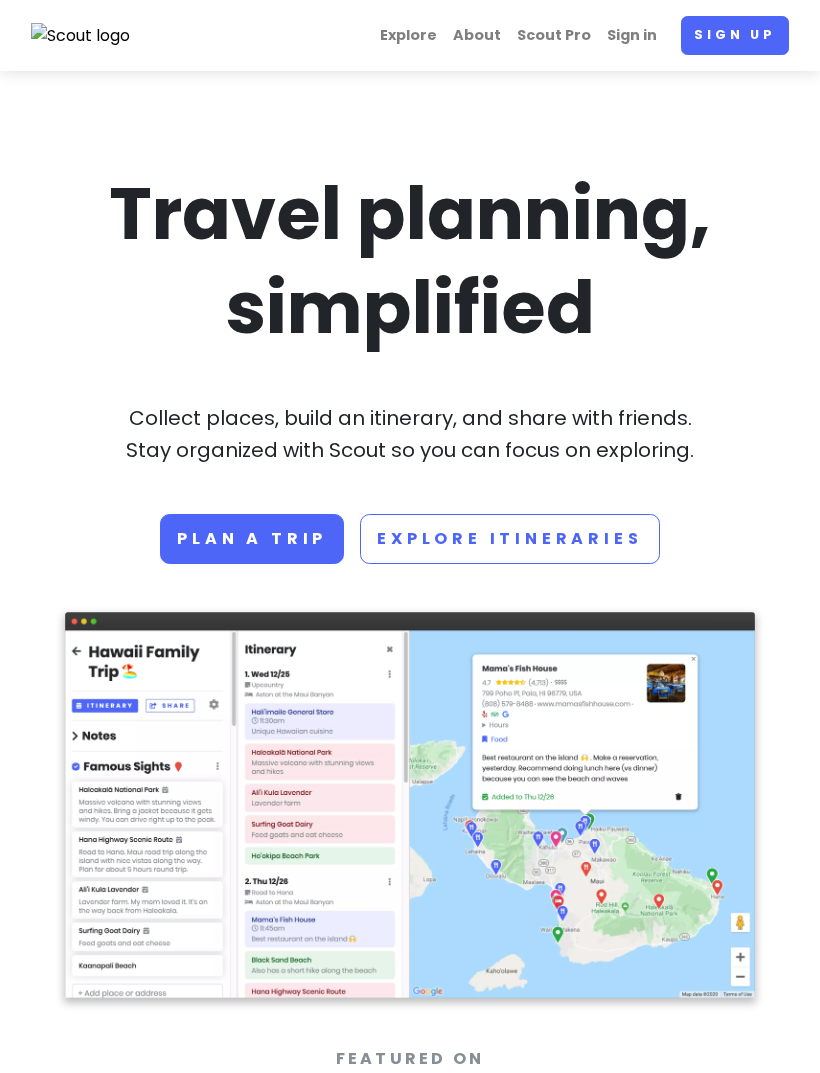 click on "Plan a trip" at bounding box center [252, 539] 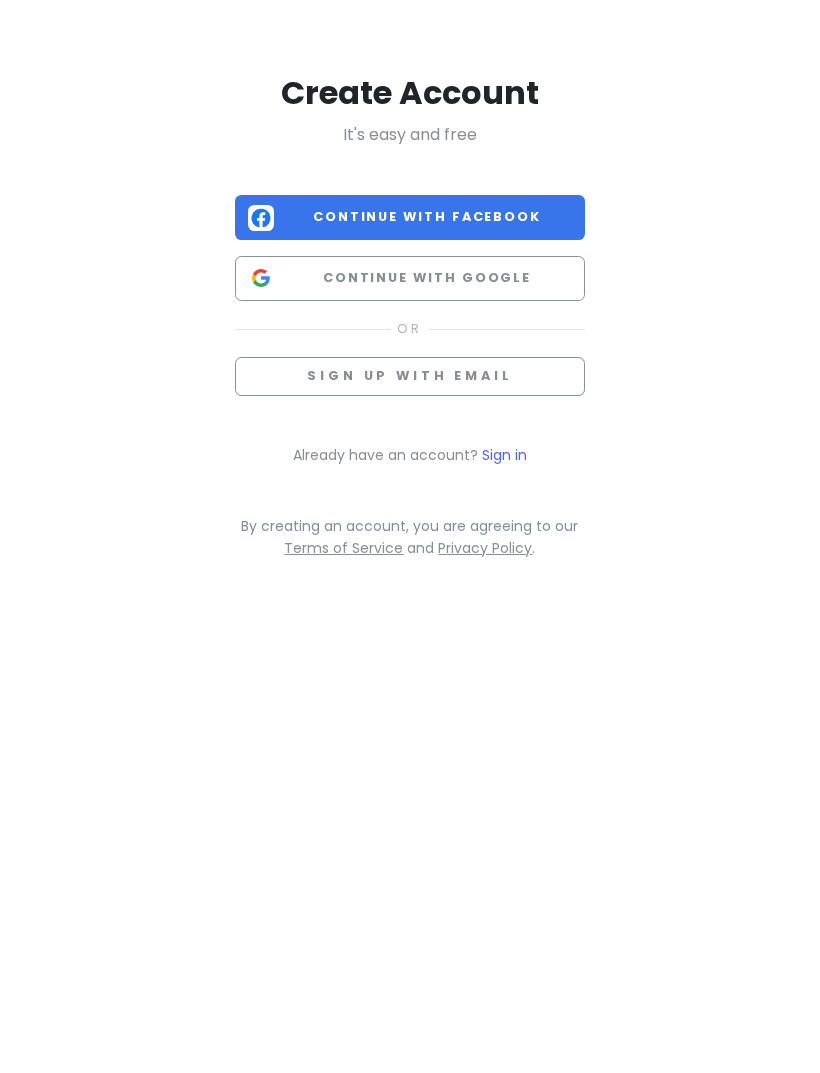 scroll, scrollTop: 0, scrollLeft: 0, axis: both 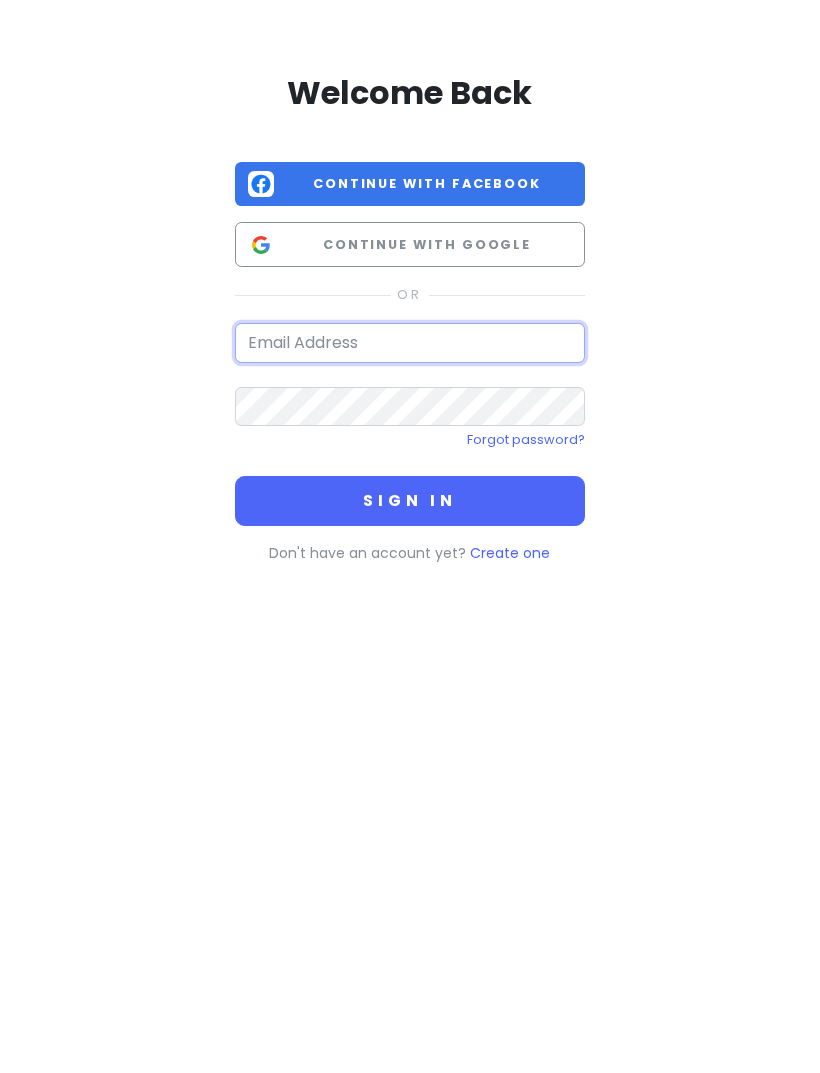 click at bounding box center [410, 343] 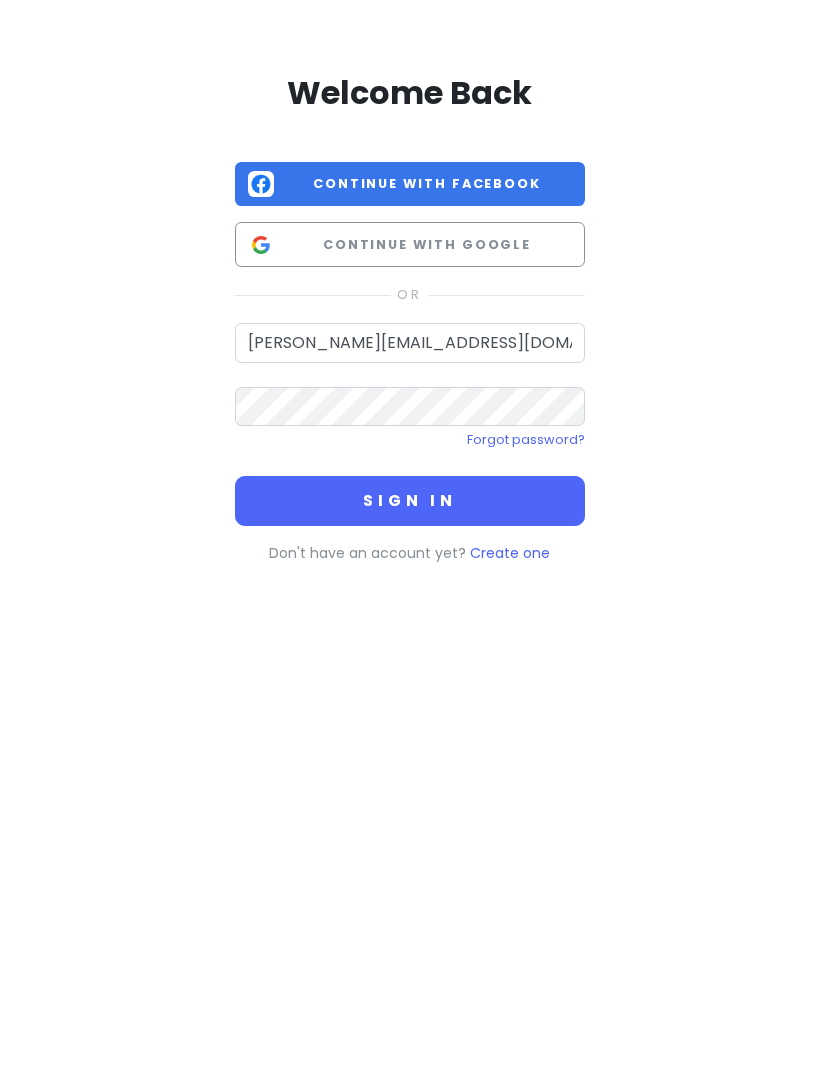 click on "Sign in" at bounding box center [410, 501] 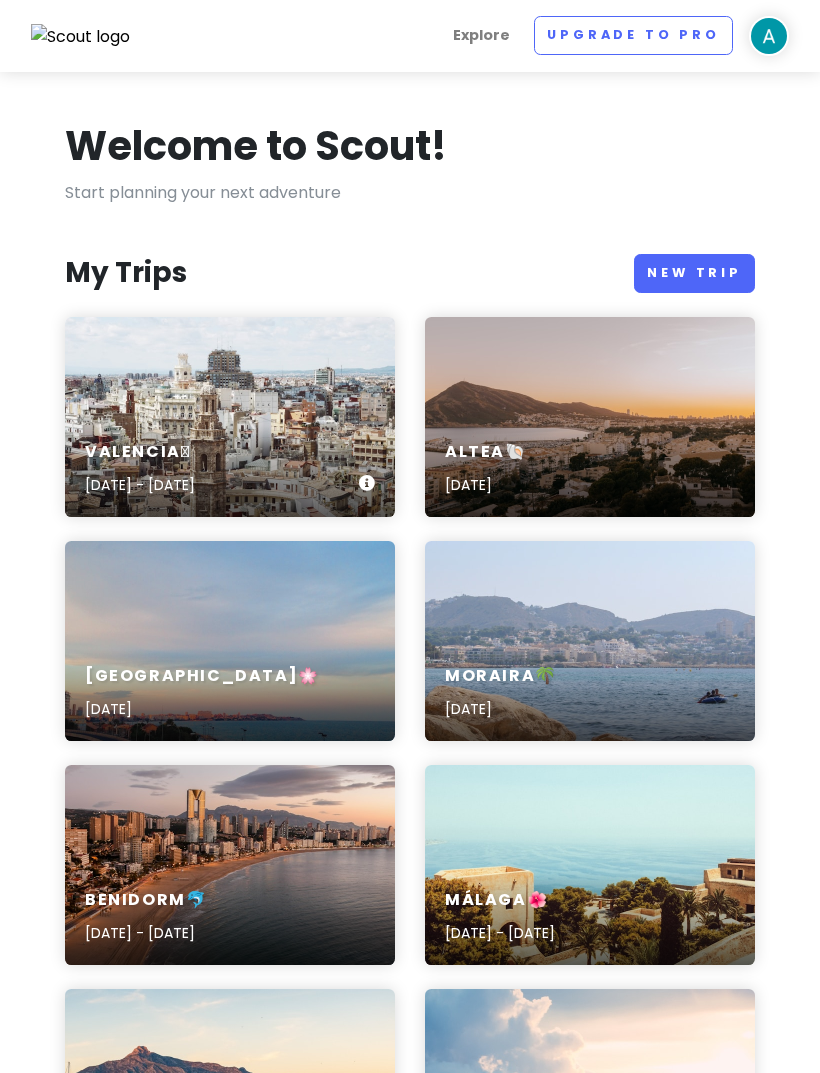 click on "Valencia🩵 [DATE] - [DATE]" at bounding box center [230, 469] 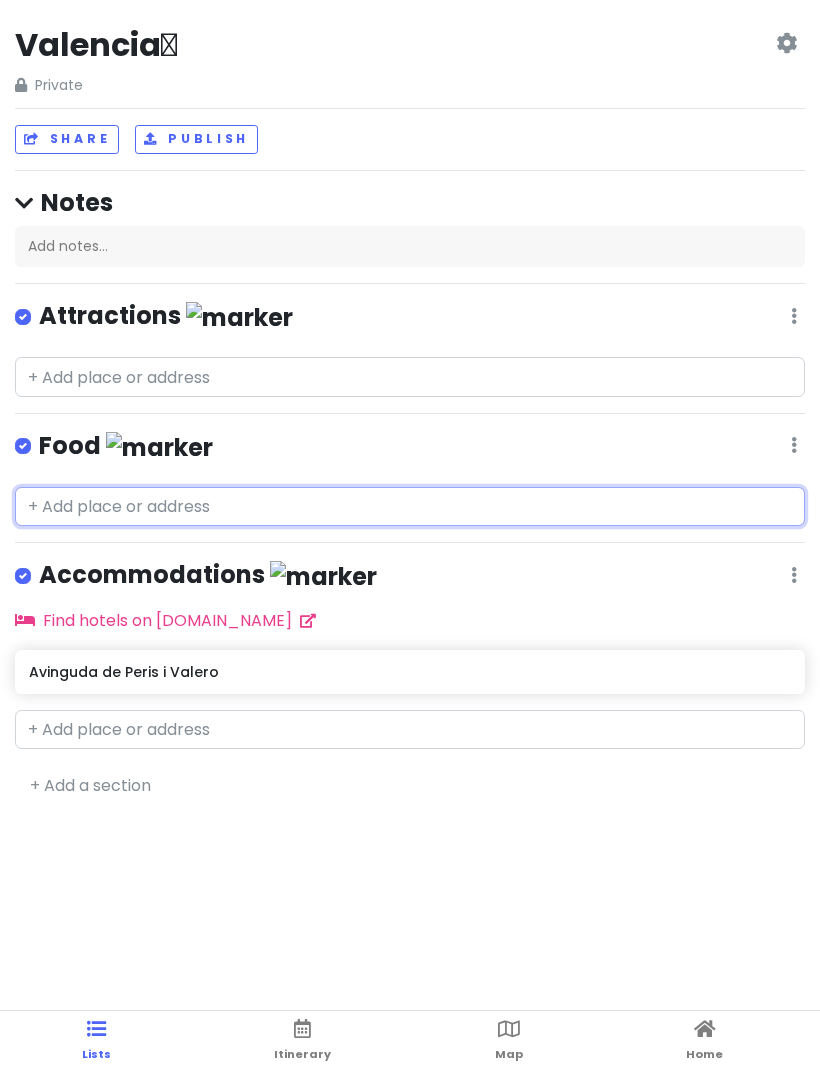 click at bounding box center [410, 507] 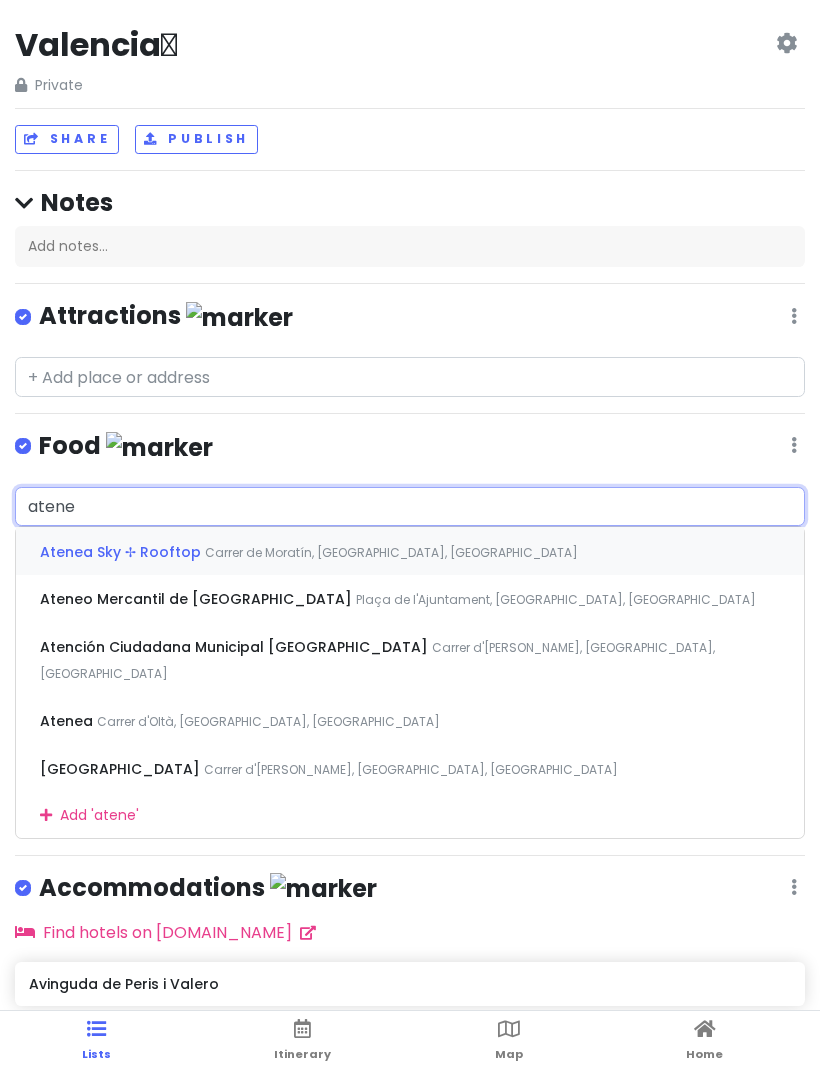 type on "atenea" 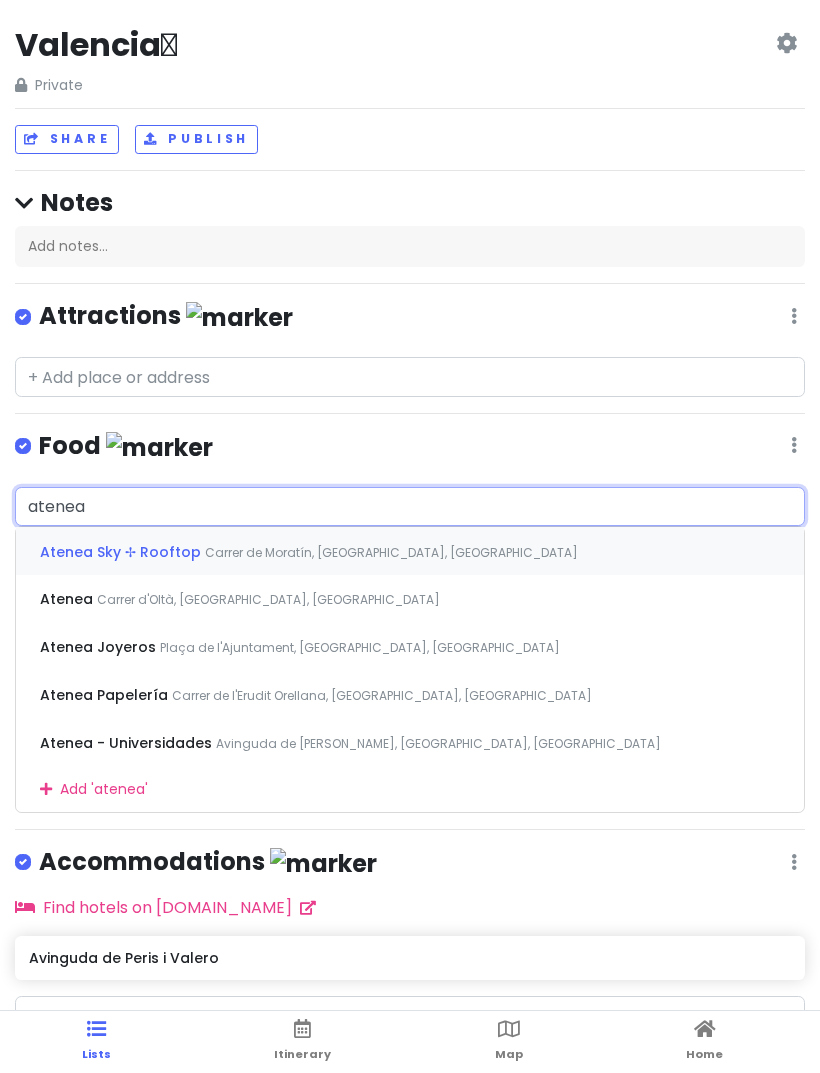 click on "Carrer de Moratín, [GEOGRAPHIC_DATA], [GEOGRAPHIC_DATA]" at bounding box center [391, 552] 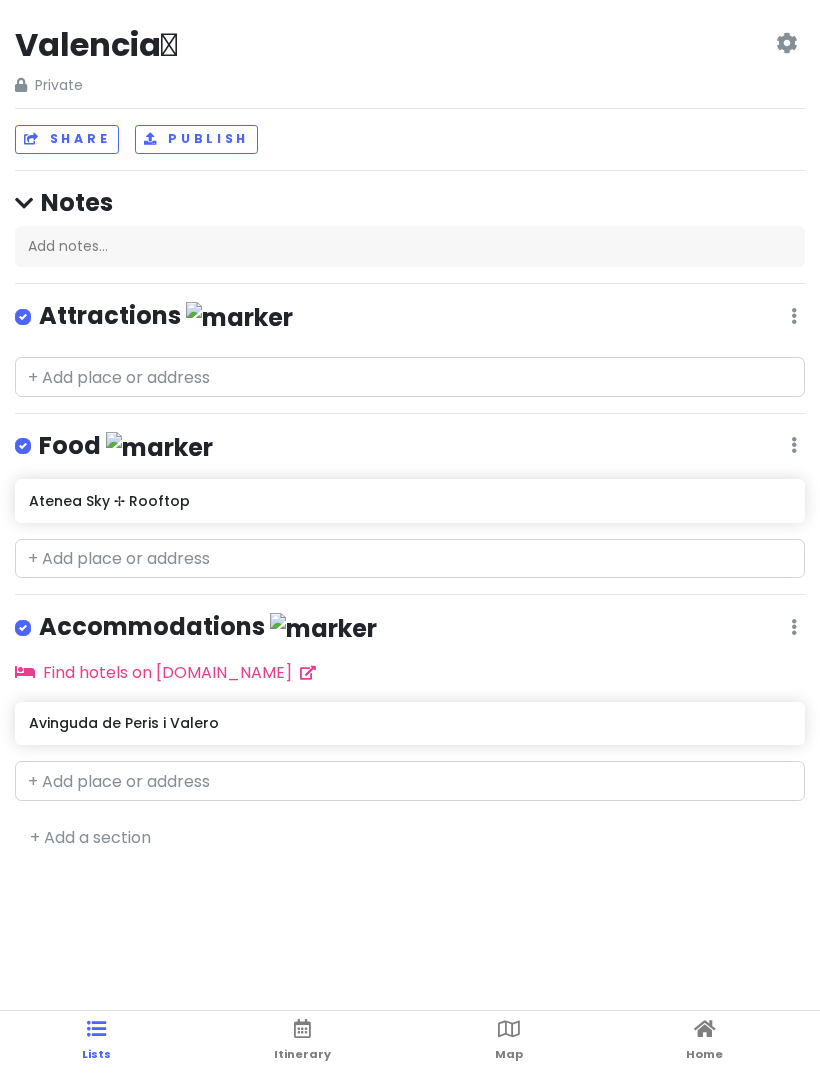 click on "Valencia🩵 Private Change Dates Make a Copy Delete Trip Go Pro ⚡️ Give Feedback 💡 Support Scout ☕️ Share Publish Notes Add notes... Attractions   Edit Reorder Delete List Food   Edit Reorder Delete List Atenea Sky ✢ Rooftop Accommodations   Edit Reorder Delete List Find hotels on [DOMAIN_NAME] Avinguda de [PERSON_NAME] + Add a section" at bounding box center [410, 536] 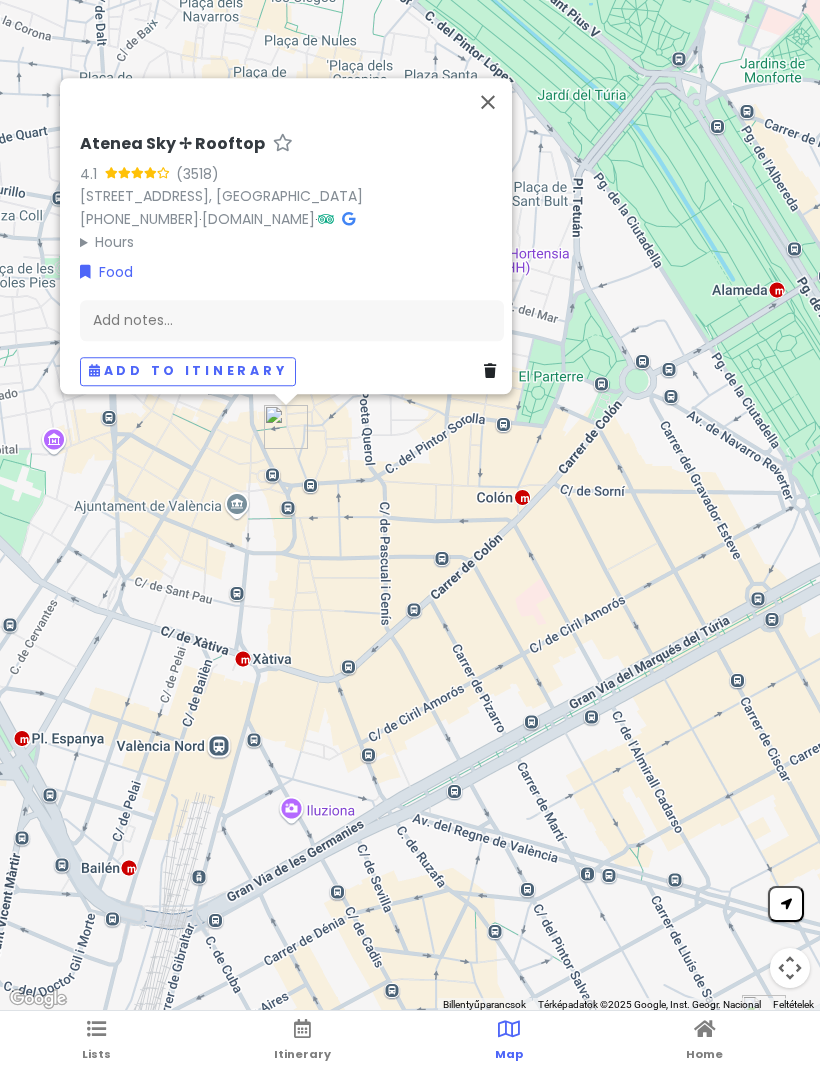 click at bounding box center [488, 102] 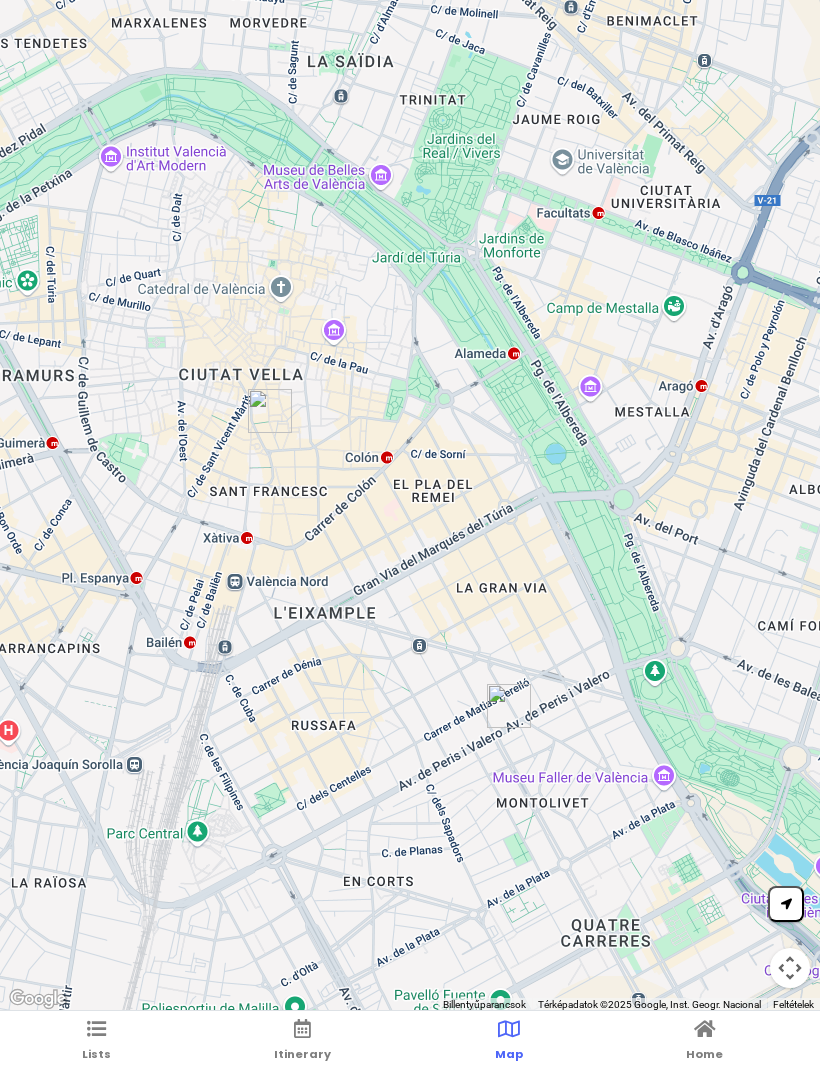 click at bounding box center (96, 1029) 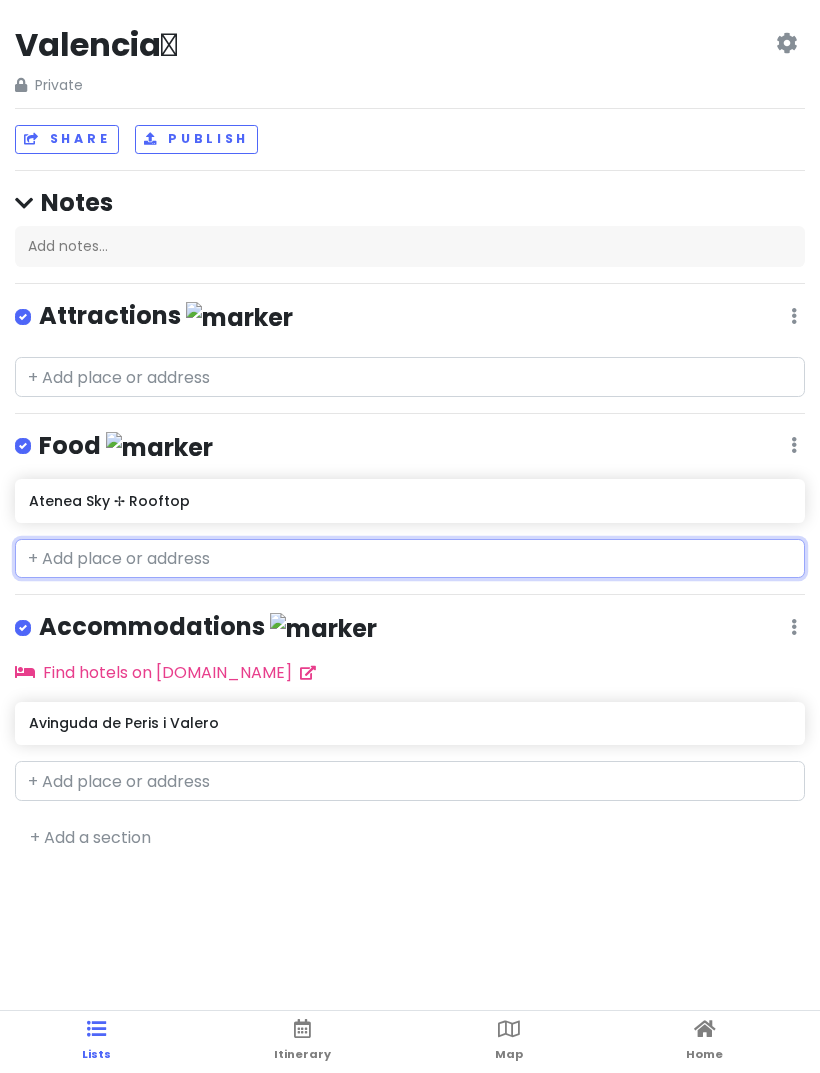 click at bounding box center [410, 559] 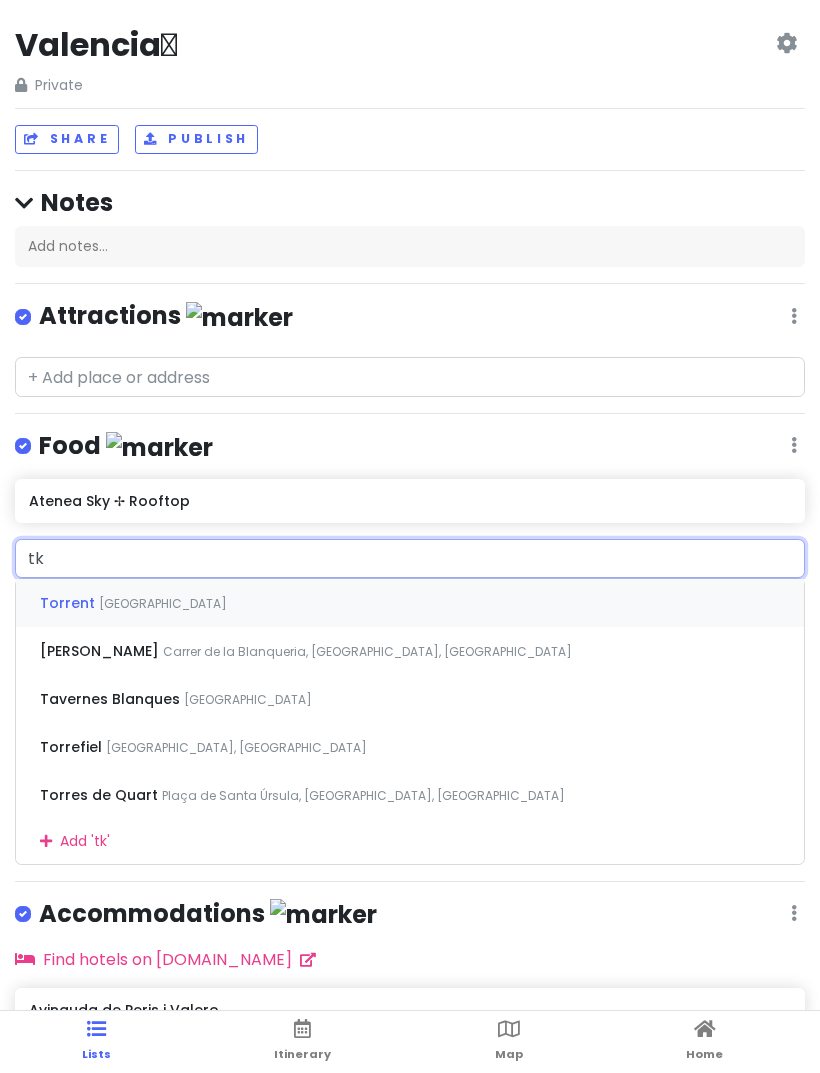 type on "tko" 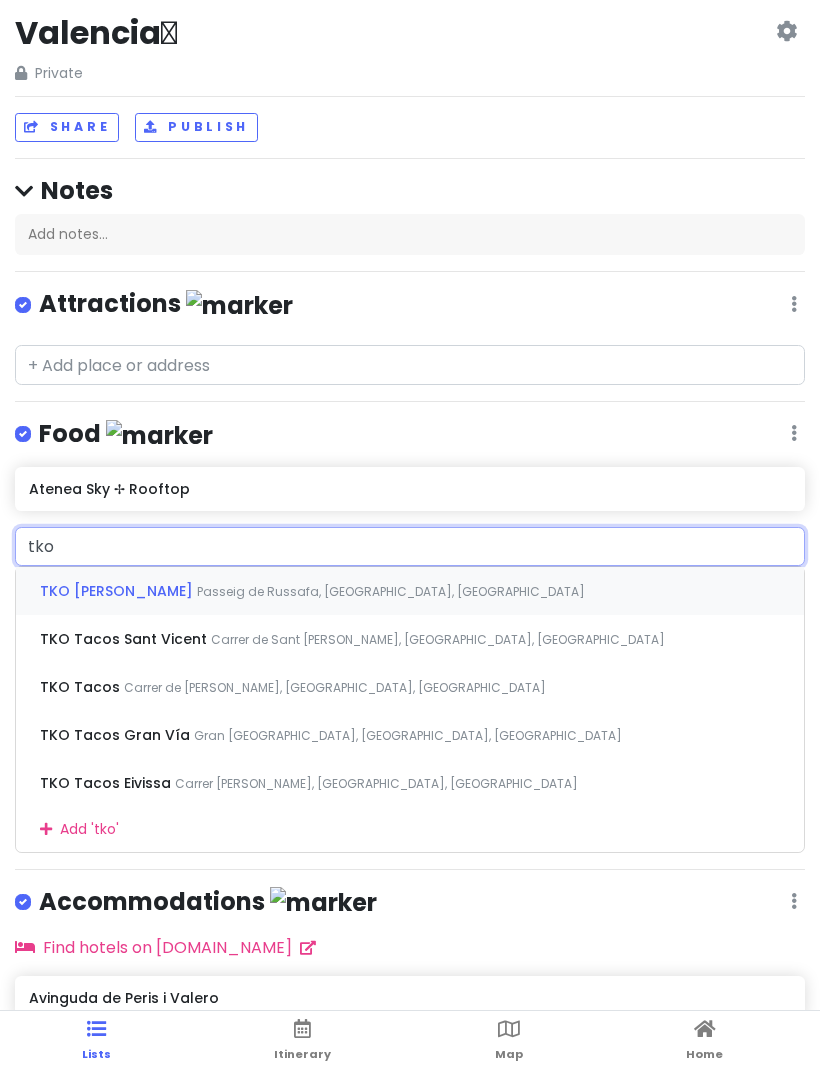 scroll, scrollTop: 11, scrollLeft: 0, axis: vertical 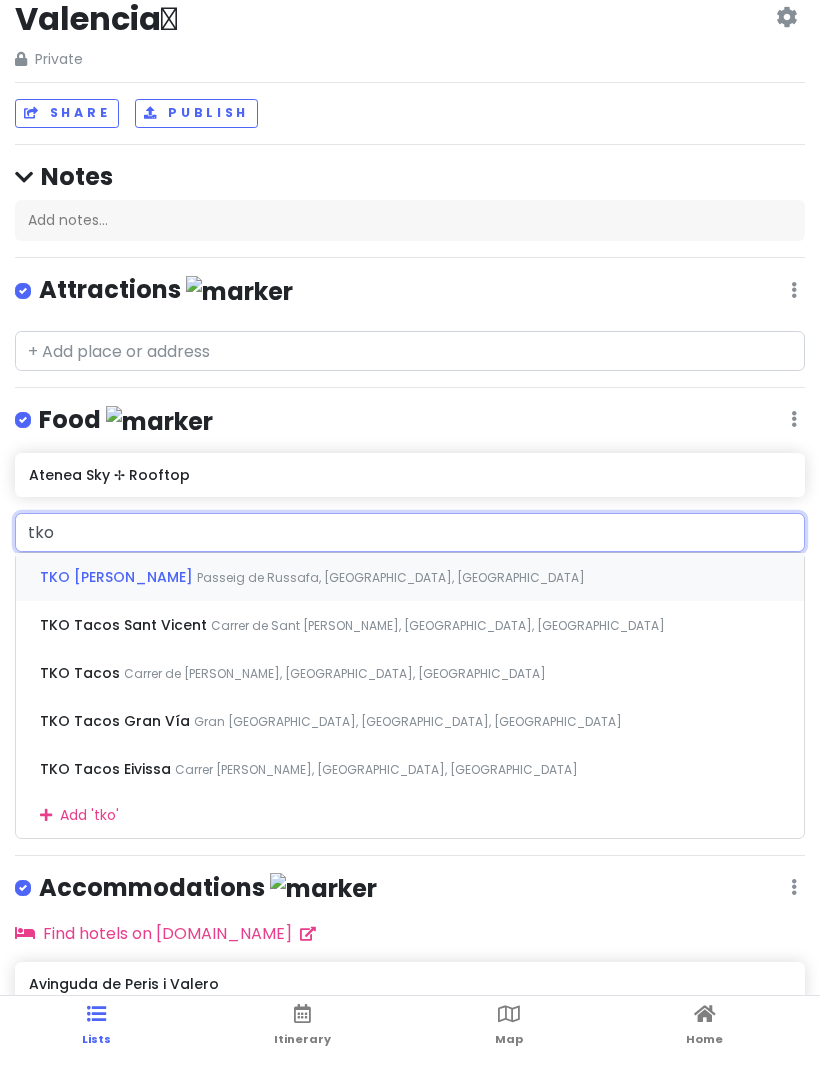 click on "Passeig de Russafa, [GEOGRAPHIC_DATA], [GEOGRAPHIC_DATA]" at bounding box center (391, 592) 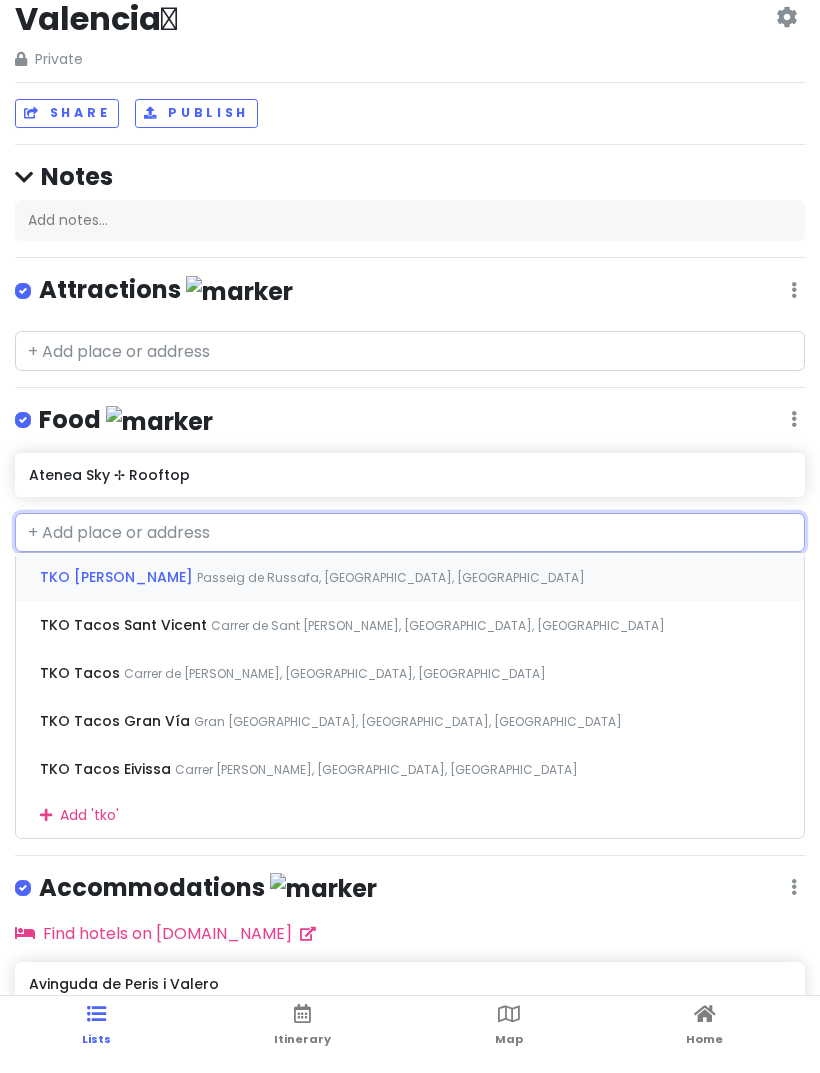 scroll, scrollTop: 0, scrollLeft: 0, axis: both 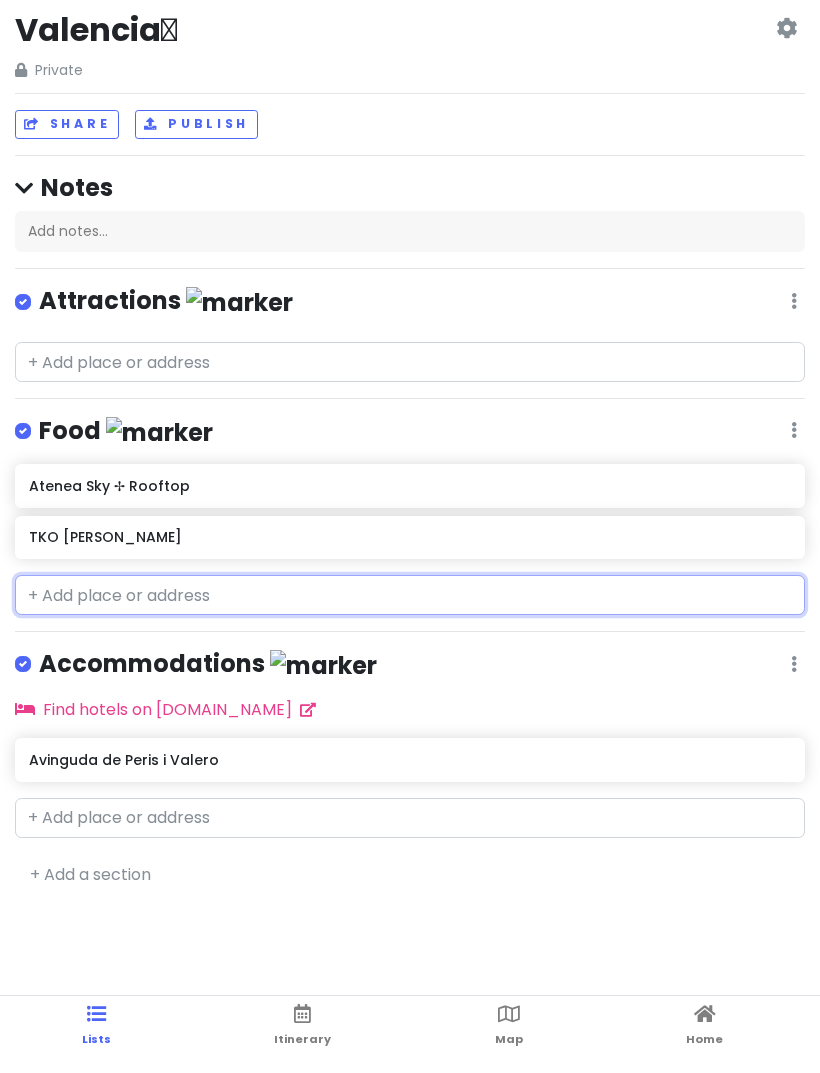 click on "TKO [PERSON_NAME]" at bounding box center (409, 552) 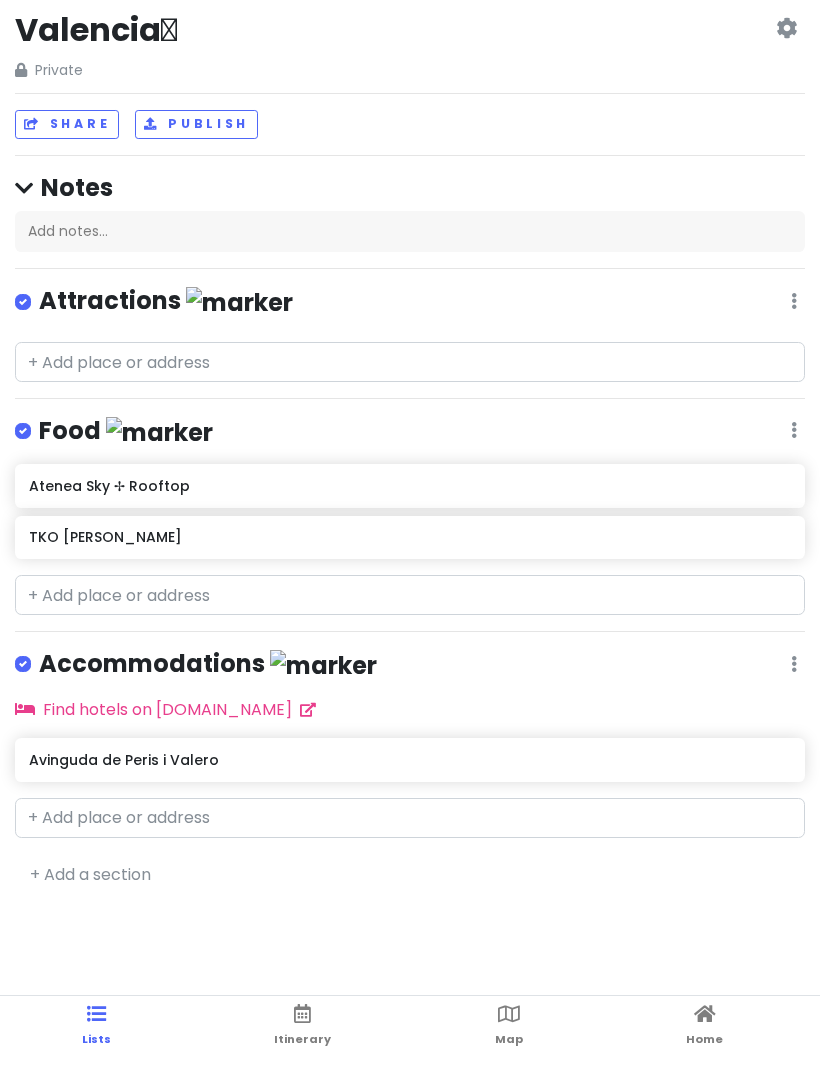 scroll, scrollTop: 15, scrollLeft: 0, axis: vertical 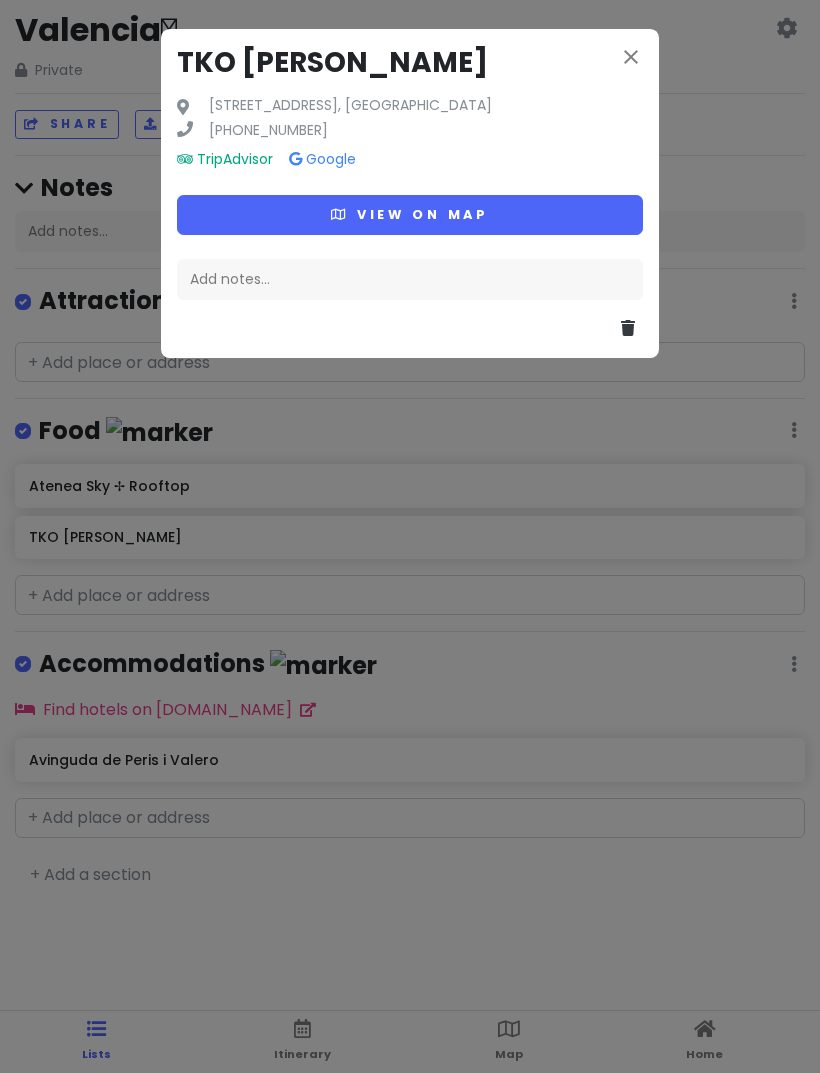 click on "View on map" at bounding box center [410, 214] 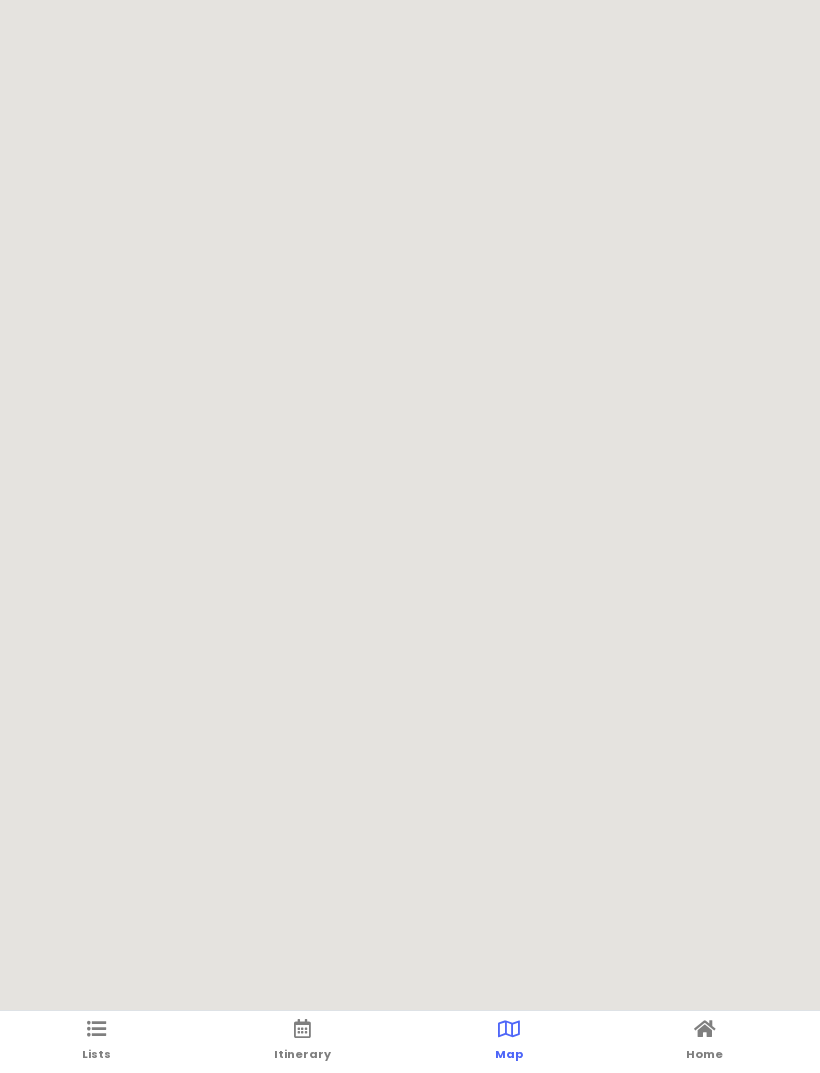 scroll, scrollTop: 0, scrollLeft: 0, axis: both 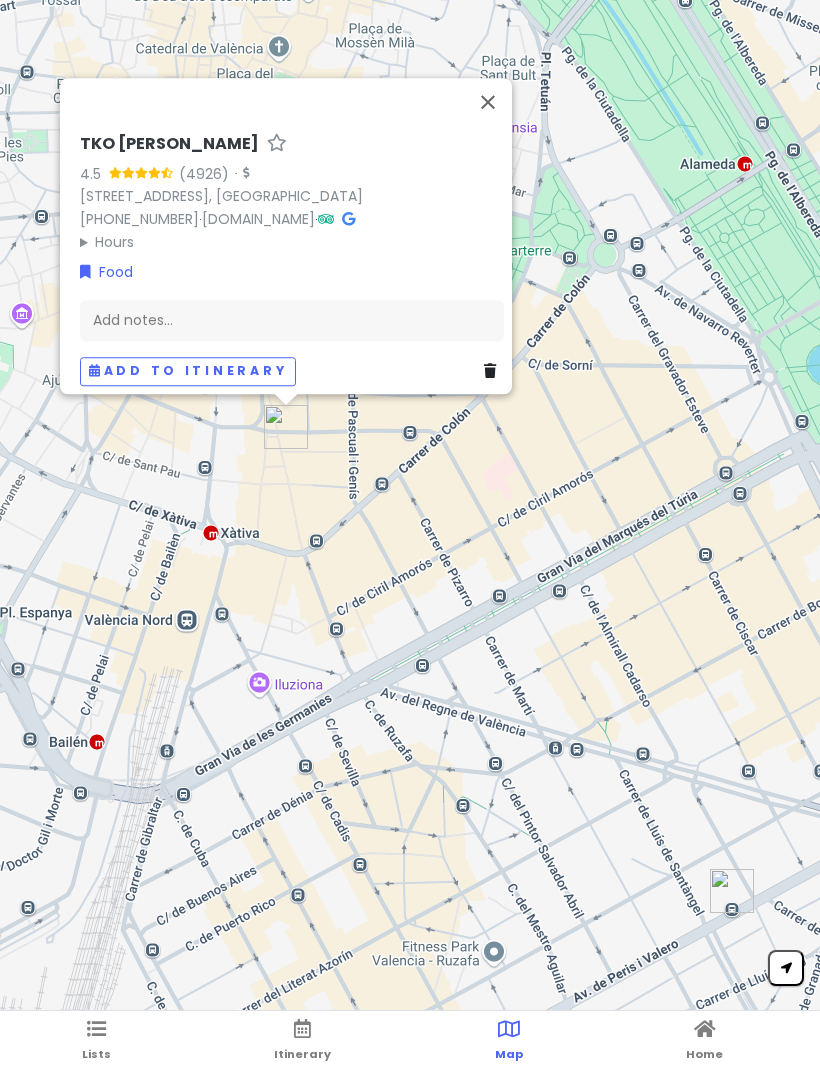 click at bounding box center [488, 102] 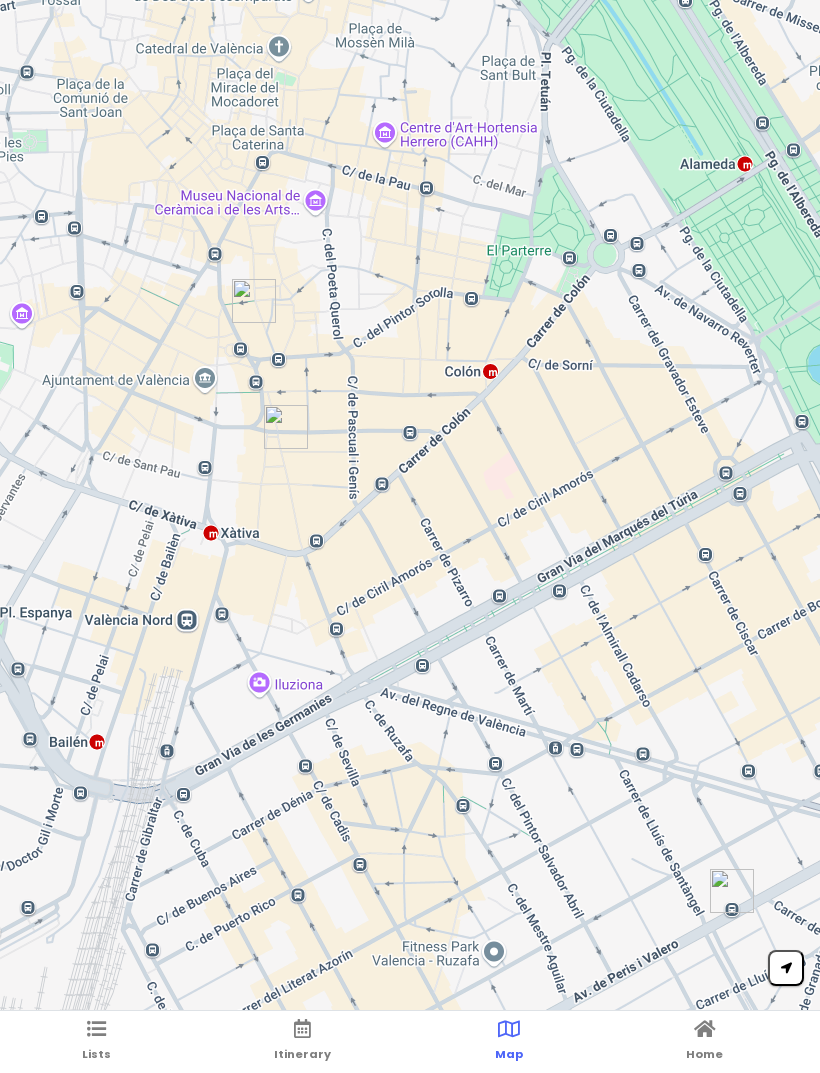 click on "Lists" at bounding box center (96, 1054) 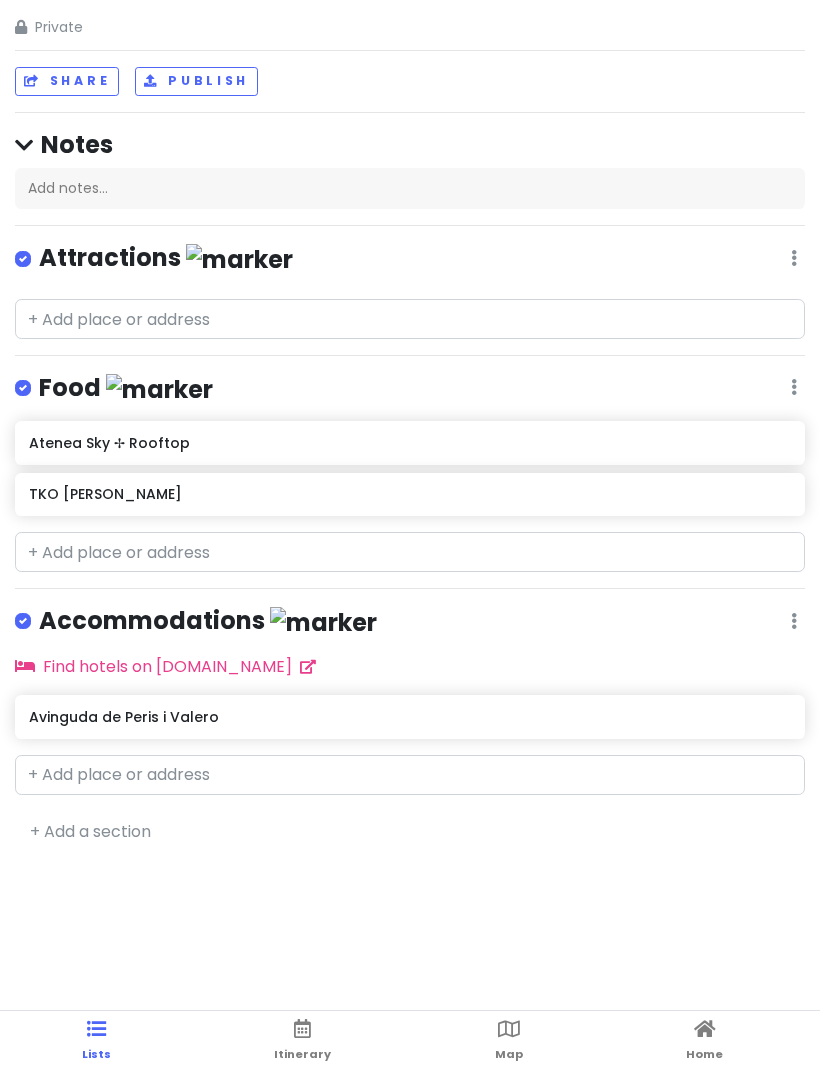 scroll, scrollTop: 64, scrollLeft: 0, axis: vertical 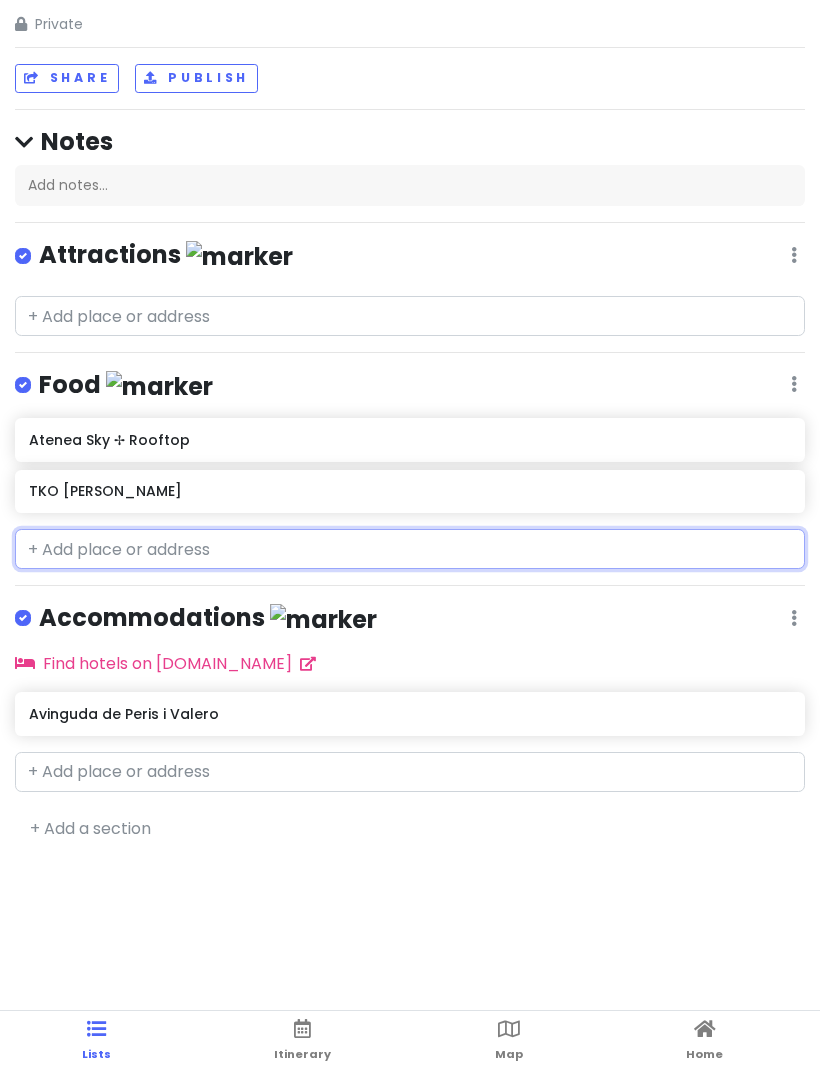 click at bounding box center [410, 549] 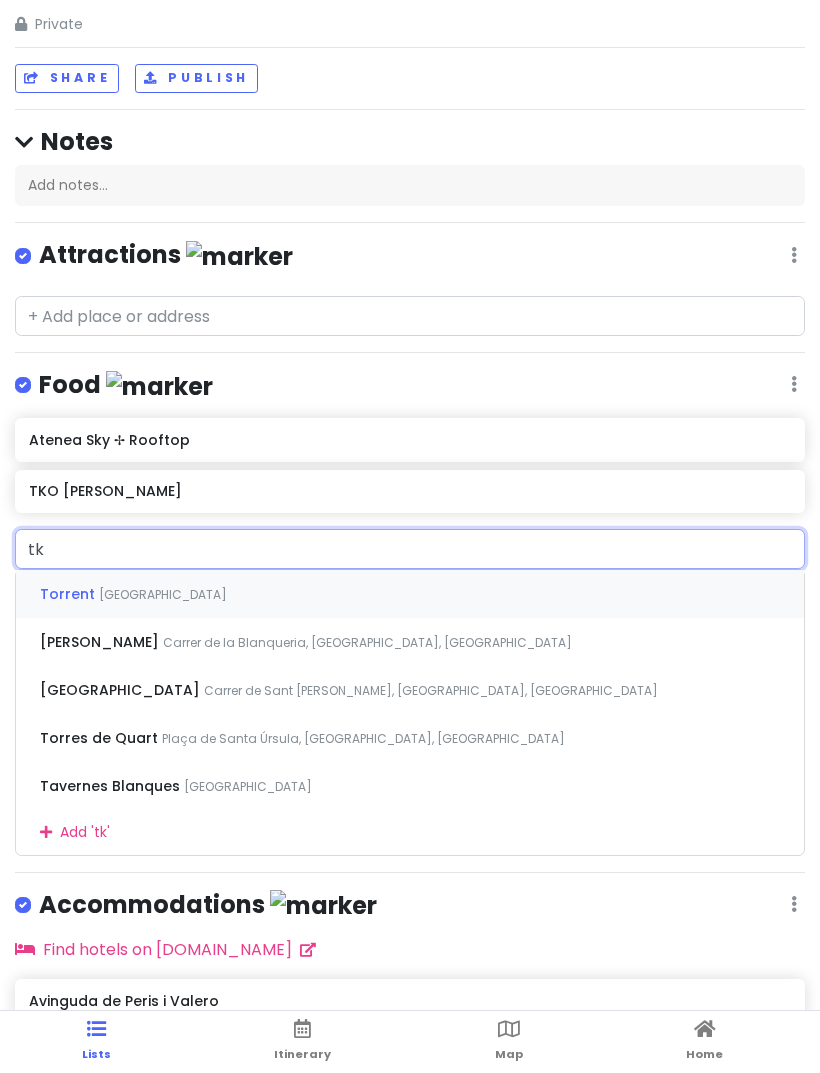 type on "tko" 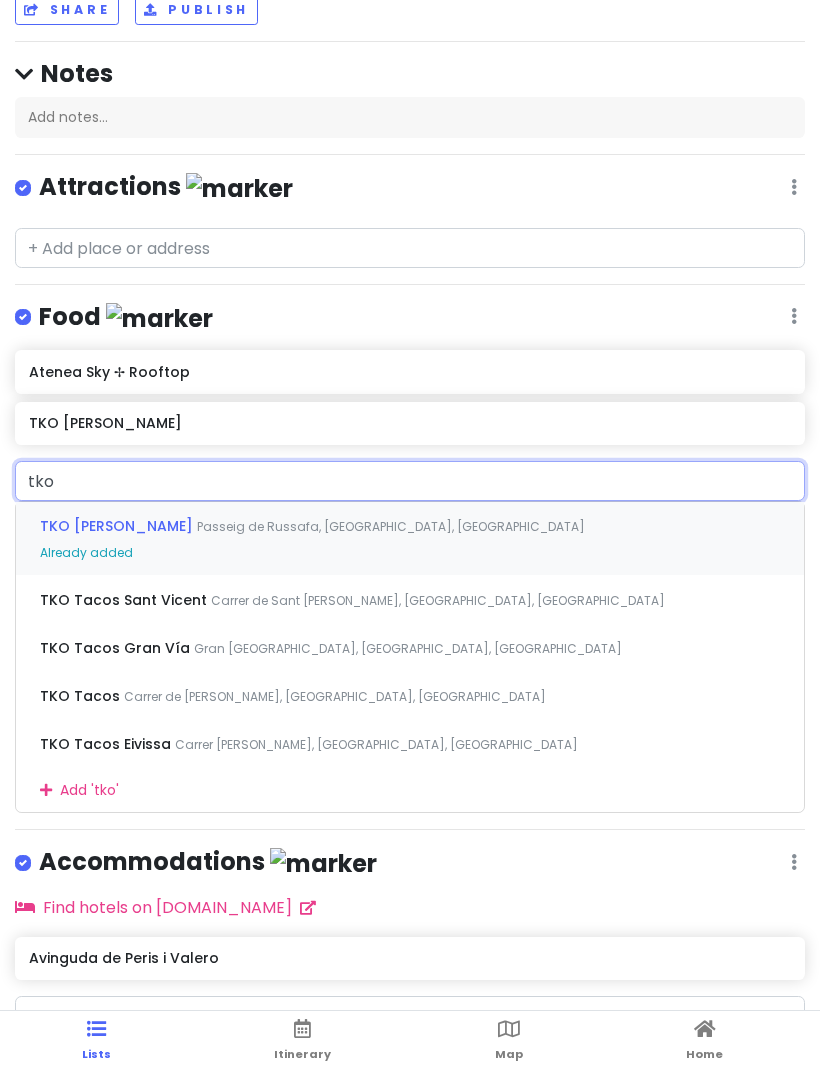 scroll, scrollTop: 71, scrollLeft: 0, axis: vertical 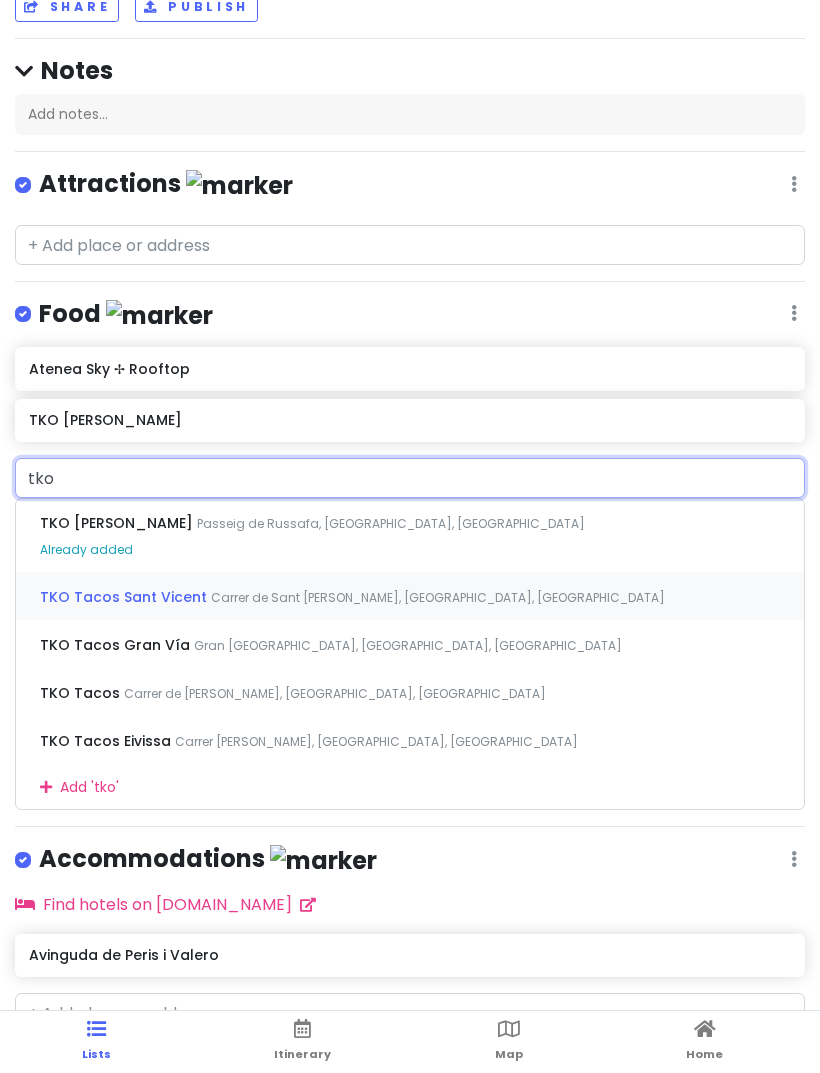 click on "Carrer de Sant [PERSON_NAME], [GEOGRAPHIC_DATA], [GEOGRAPHIC_DATA]" at bounding box center [391, 523] 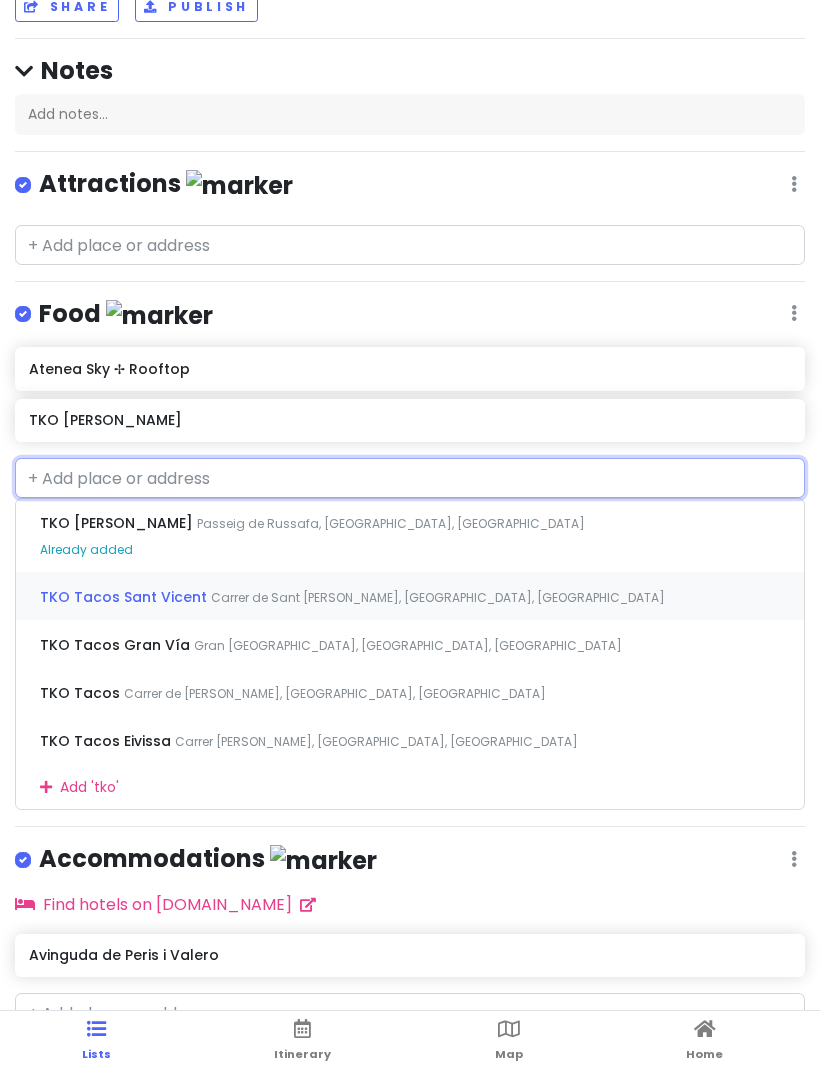 scroll, scrollTop: 0, scrollLeft: 0, axis: both 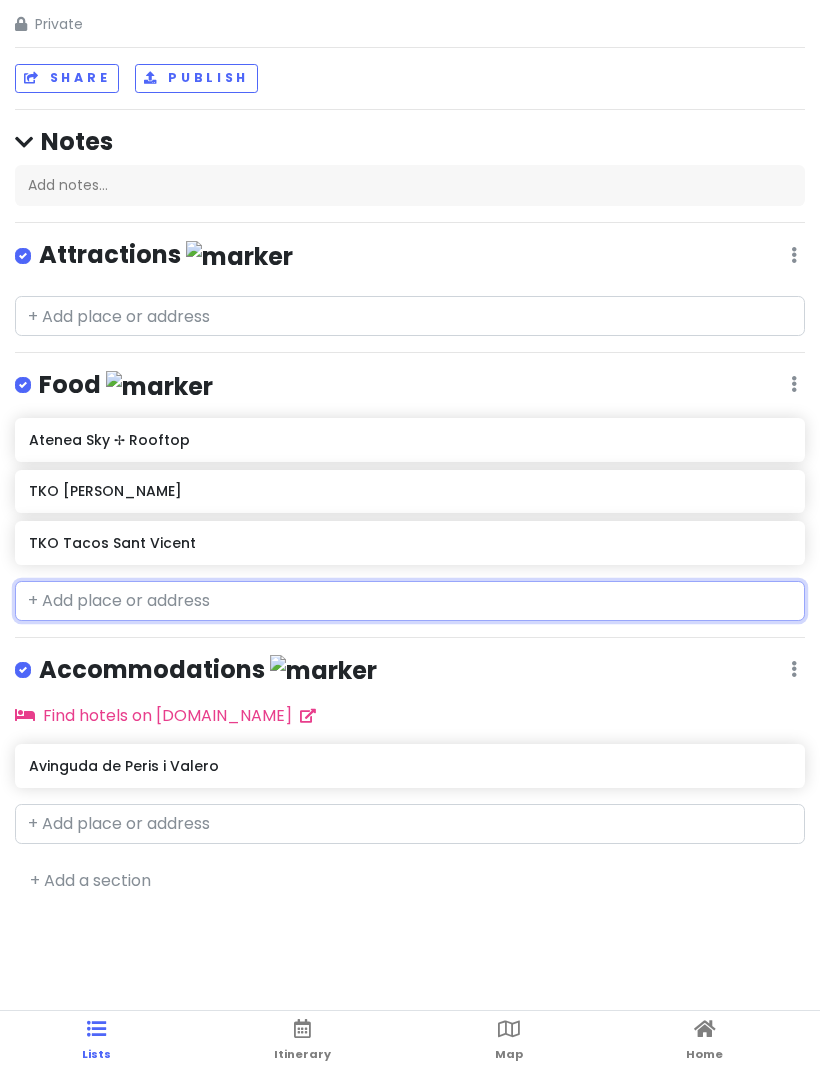 click on "TKO Tacos Sant Vicent" at bounding box center (410, 543) 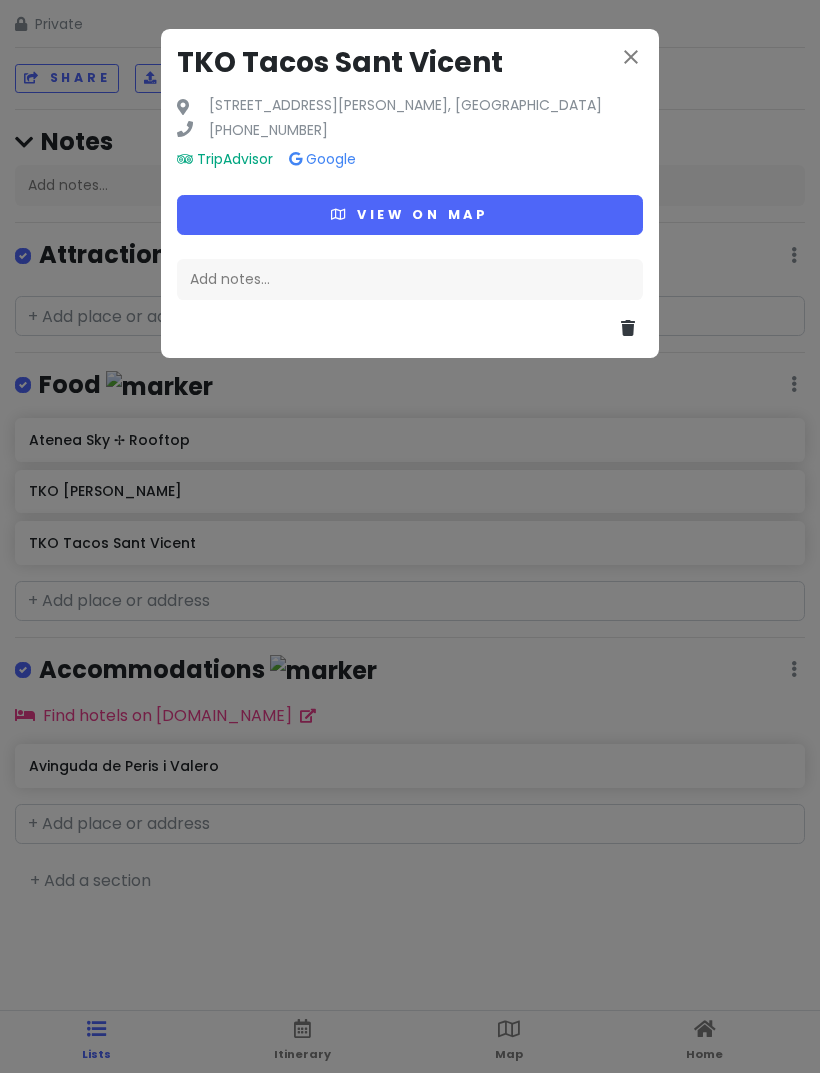 click on "View on map" at bounding box center (410, 214) 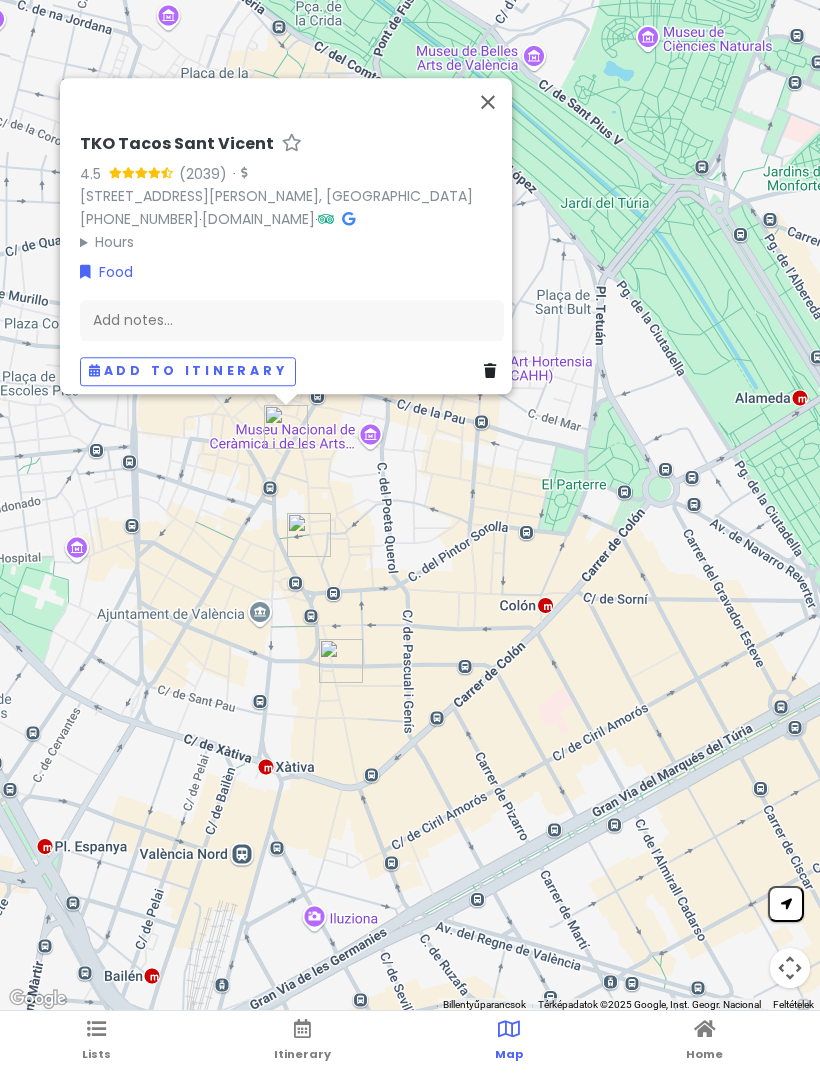 click at bounding box center (96, 1029) 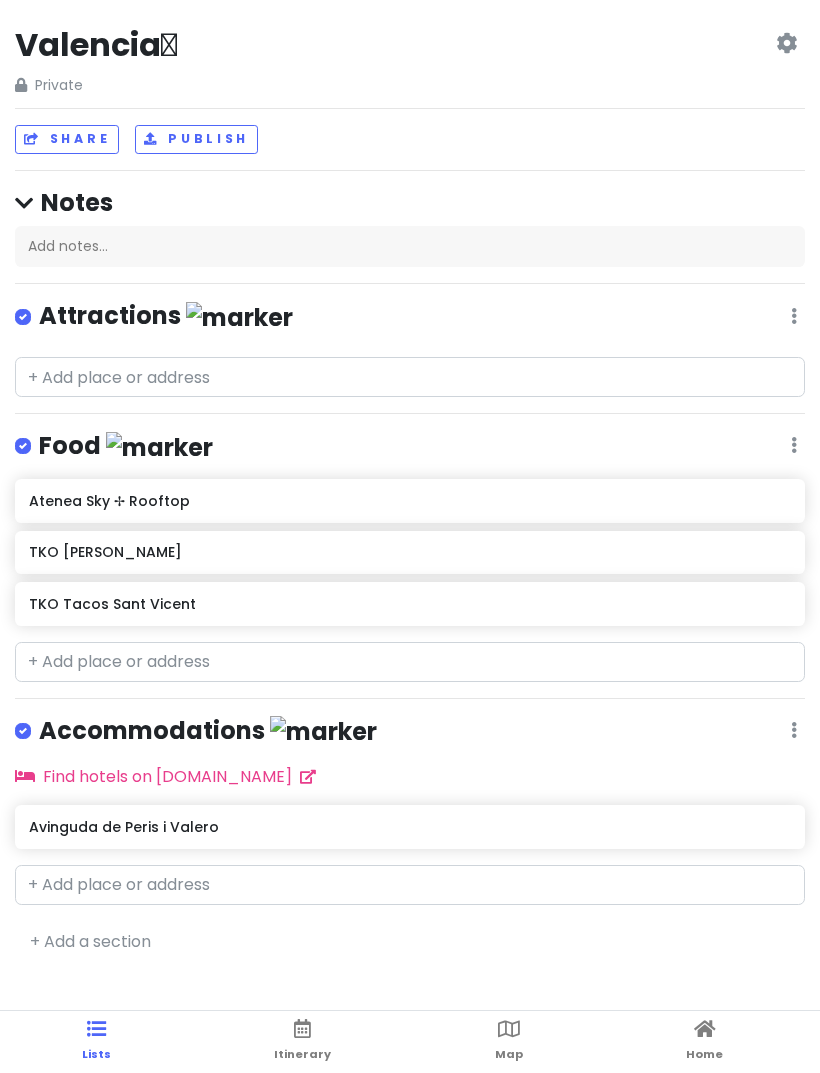 click on "TKO Tacos Sant Vicent" at bounding box center (409, 604) 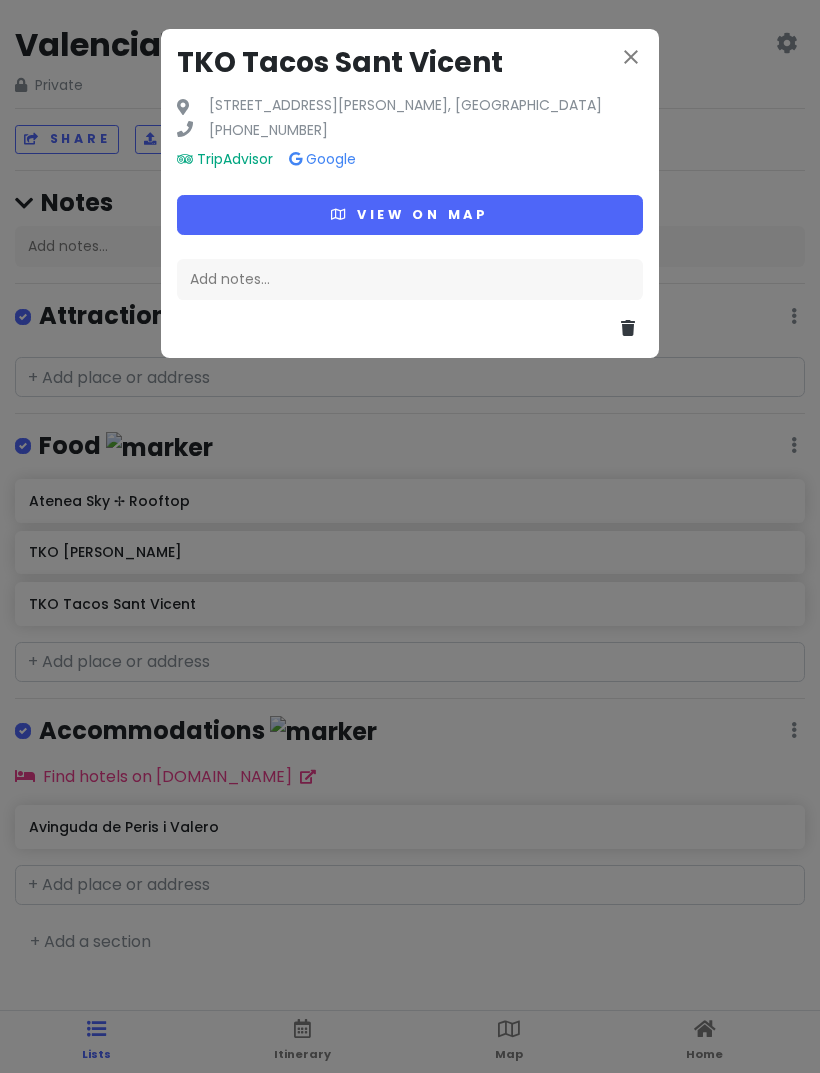 click at bounding box center [410, 321] 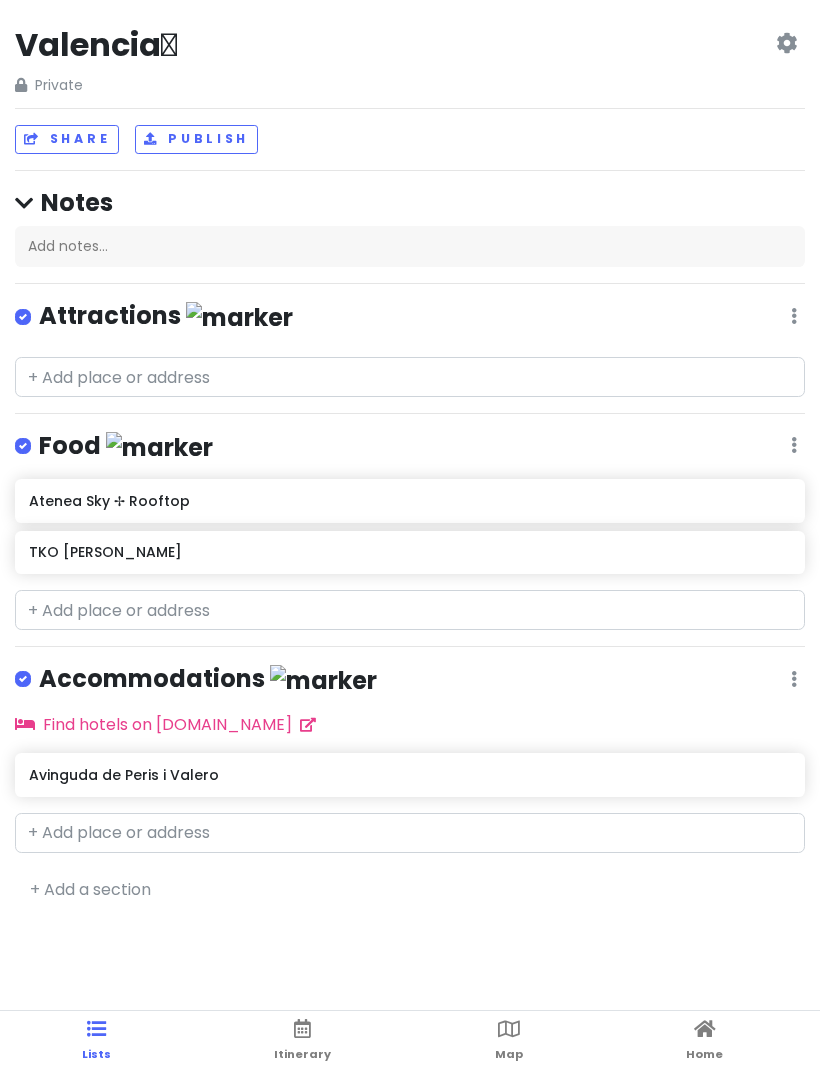 click on "TKO [PERSON_NAME]" 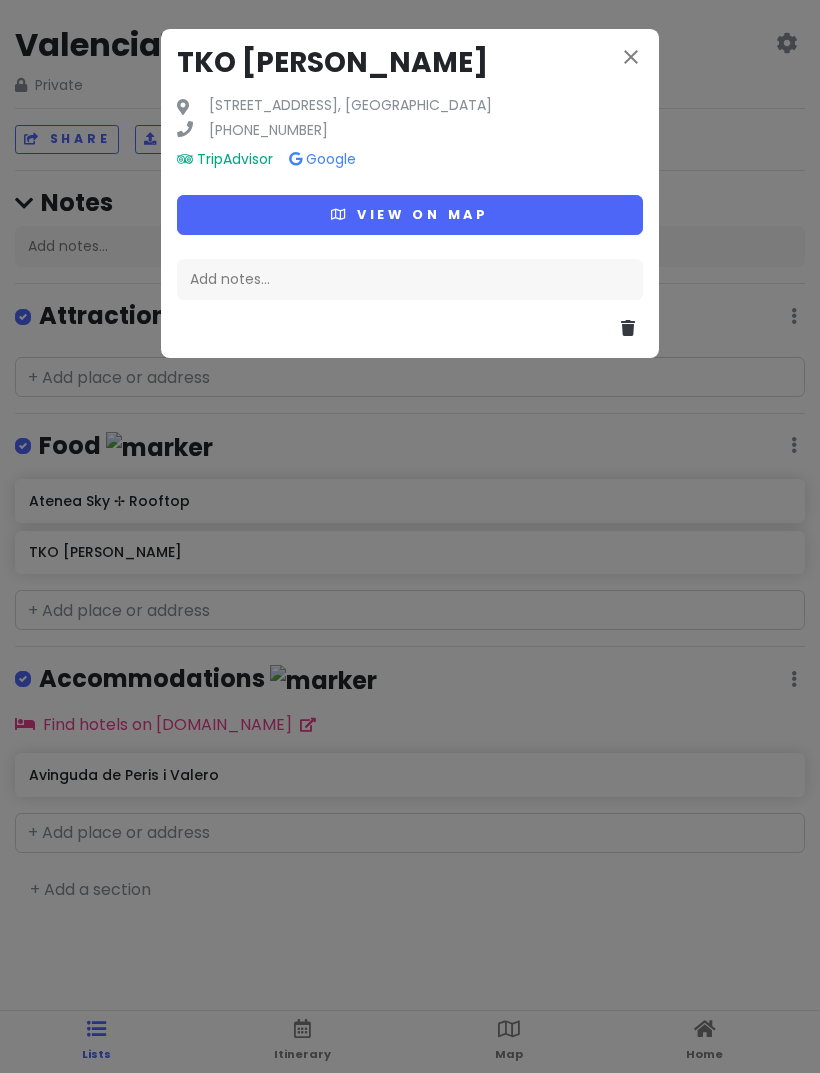 click on "Add notes..." at bounding box center [410, 280] 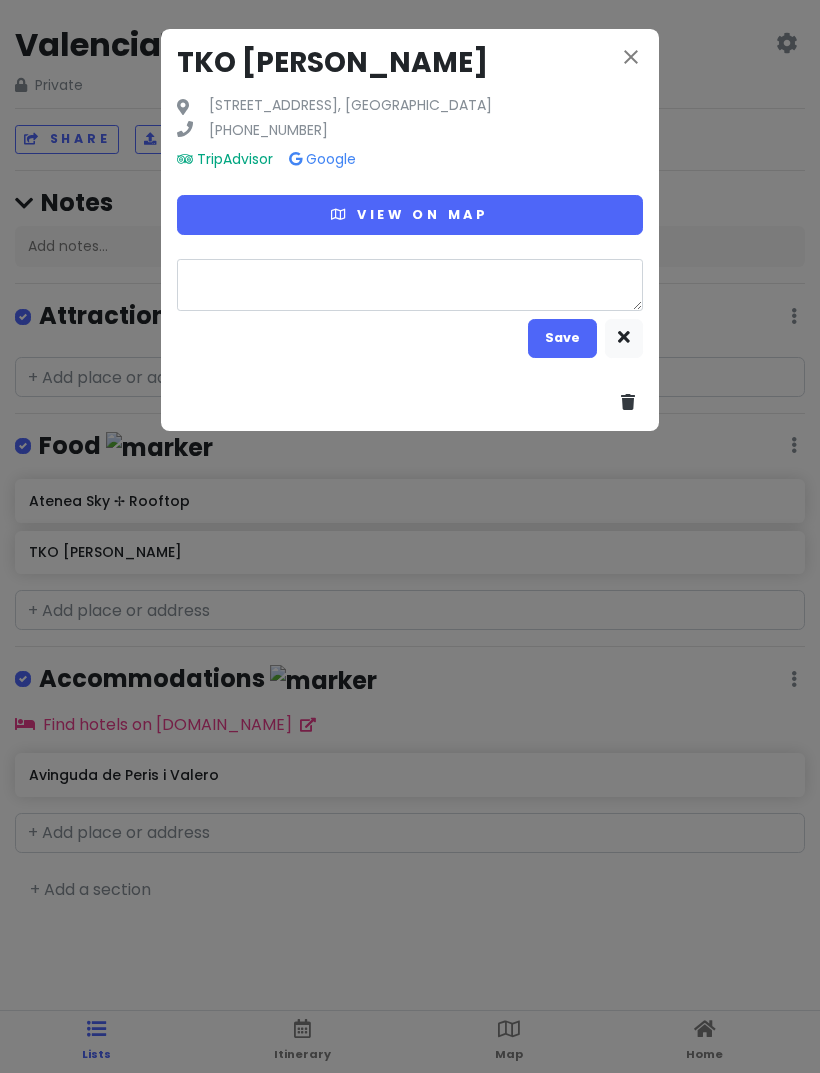 type on "x" 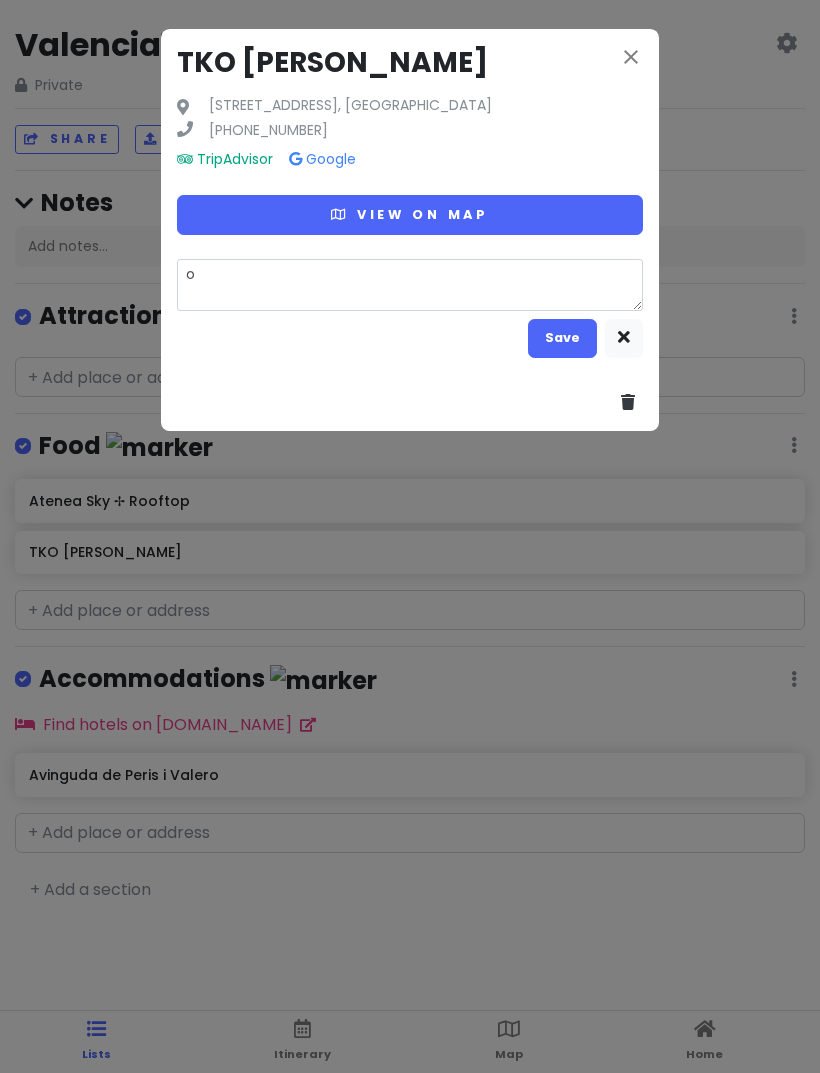 type on "ol" 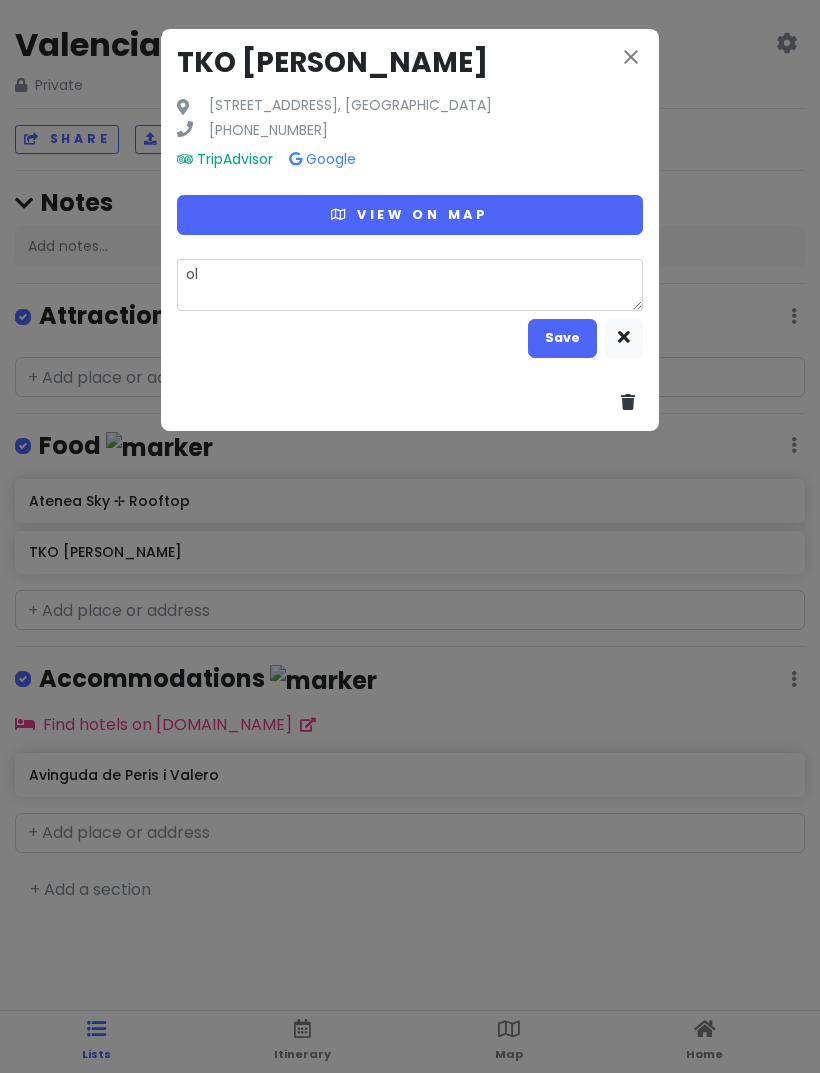 type on "x" 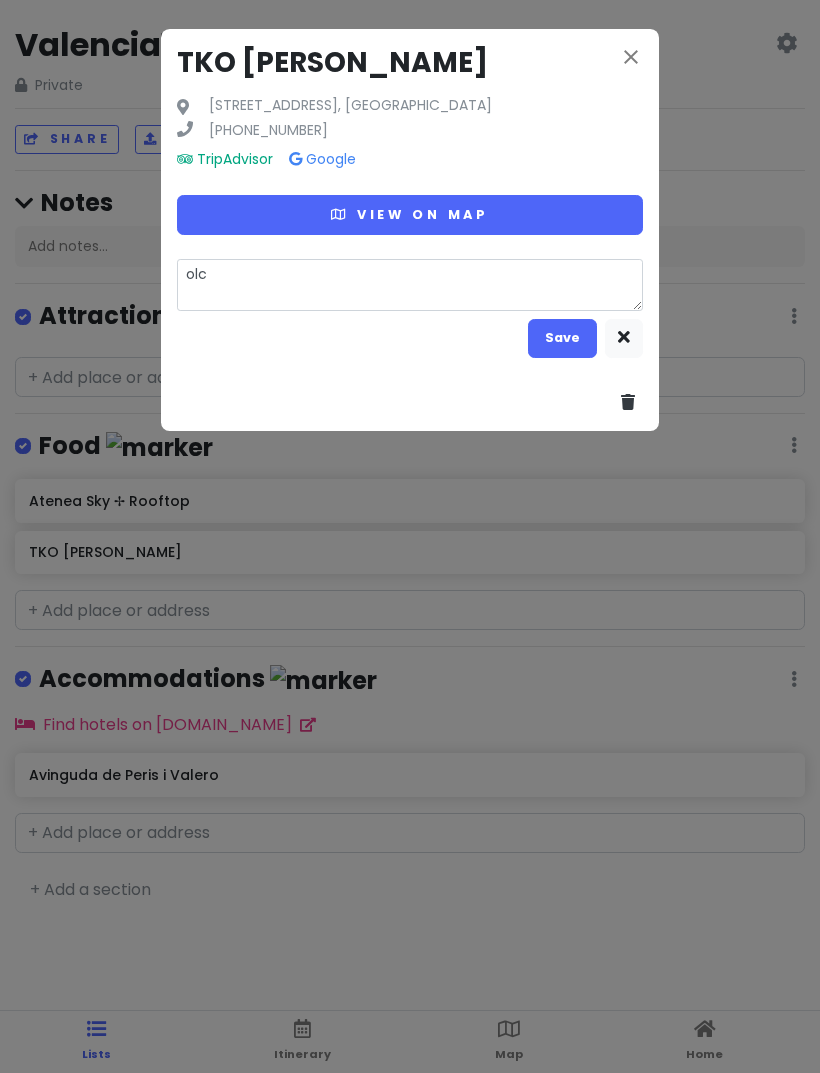 type on "olcs" 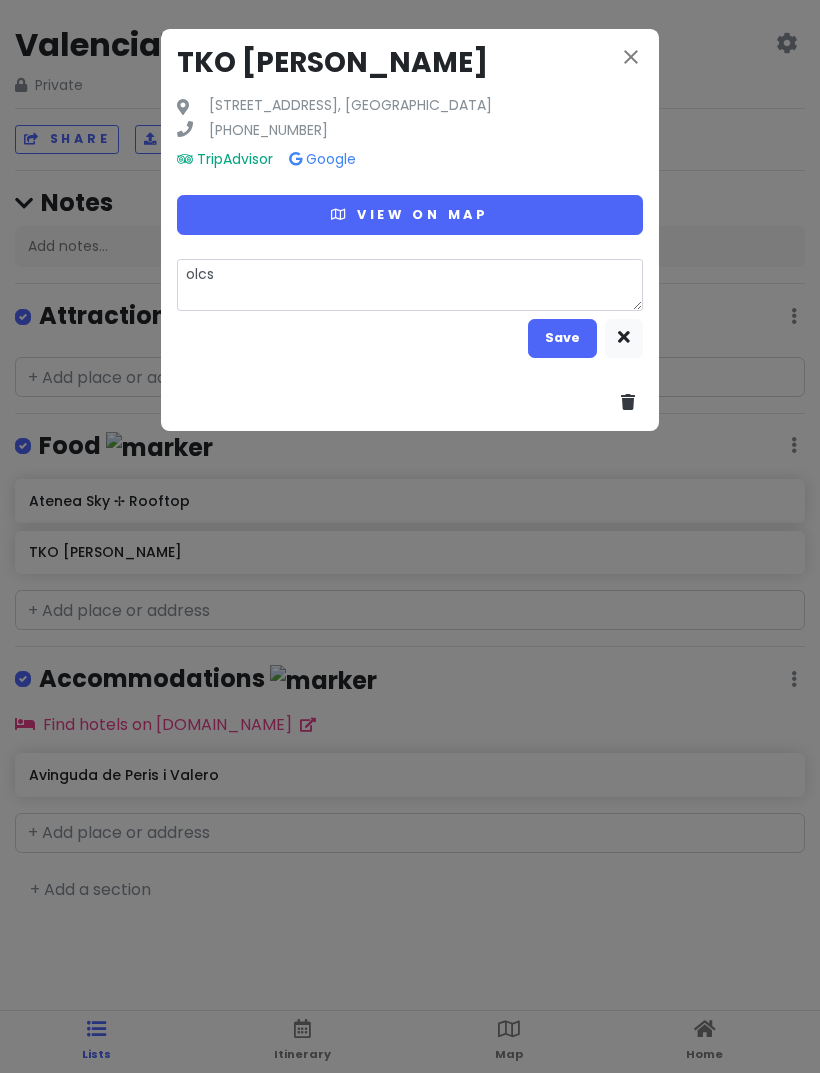 type on "x" 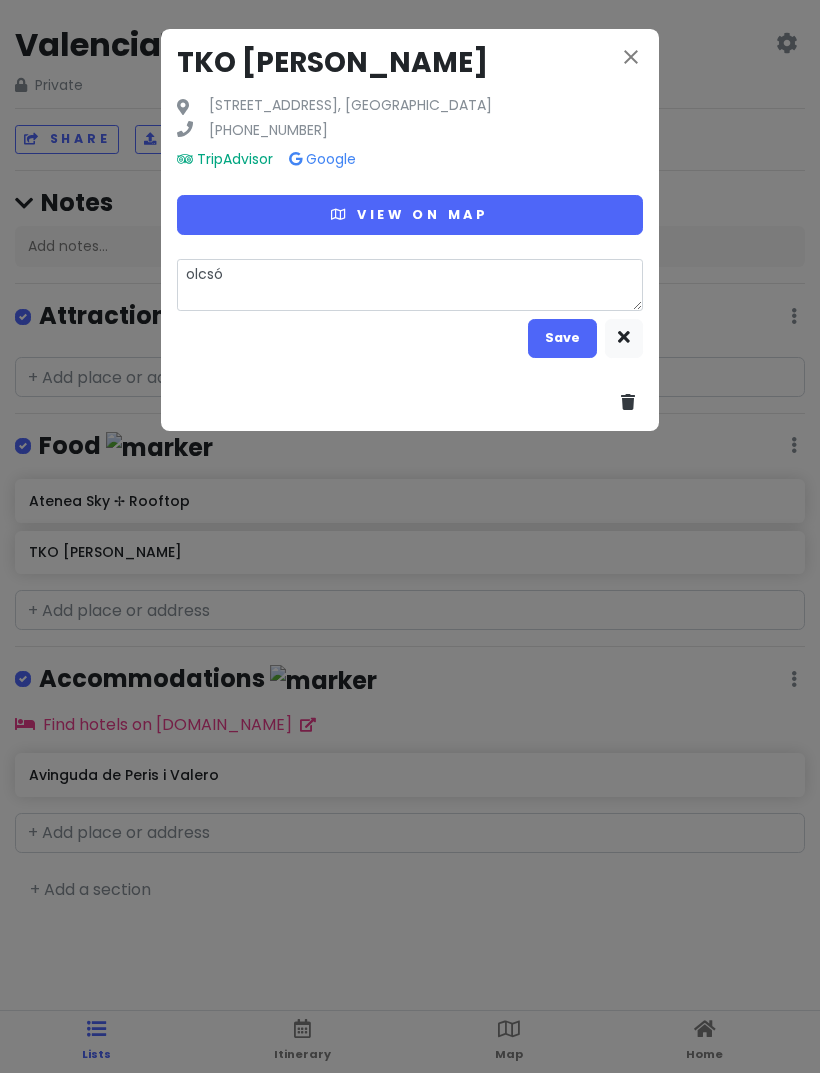 type on "x" 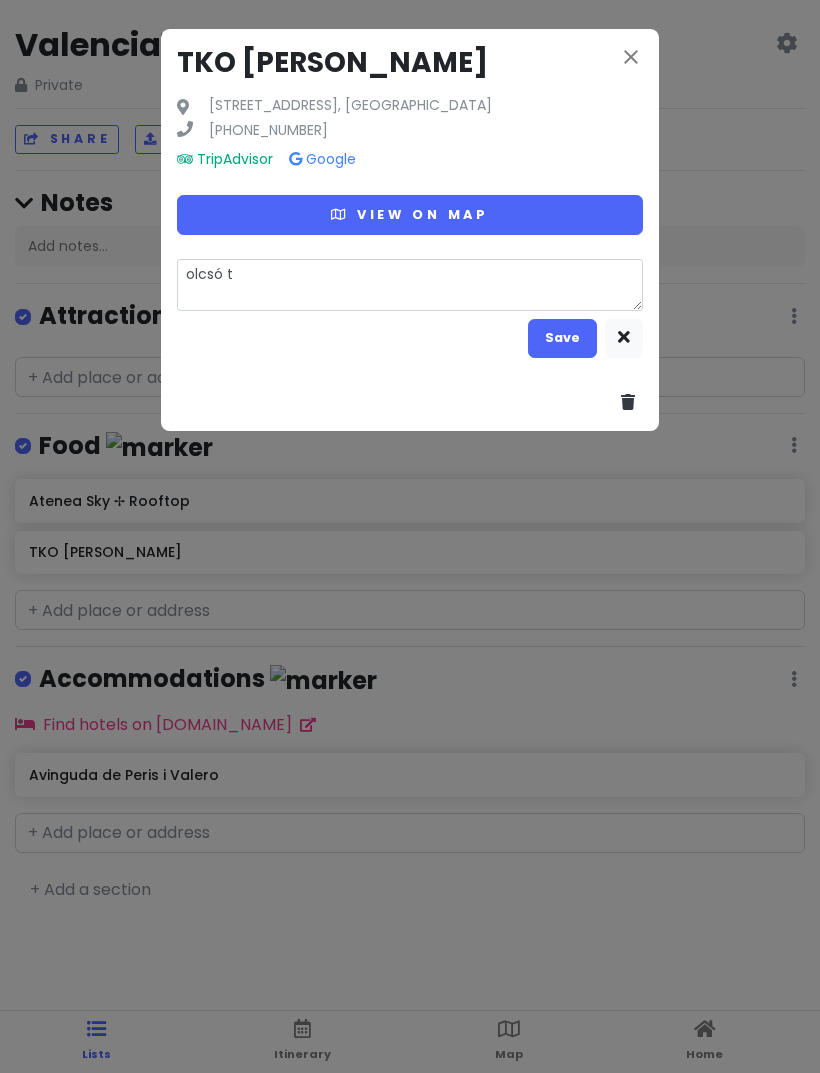 type on "x" 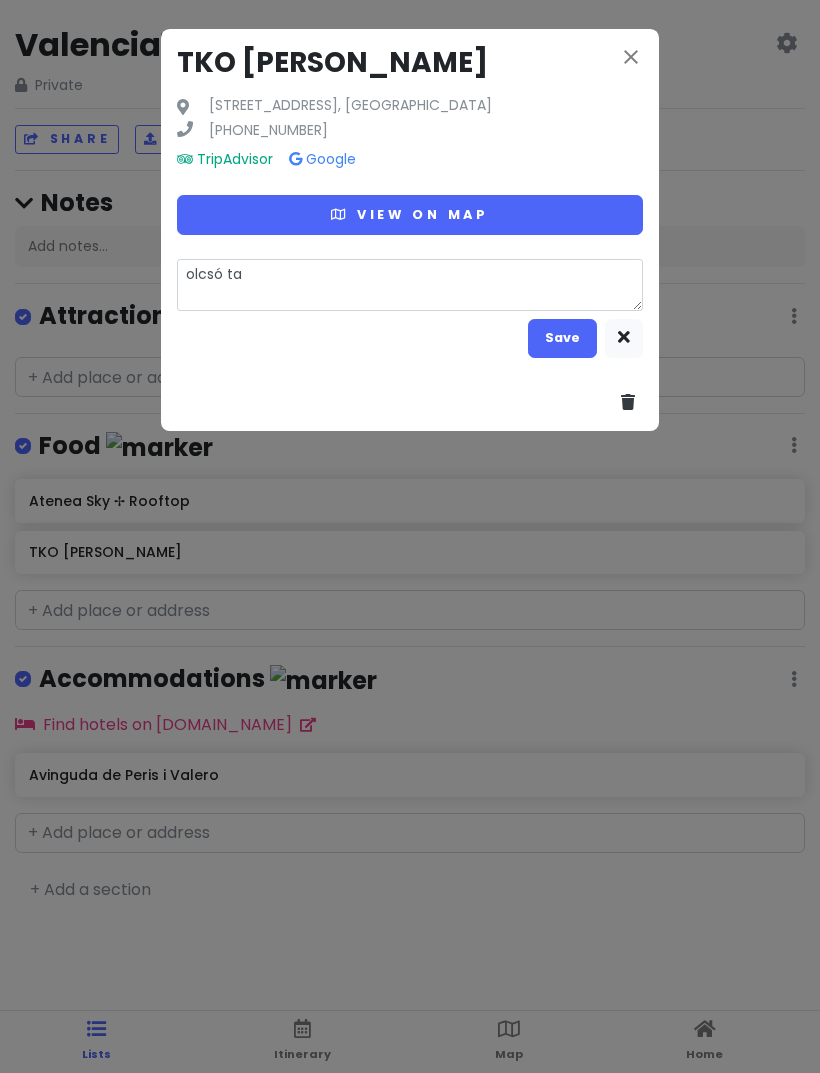 type on "x" 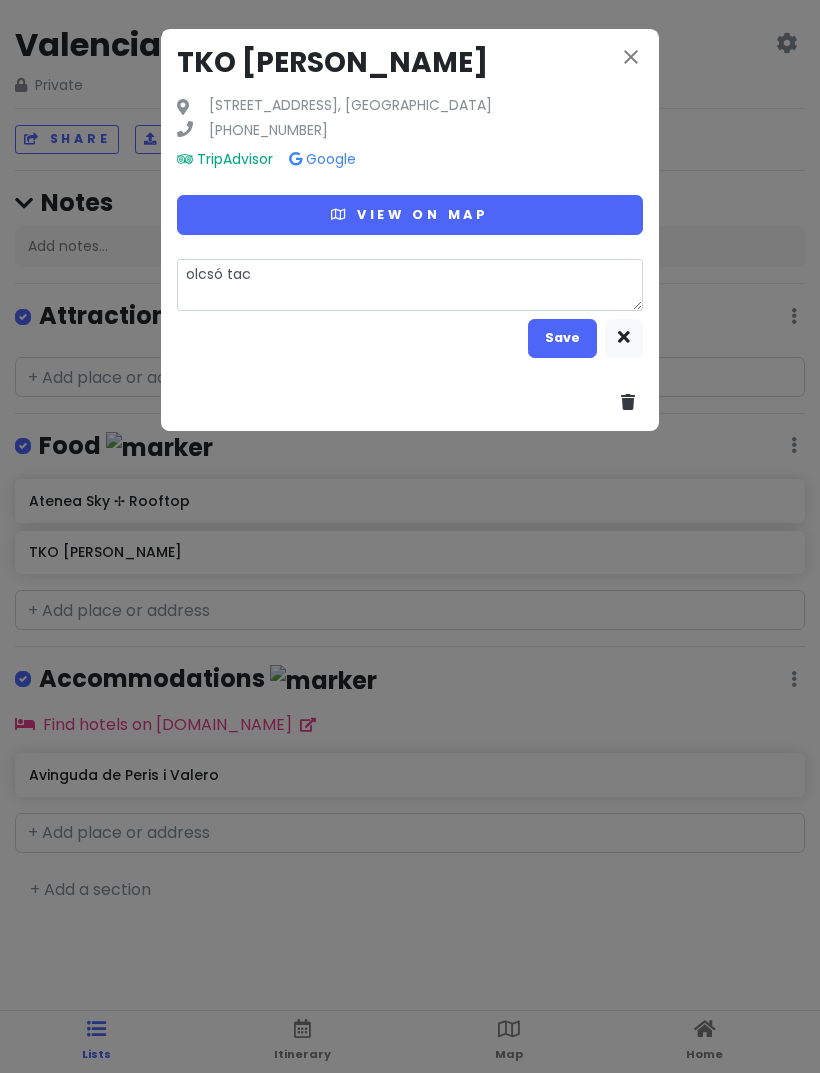 type on "x" 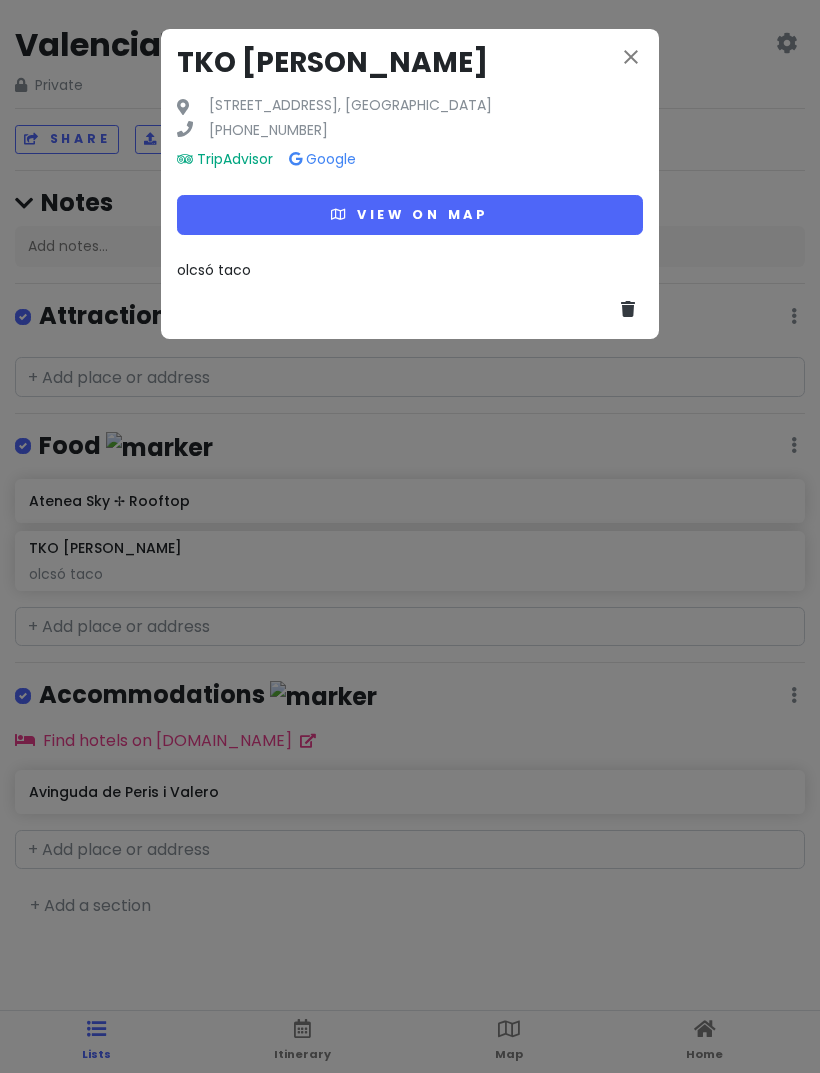 click on "close" at bounding box center (631, 57) 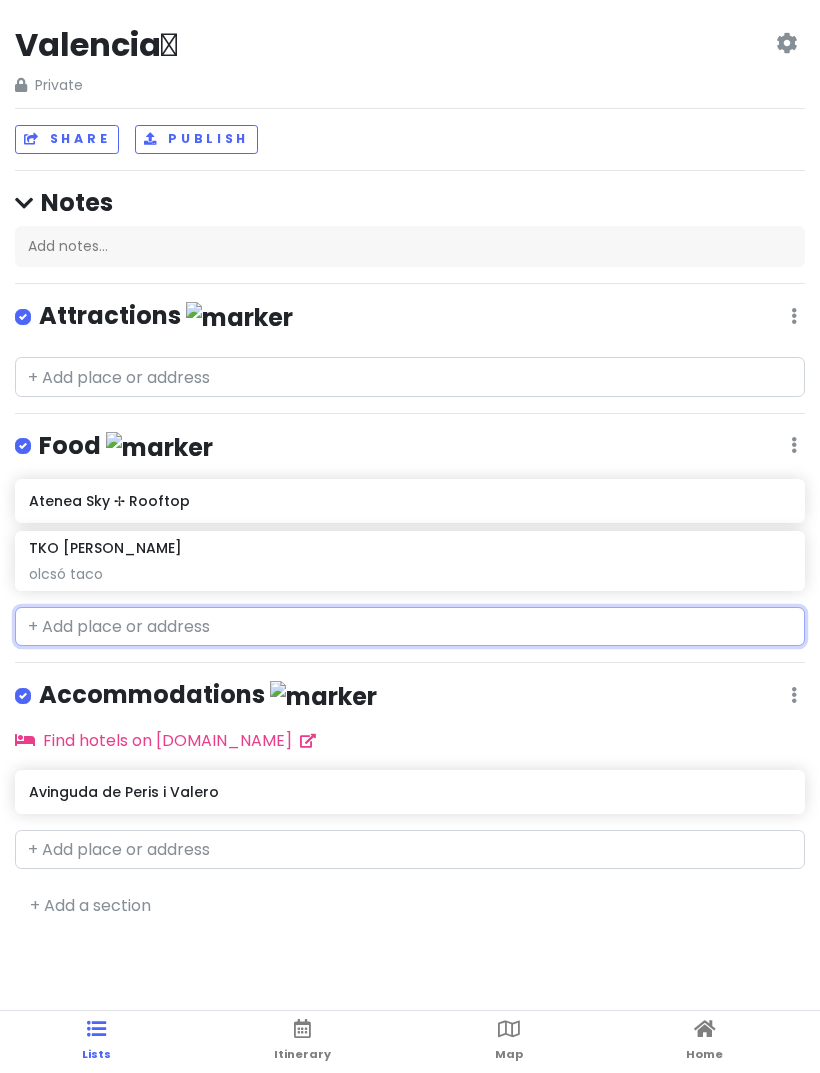 click at bounding box center [410, 627] 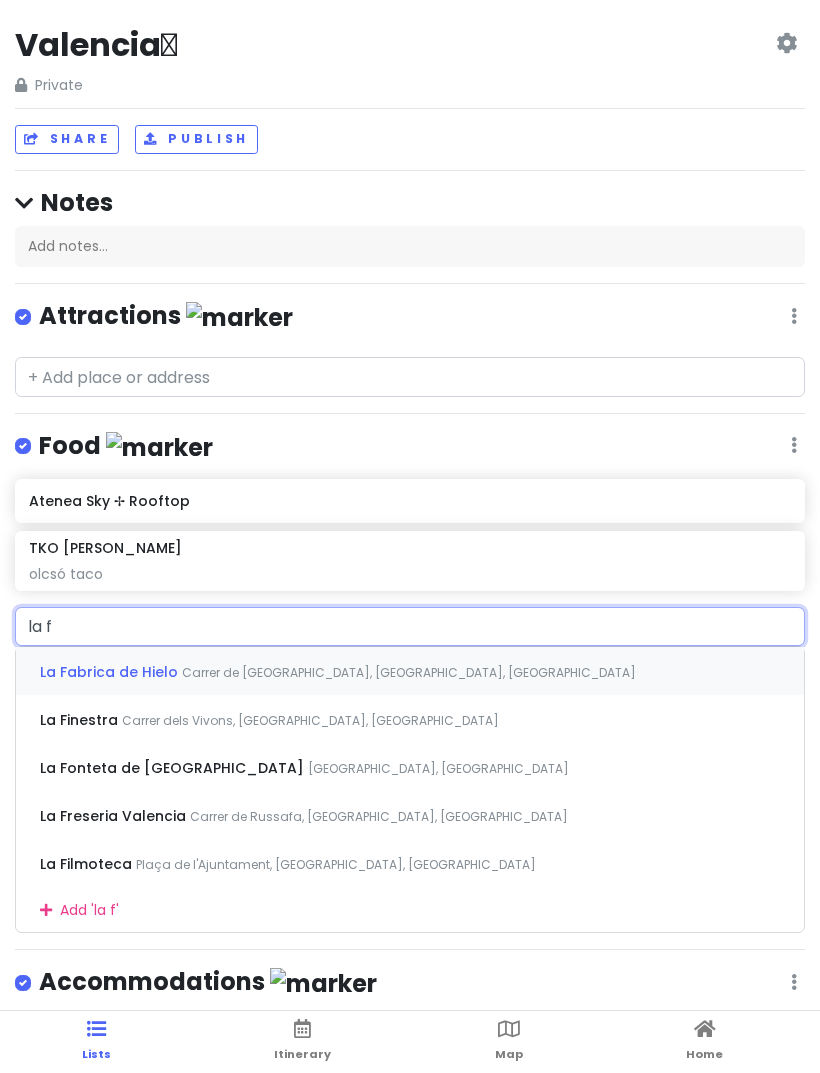 type on "la fi" 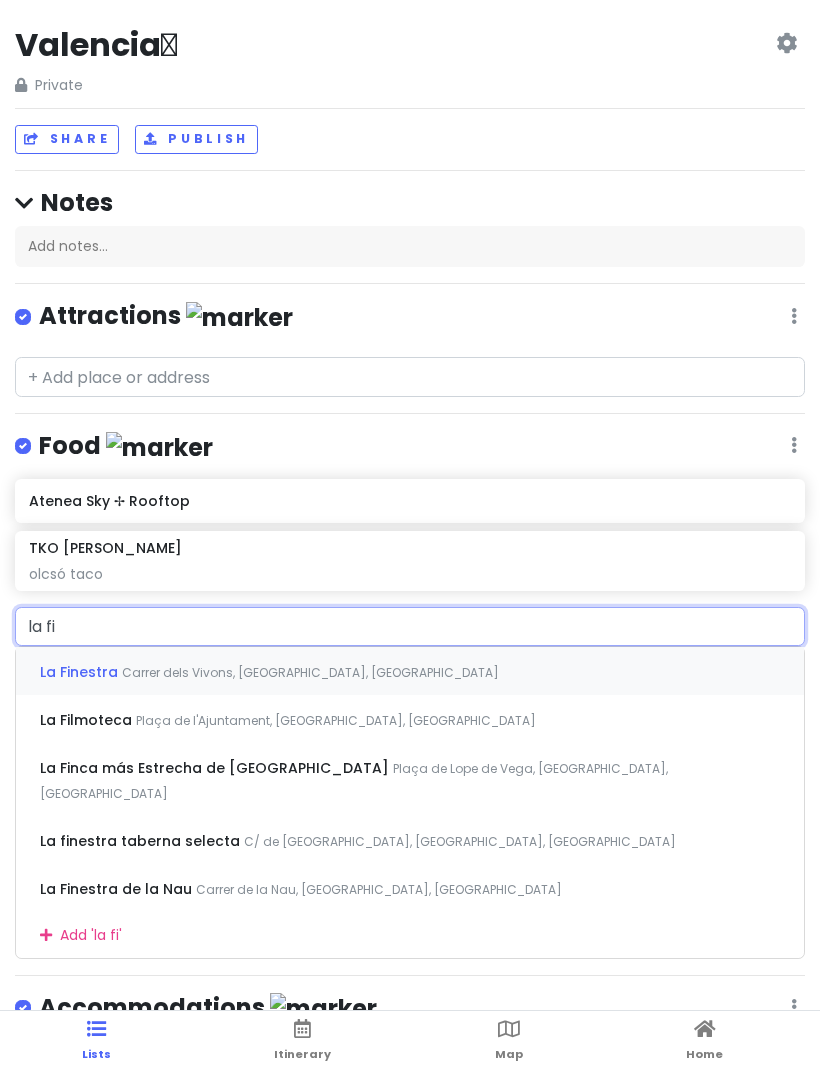 click on "La Finestra   Carrer dels Vivons, [GEOGRAPHIC_DATA], [GEOGRAPHIC_DATA]" at bounding box center (410, 671) 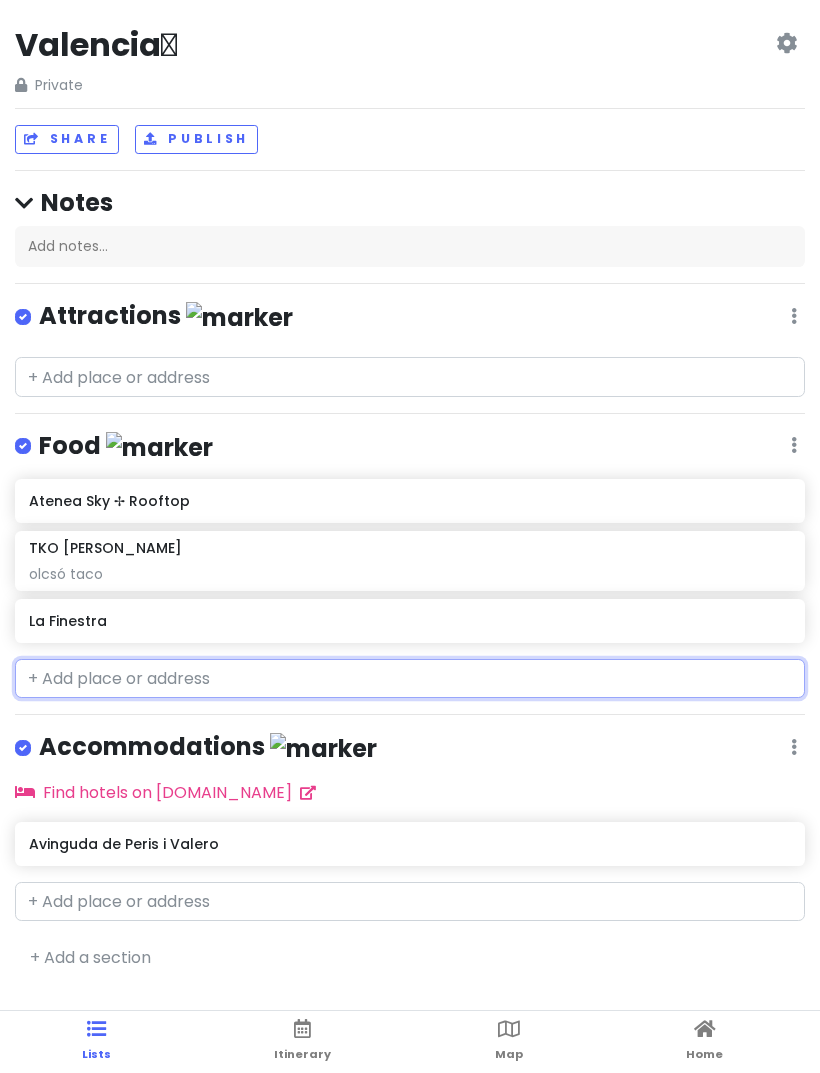 click on "La Finestra" at bounding box center (409, 621) 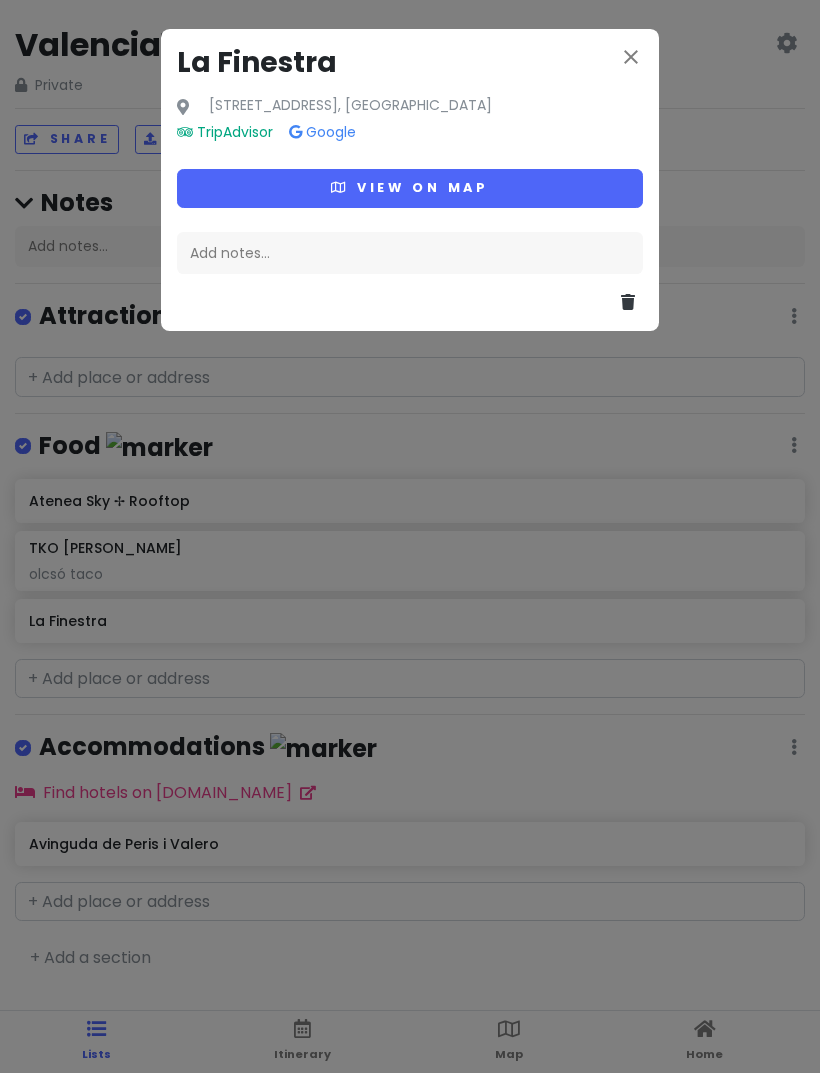 click on "View on map" at bounding box center [410, 188] 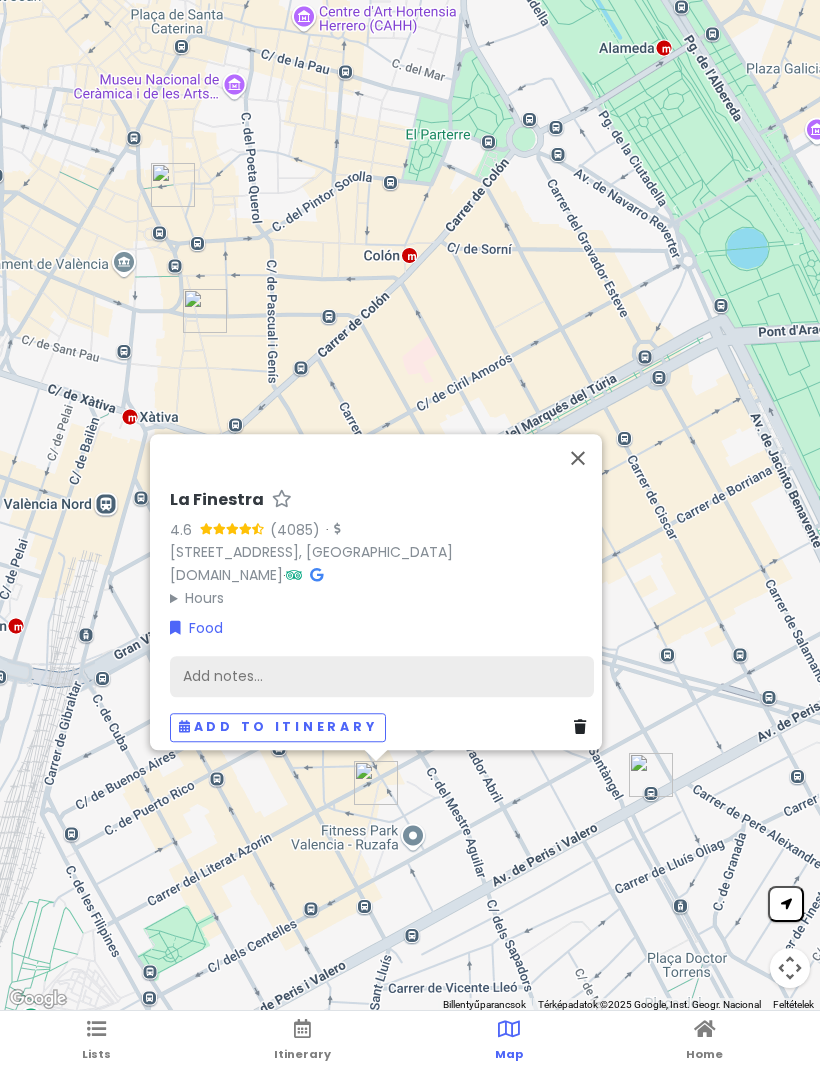 click on "Add notes..." at bounding box center [382, 677] 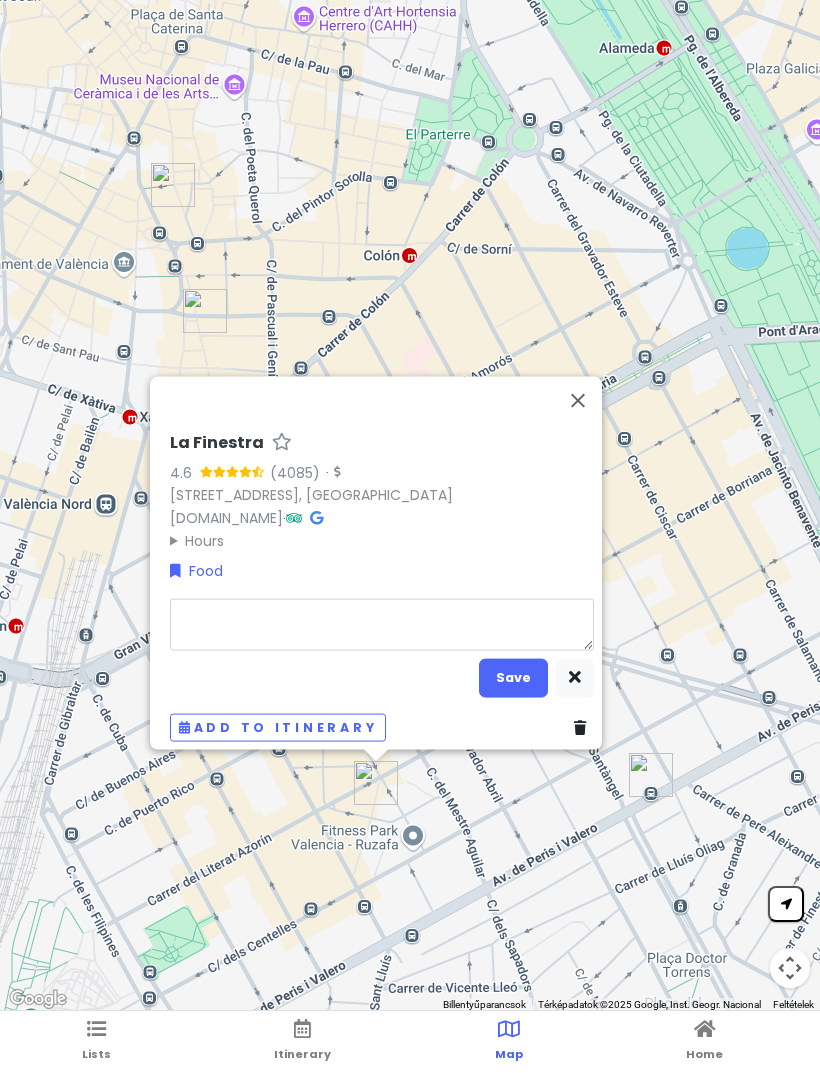 type on "x" 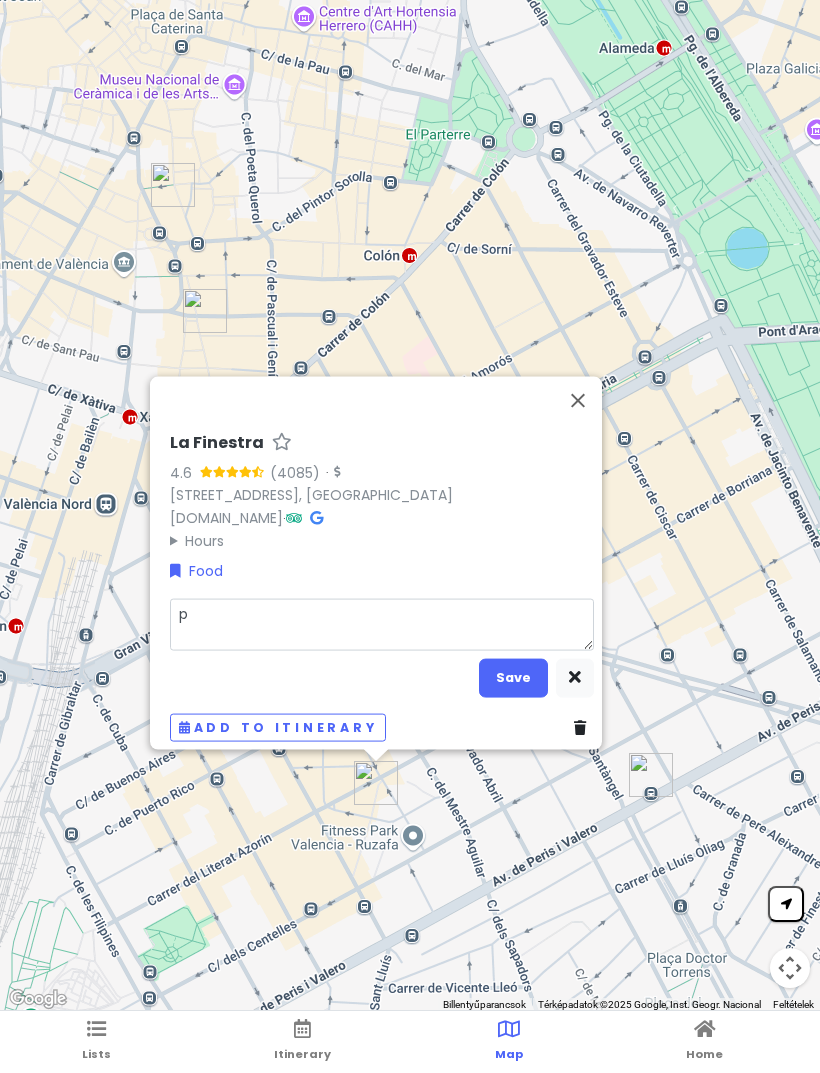 type on "x" 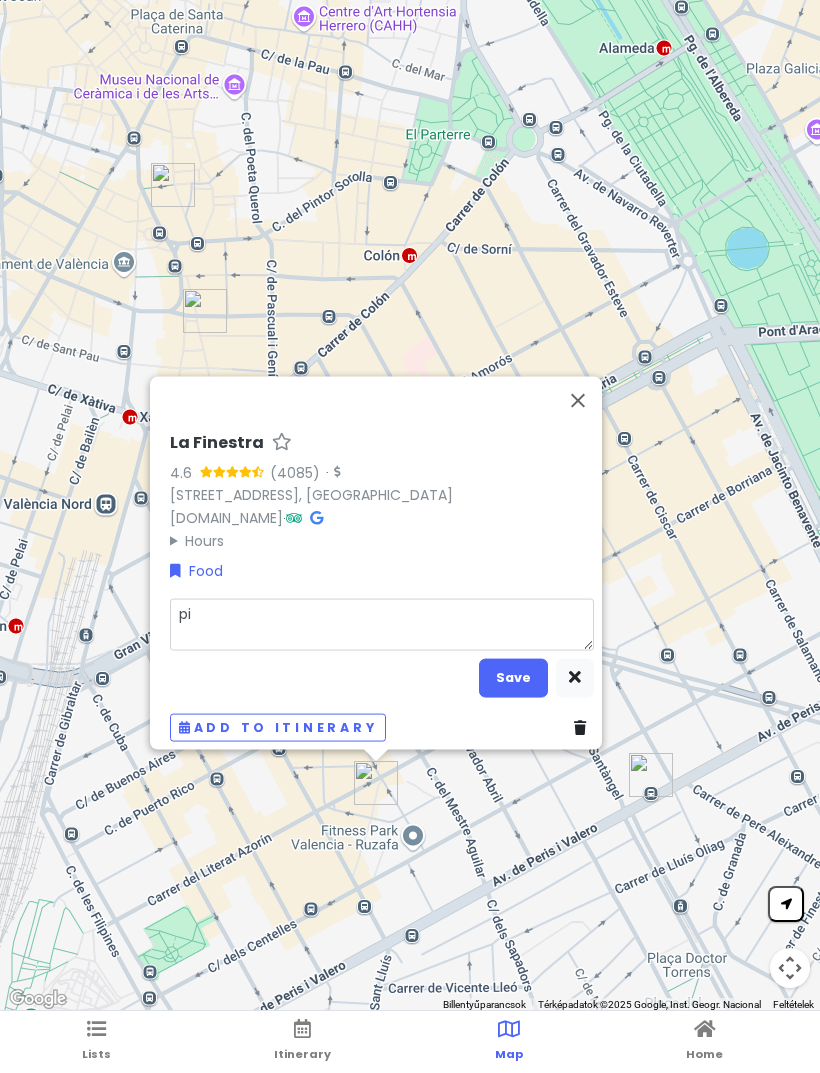 type on "piz" 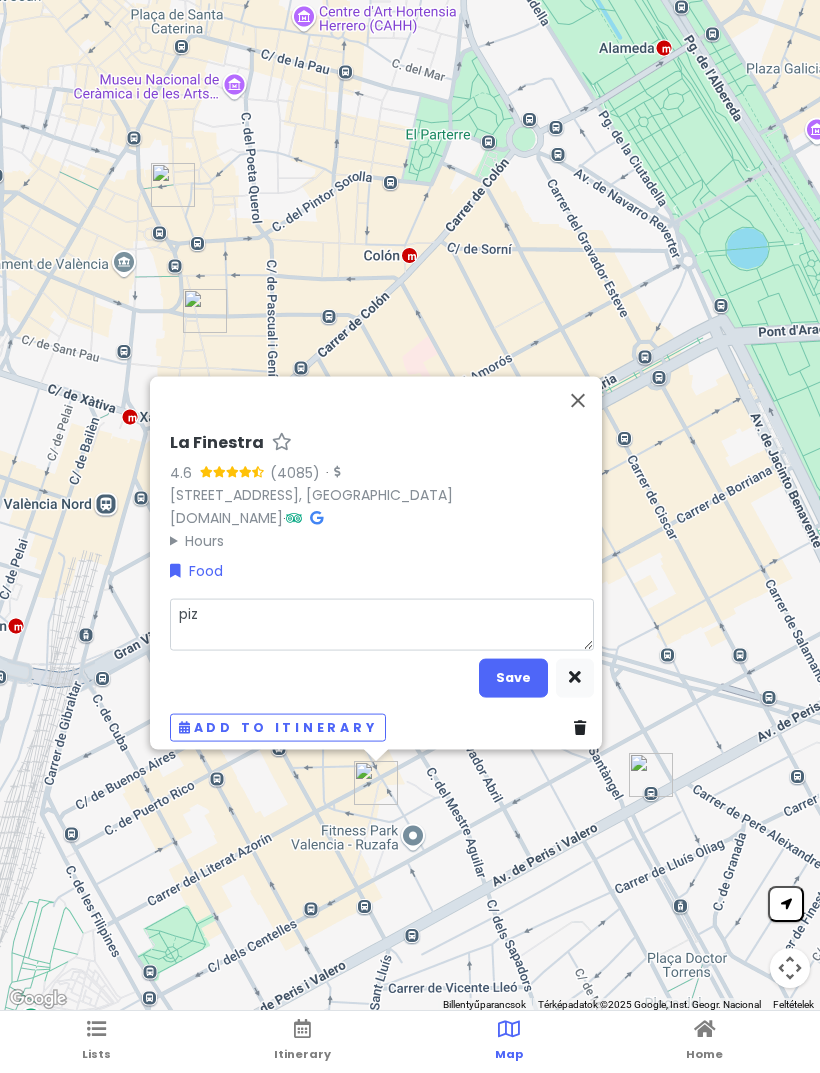 type on "x" 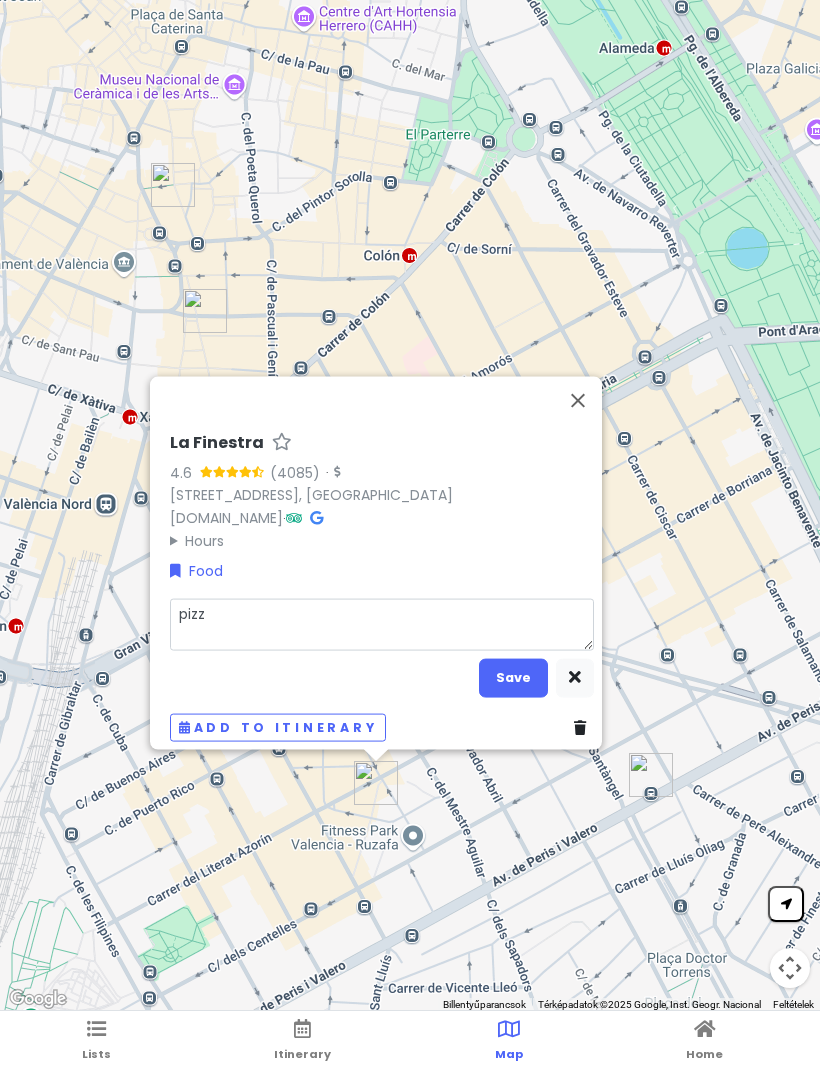 type on "x" 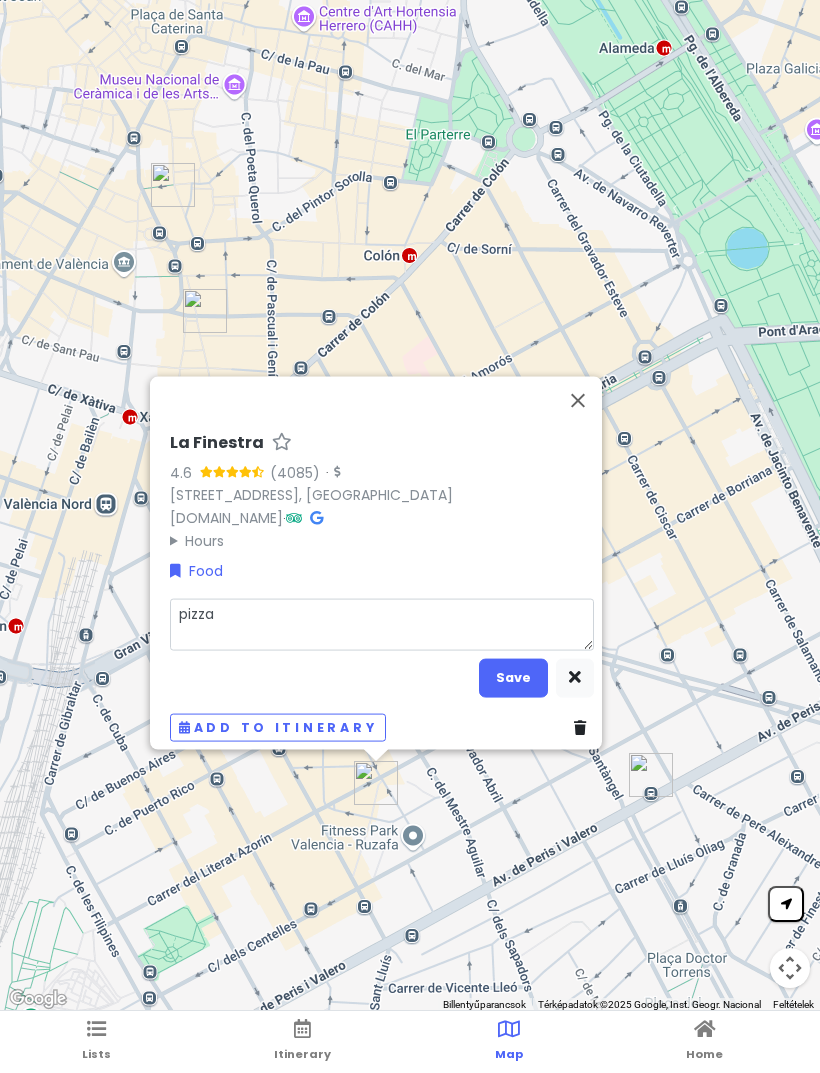 type on "x" 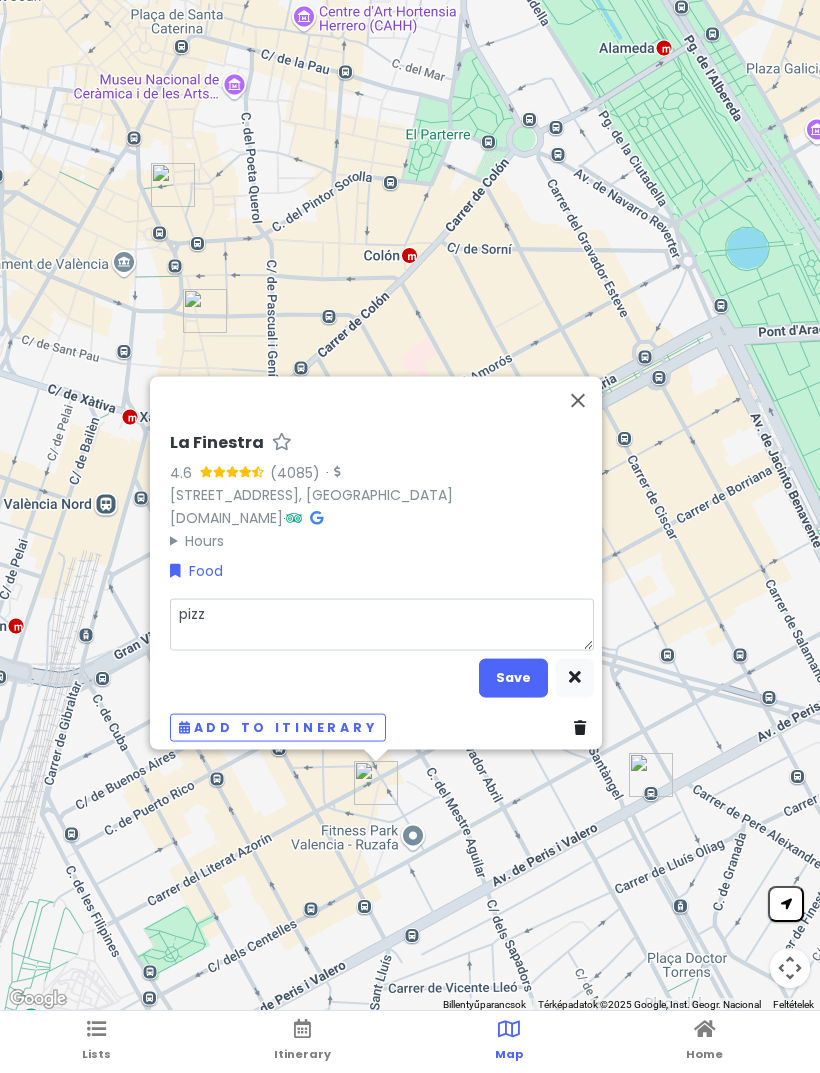 type on "x" 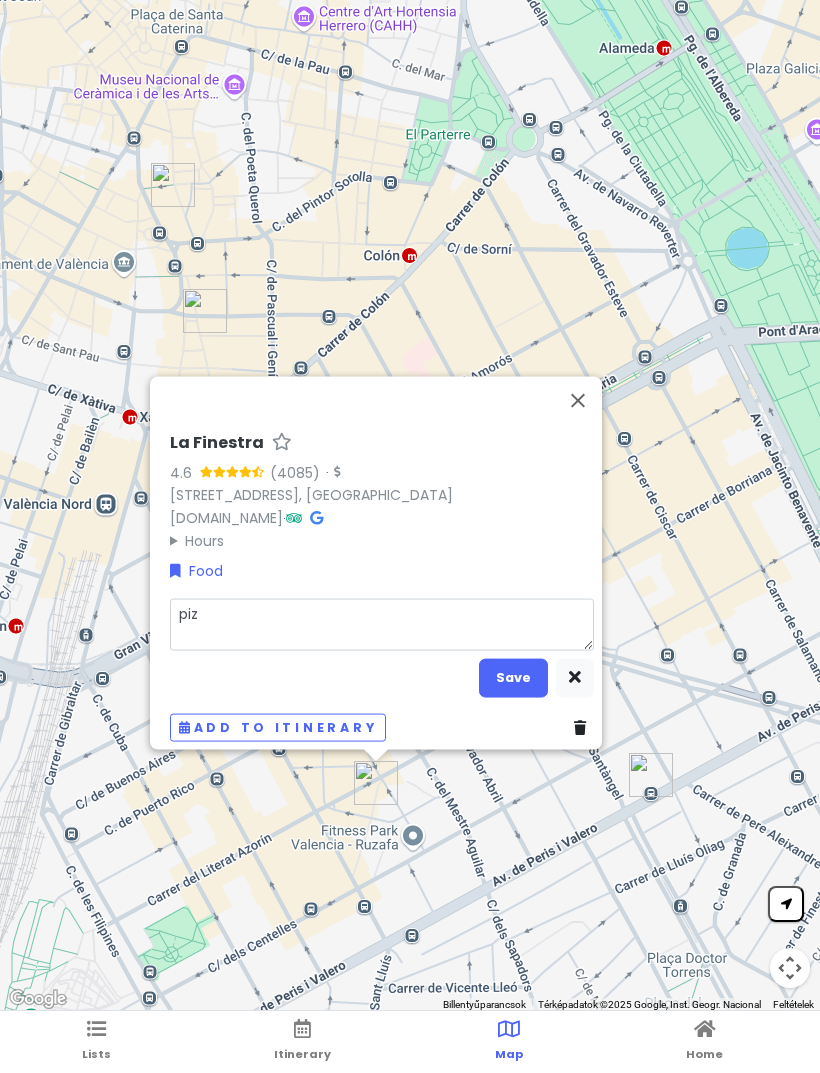 type on "x" 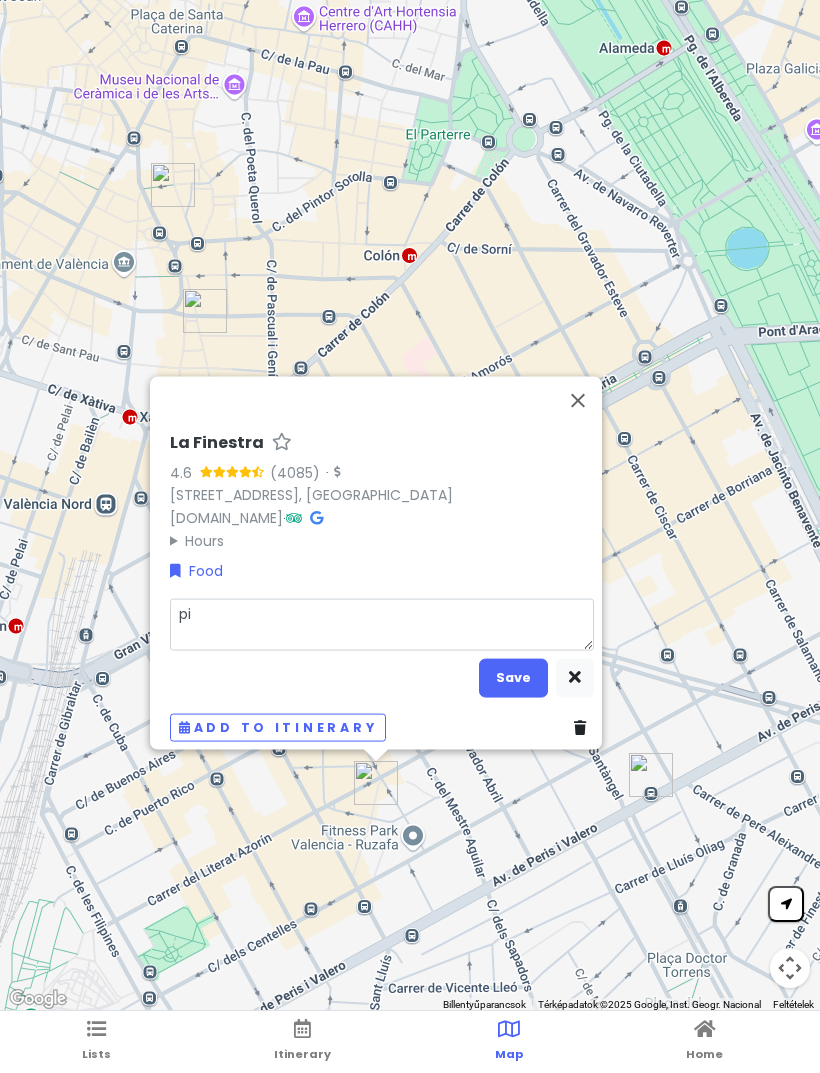 type on "x" 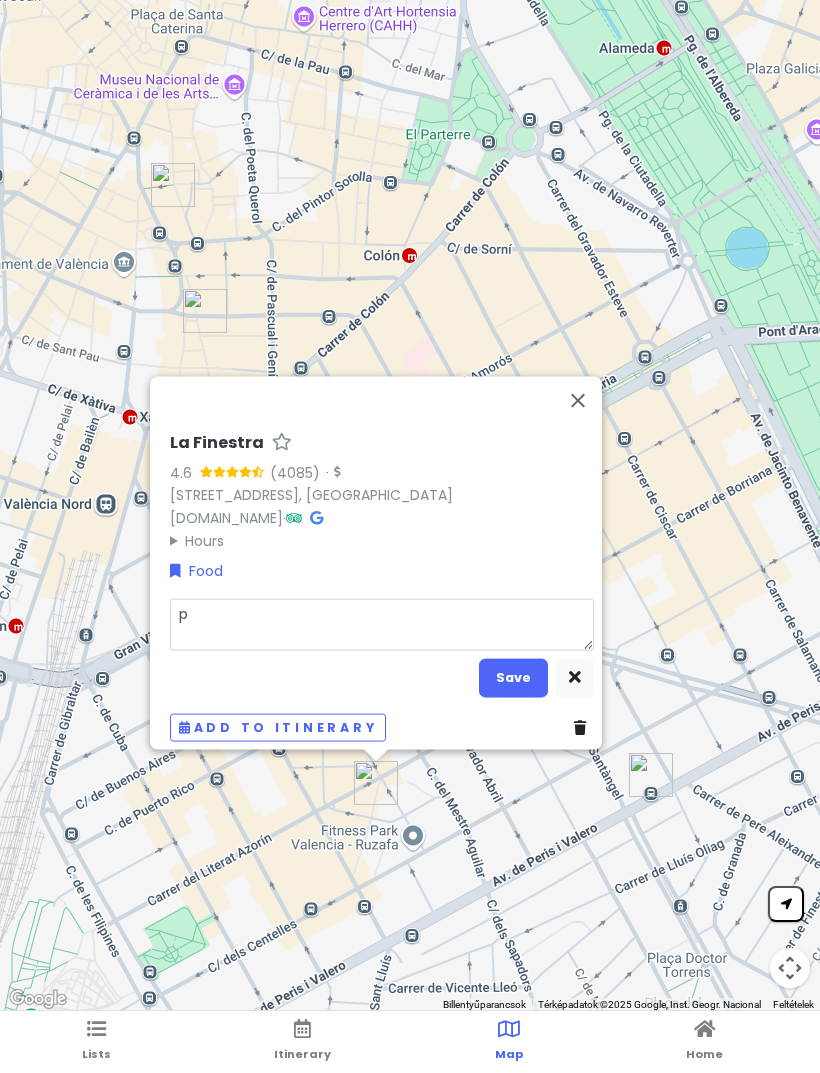 type 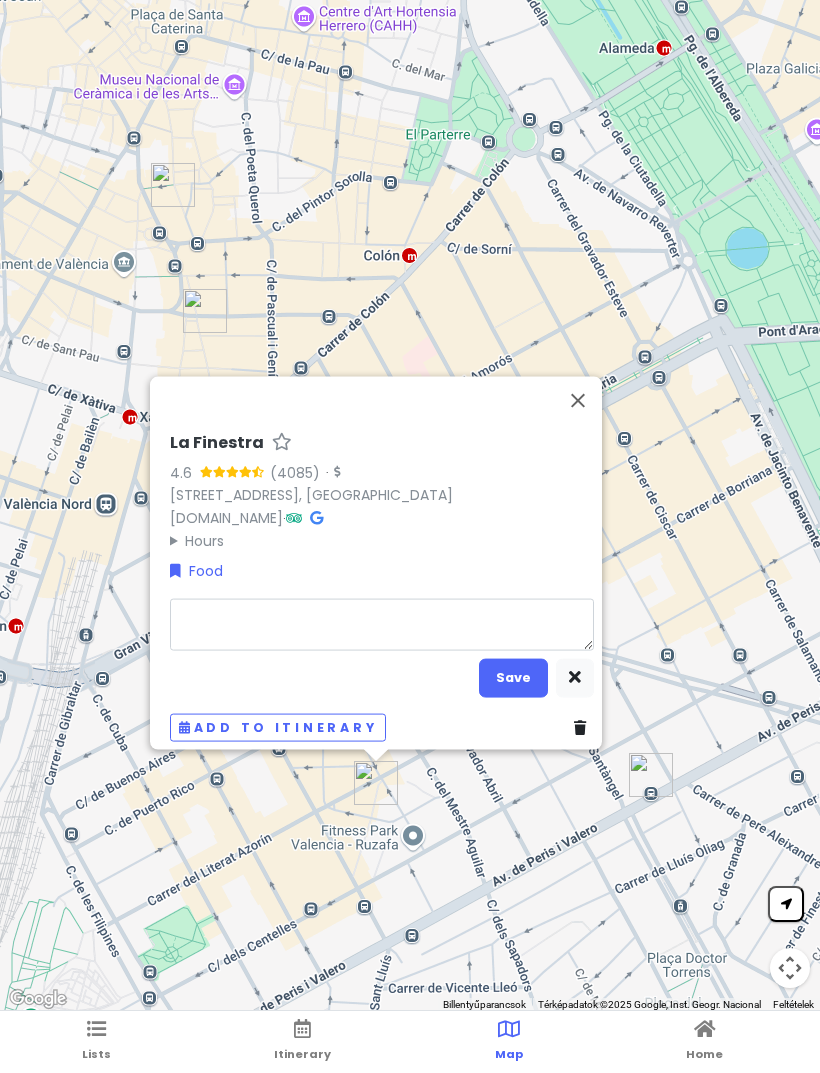 type on "x" 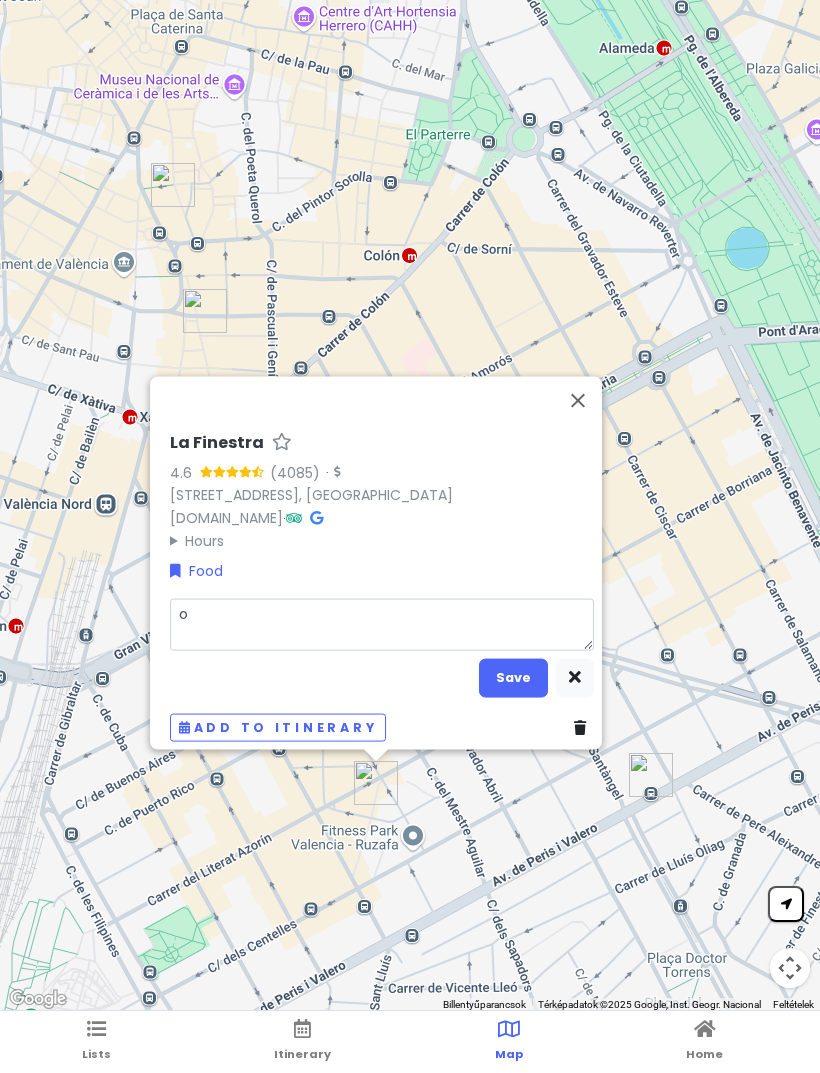 type on "ol" 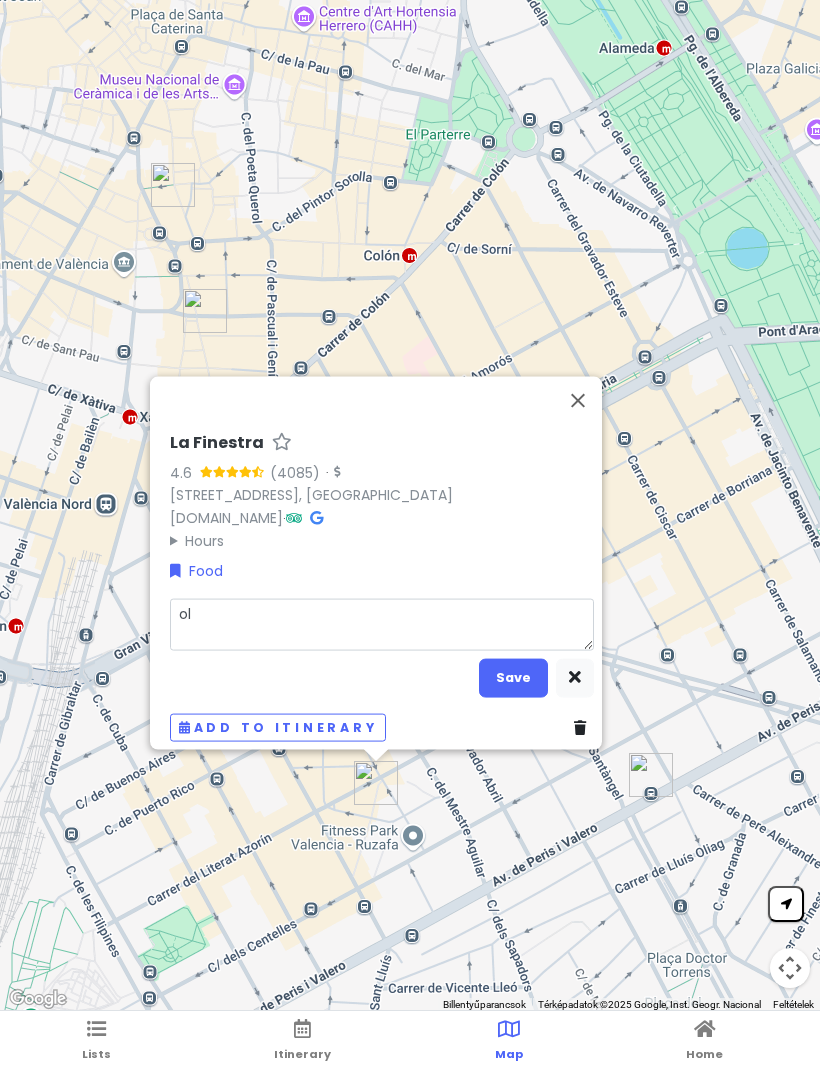 type on "x" 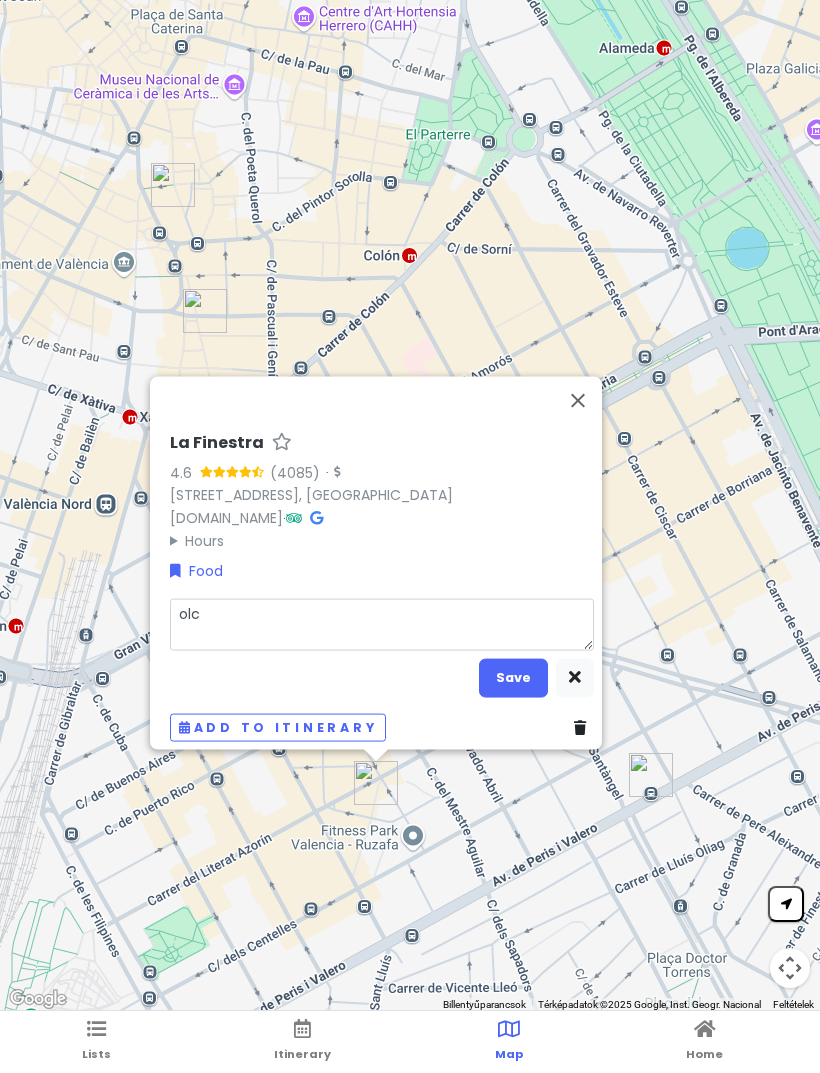 type on "x" 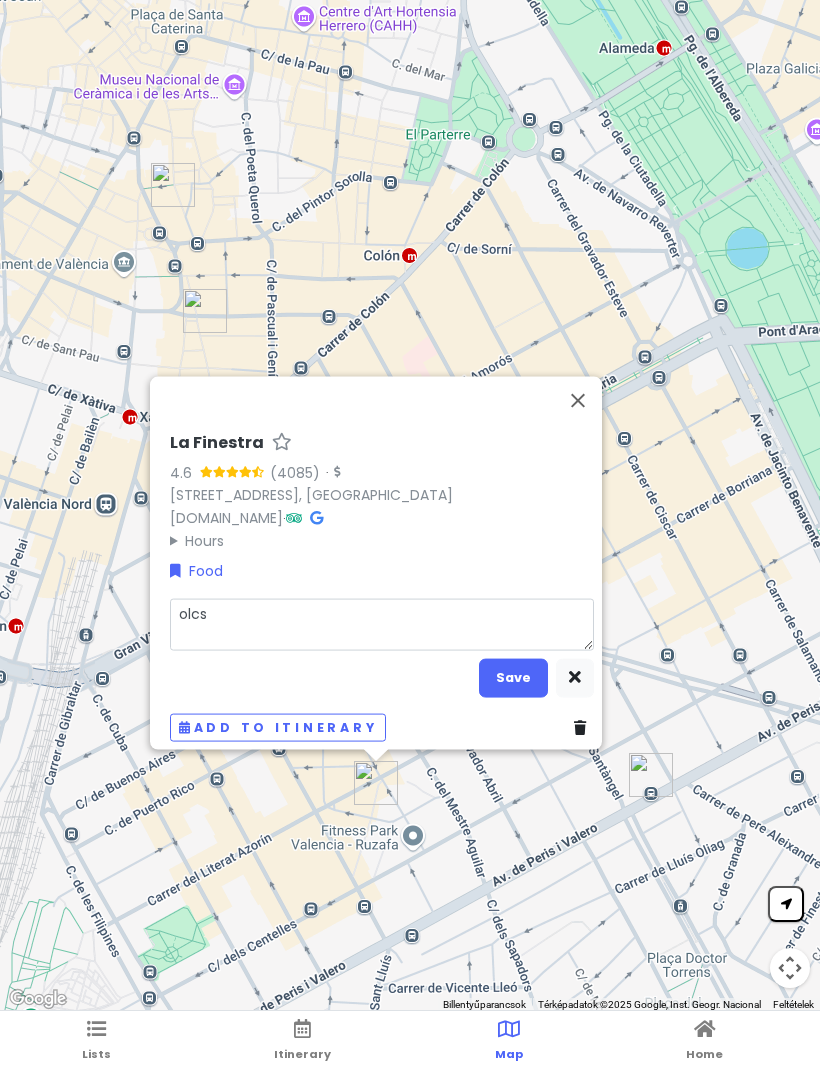 type on "x" 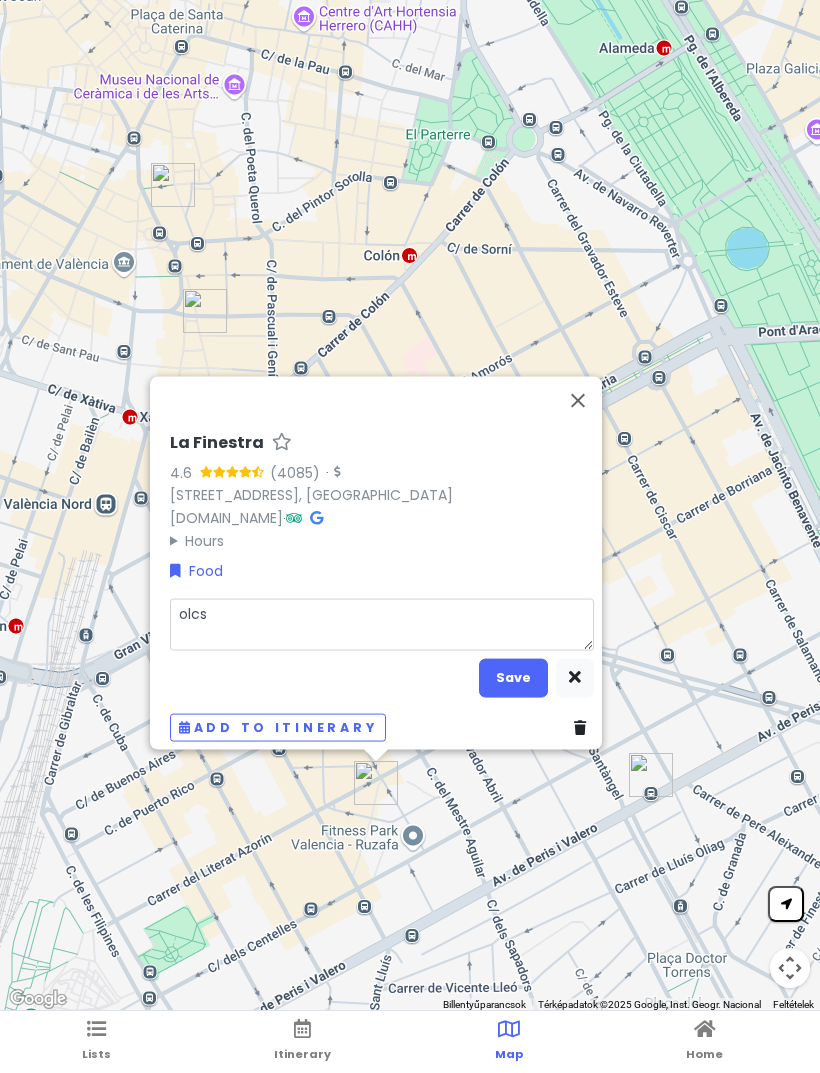 type on "olcsó" 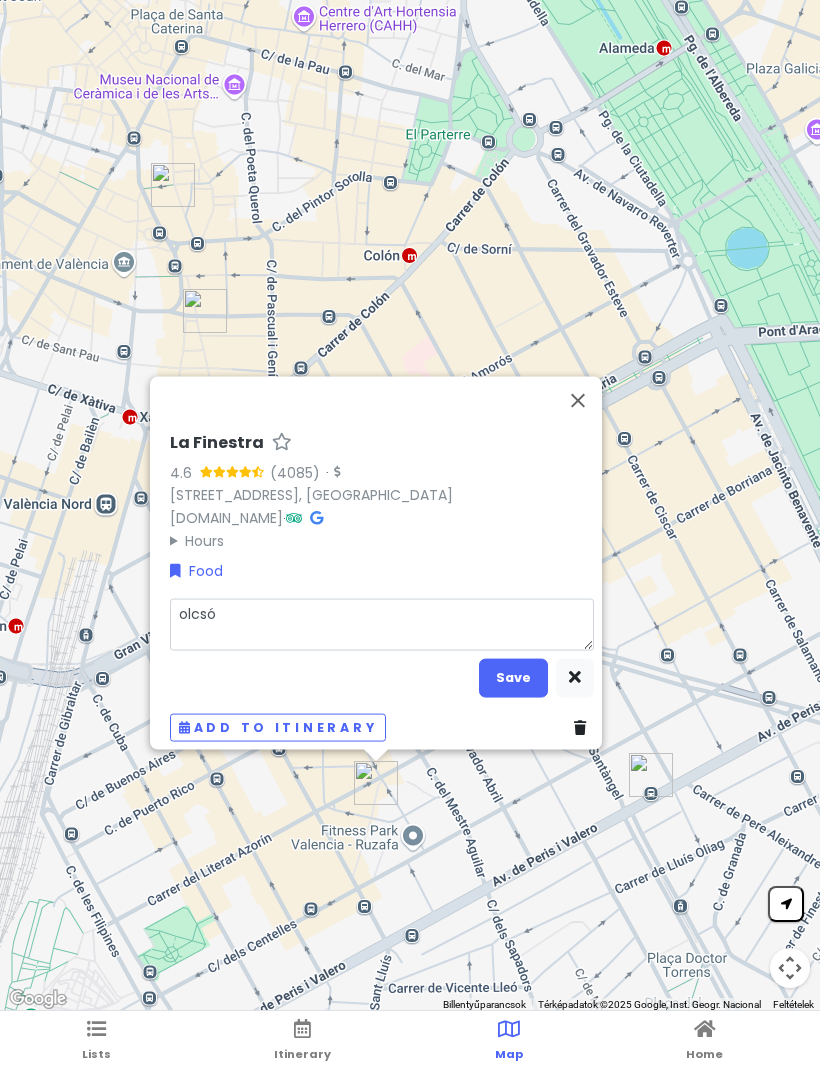 type on "x" 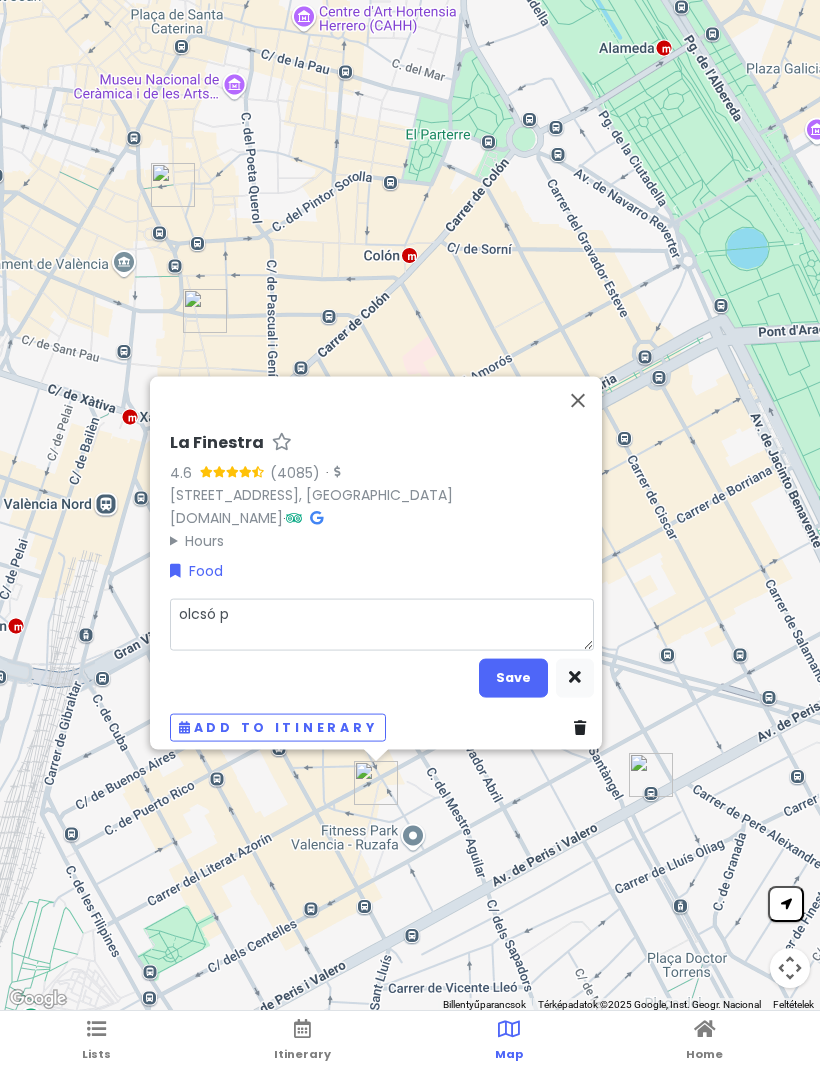 type on "x" 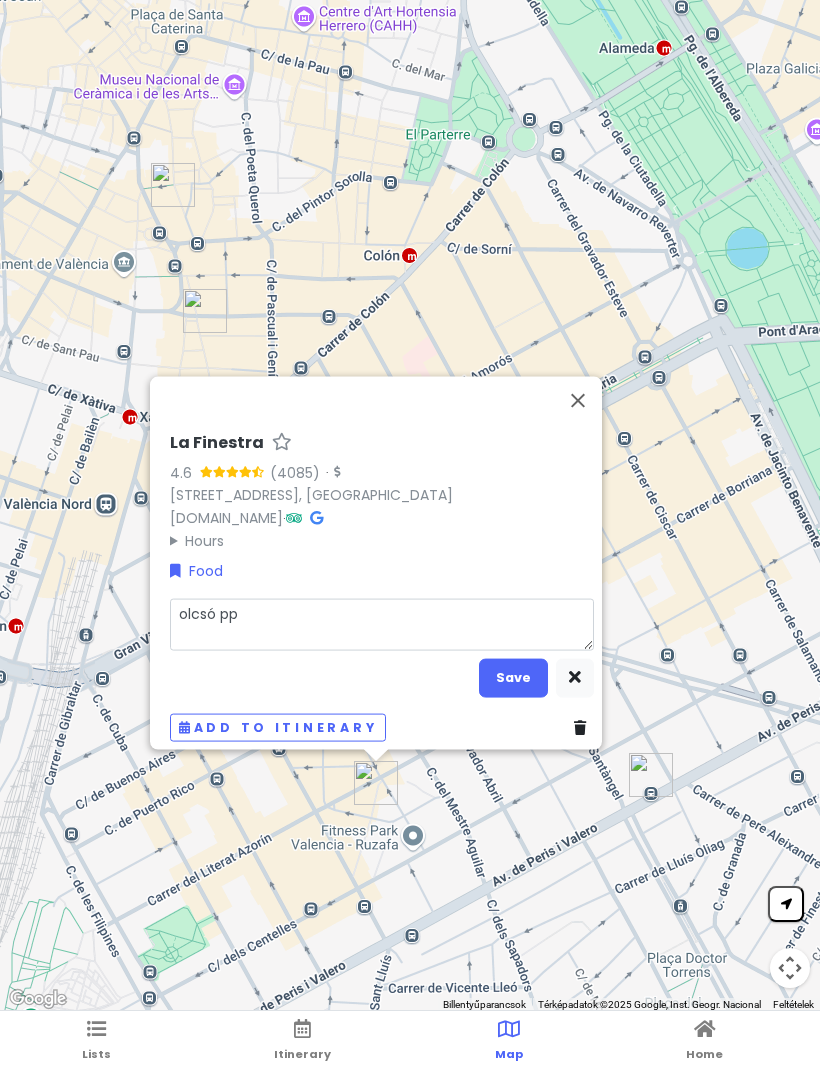 type on "x" 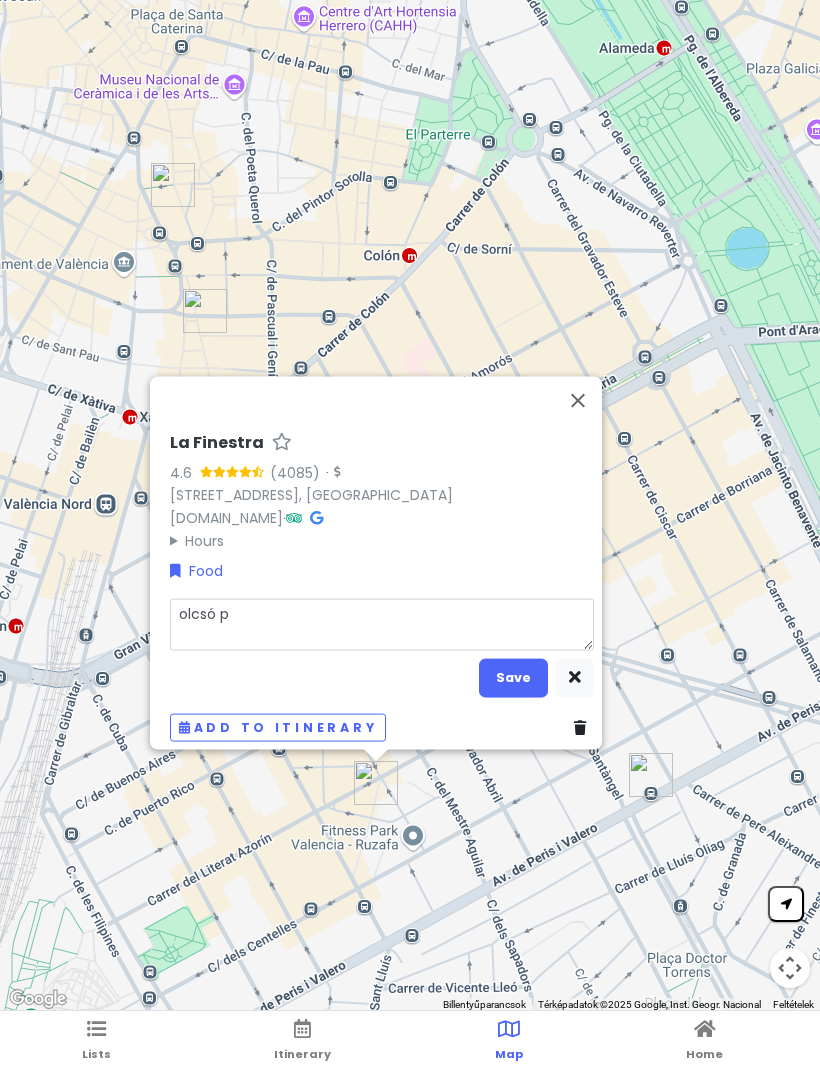 type on "x" 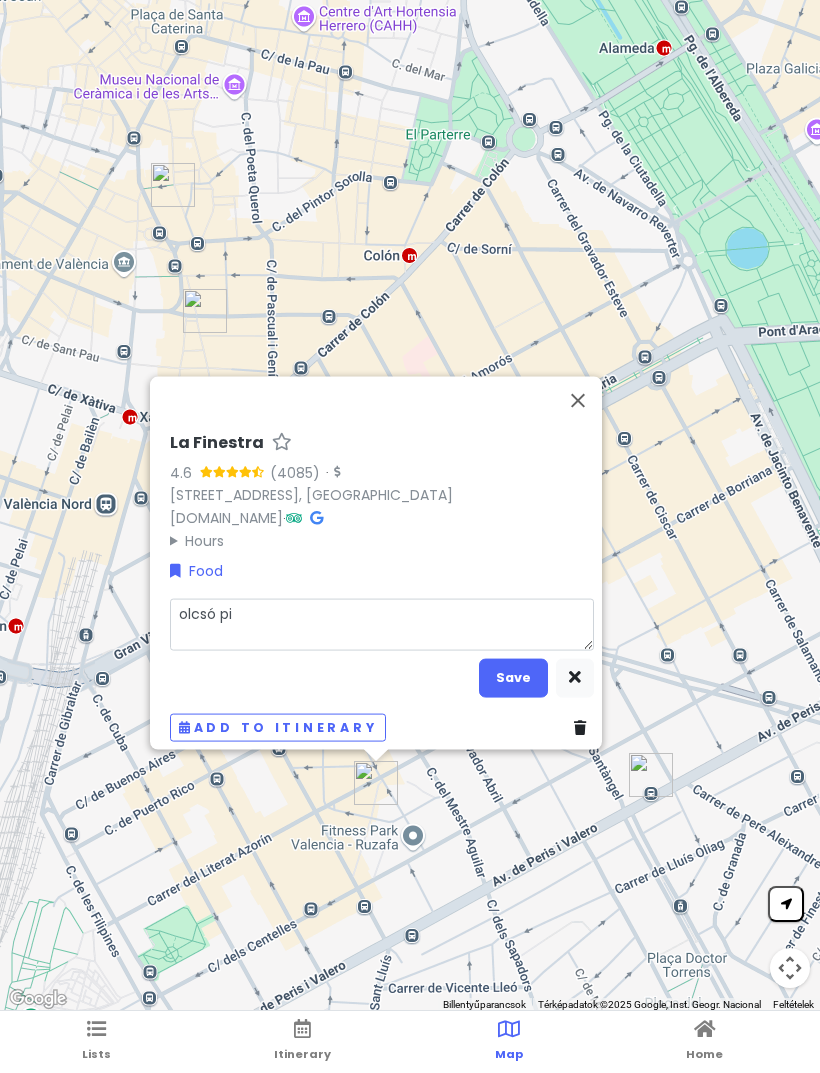 type on "olcsó piz" 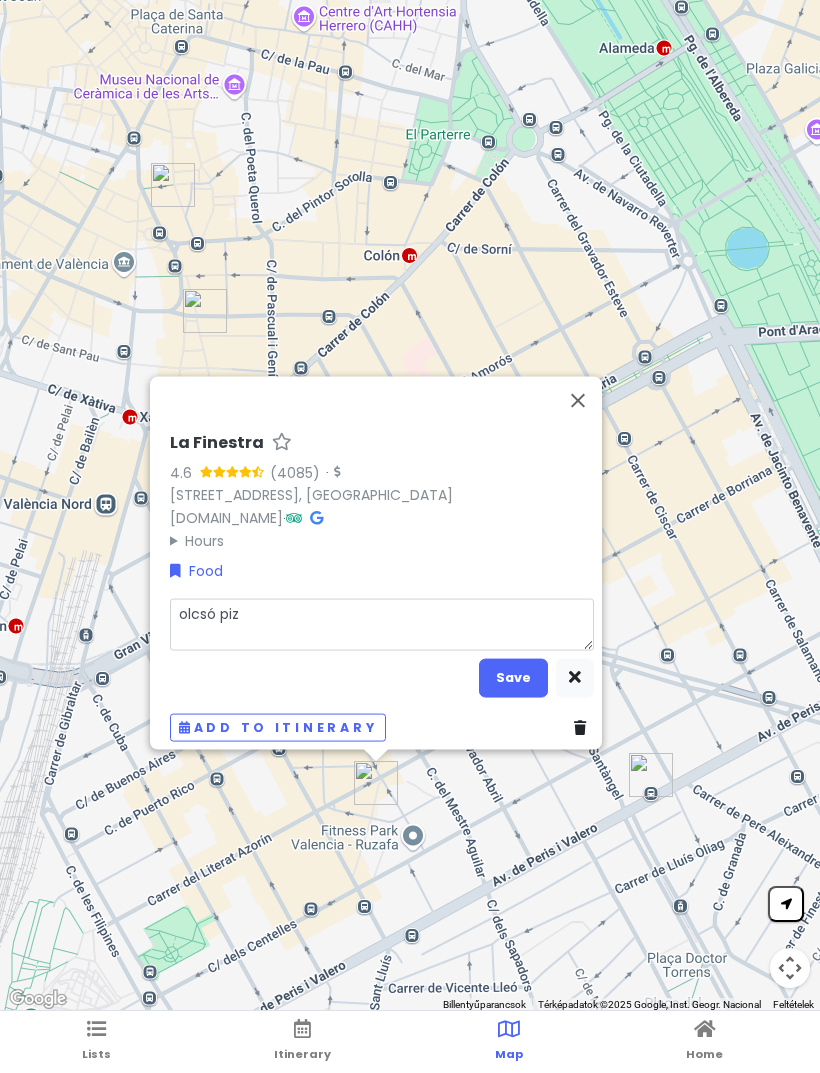 type on "x" 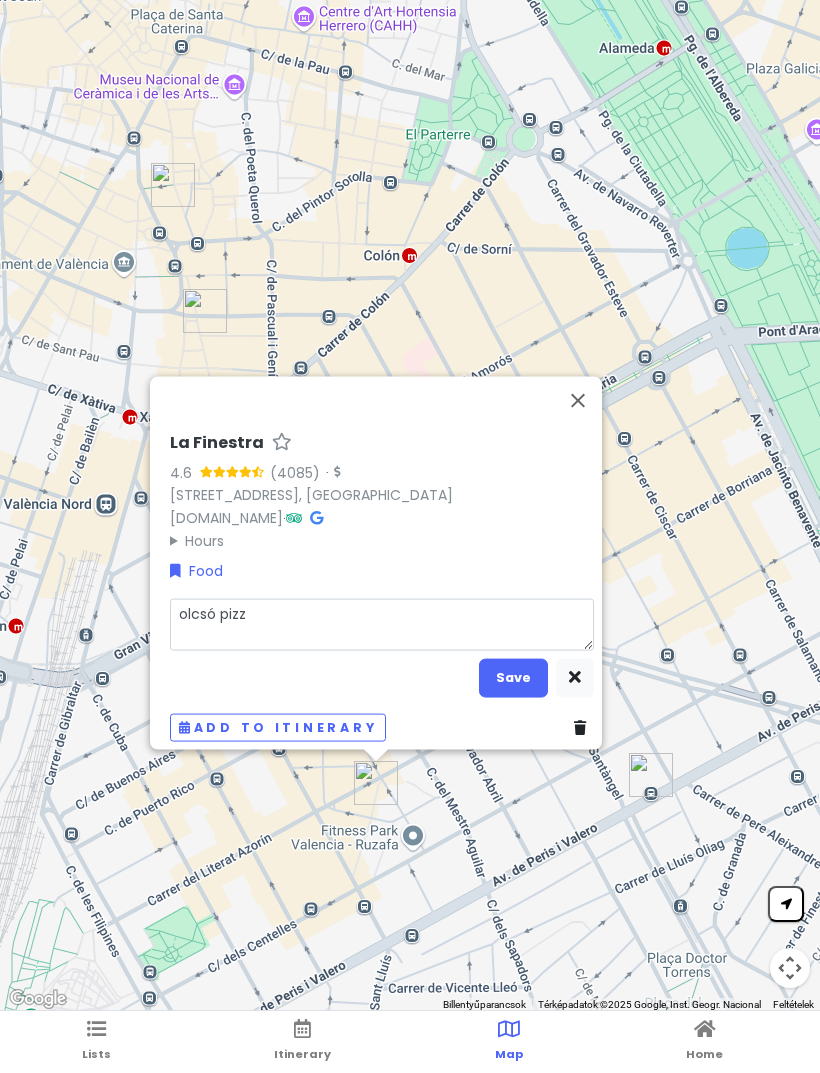 type on "olcsó pizza" 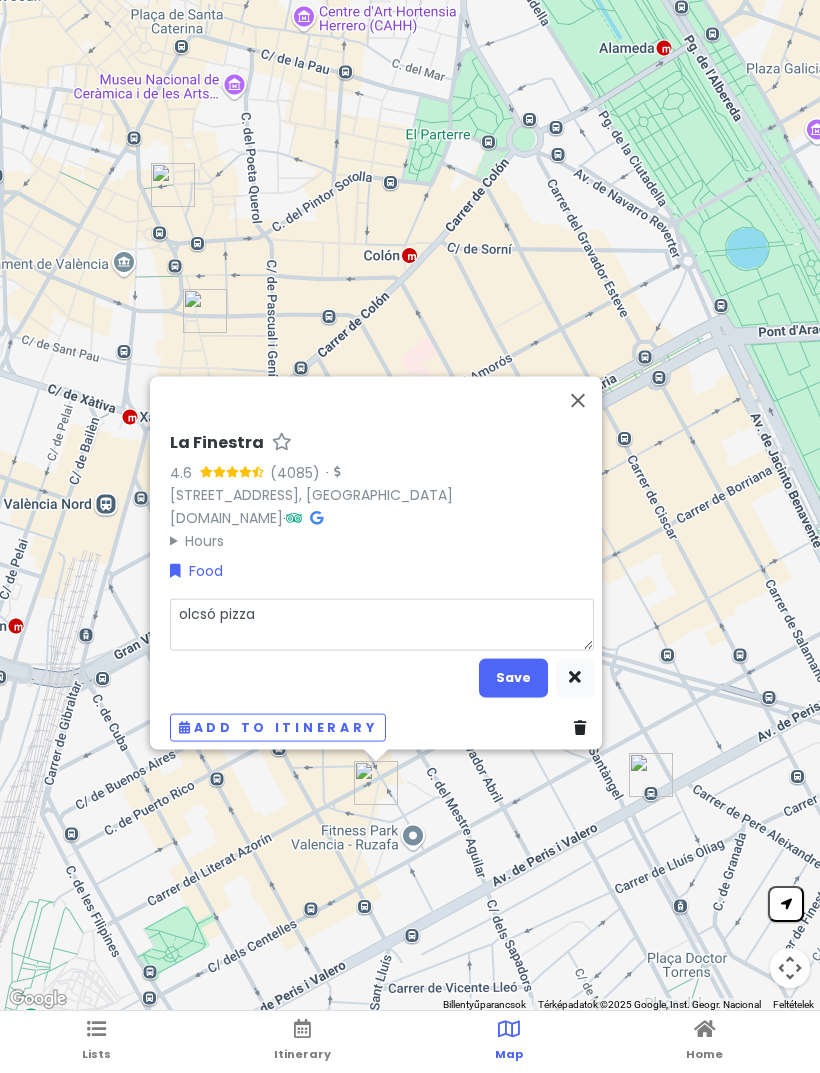 type on "x" 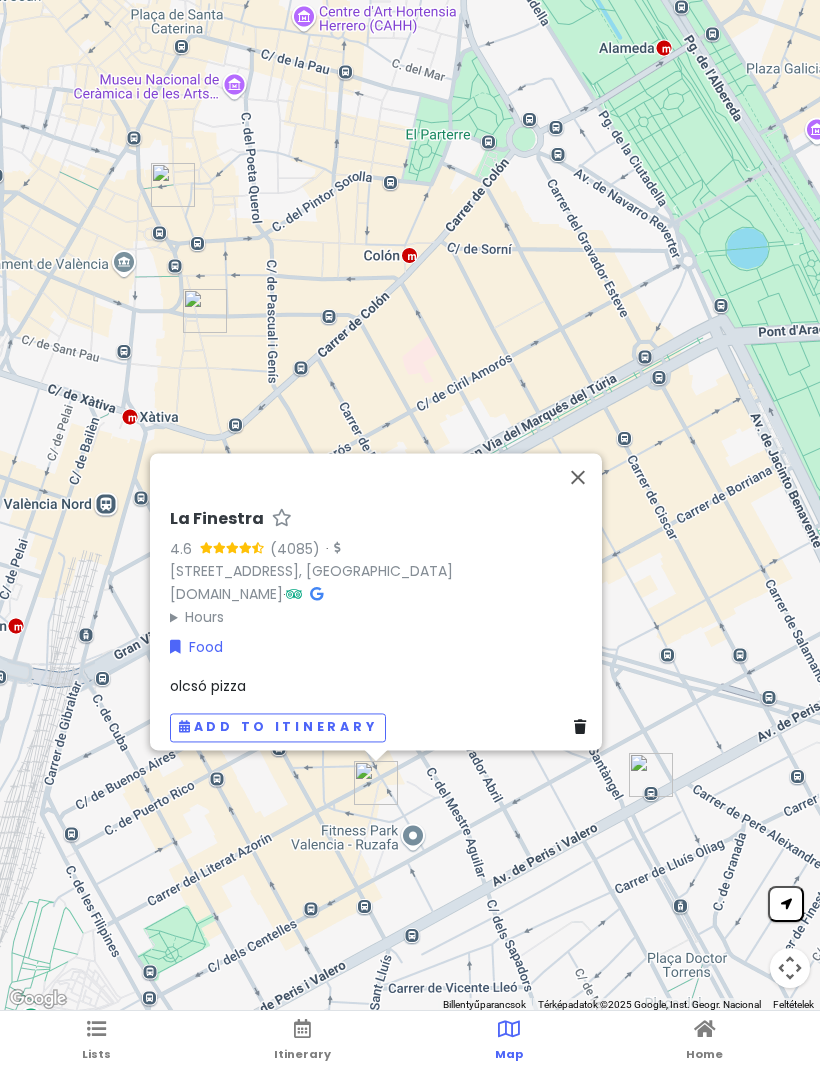 click at bounding box center [578, 477] 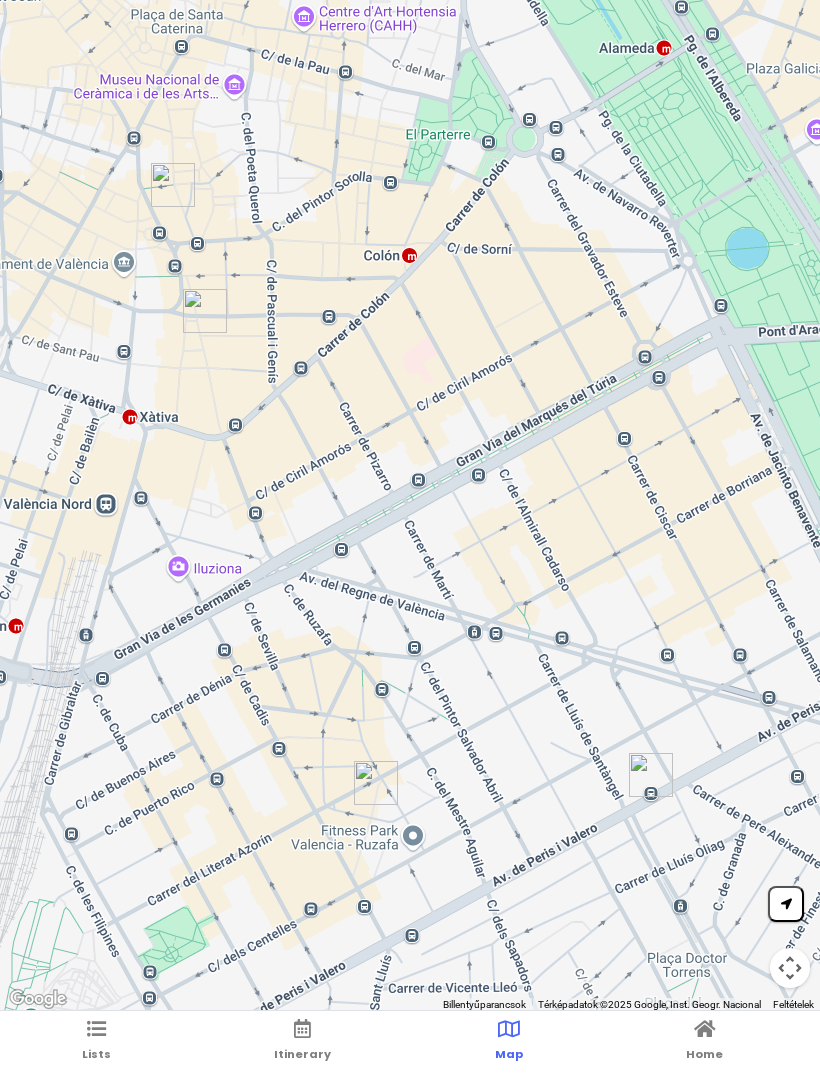 click at bounding box center (96, 1029) 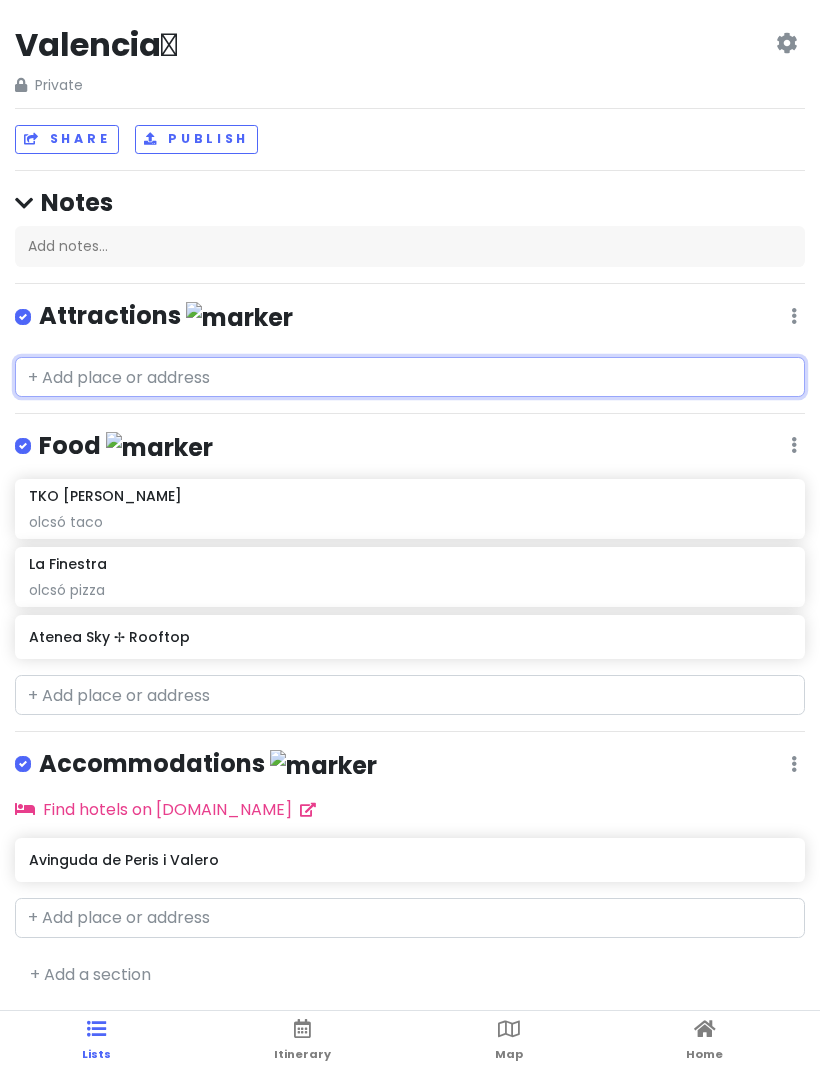 click at bounding box center (410, 377) 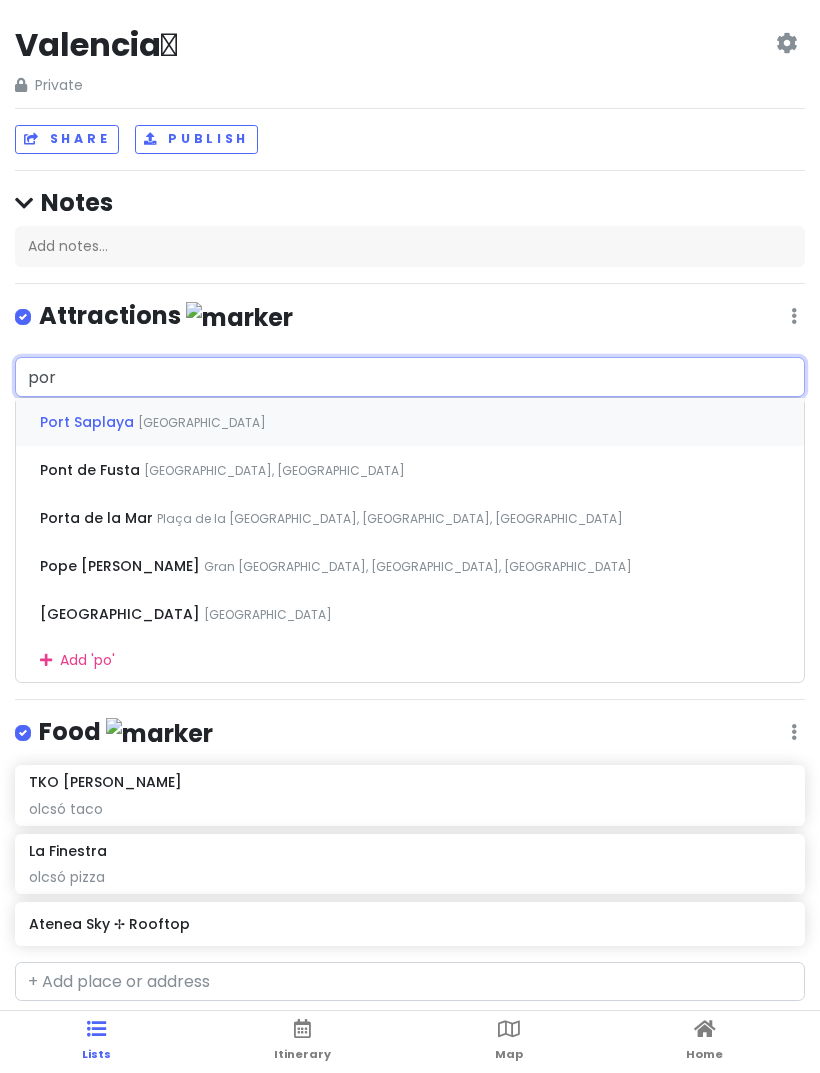 type on "port" 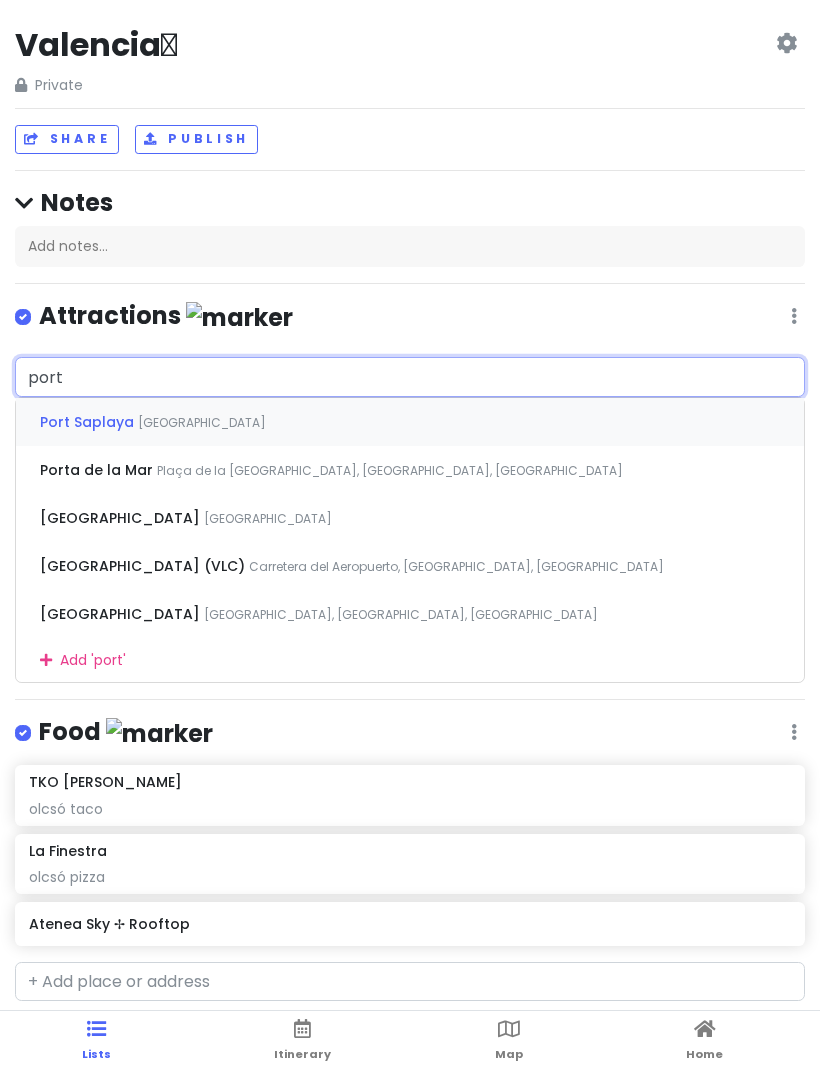 click on "[GEOGRAPHIC_DATA]" at bounding box center [202, 422] 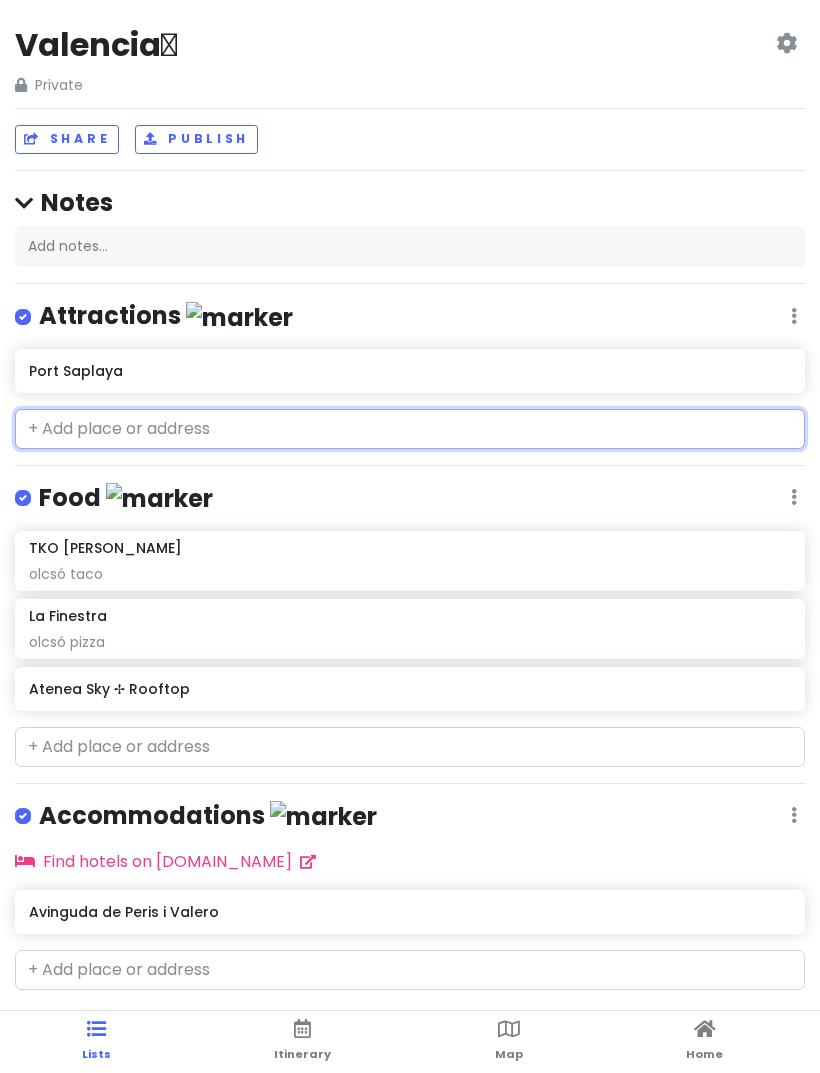 click on "Port Saplaya" at bounding box center [409, 371] 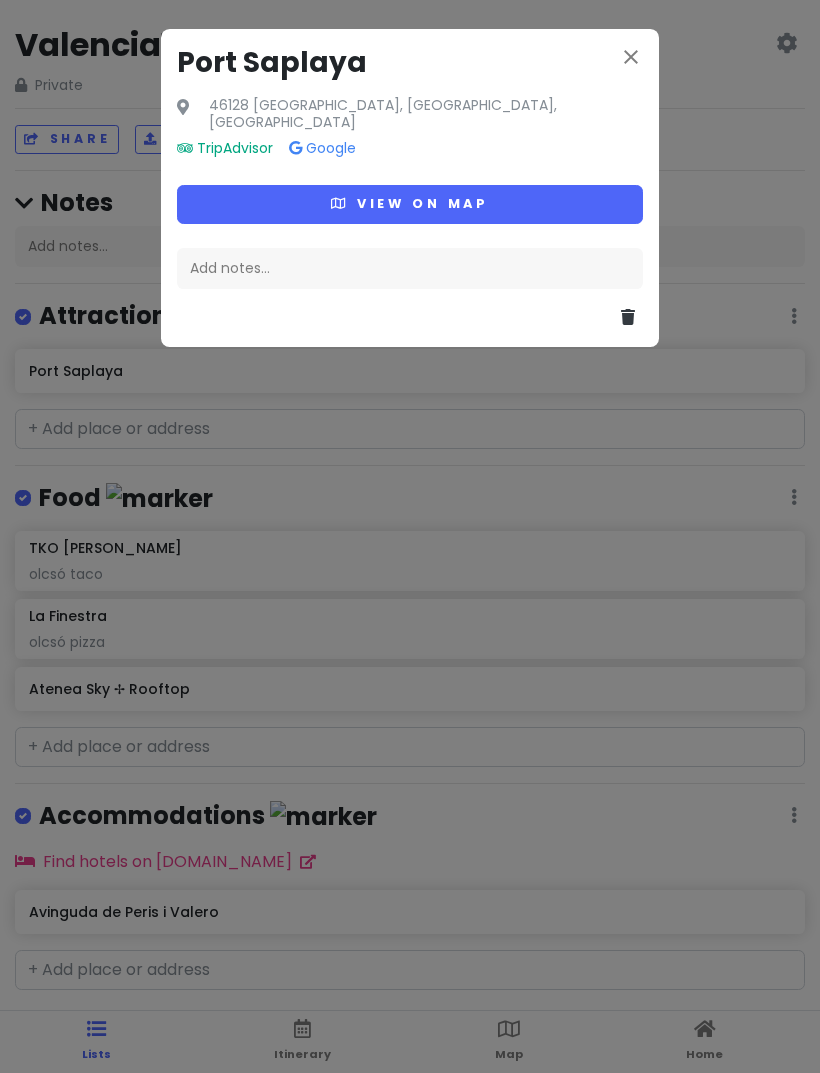 click on "Add notes..." at bounding box center [410, 269] 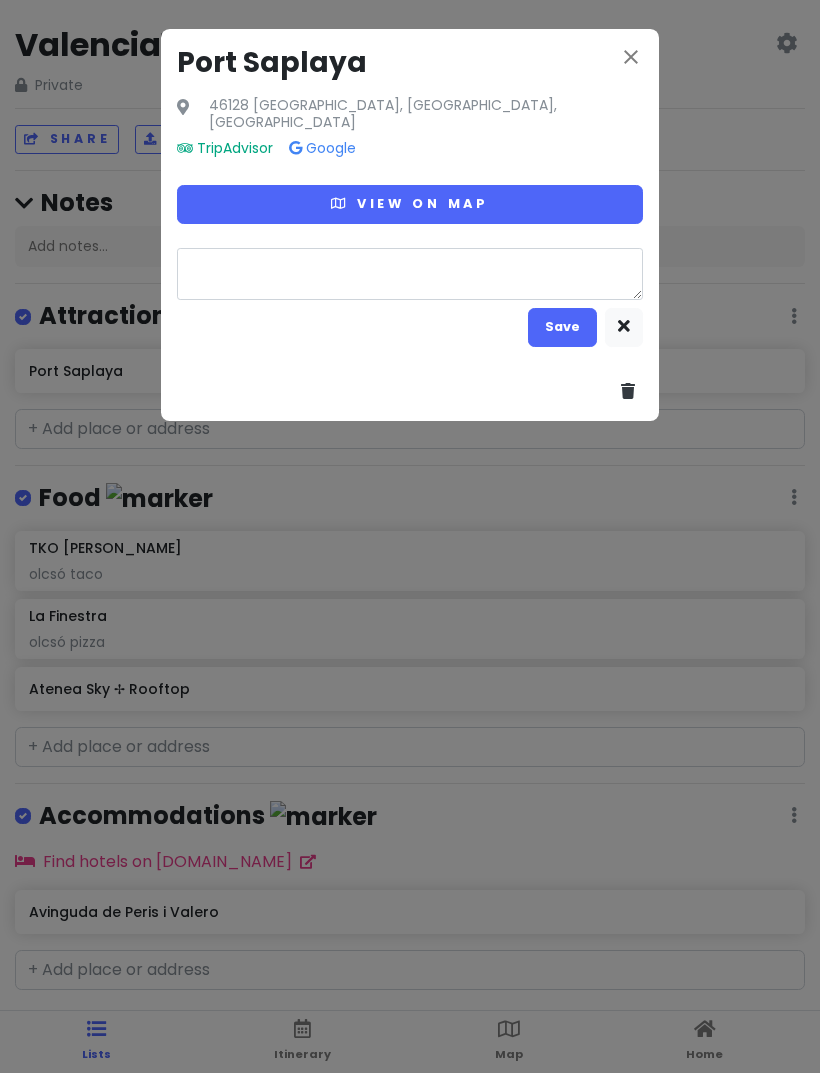 type on "x" 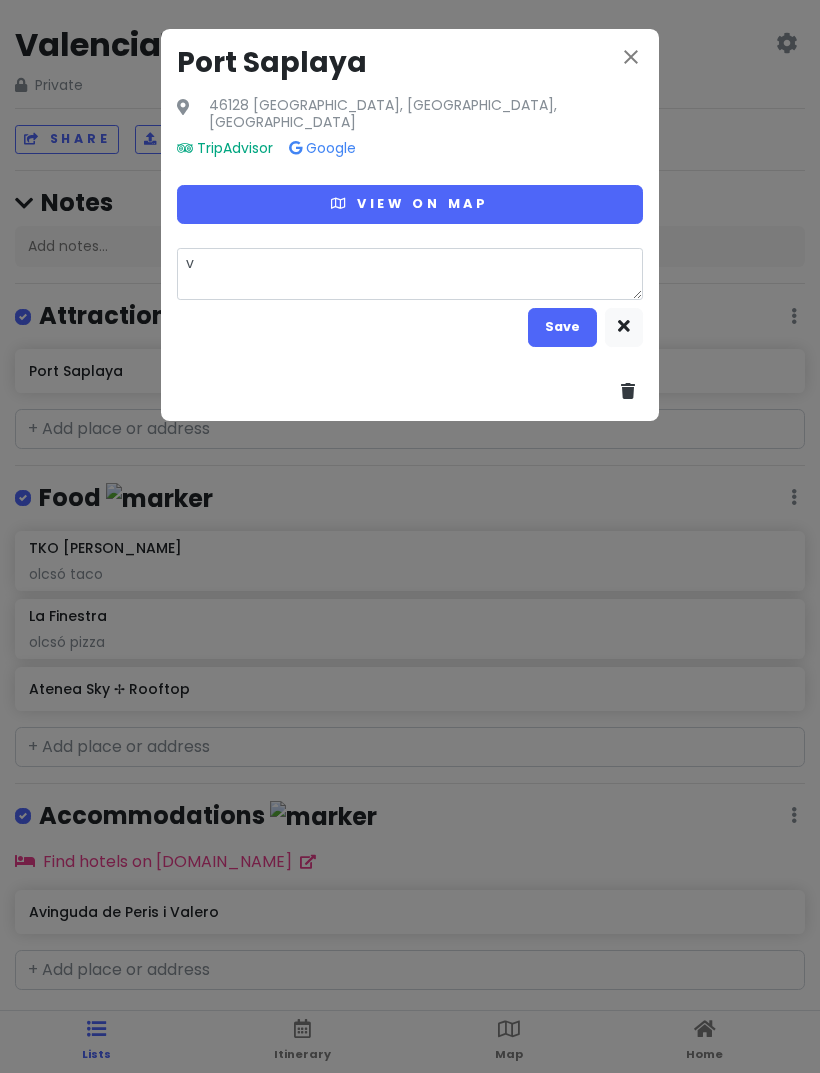 type on "x" 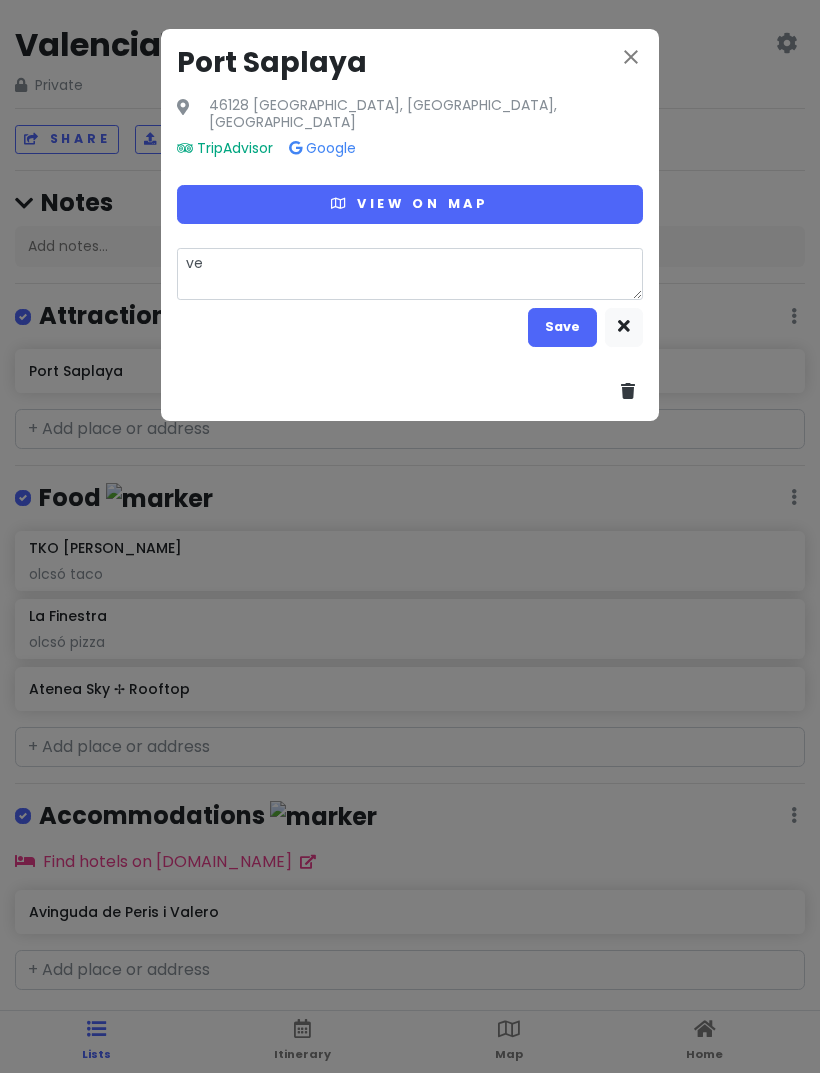 type on "x" 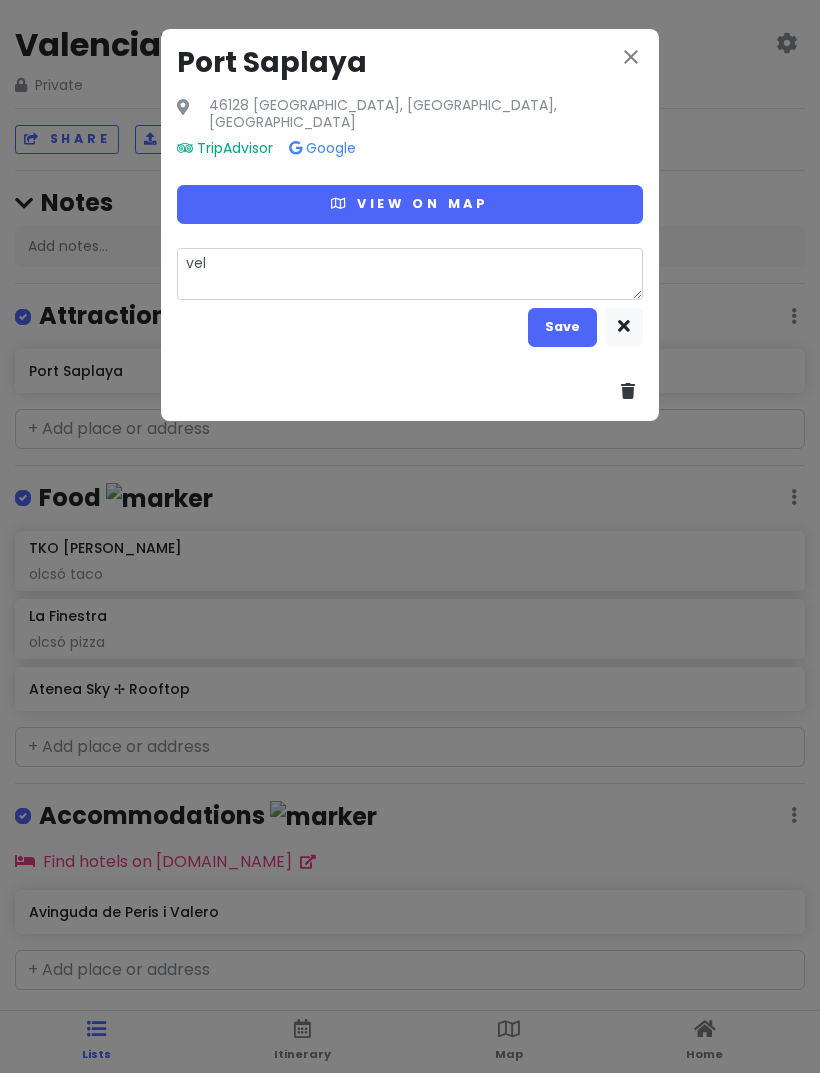 type on "vele" 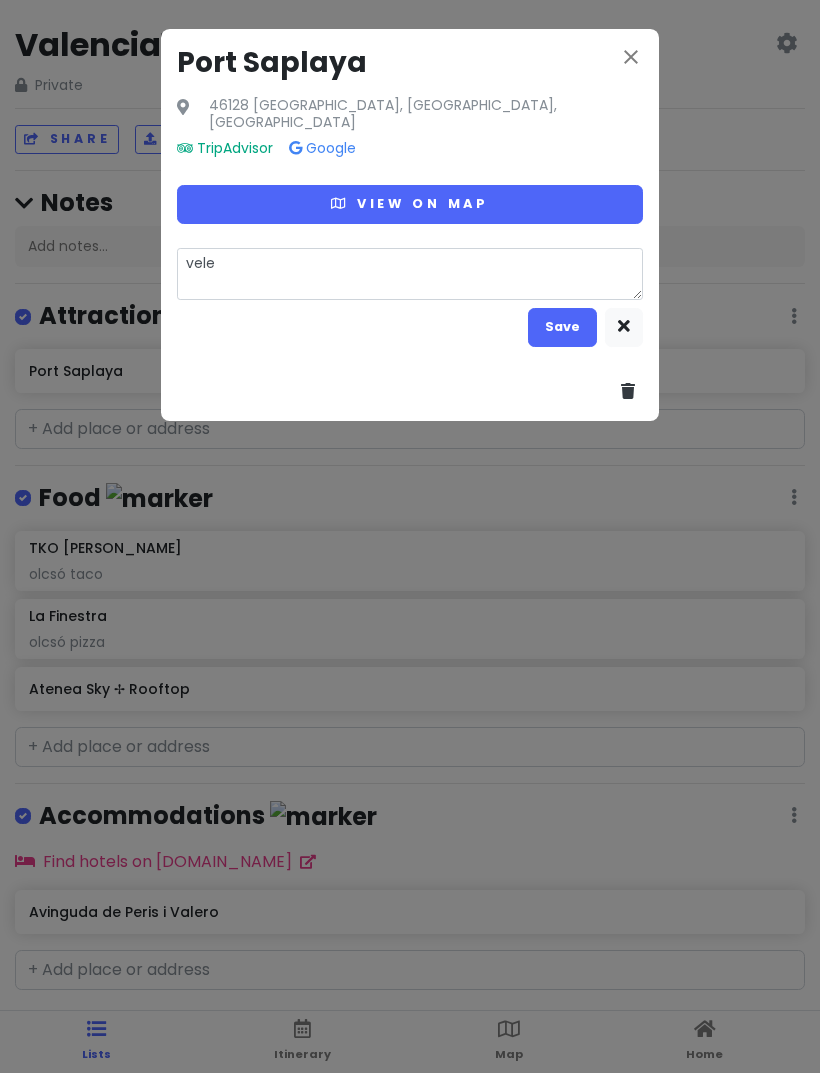 type on "x" 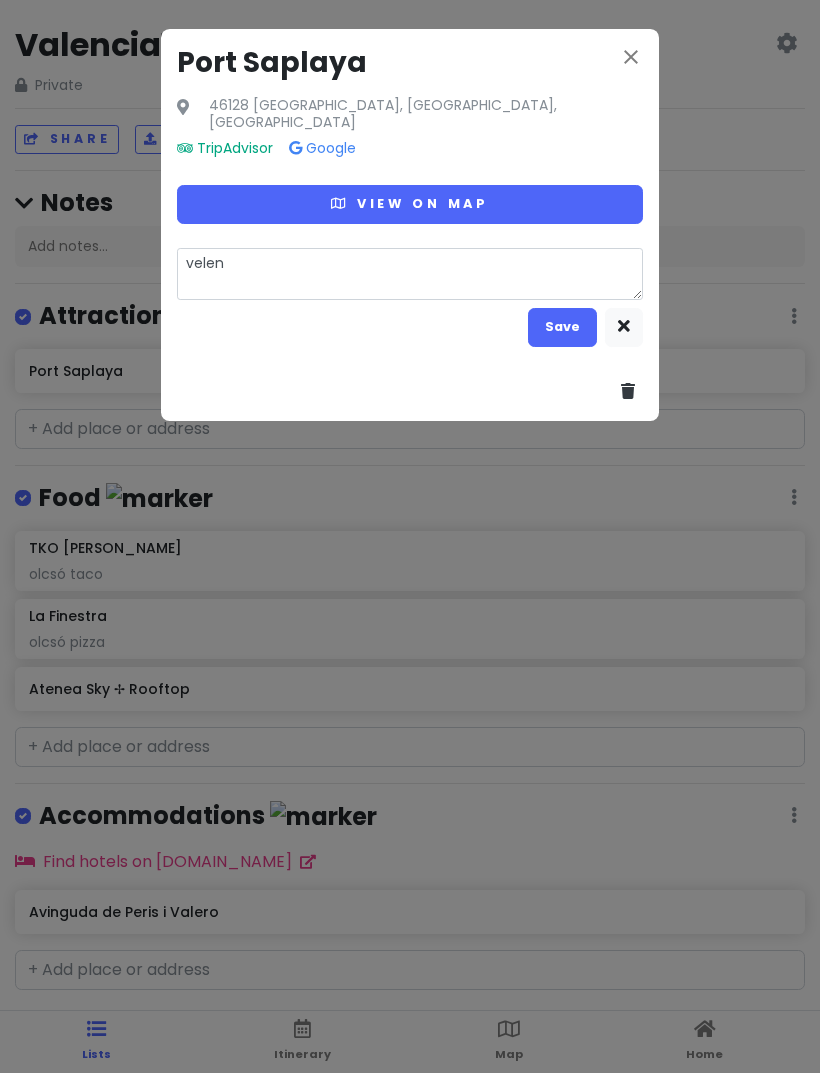 type on "velenc" 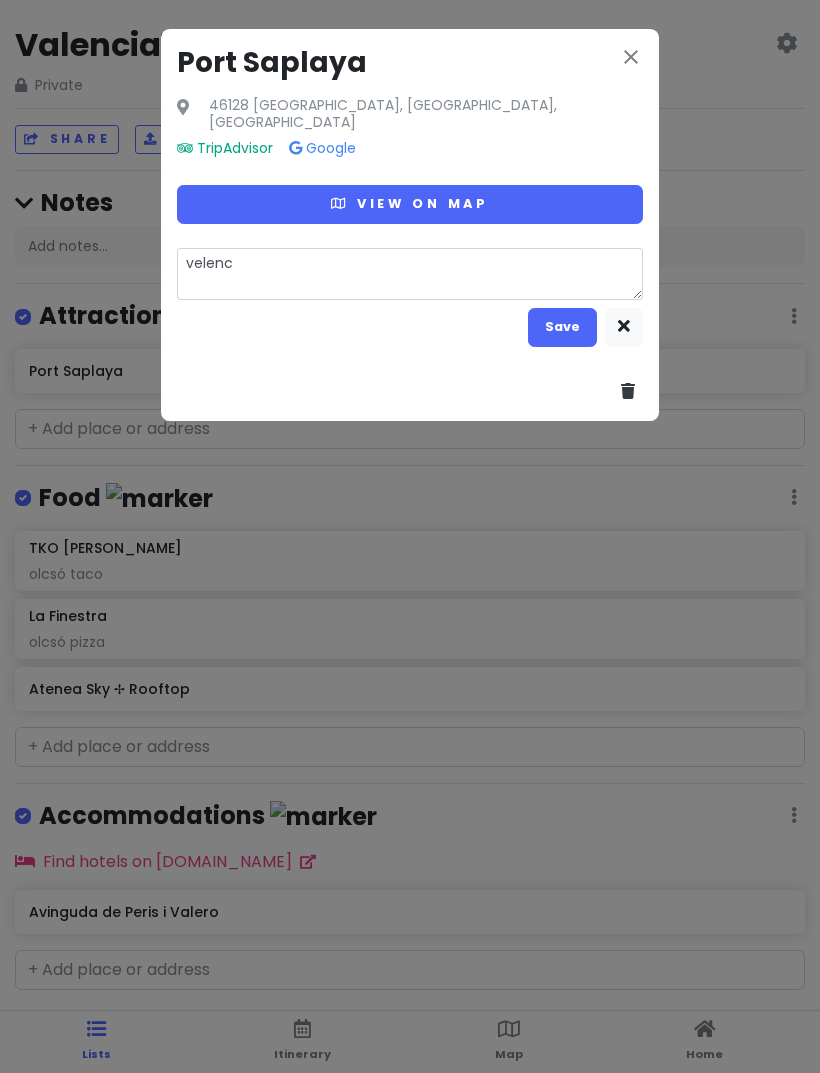 type on "x" 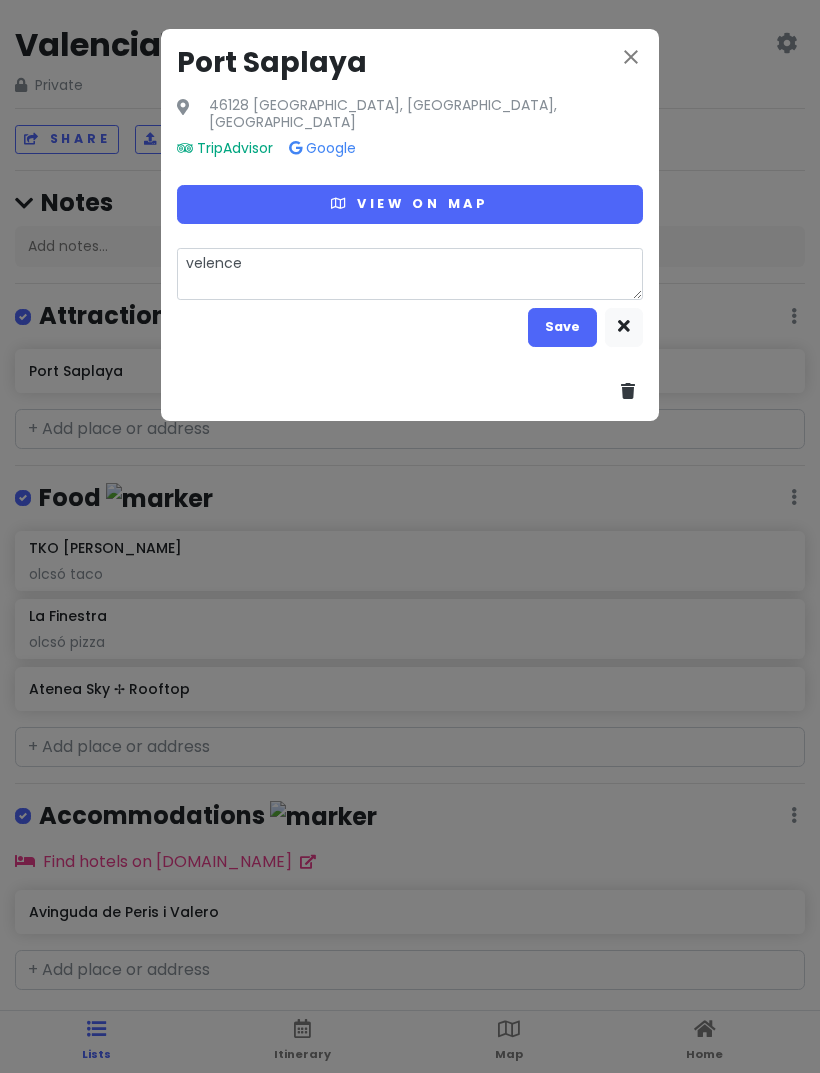 type on "x" 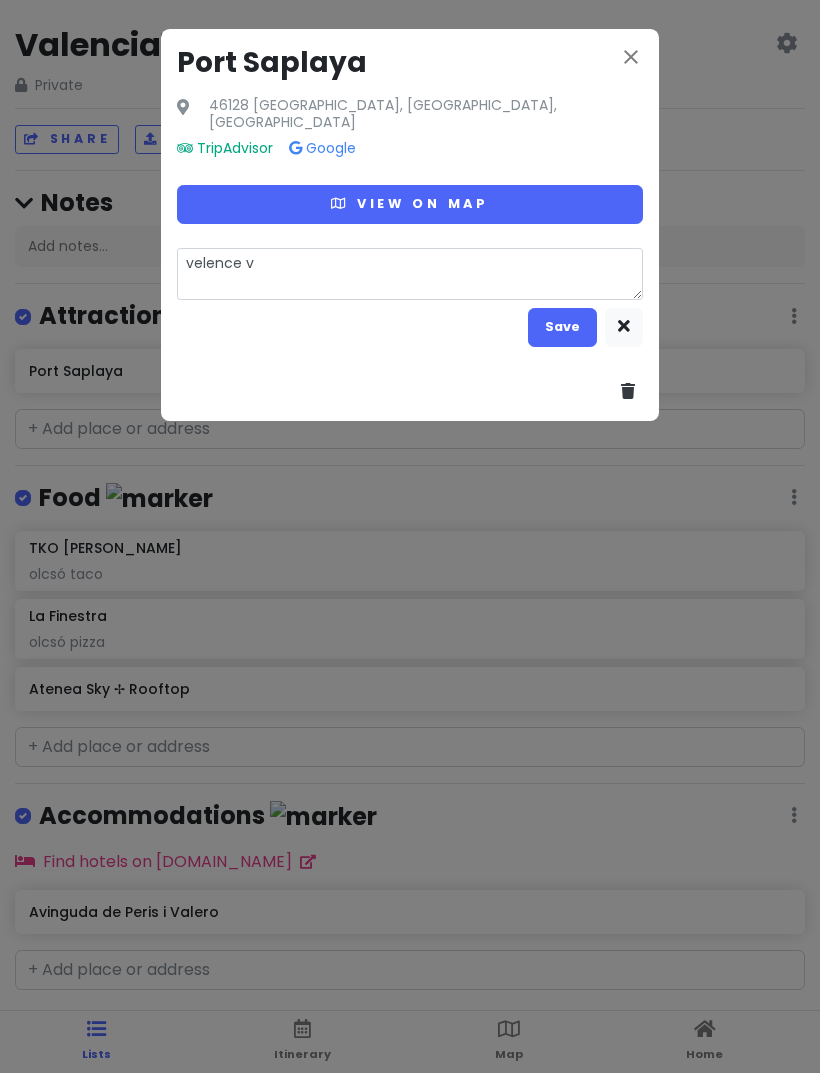 type on "x" 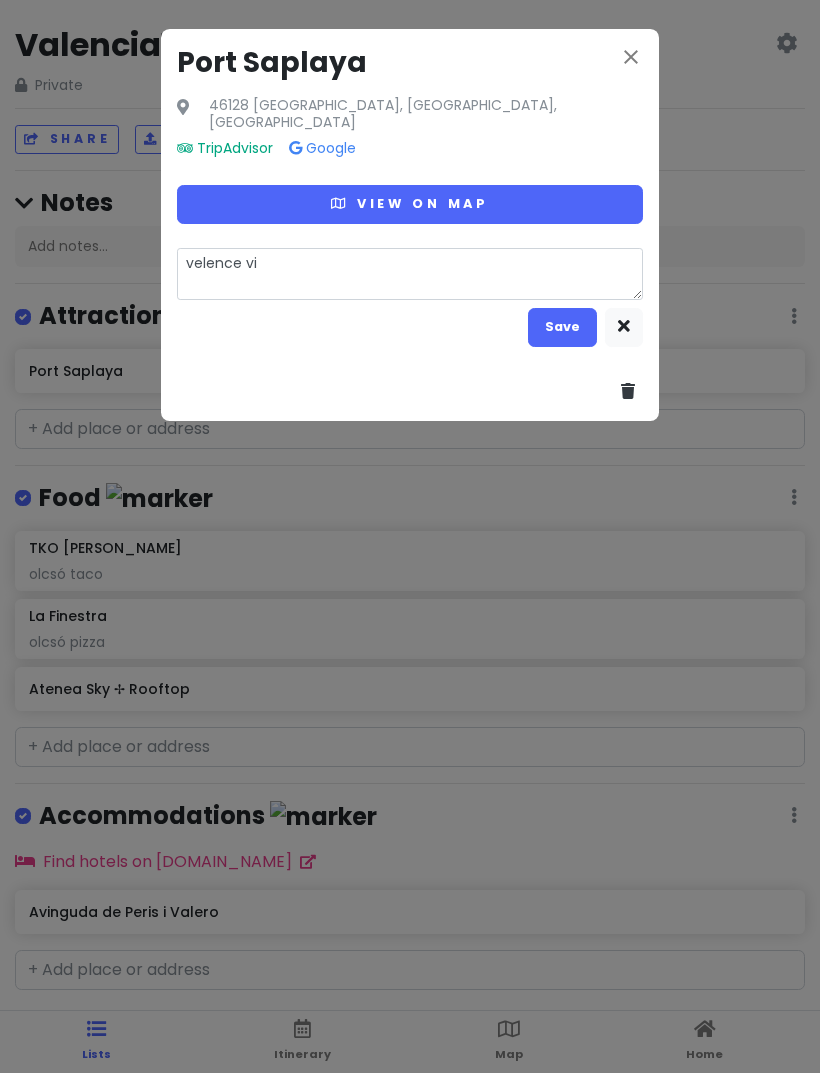 type on "x" 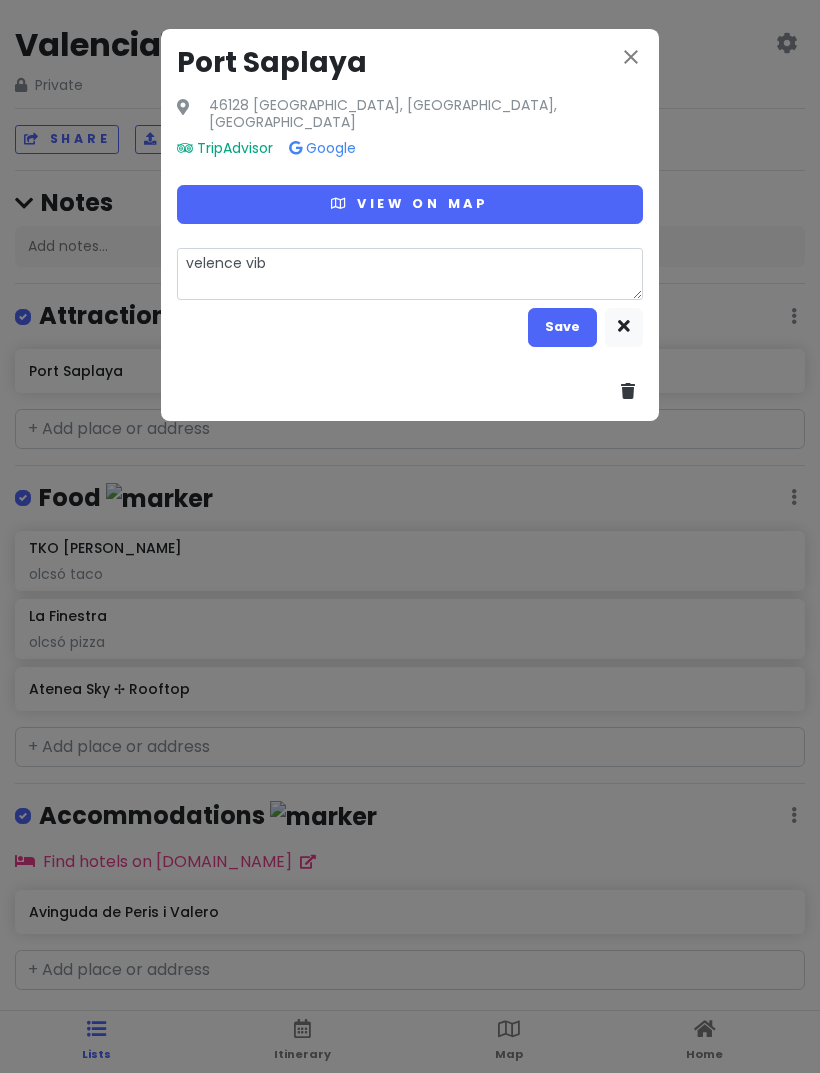 type on "velence vibr" 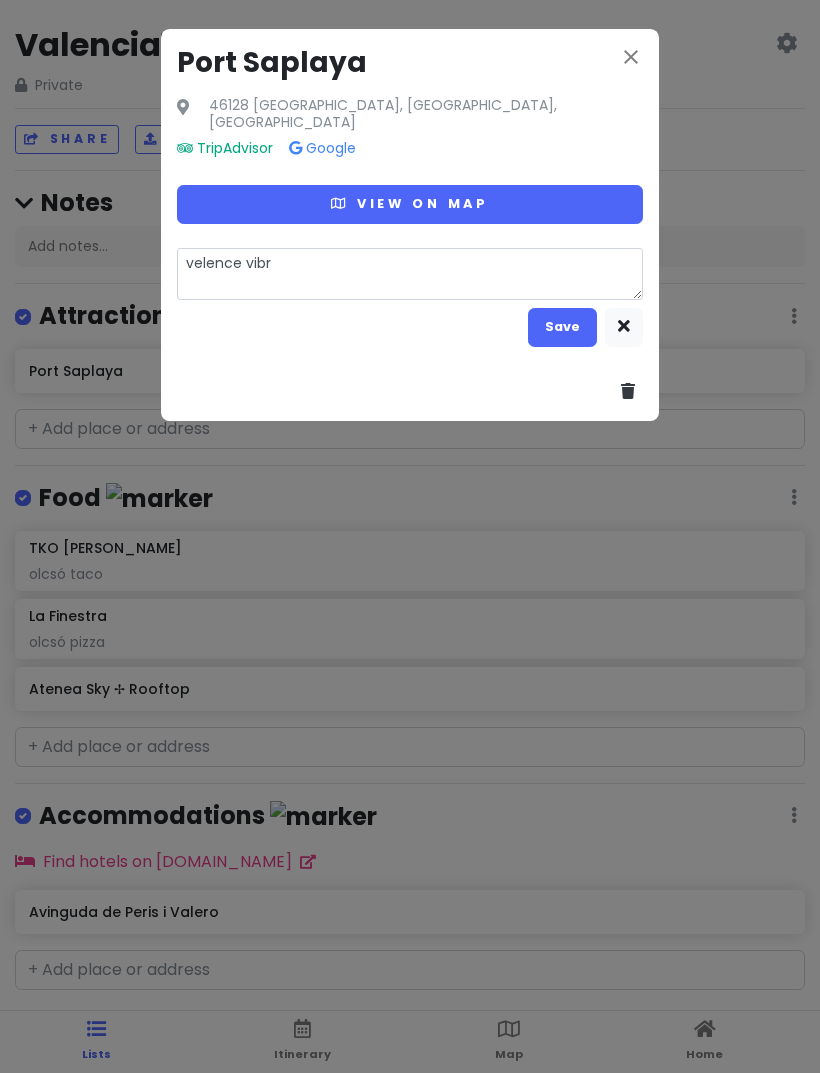 type on "x" 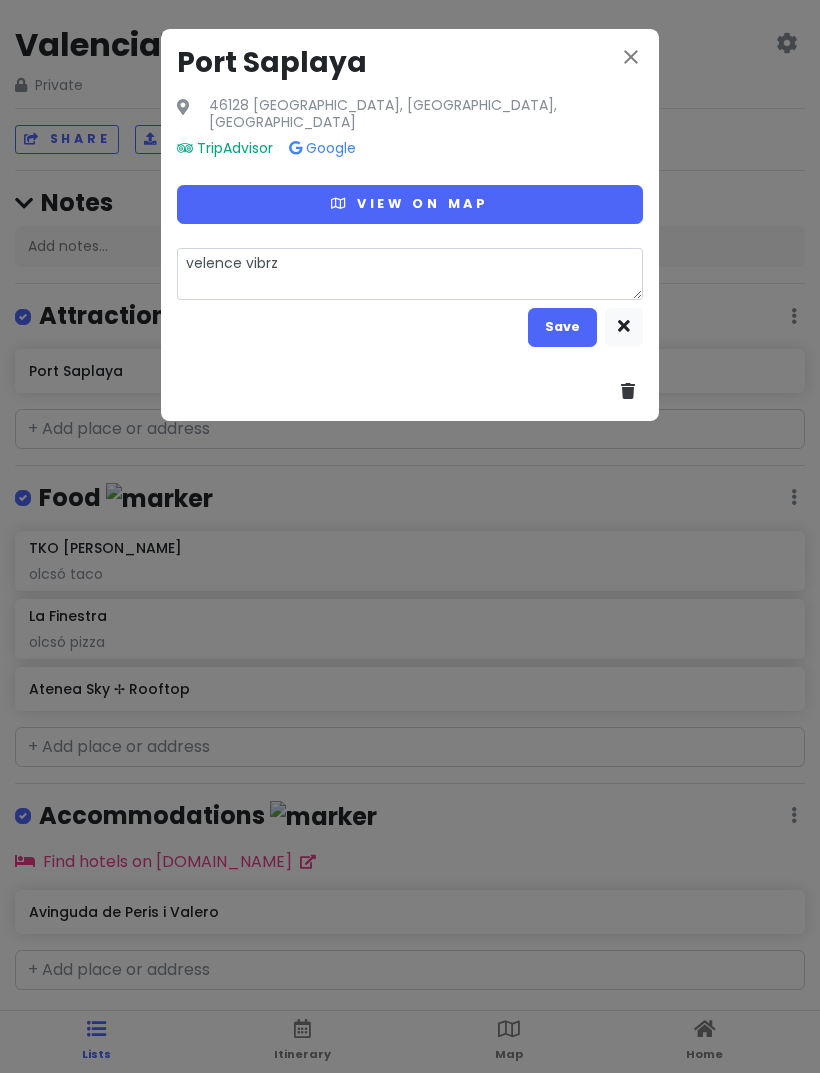 type on "x" 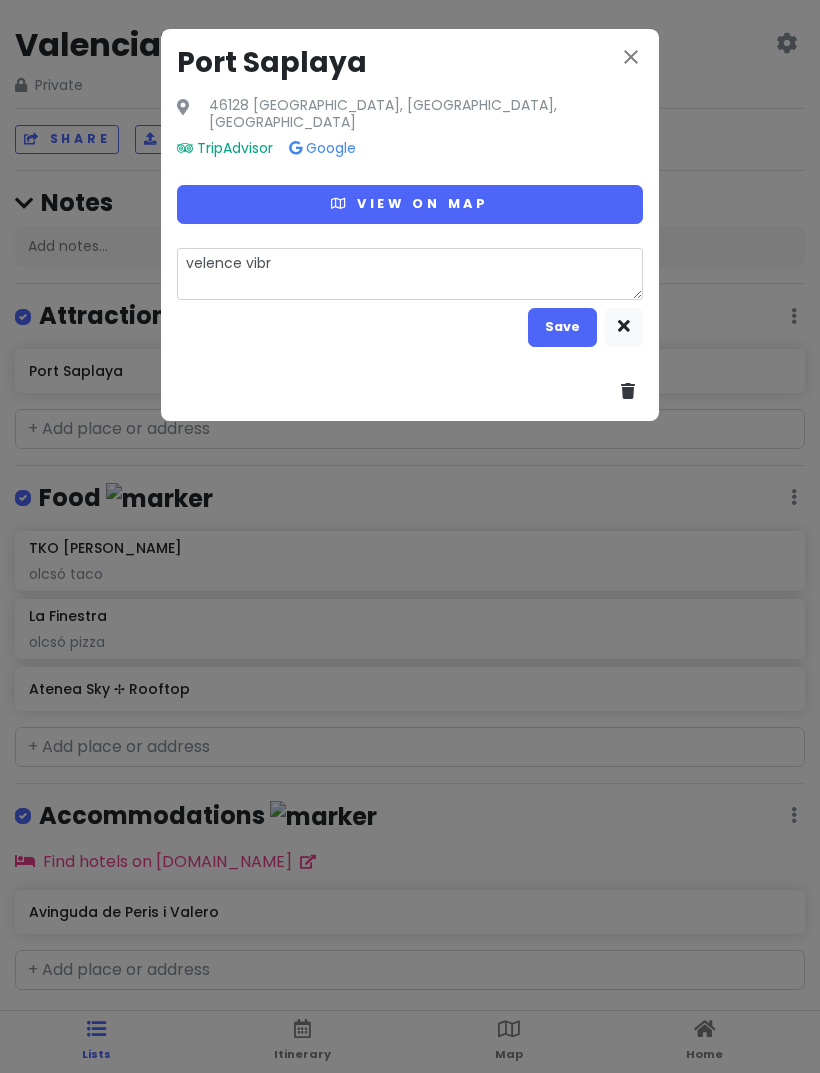 type on "velence vib" 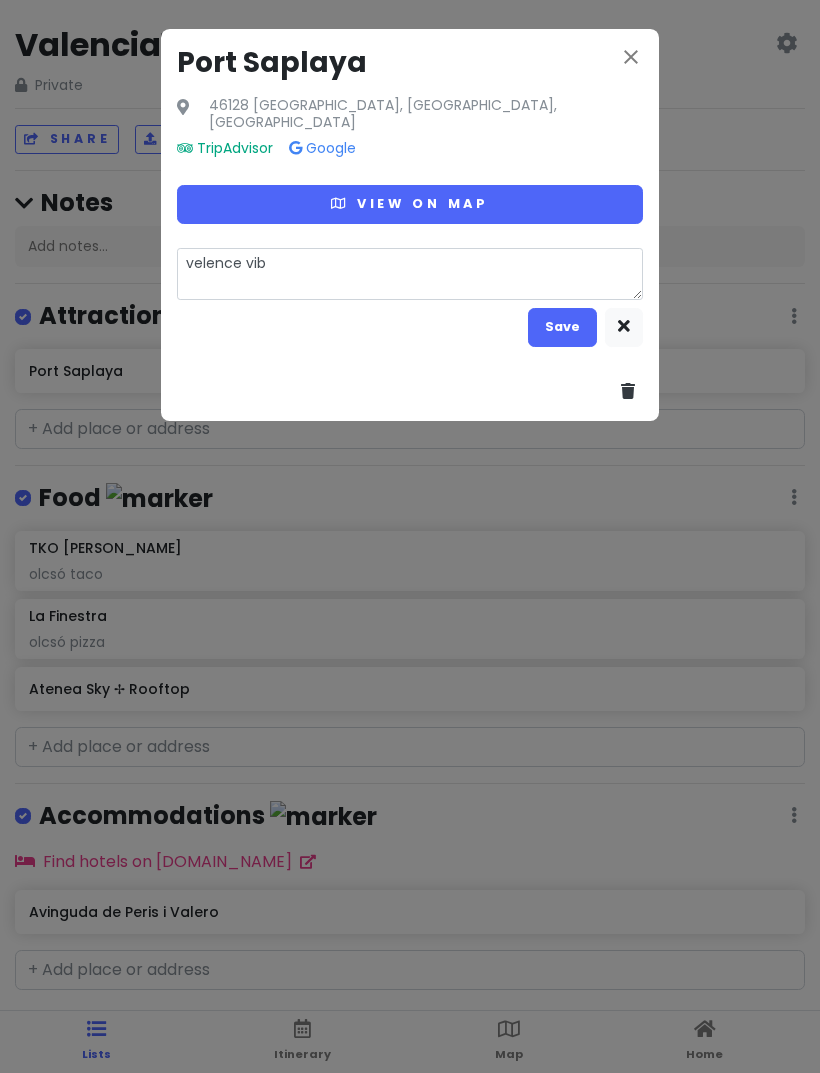 type on "x" 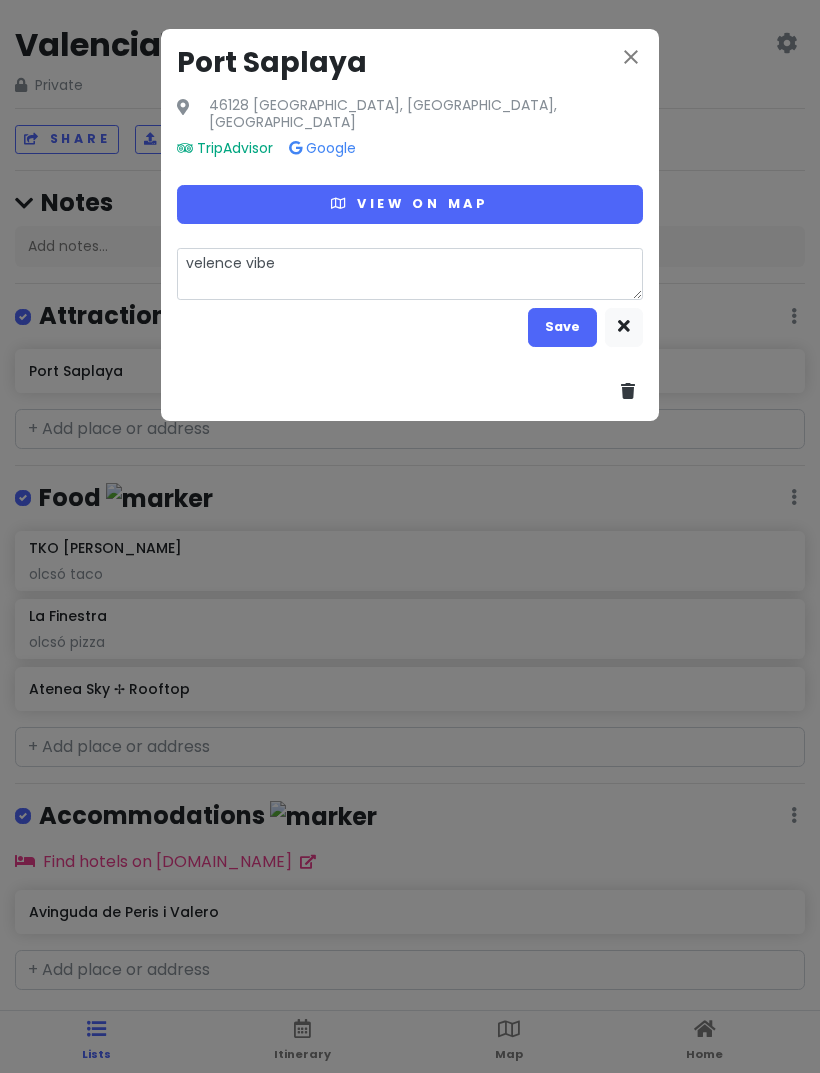 type on "x" 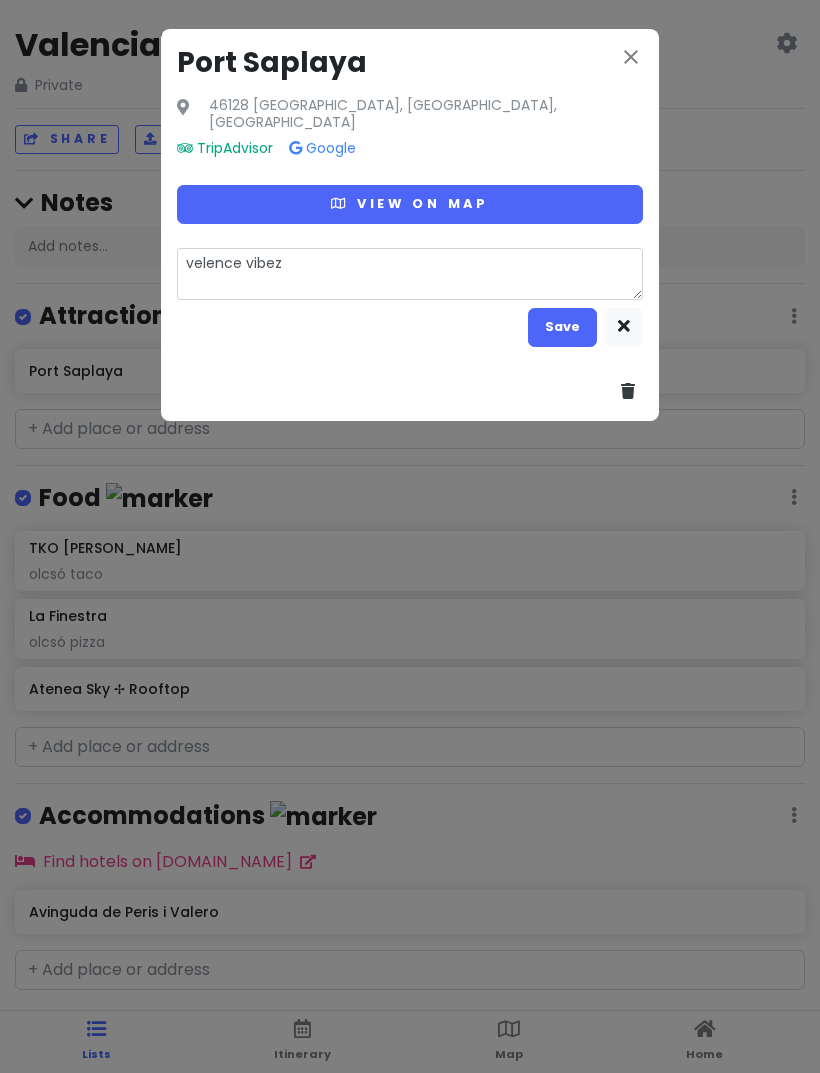 type on "x" 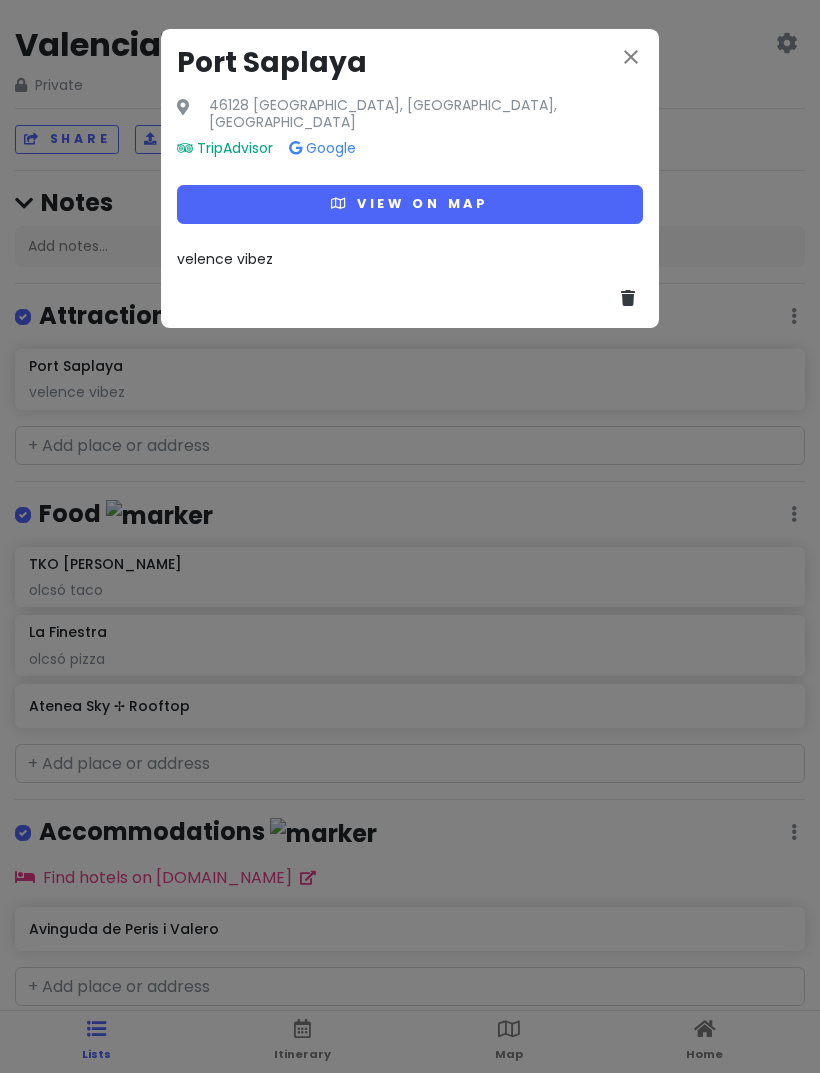 click on "close" at bounding box center (631, 57) 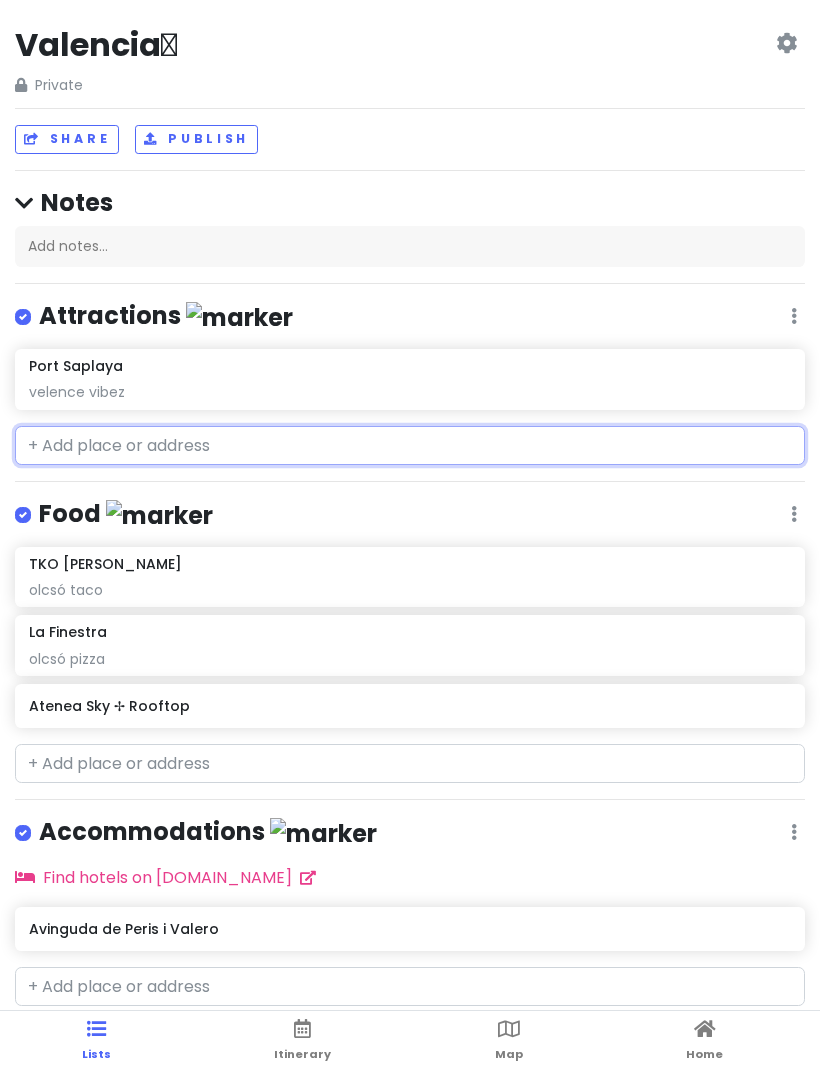 click at bounding box center [410, 446] 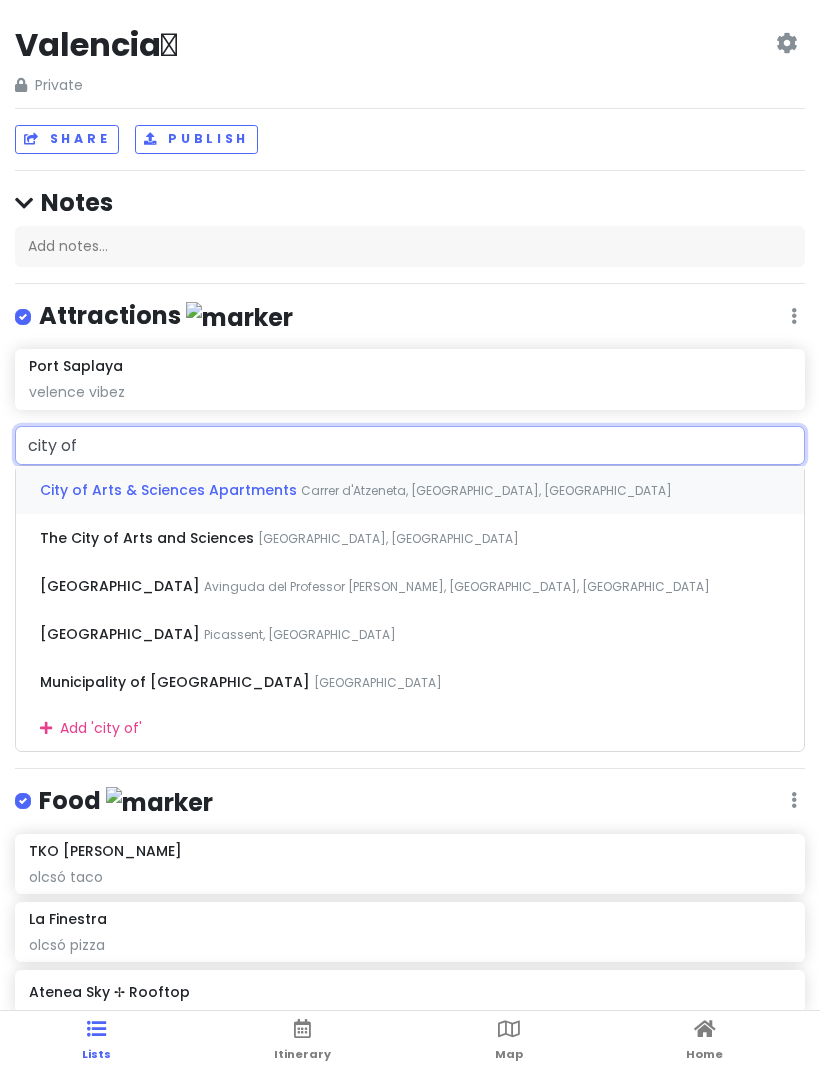 type on "city of" 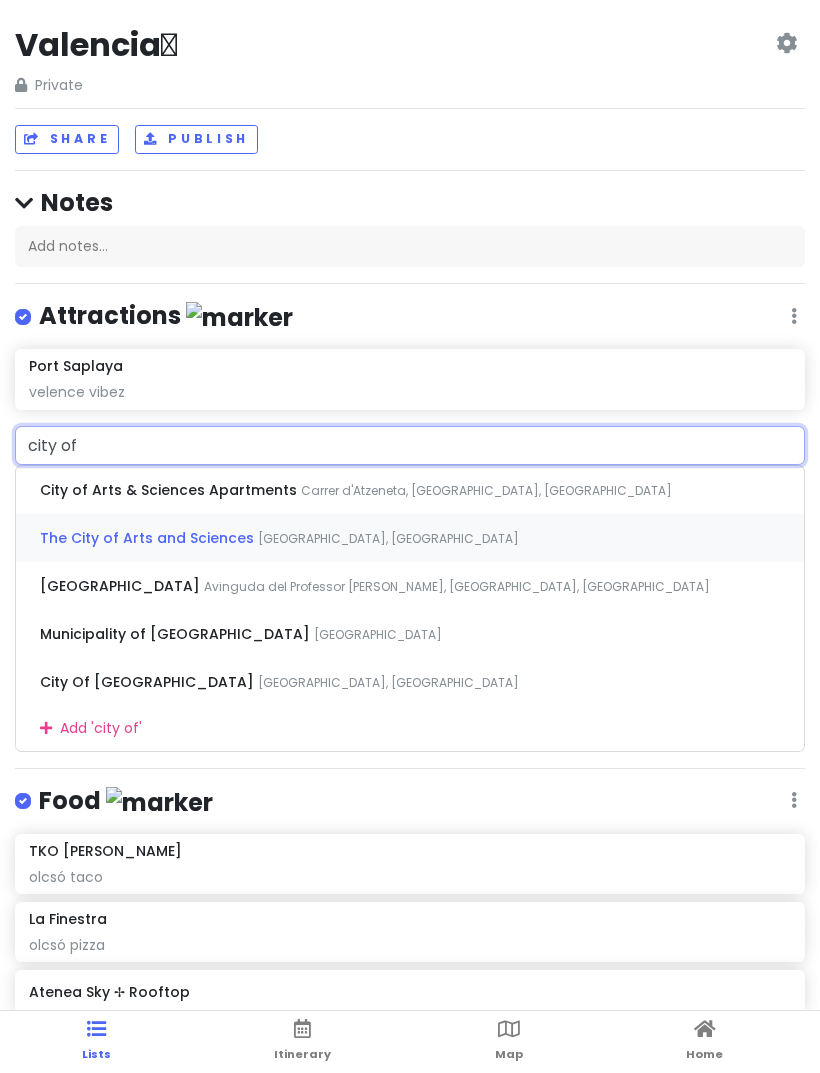 click on "[GEOGRAPHIC_DATA], [GEOGRAPHIC_DATA]" at bounding box center [486, 490] 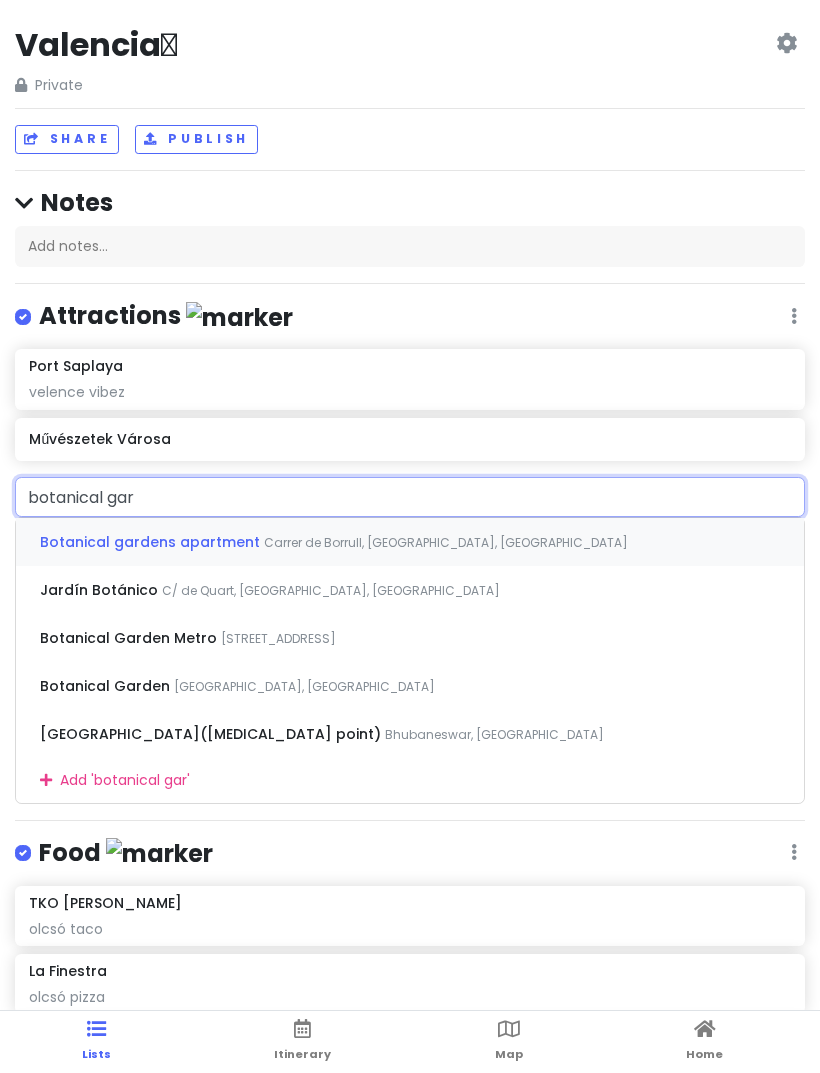 type on "botanical gard" 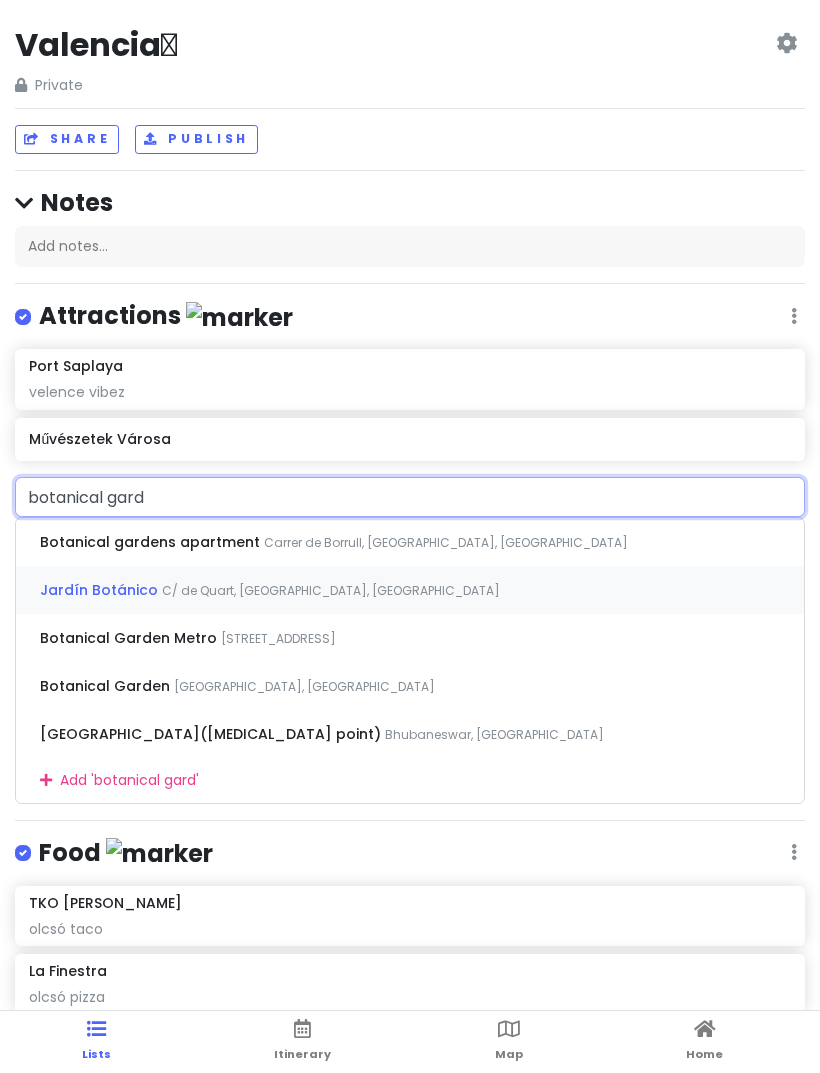 click on "C/ de Quart, [GEOGRAPHIC_DATA], [GEOGRAPHIC_DATA]" at bounding box center (446, 542) 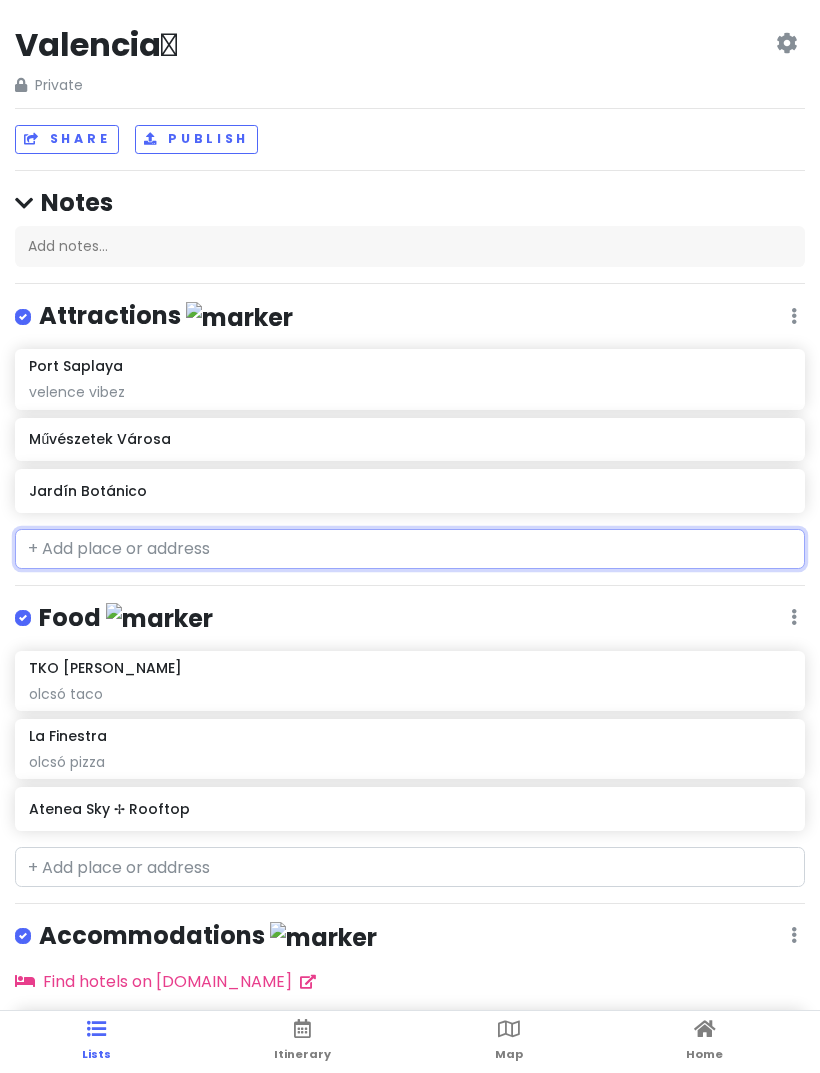 click on "Jardín Botánico" at bounding box center [409, 491] 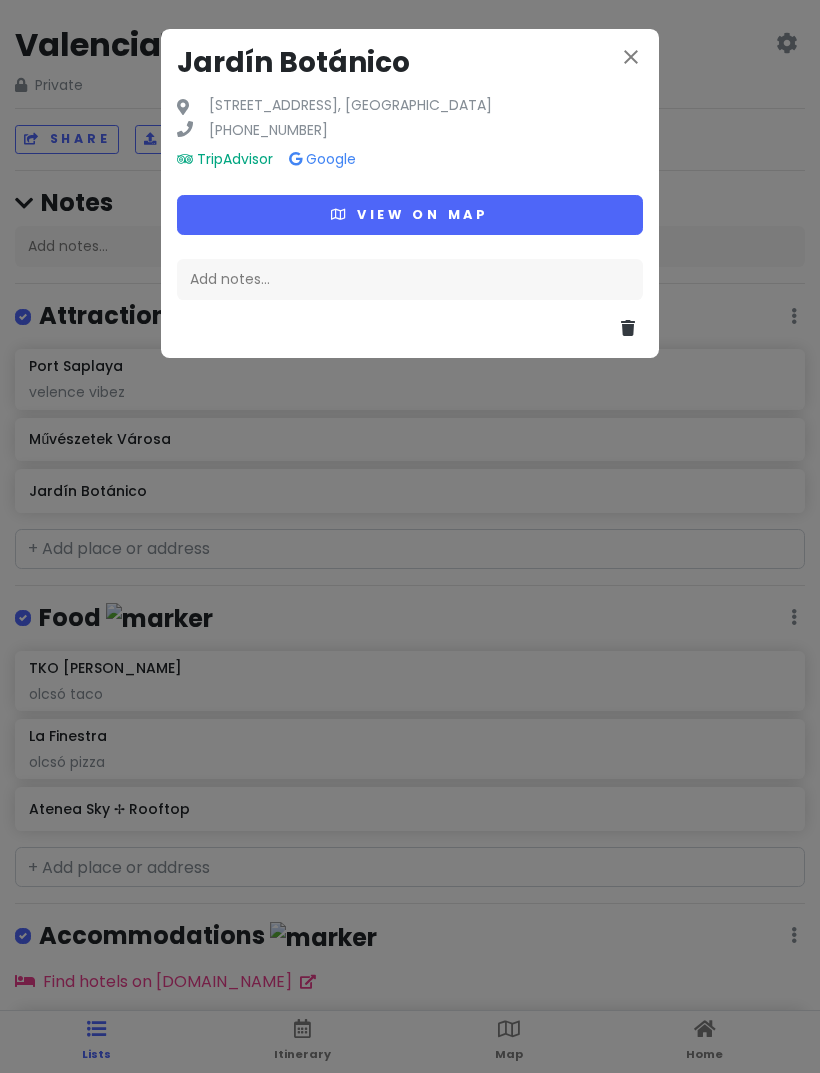 click on "View on map" at bounding box center (410, 214) 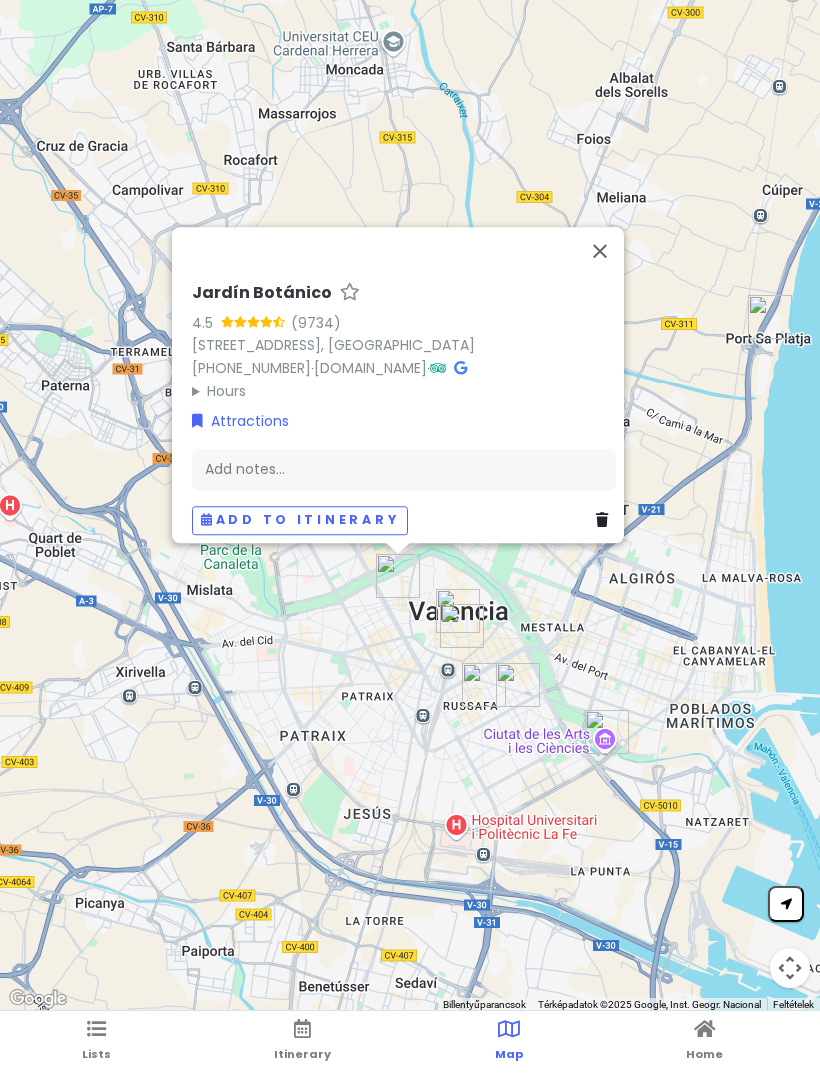 click at bounding box center [600, 251] 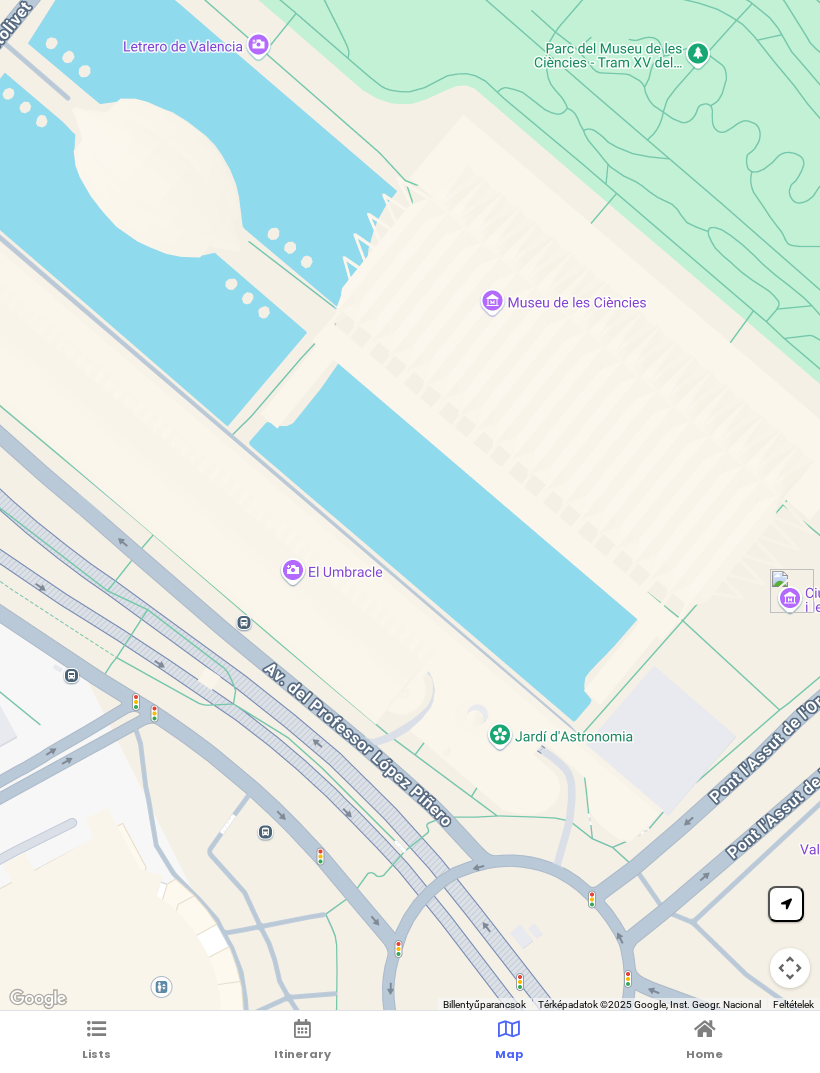 click at bounding box center [96, 1029] 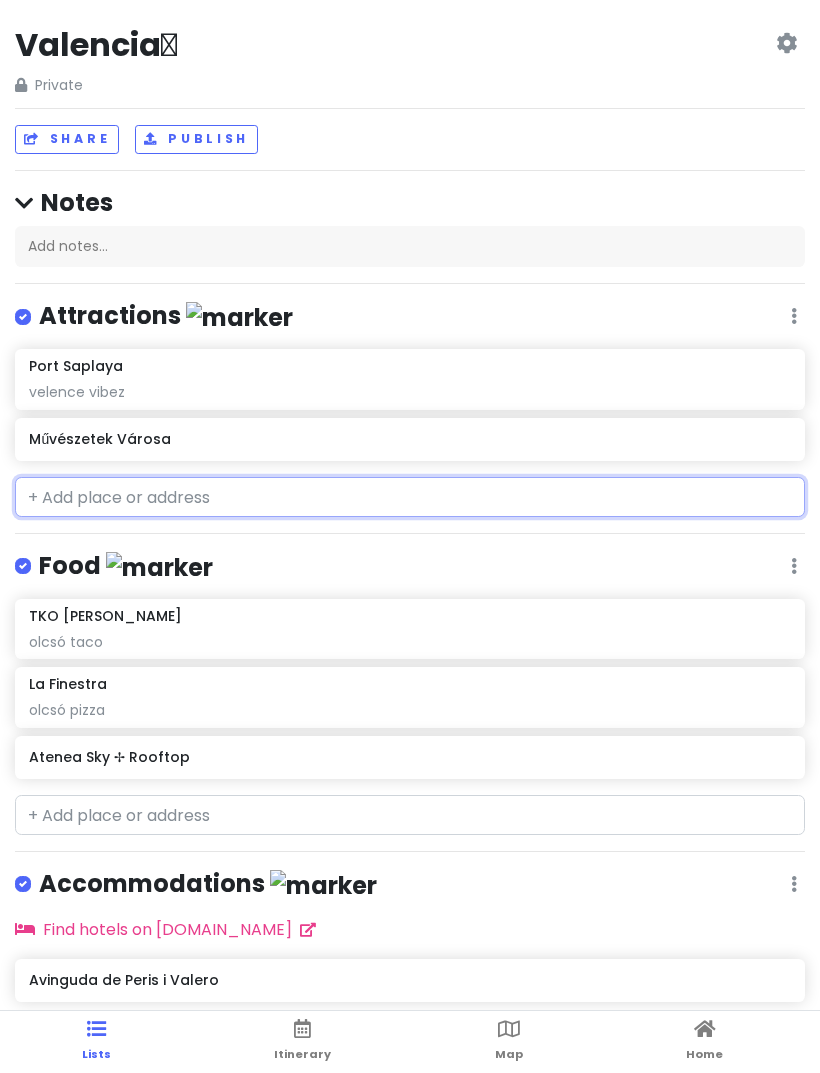 click at bounding box center [410, 497] 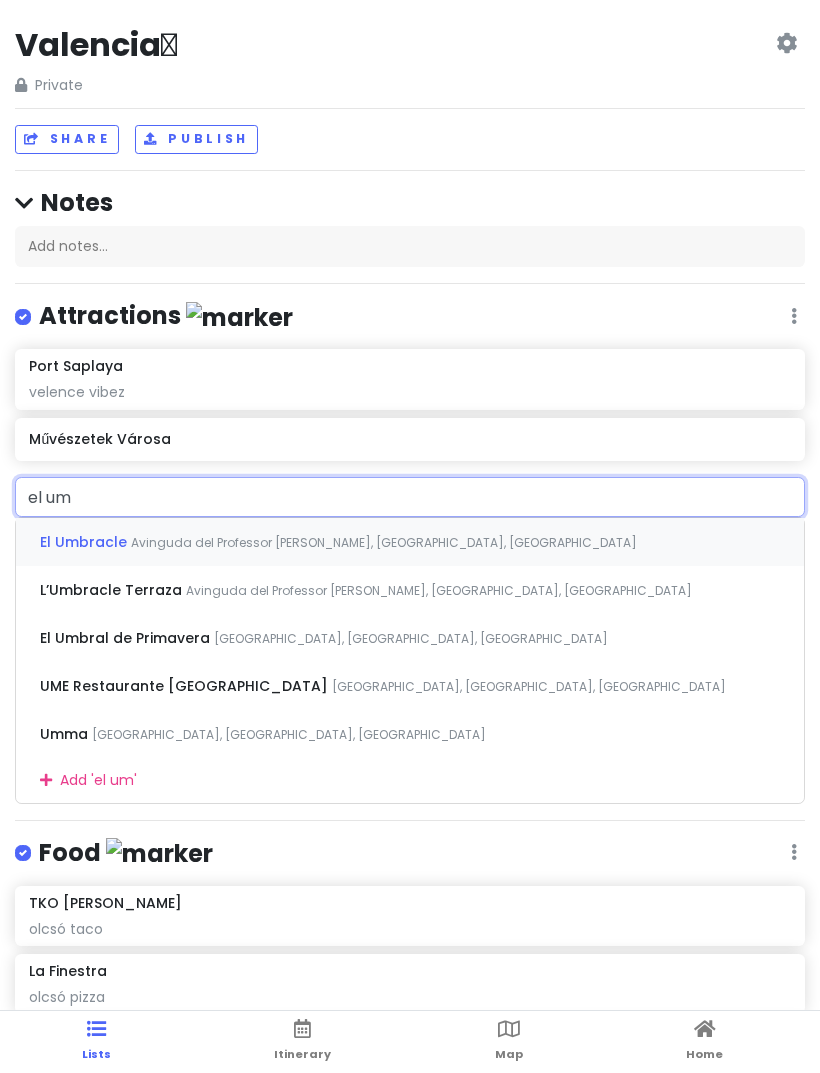 type on "el umb" 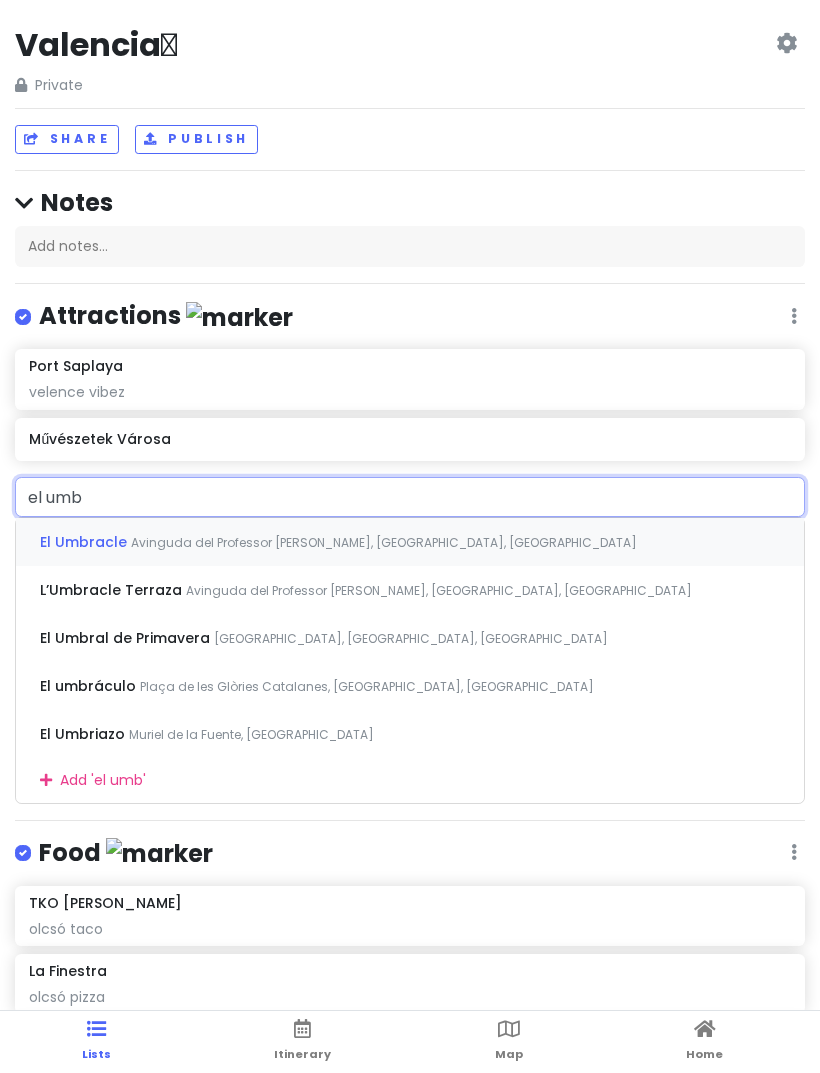 click on "El Umbracle   Avinguda del Professor [PERSON_NAME], [GEOGRAPHIC_DATA], [GEOGRAPHIC_DATA]" at bounding box center [410, 542] 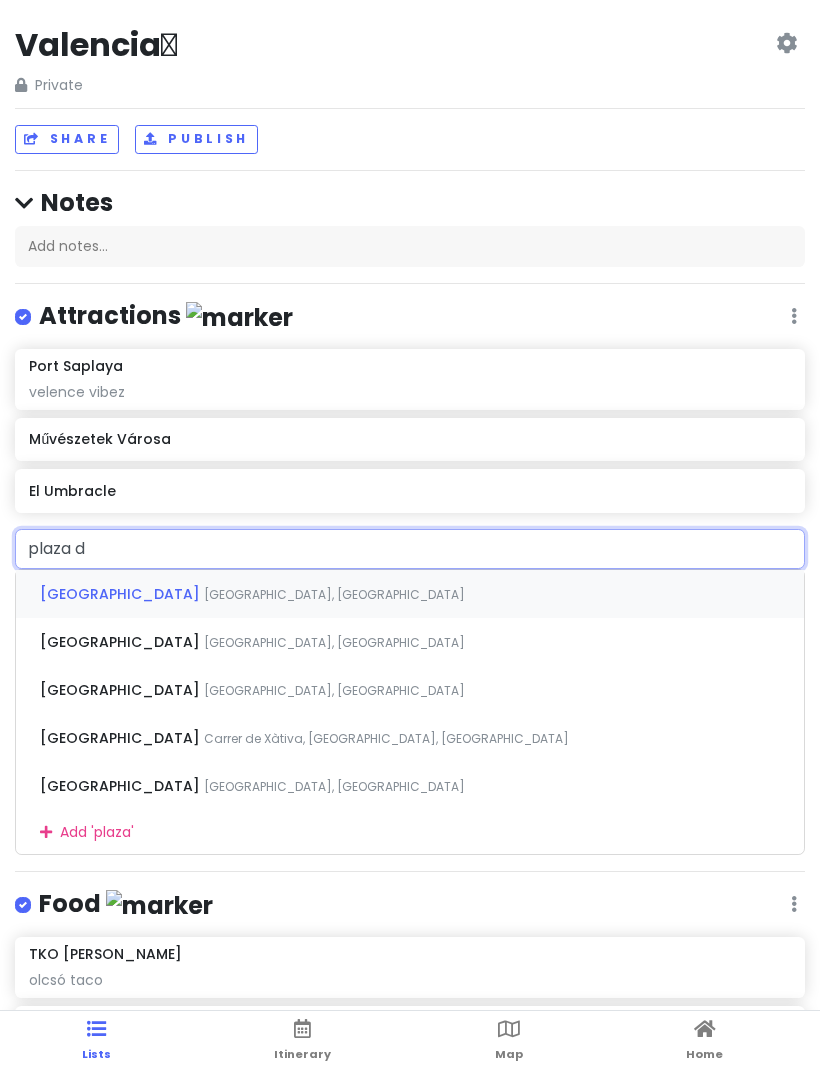 type on "plaza de" 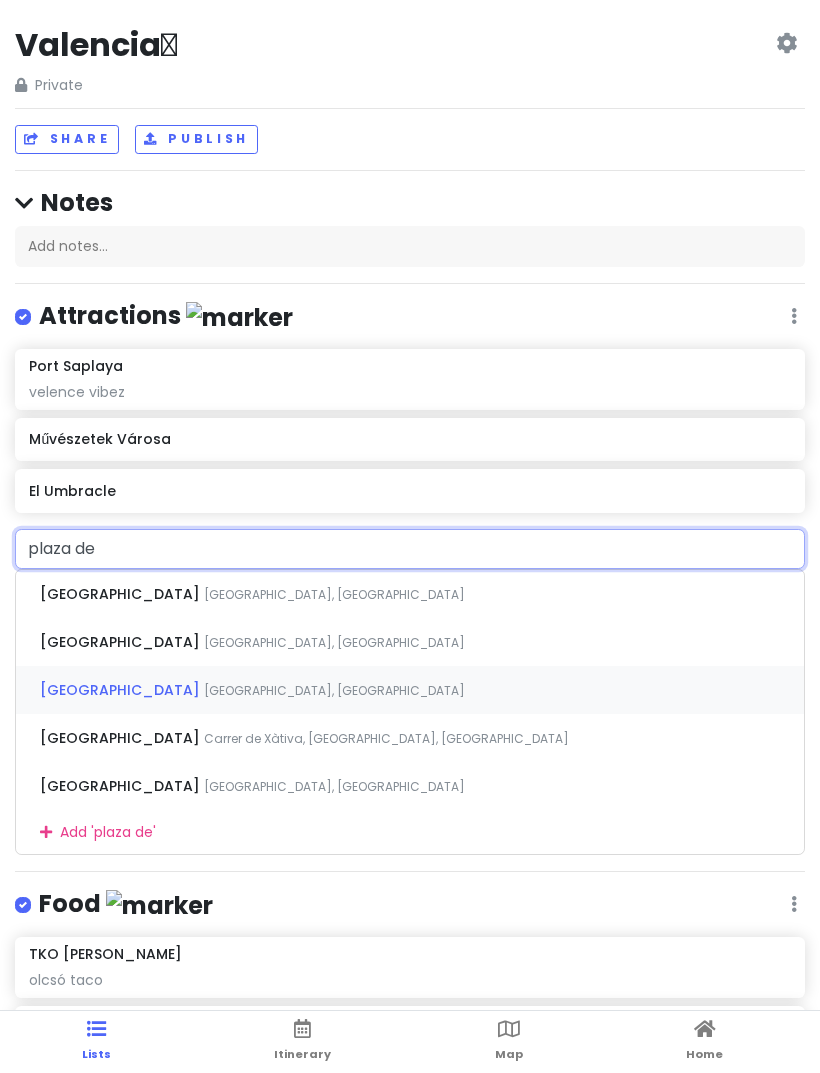 click on "[GEOGRAPHIC_DATA], [GEOGRAPHIC_DATA]" at bounding box center (334, 594) 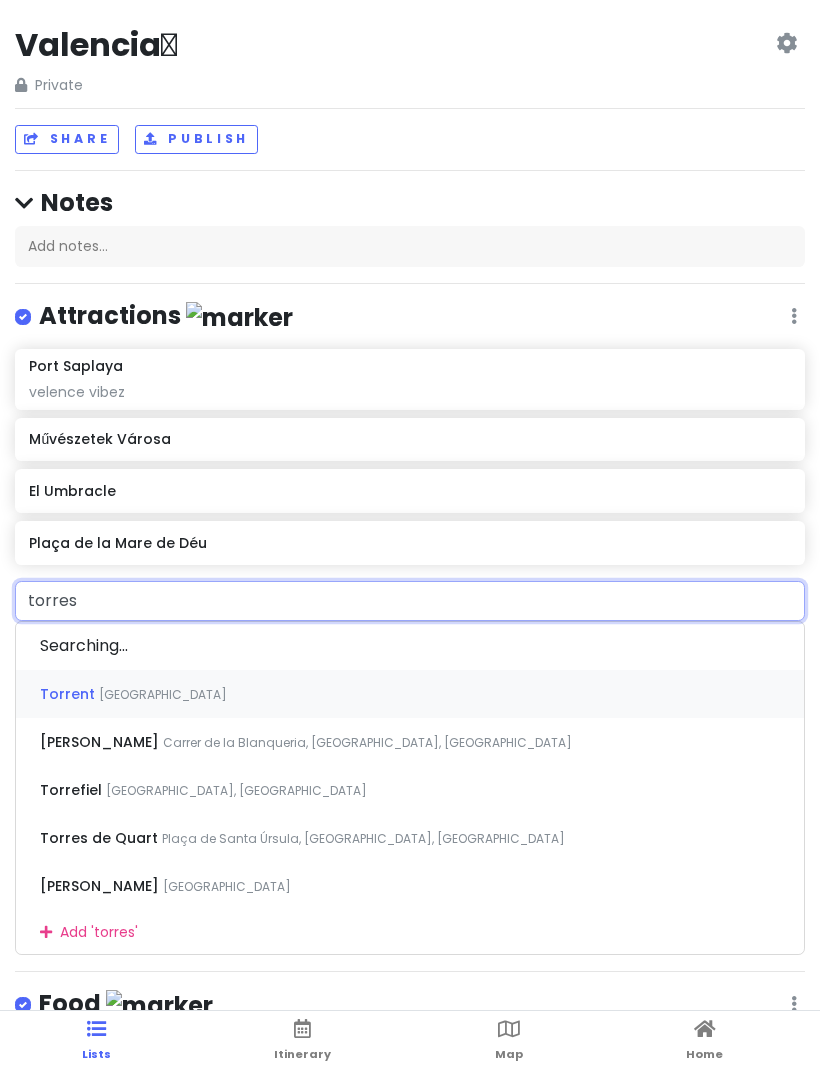 type on "torres" 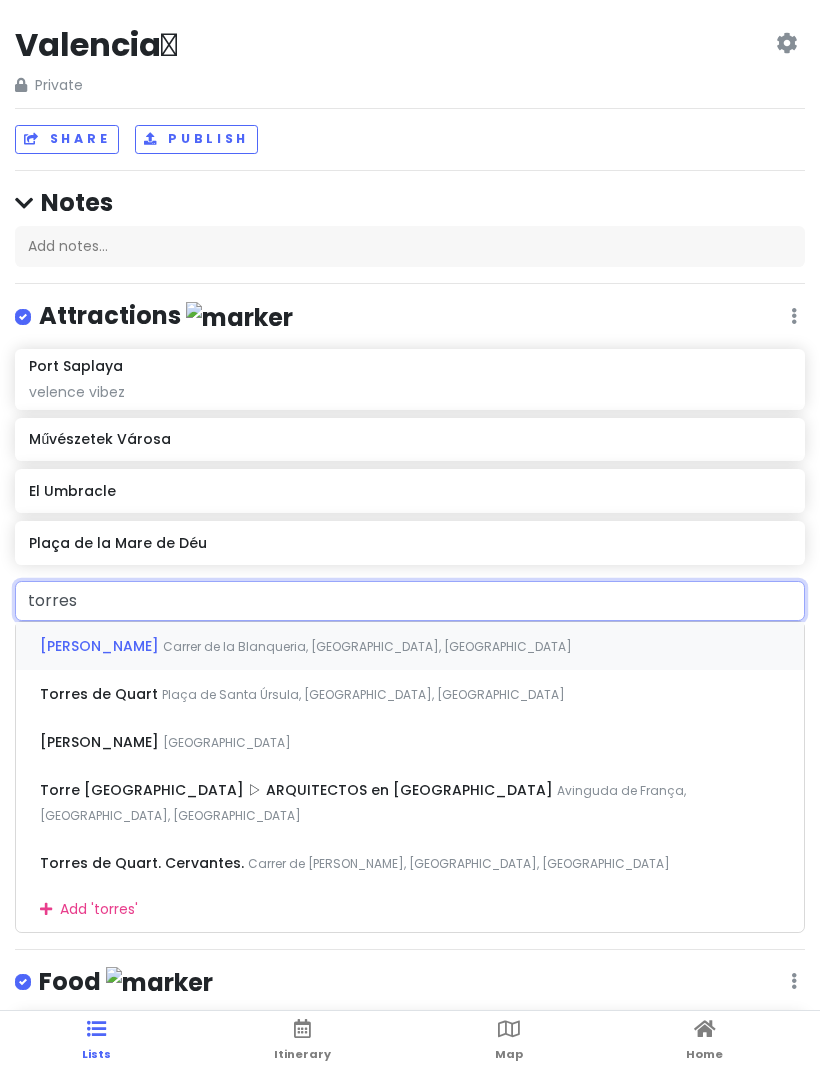 click on "Carrer de la Blanqueria, [GEOGRAPHIC_DATA], [GEOGRAPHIC_DATA]" at bounding box center (367, 646) 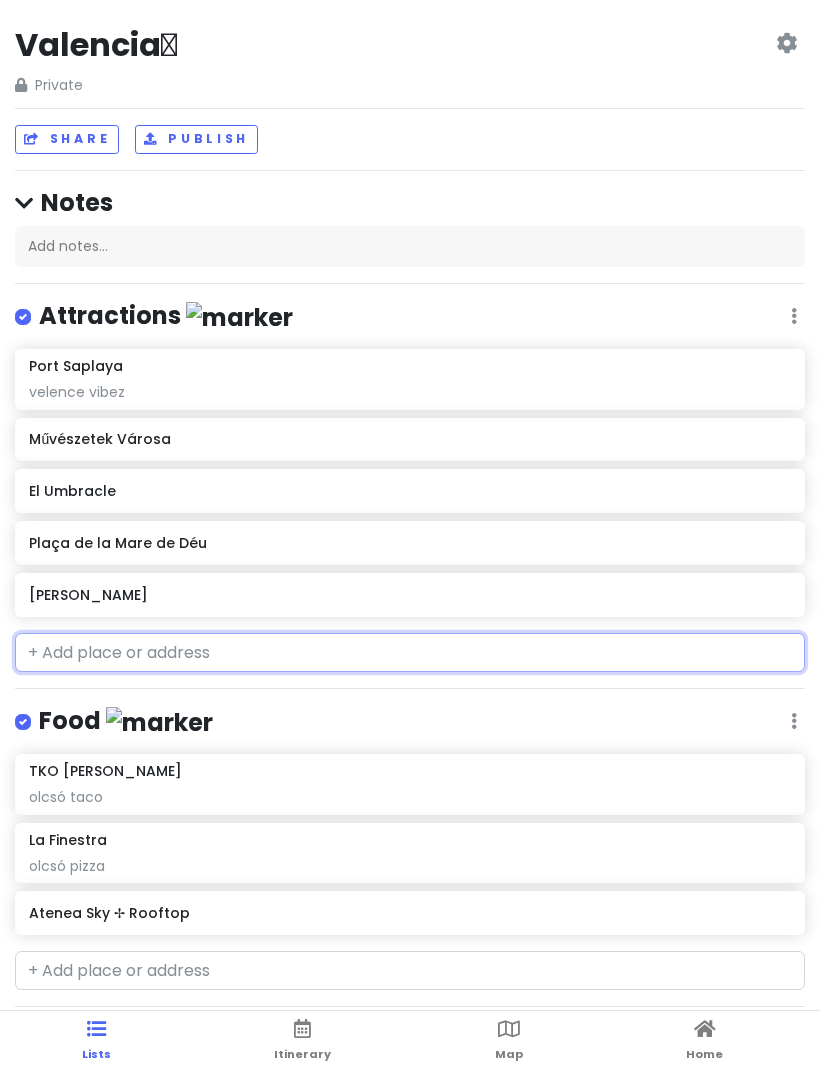 click on "Plaça de la Mare de Déu" 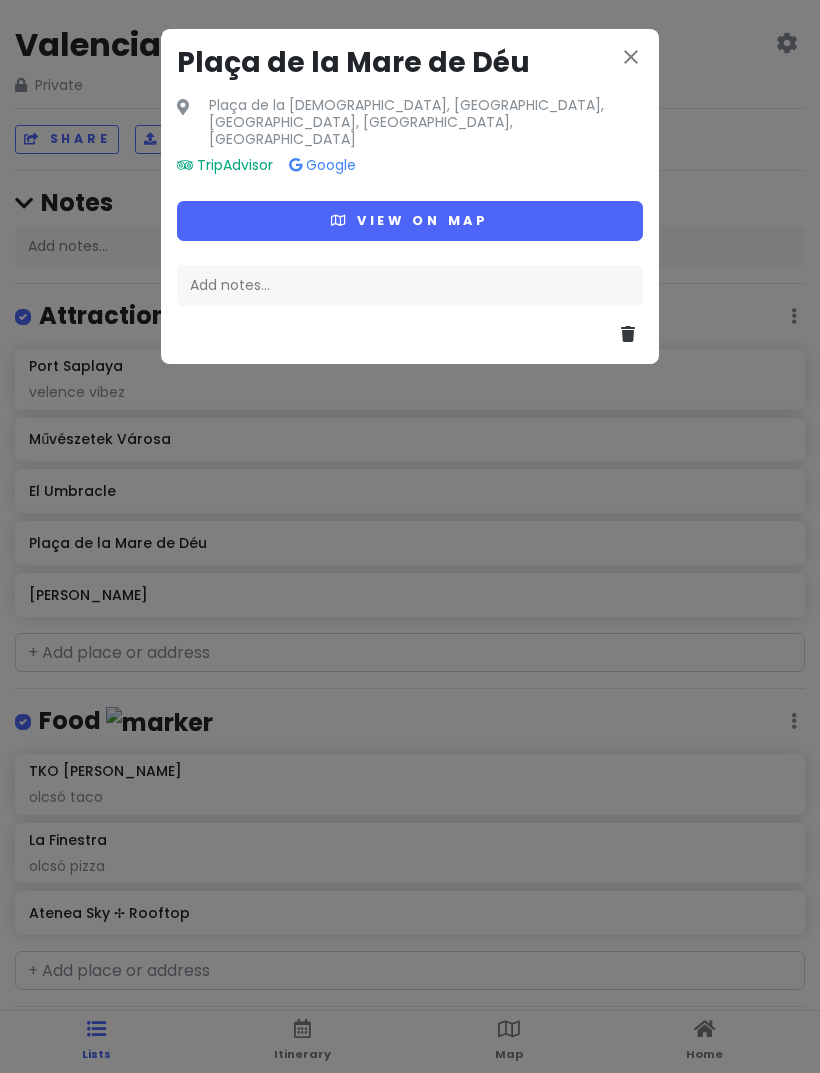 click on "View on map" at bounding box center [410, 220] 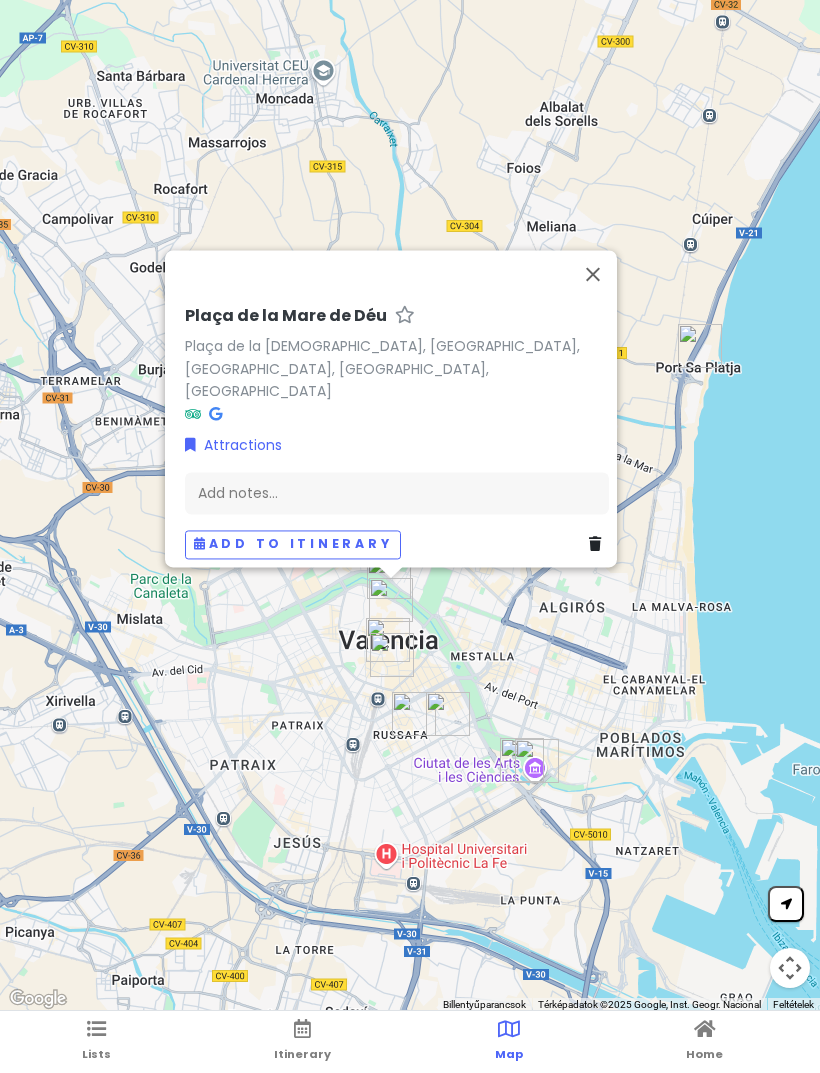 click at bounding box center (593, 274) 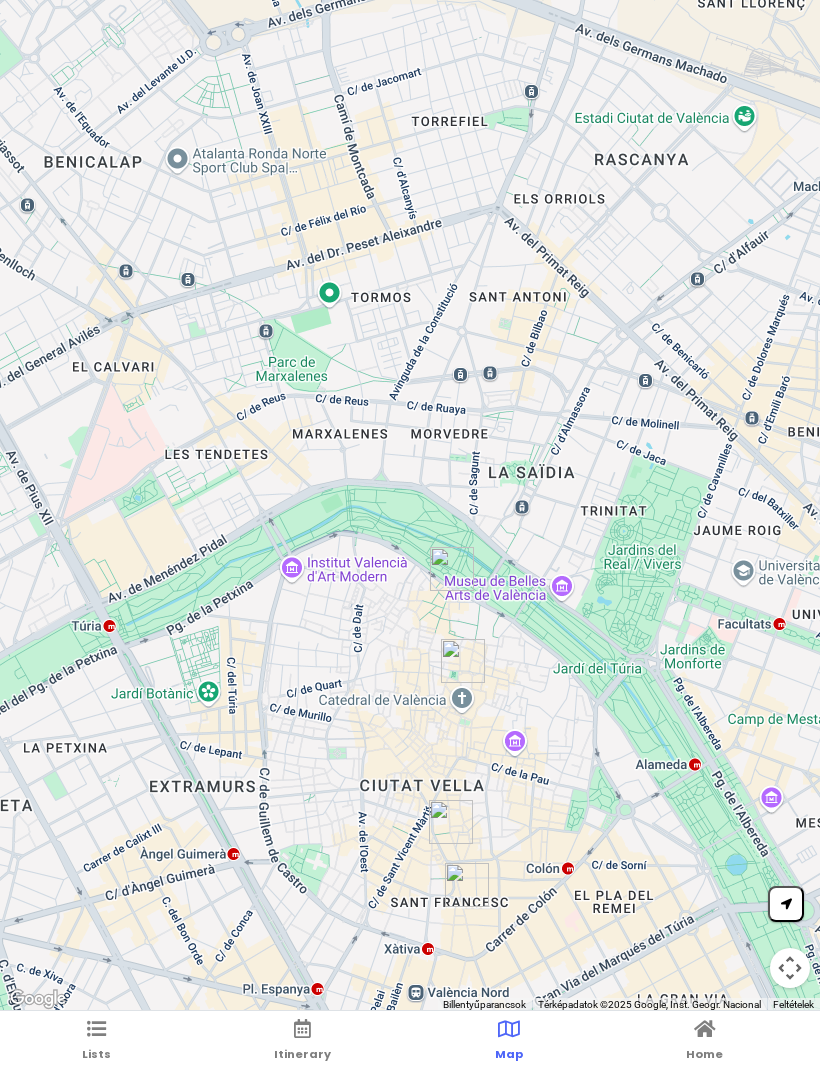 click on "Lists" at bounding box center (96, 1042) 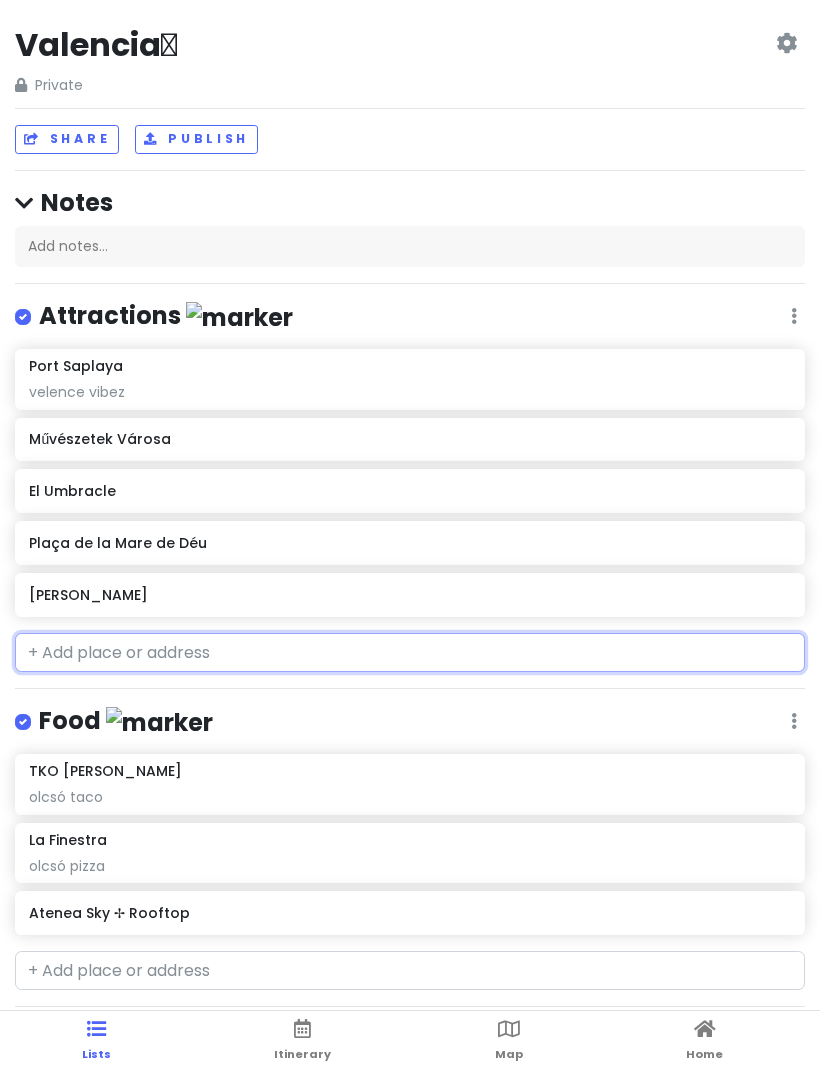 click at bounding box center [410, 653] 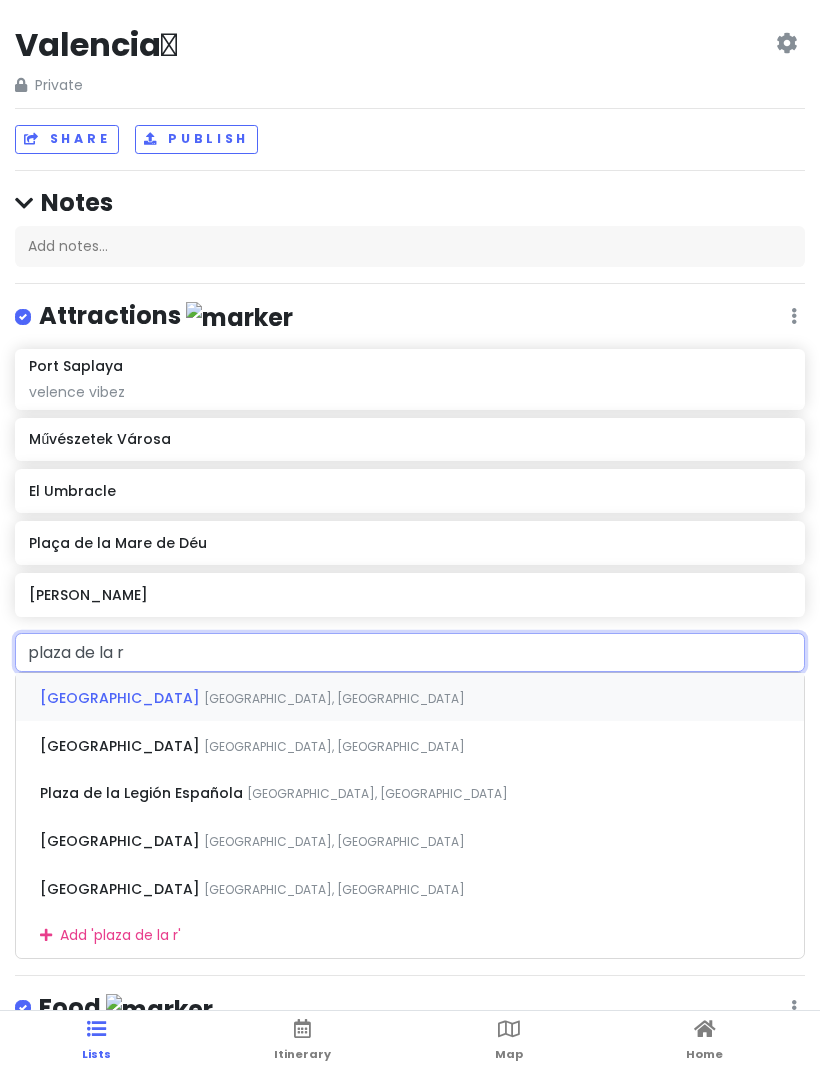 type on "plaza de la re" 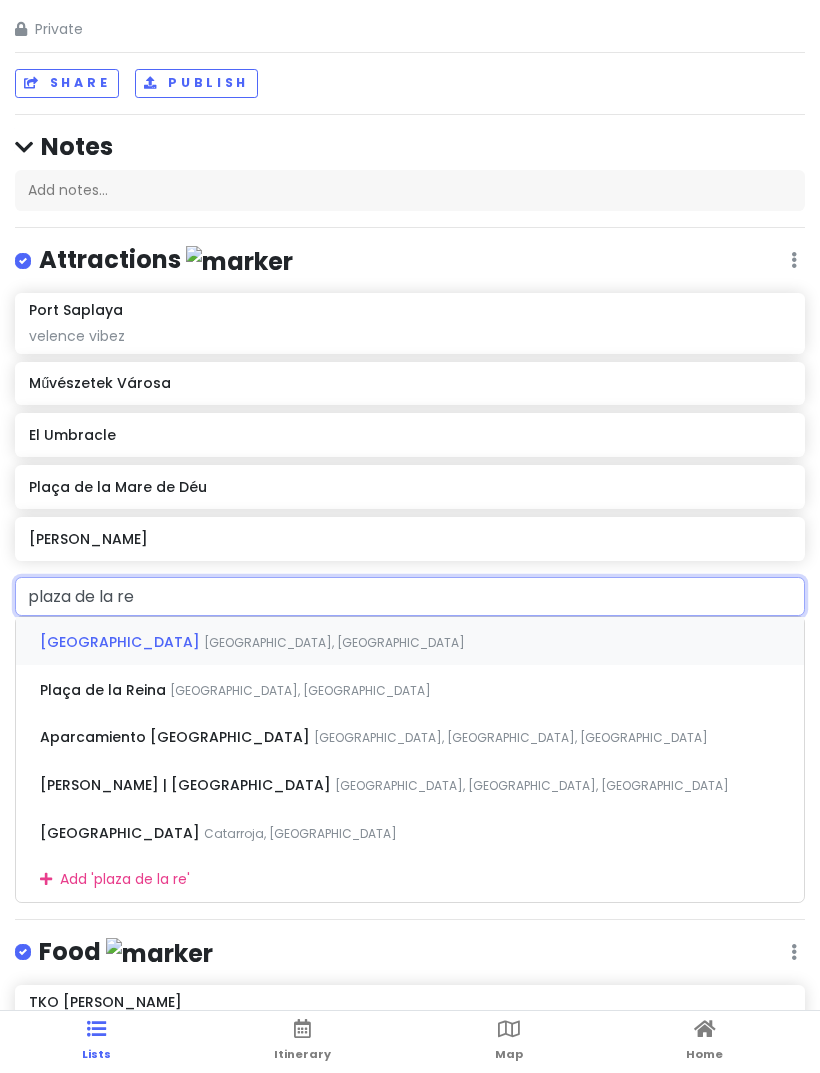 scroll, scrollTop: 138, scrollLeft: 0, axis: vertical 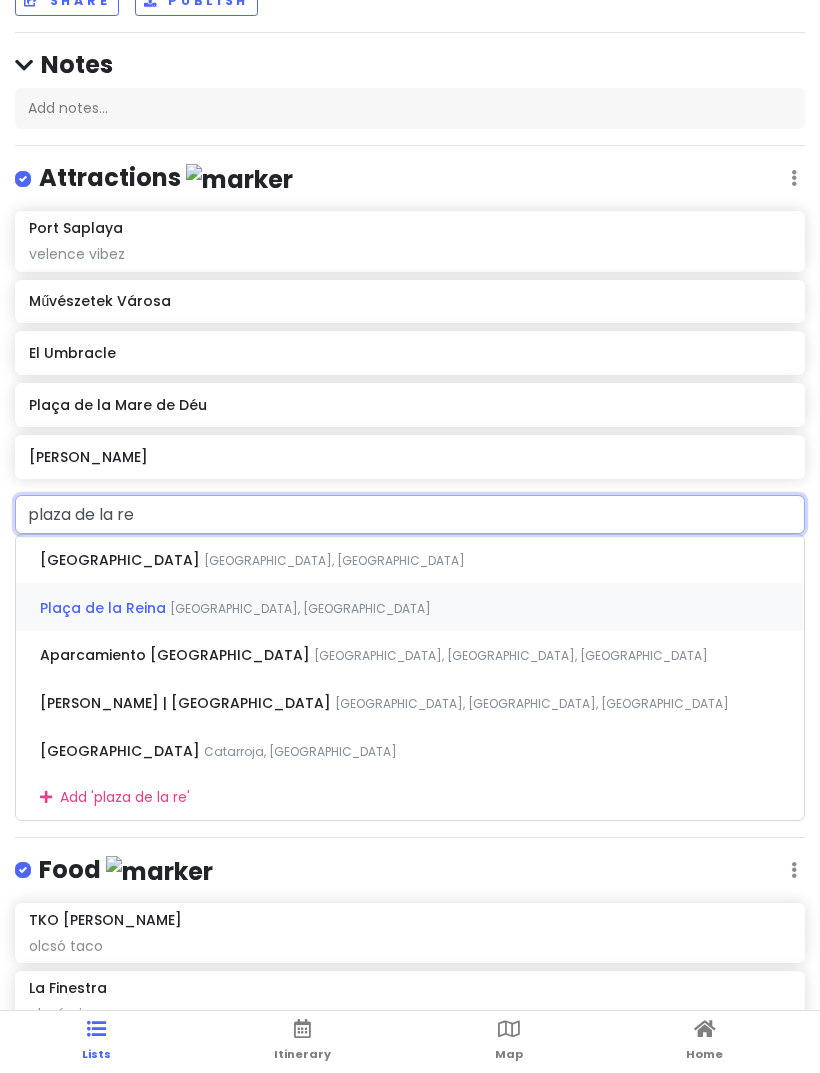 click on "[GEOGRAPHIC_DATA], [GEOGRAPHIC_DATA]" at bounding box center (334, 560) 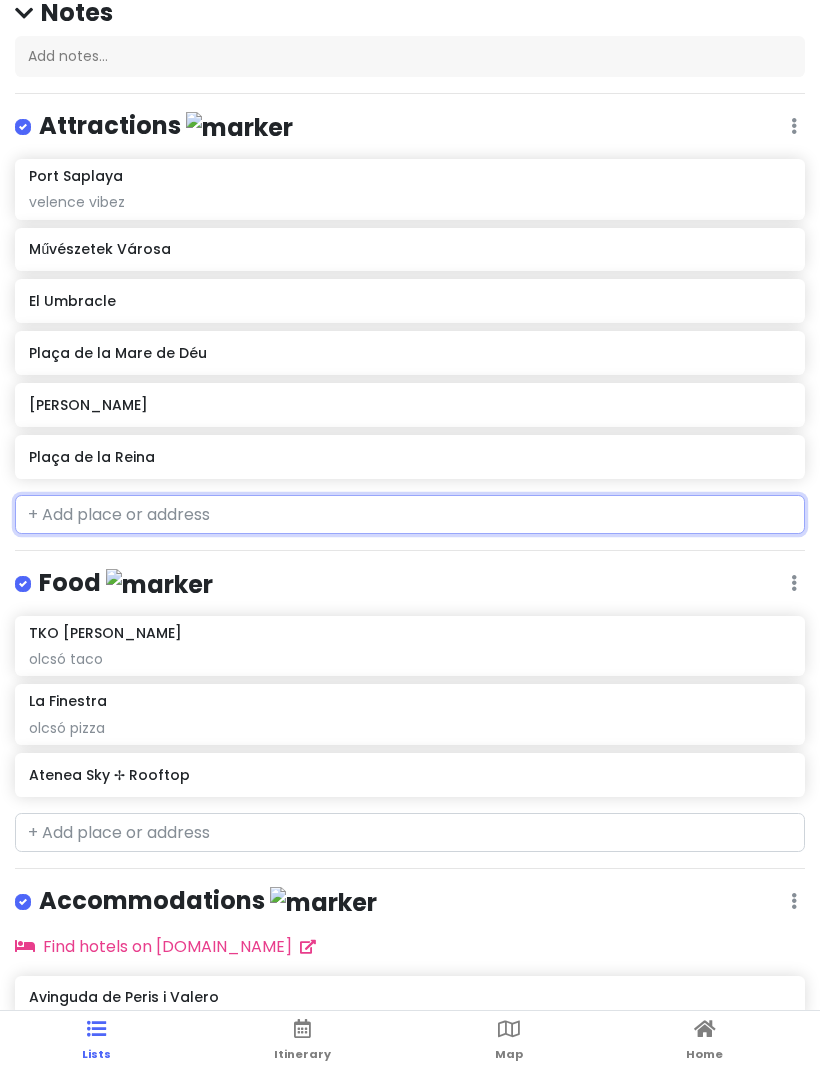 scroll, scrollTop: 190, scrollLeft: 0, axis: vertical 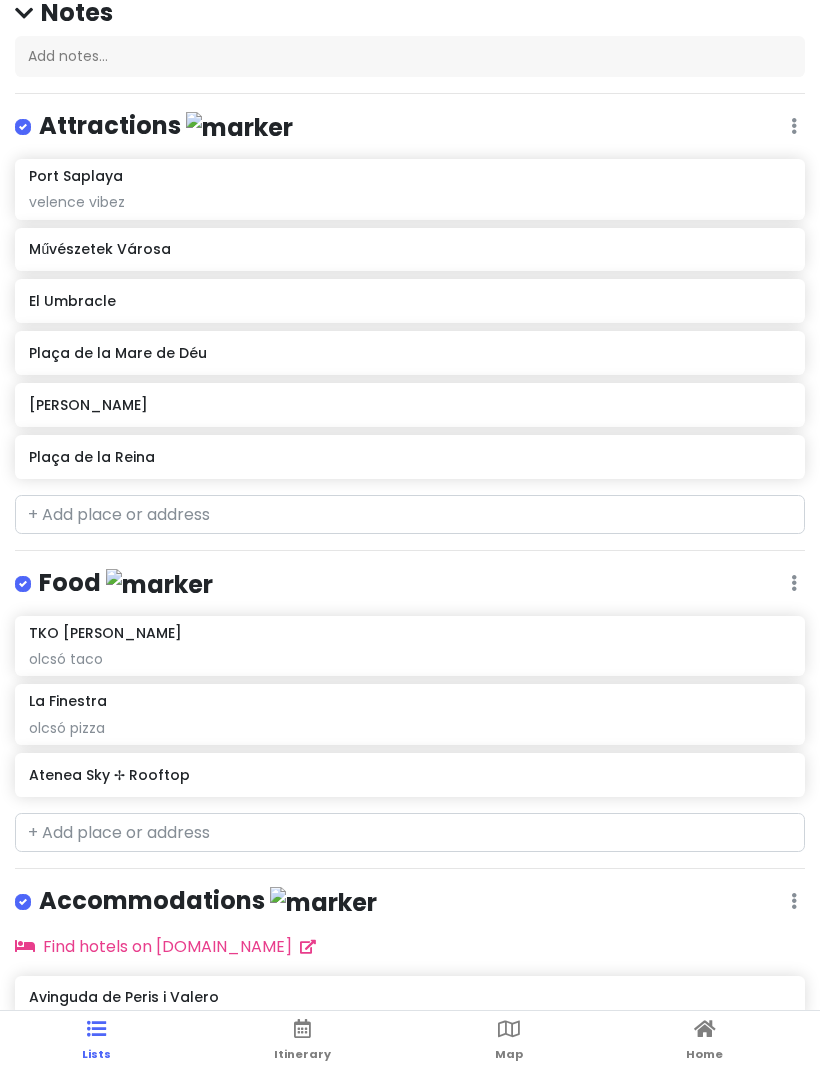 click on "Food   Edit Reorder Delete List" at bounding box center (410, 587) 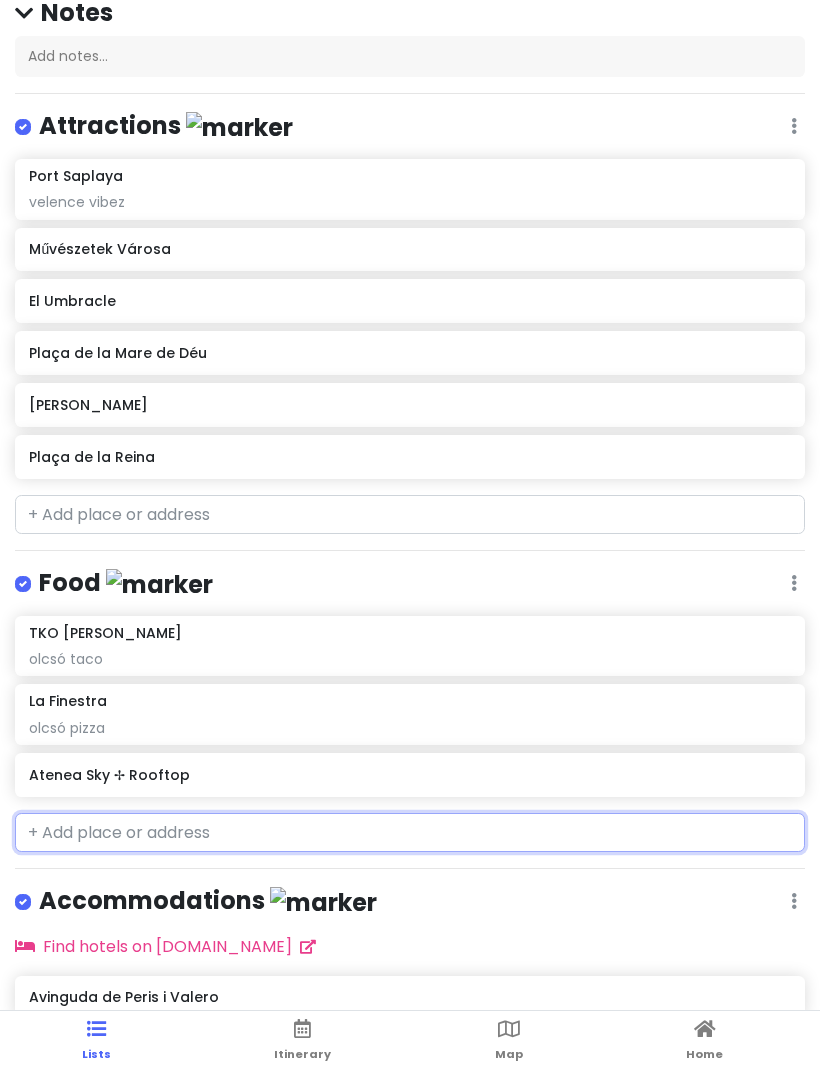 click at bounding box center [410, 833] 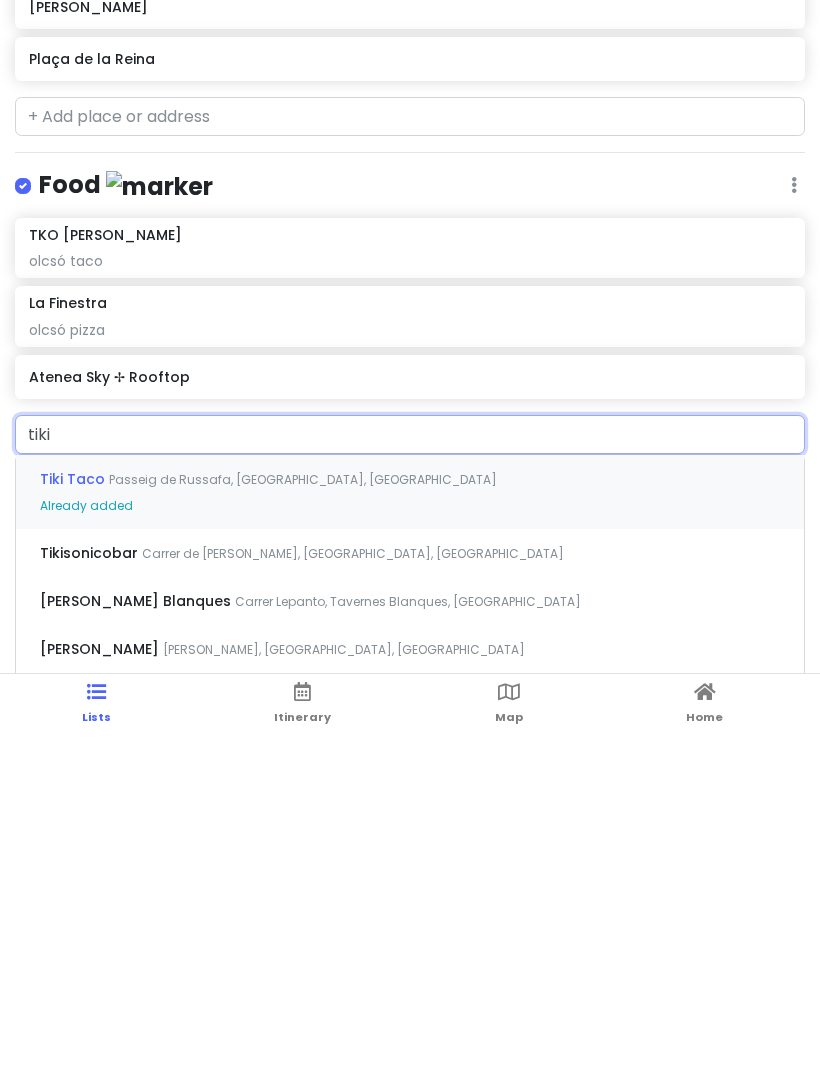 click on "Atenea Sky ✢ Rooftop" at bounding box center [410, 714] 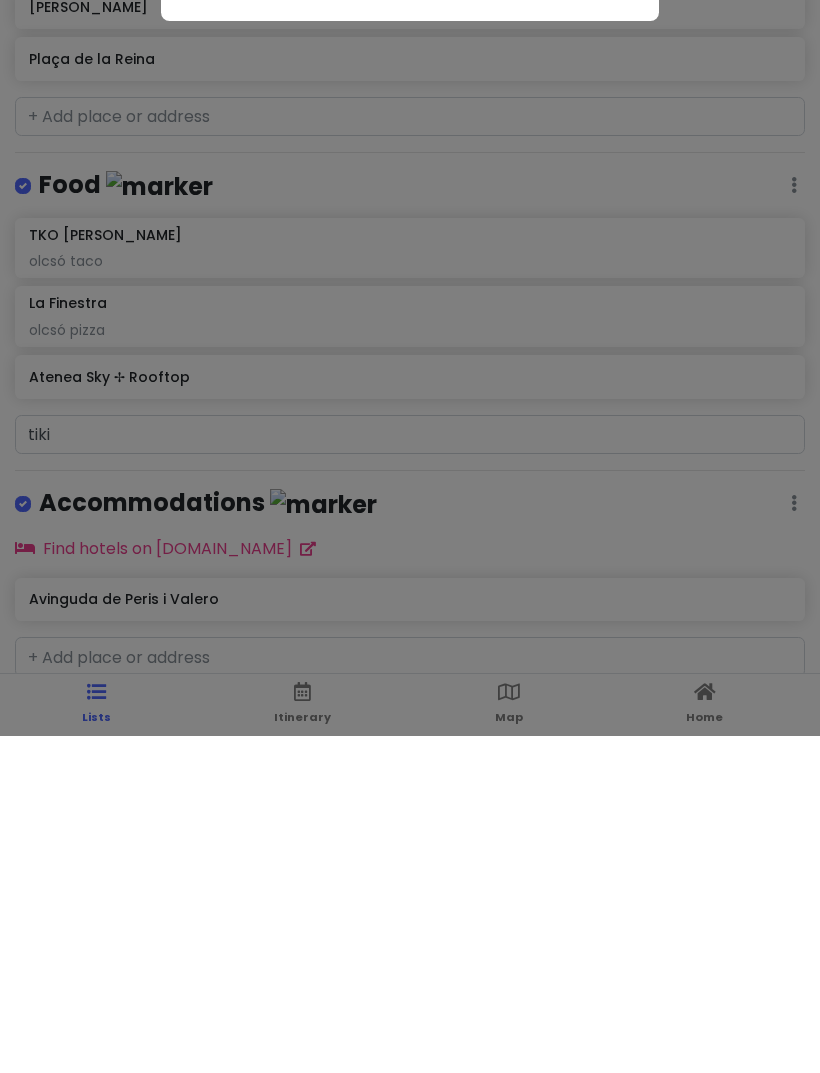 scroll, scrollTop: 125, scrollLeft: 0, axis: vertical 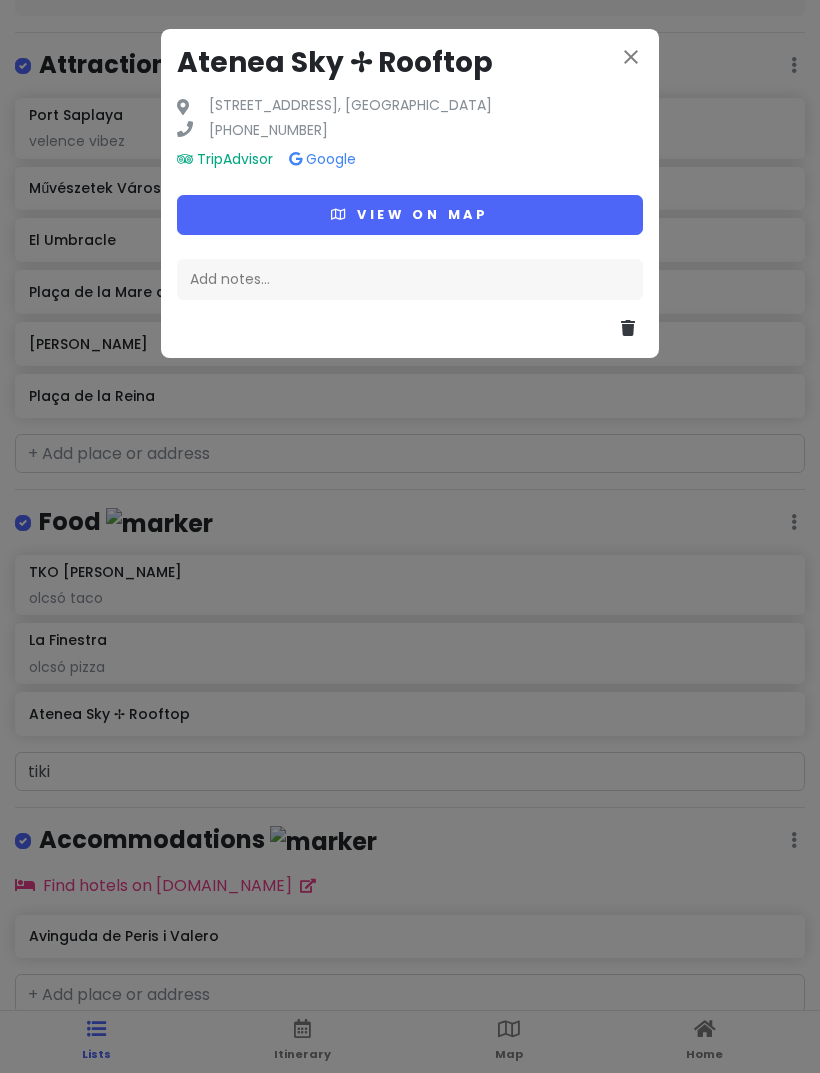 click on "close" at bounding box center (631, 57) 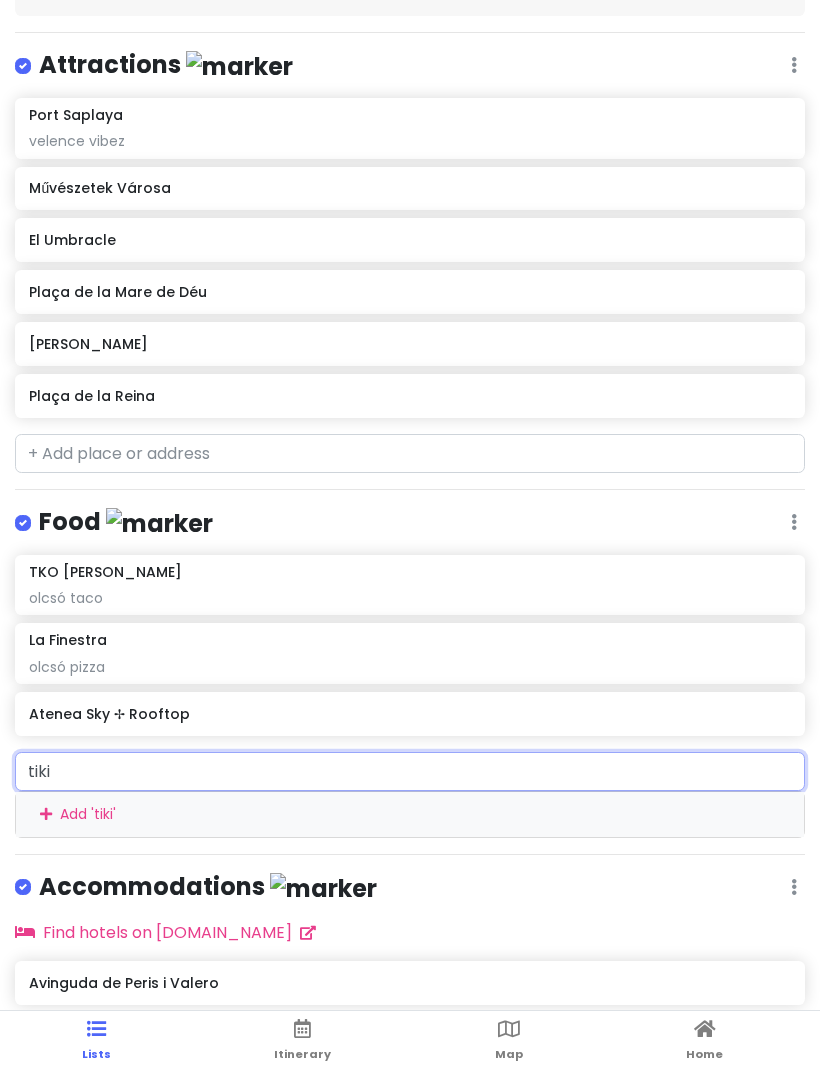 click on "tiki" at bounding box center [410, 772] 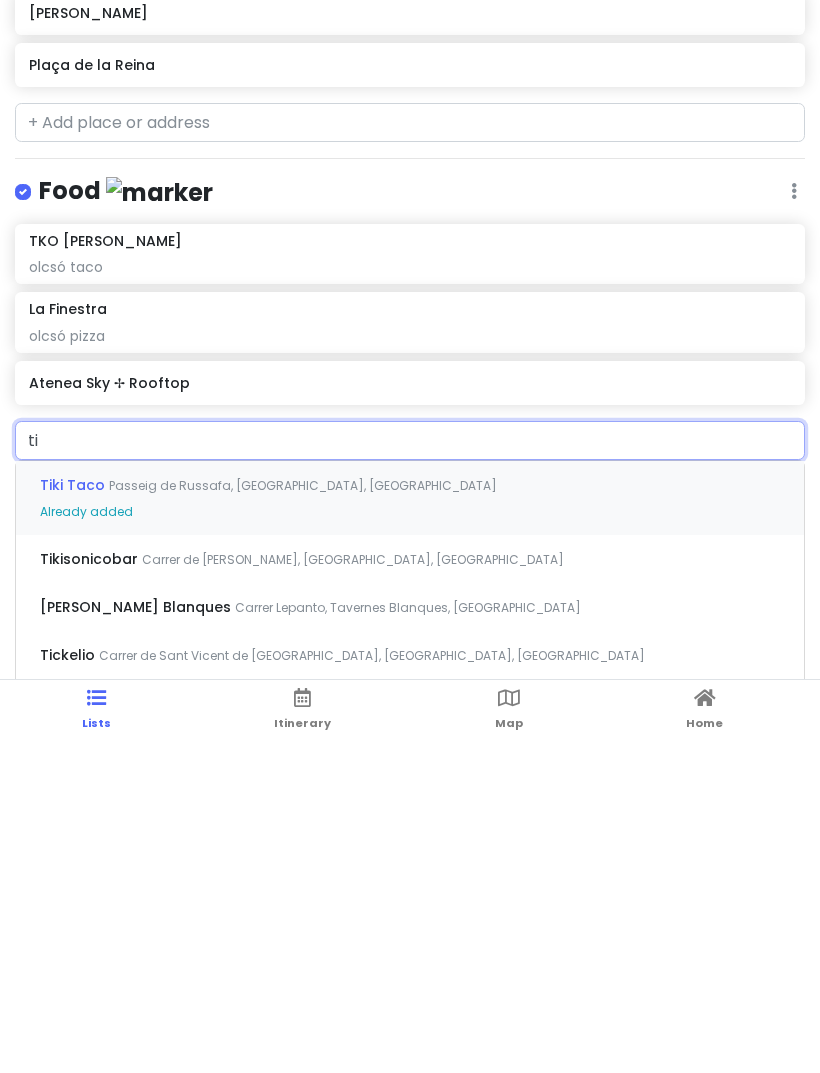 type on "t" 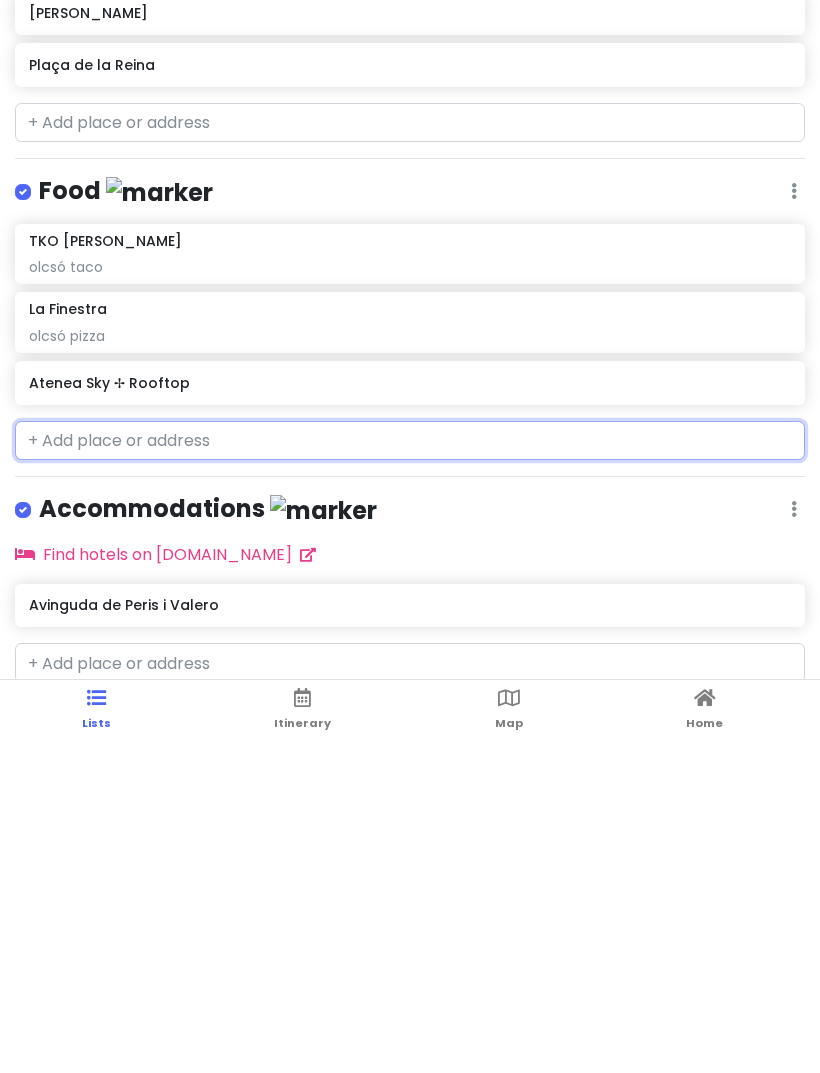 type 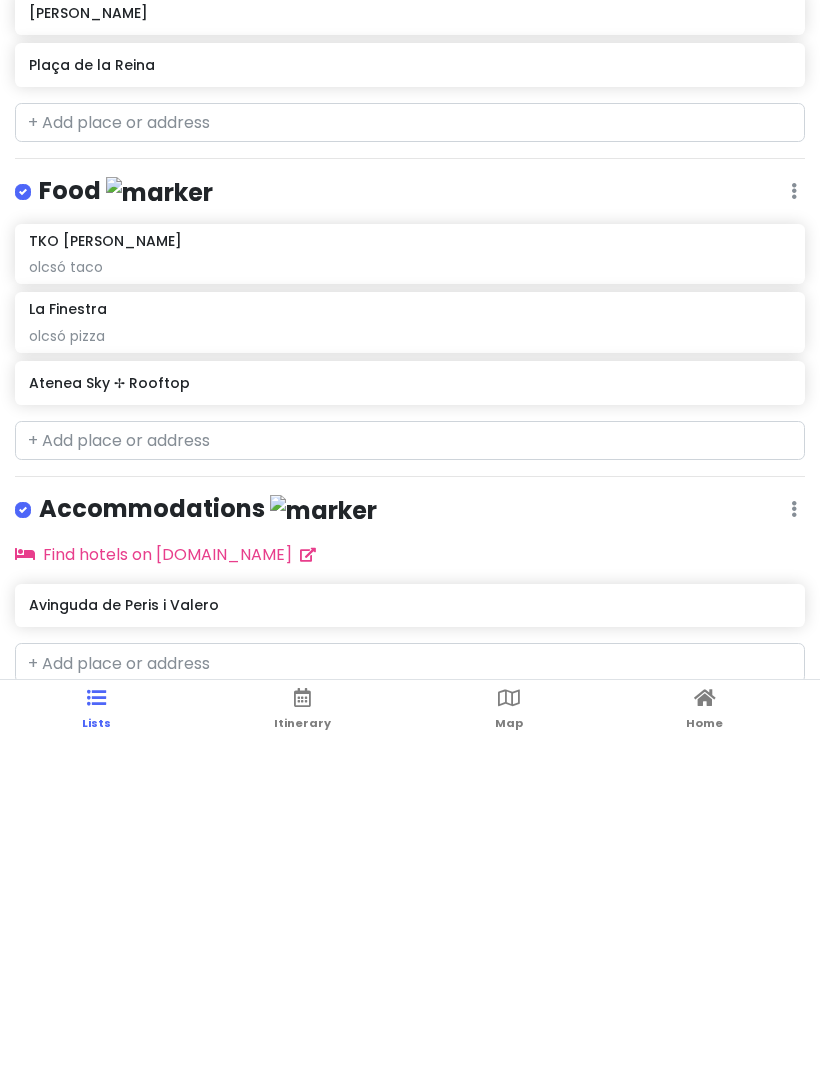 click on "Accommodations   Edit Reorder Delete List" at bounding box center (410, 844) 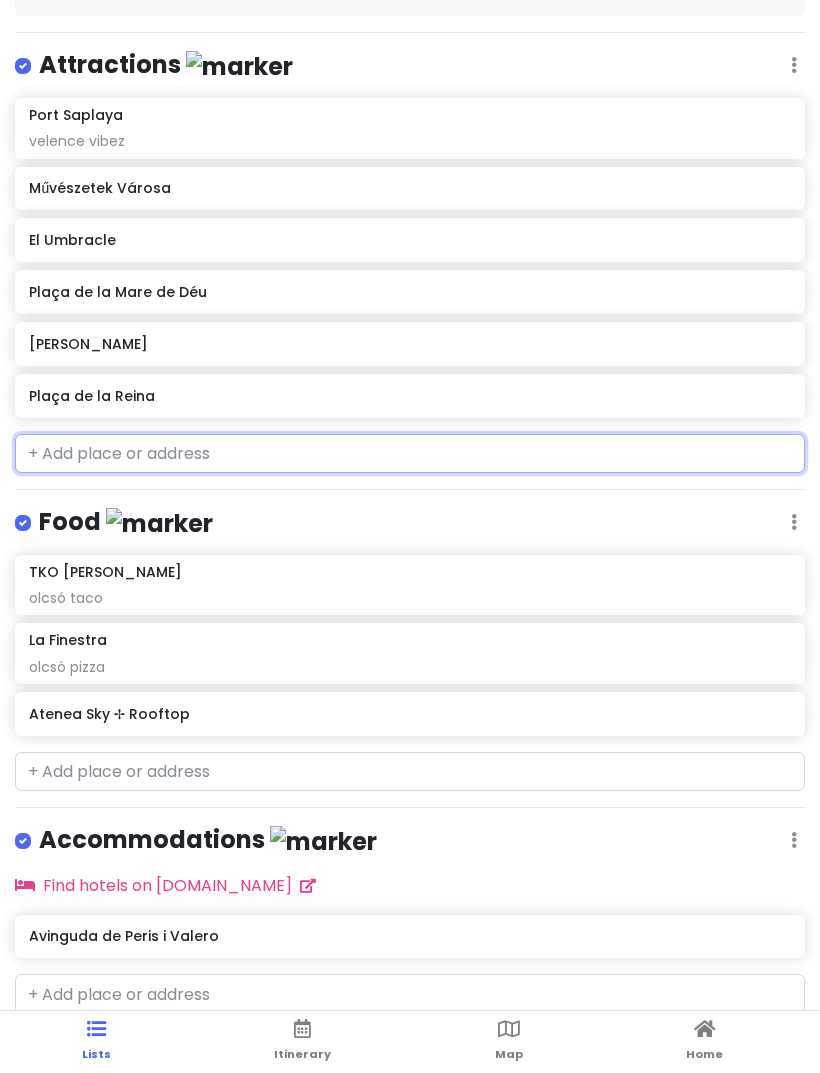 click at bounding box center (410, 454) 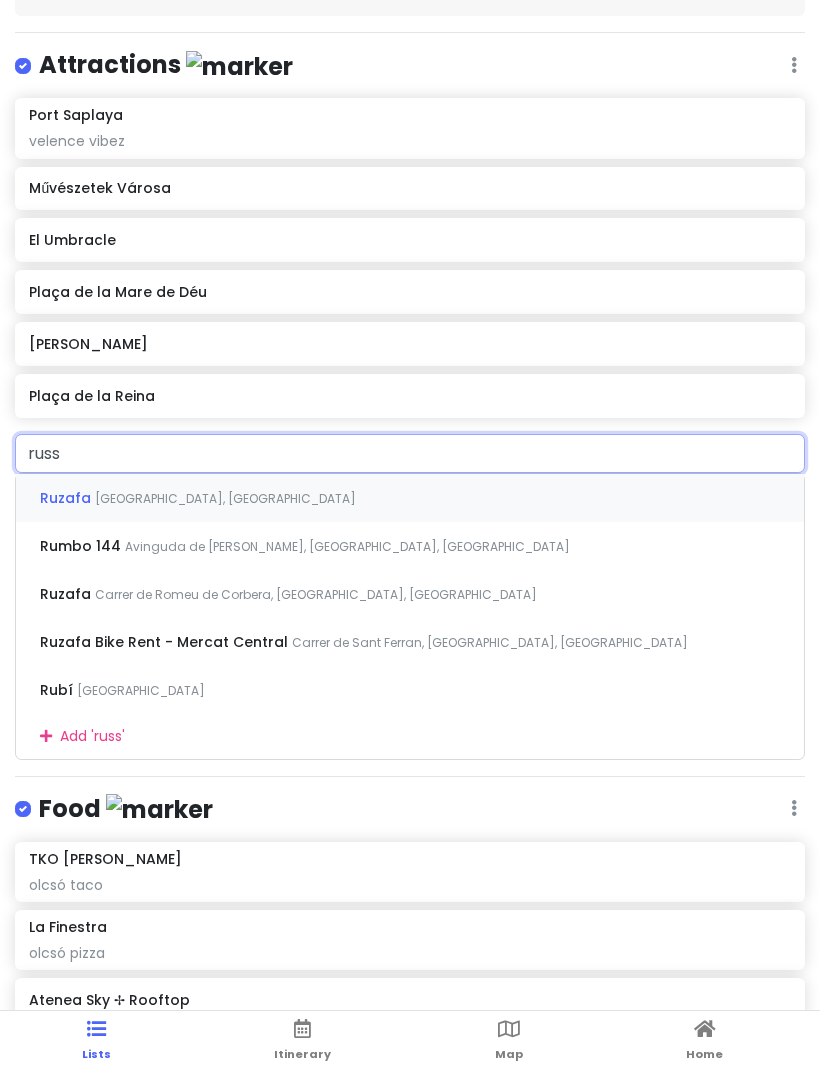 type on "russa" 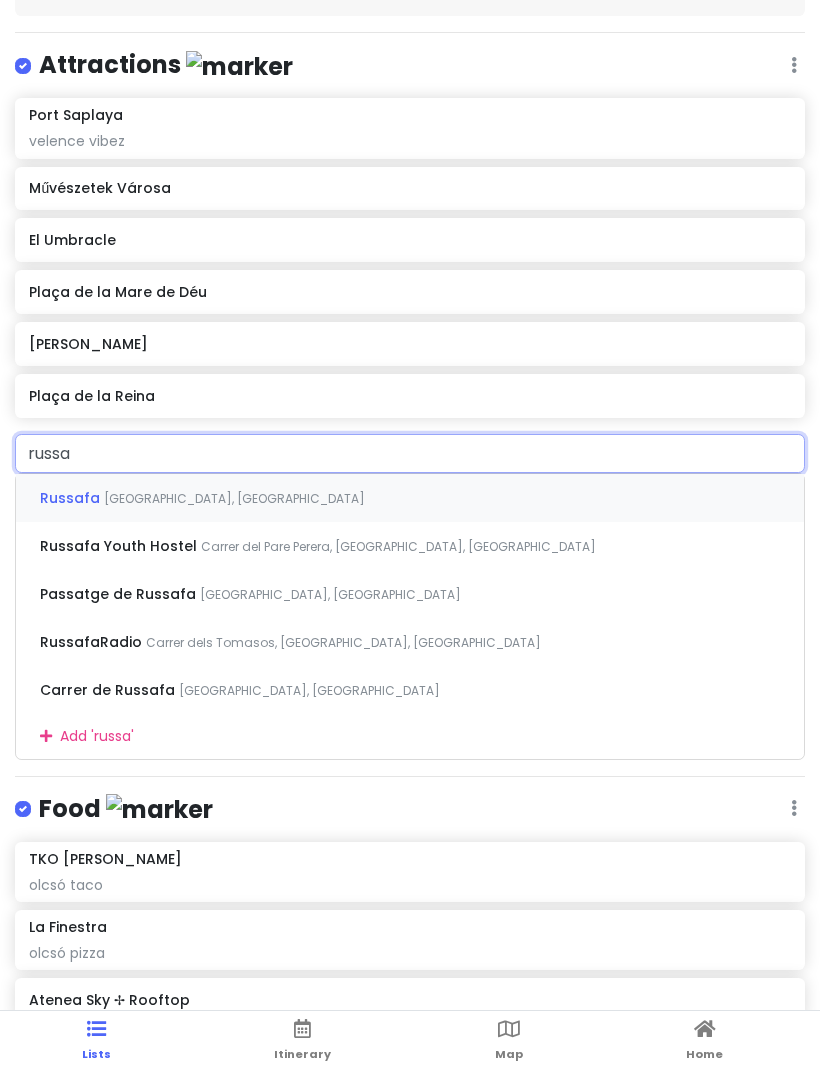 click on "[GEOGRAPHIC_DATA], [GEOGRAPHIC_DATA]" at bounding box center (234, 498) 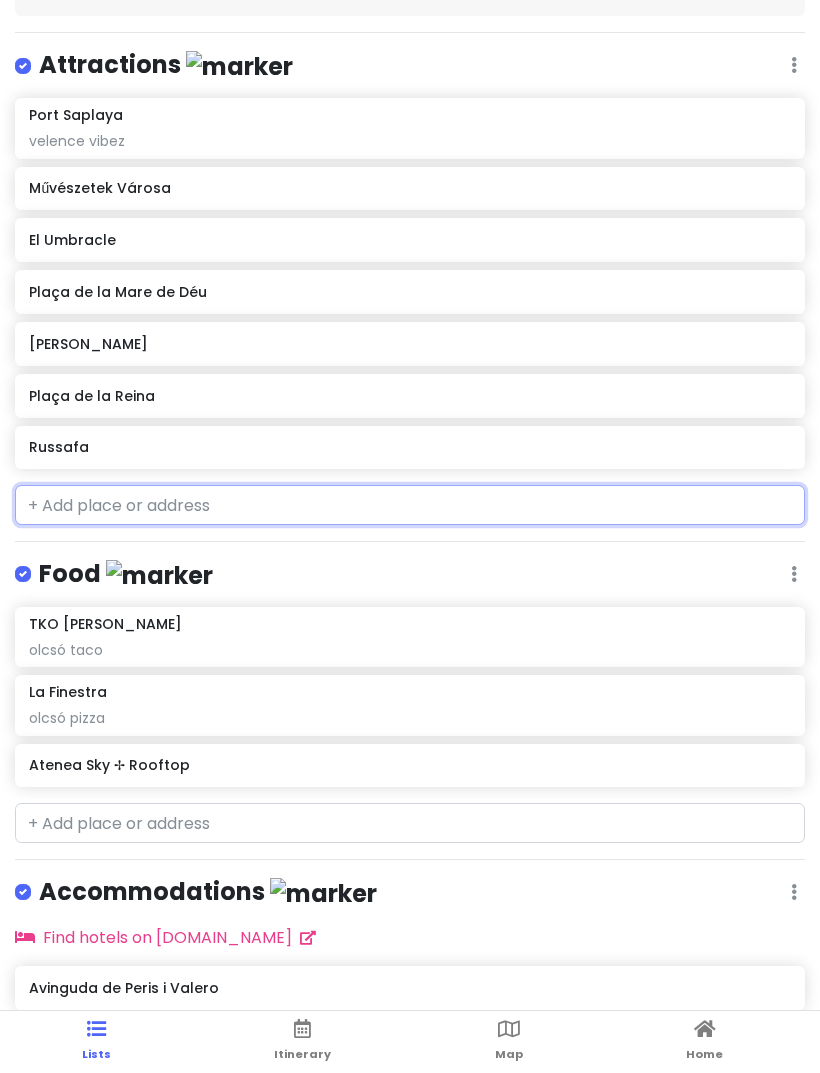click on "Russafa" 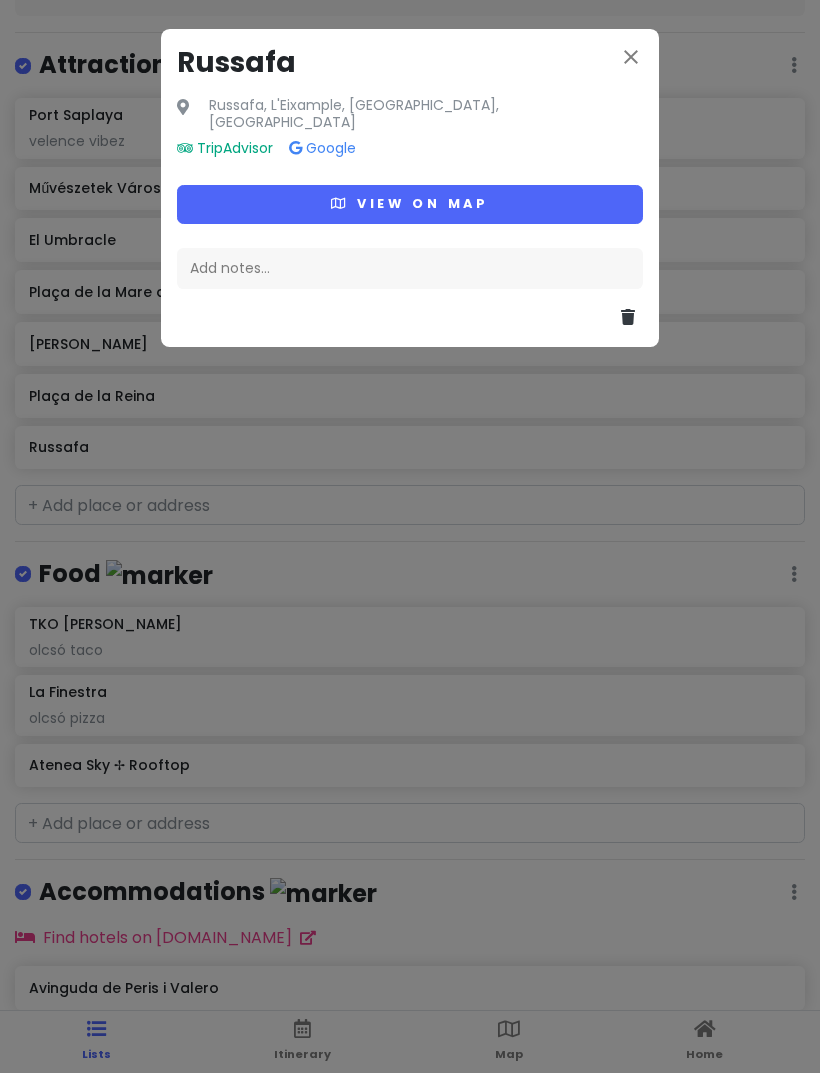 click on "View on map" at bounding box center [410, 204] 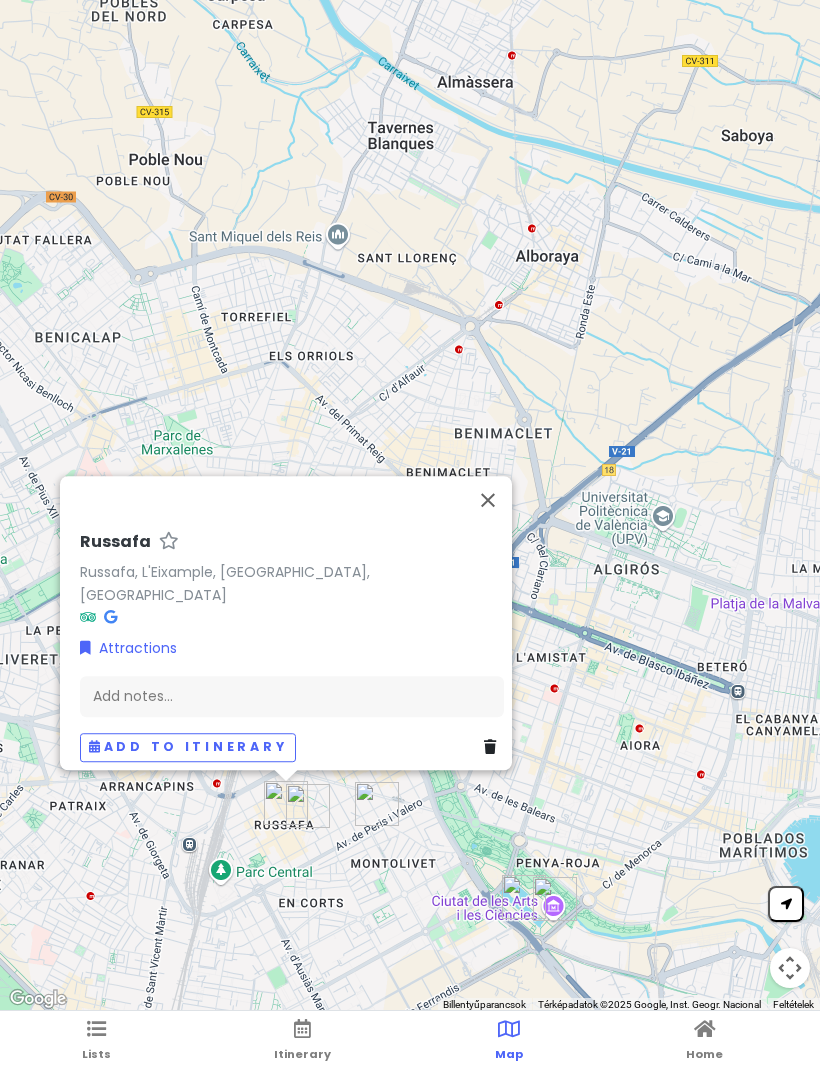click at bounding box center (488, 500) 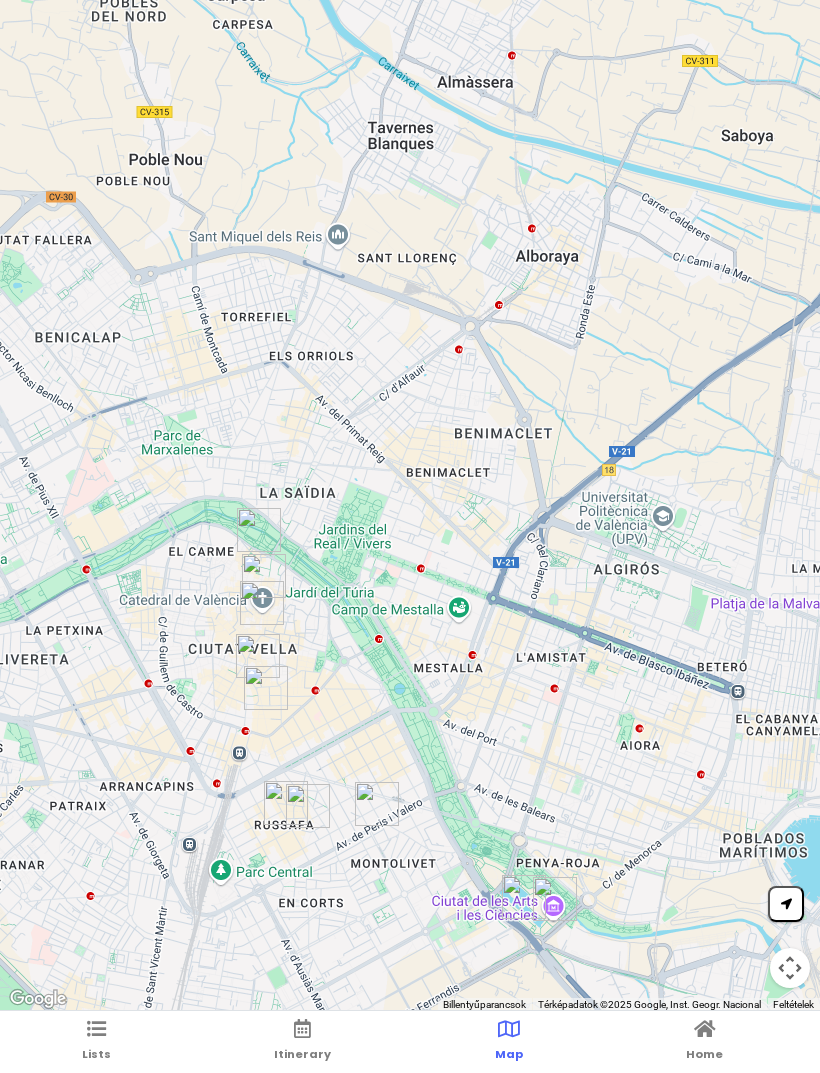 click on "Lists" at bounding box center [96, 1042] 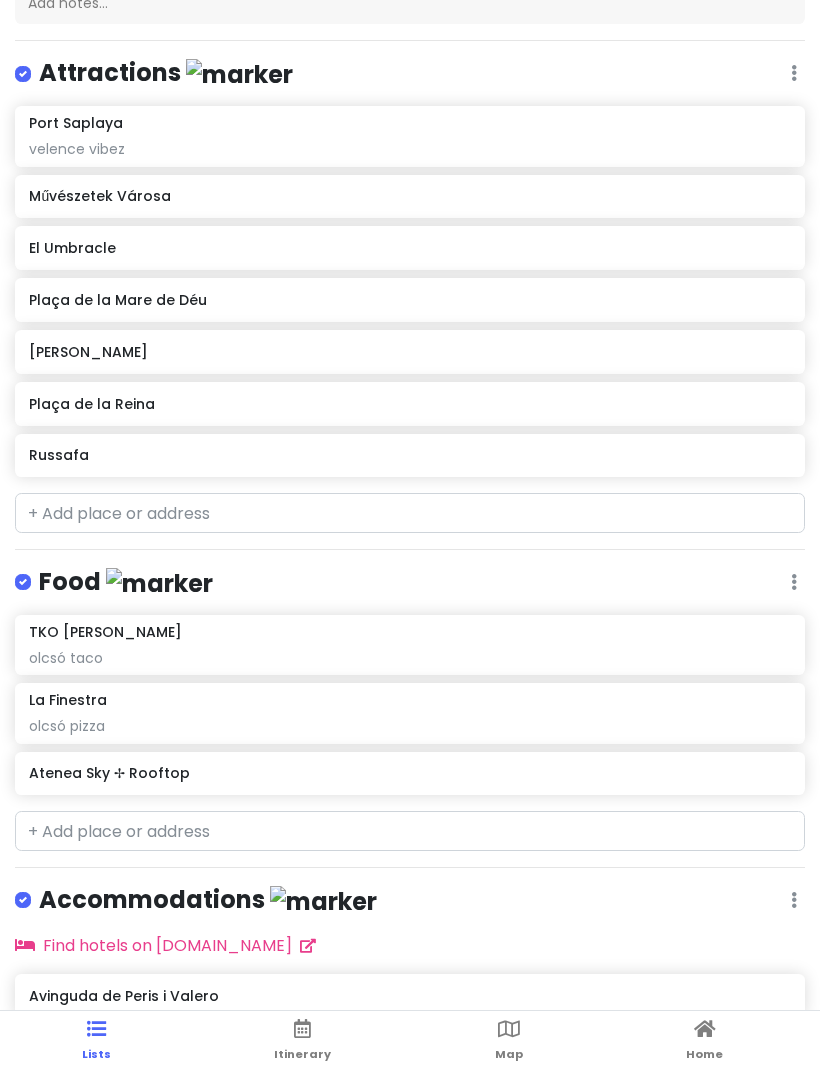 scroll, scrollTop: 242, scrollLeft: 0, axis: vertical 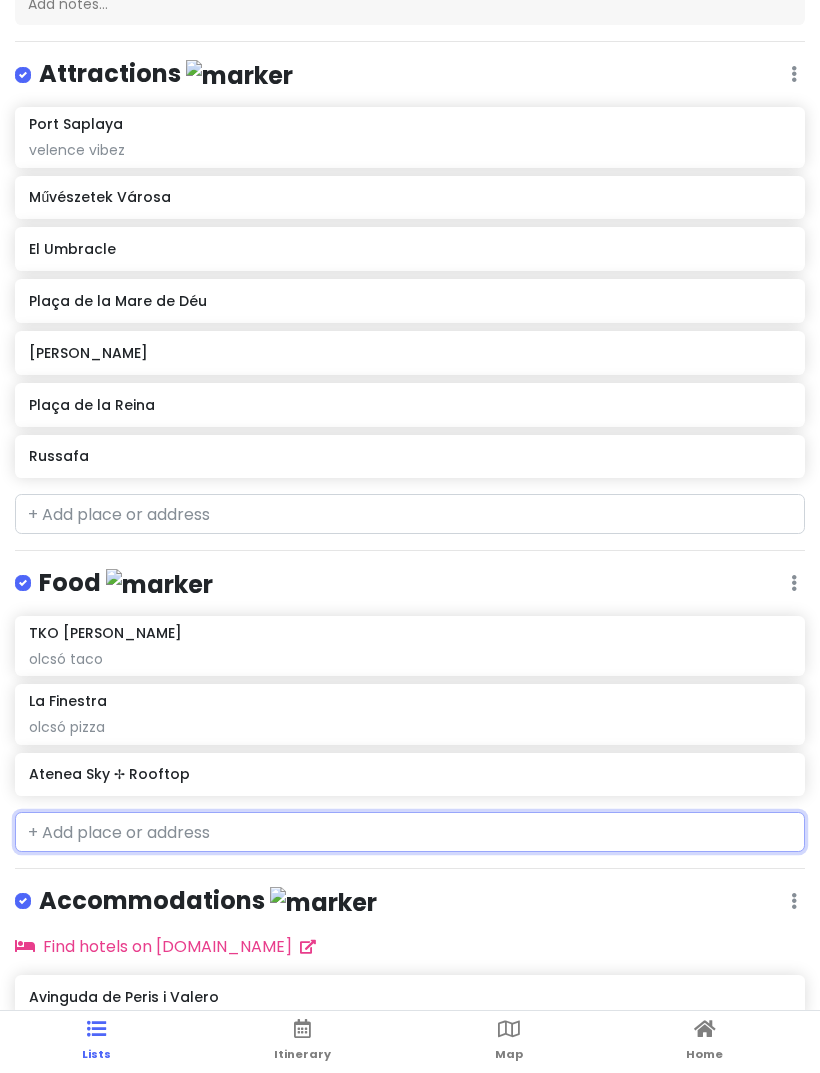 click at bounding box center [410, 832] 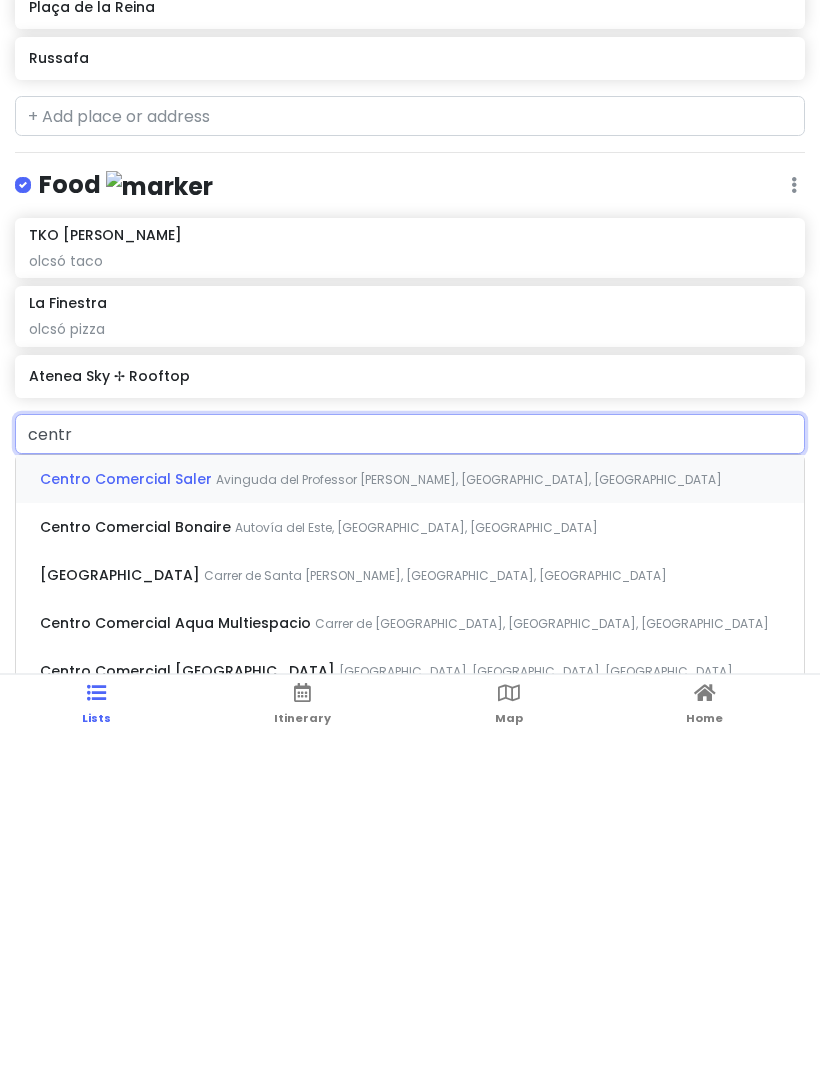 type on "centra" 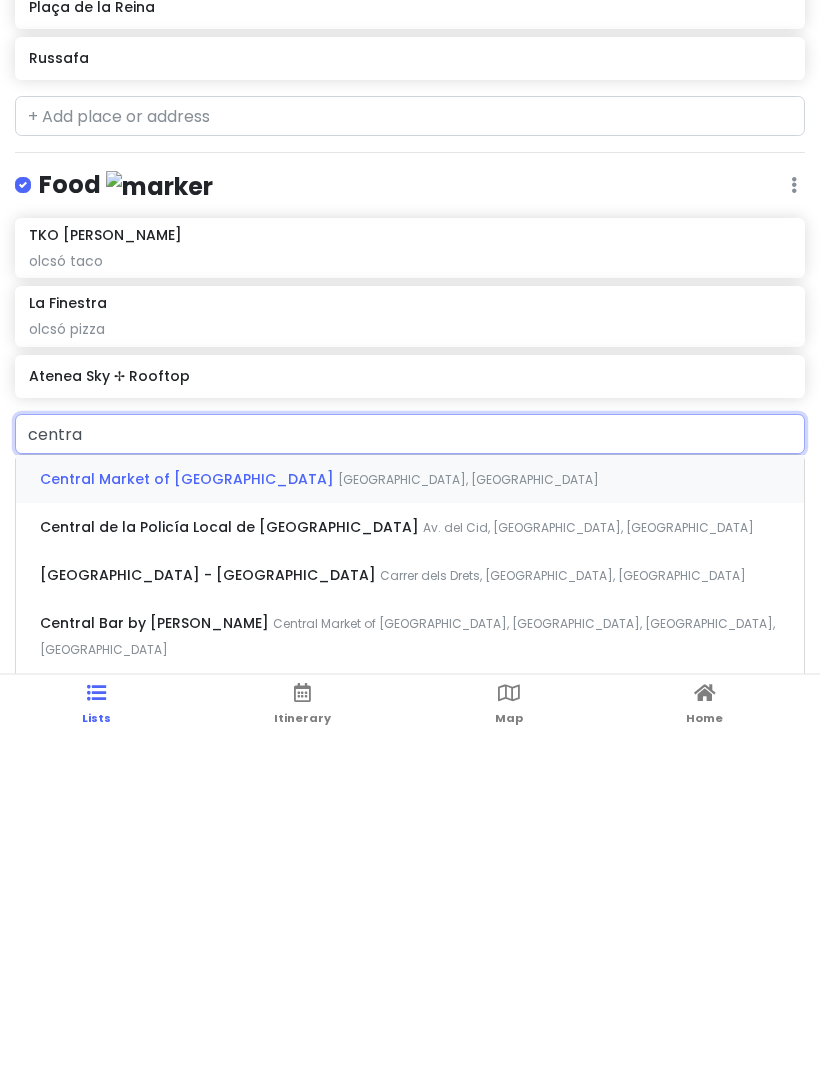 click on "[GEOGRAPHIC_DATA], [GEOGRAPHIC_DATA]" at bounding box center [468, 816] 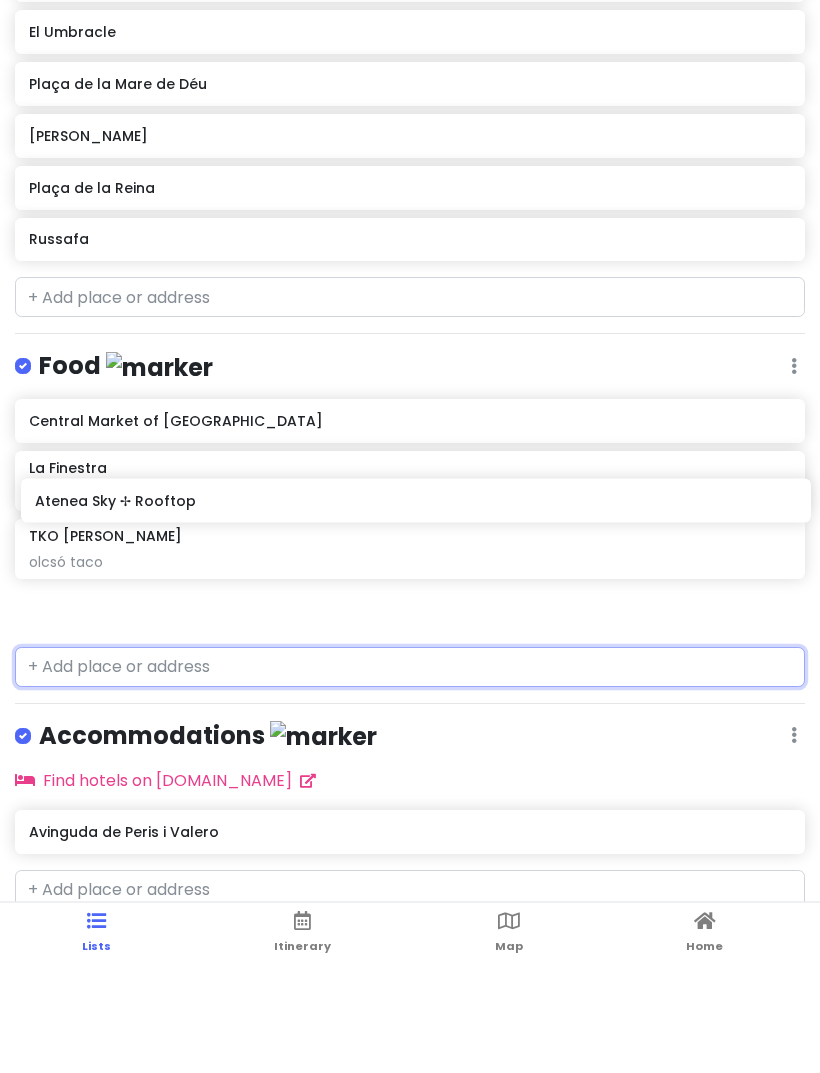 scroll, scrollTop: 293, scrollLeft: 0, axis: vertical 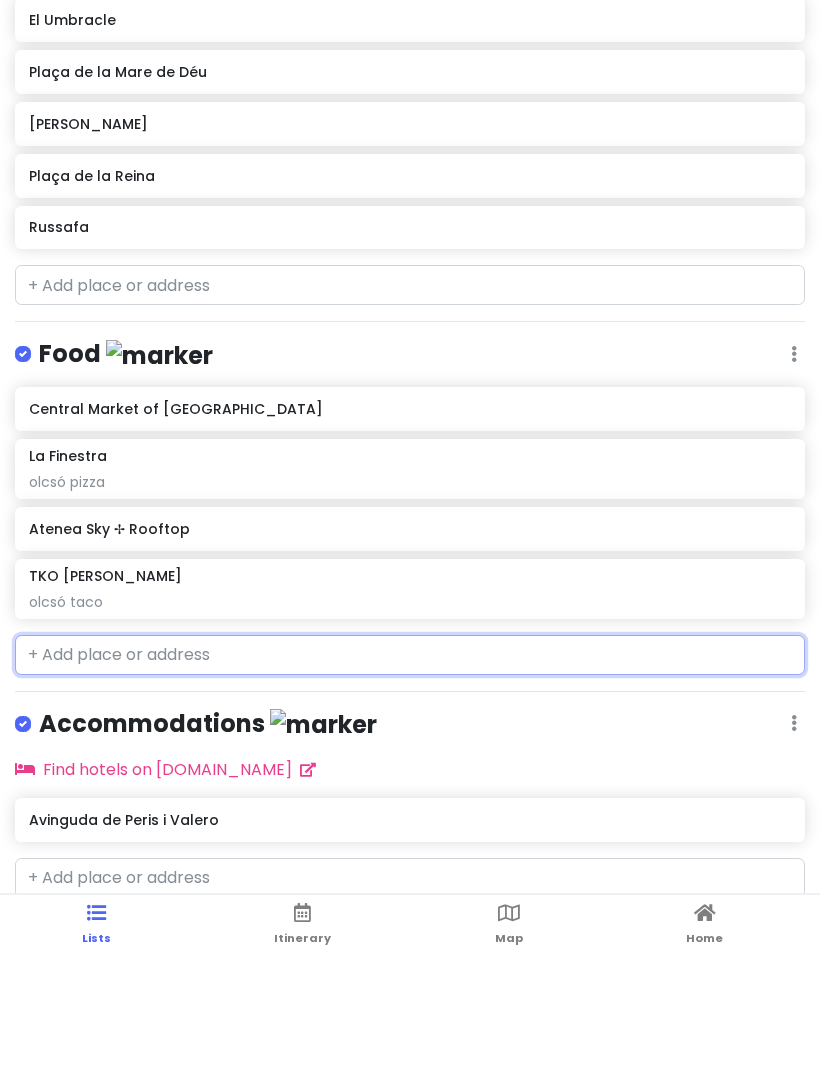 click on "Atenea Sky ✢ Rooftop" at bounding box center (410, 646) 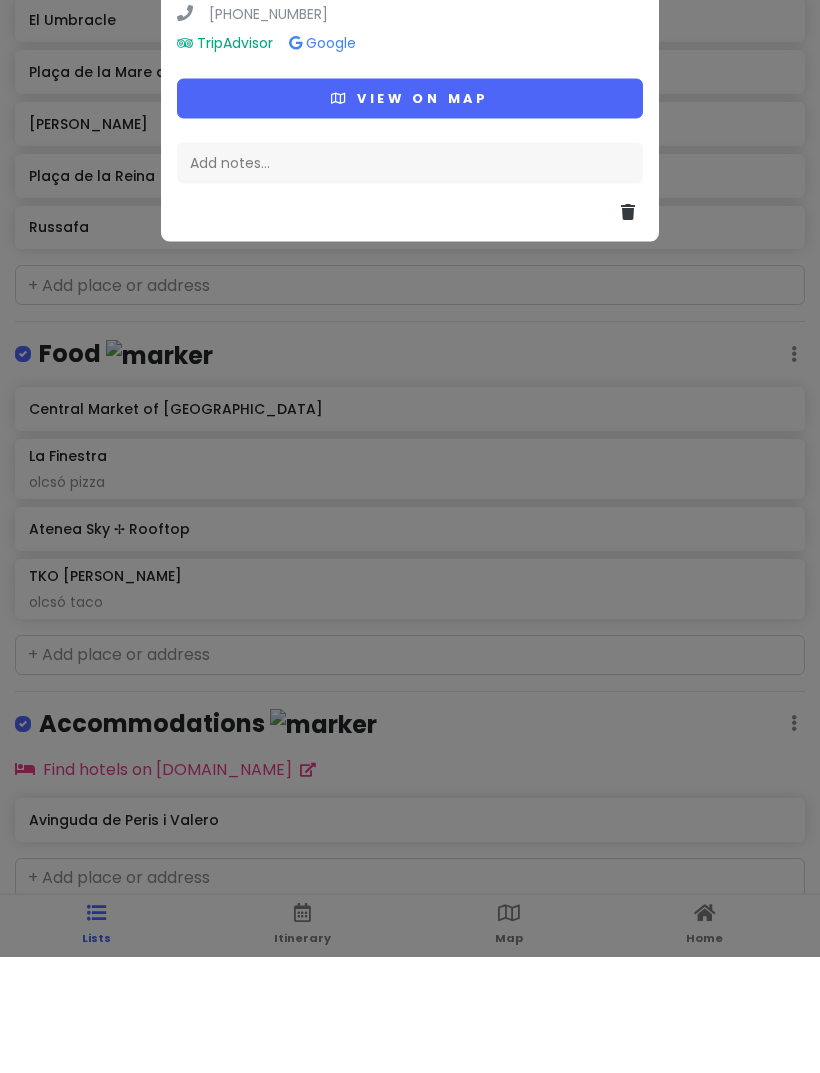 scroll, scrollTop: 125, scrollLeft: 0, axis: vertical 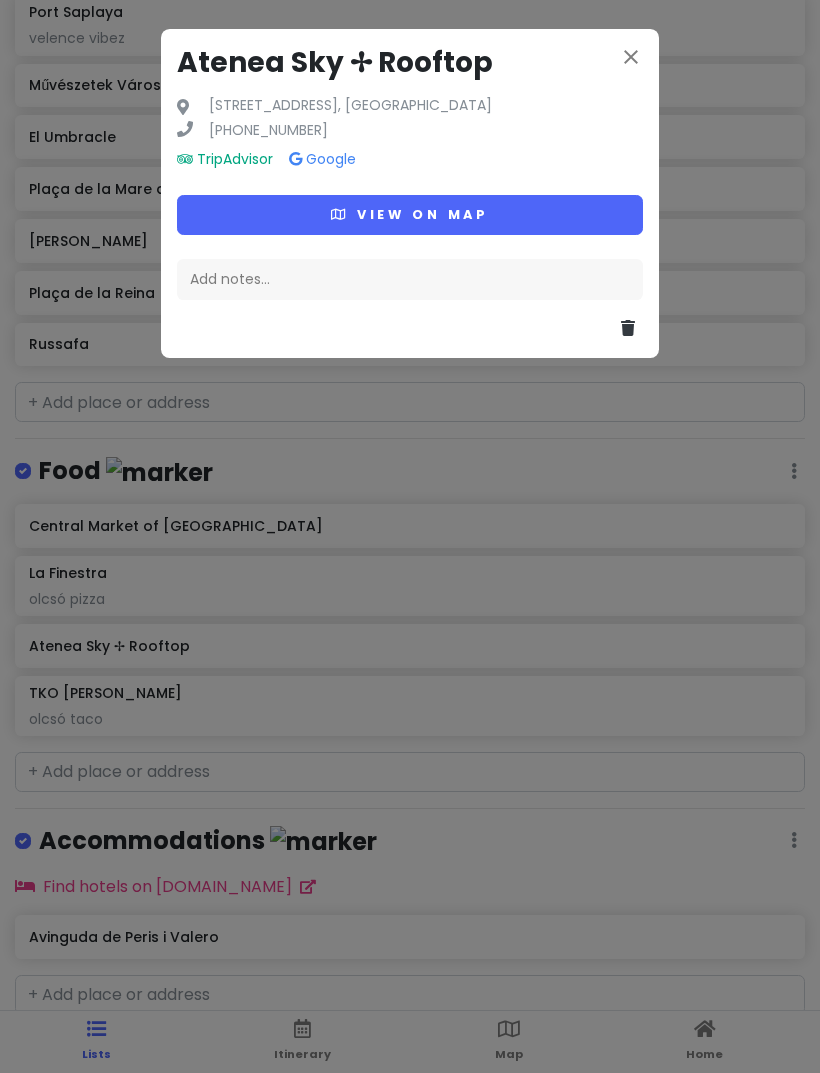 click at bounding box center (628, 328) 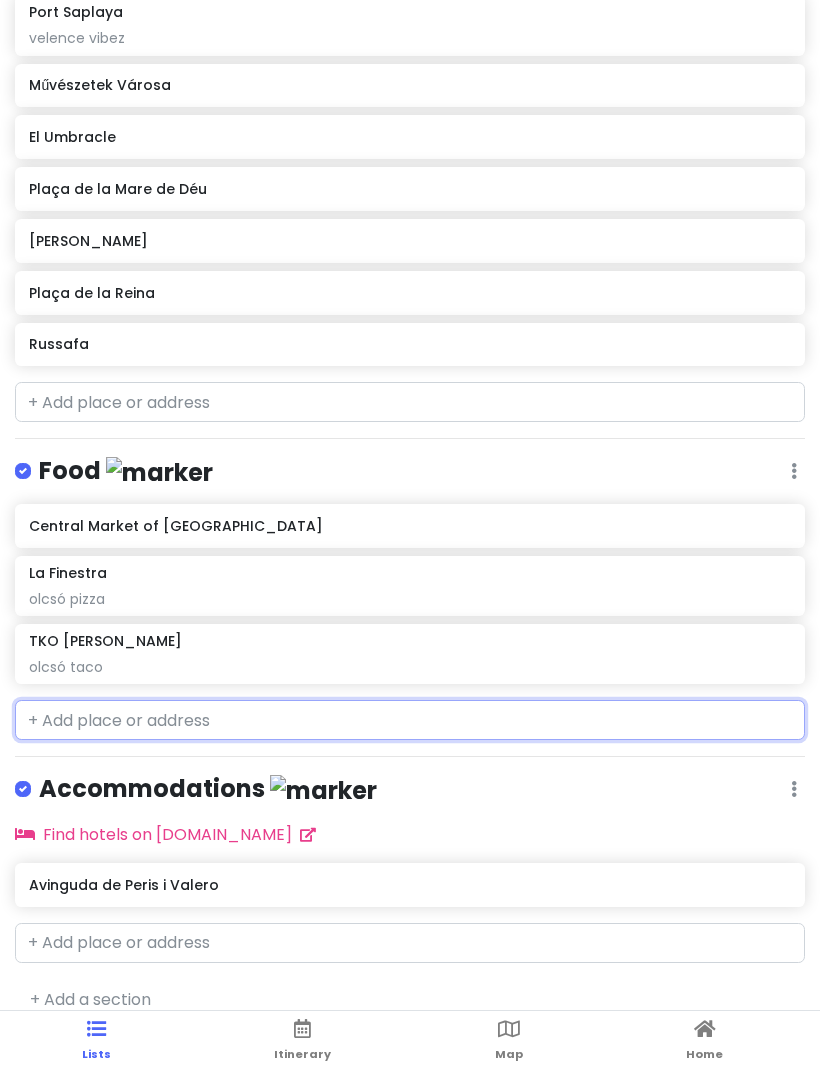 scroll, scrollTop: 242, scrollLeft: 0, axis: vertical 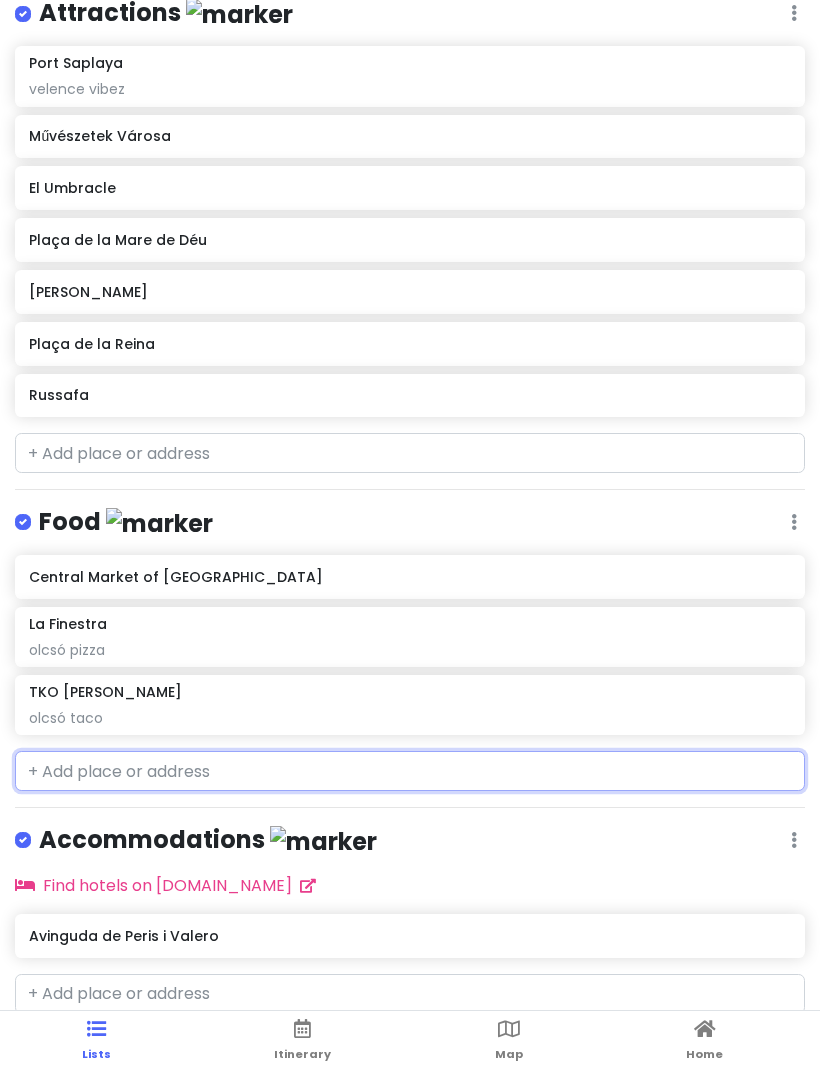click at bounding box center (410, 771) 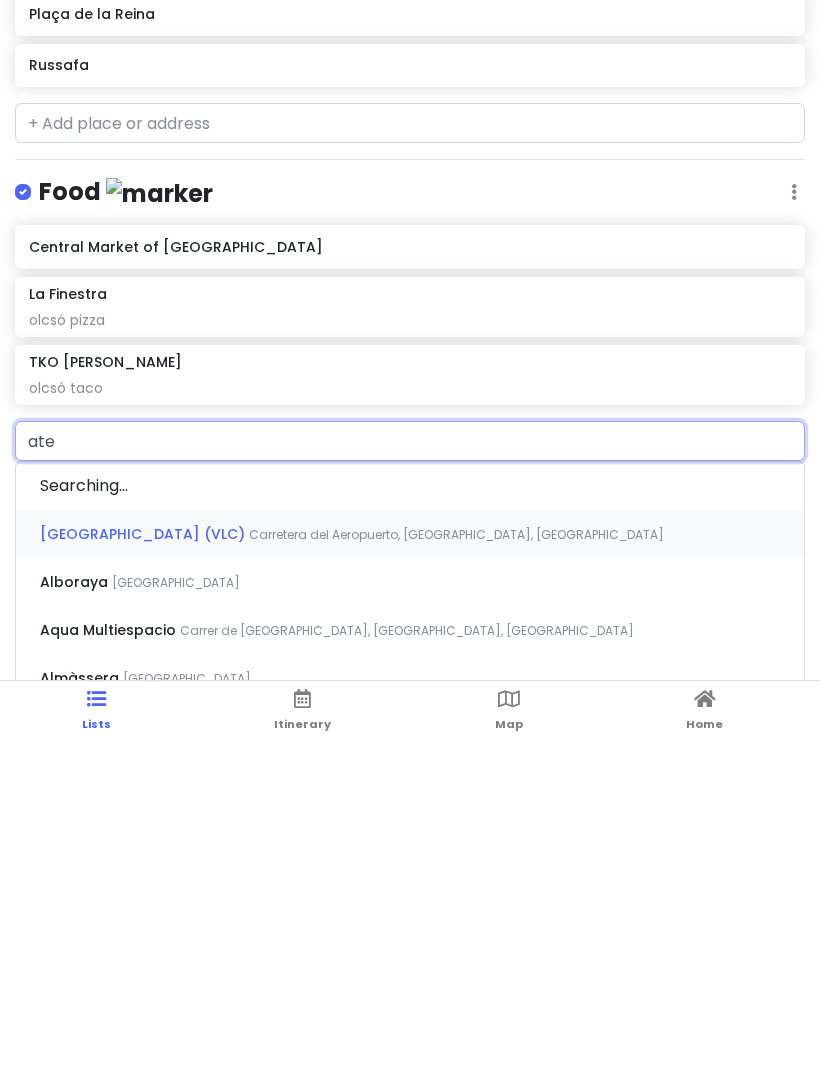 type on "aten" 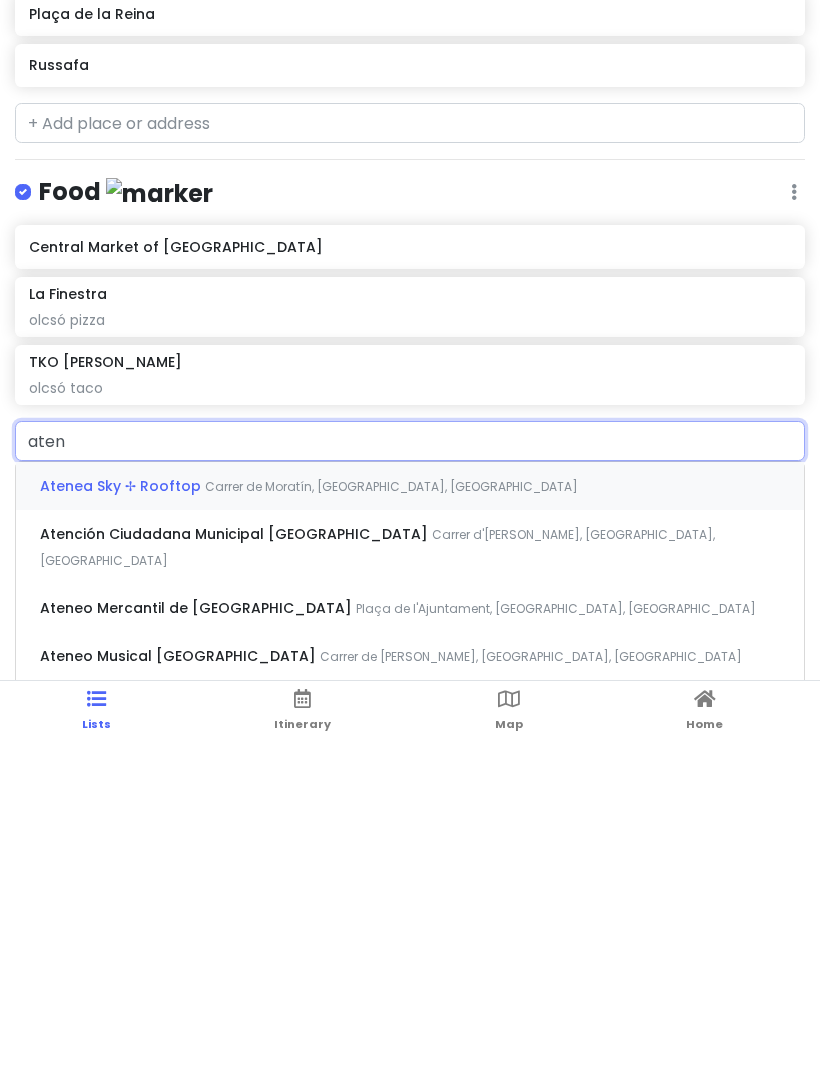 click on "Carrer de Moratín, [GEOGRAPHIC_DATA], [GEOGRAPHIC_DATA]" at bounding box center (391, 816) 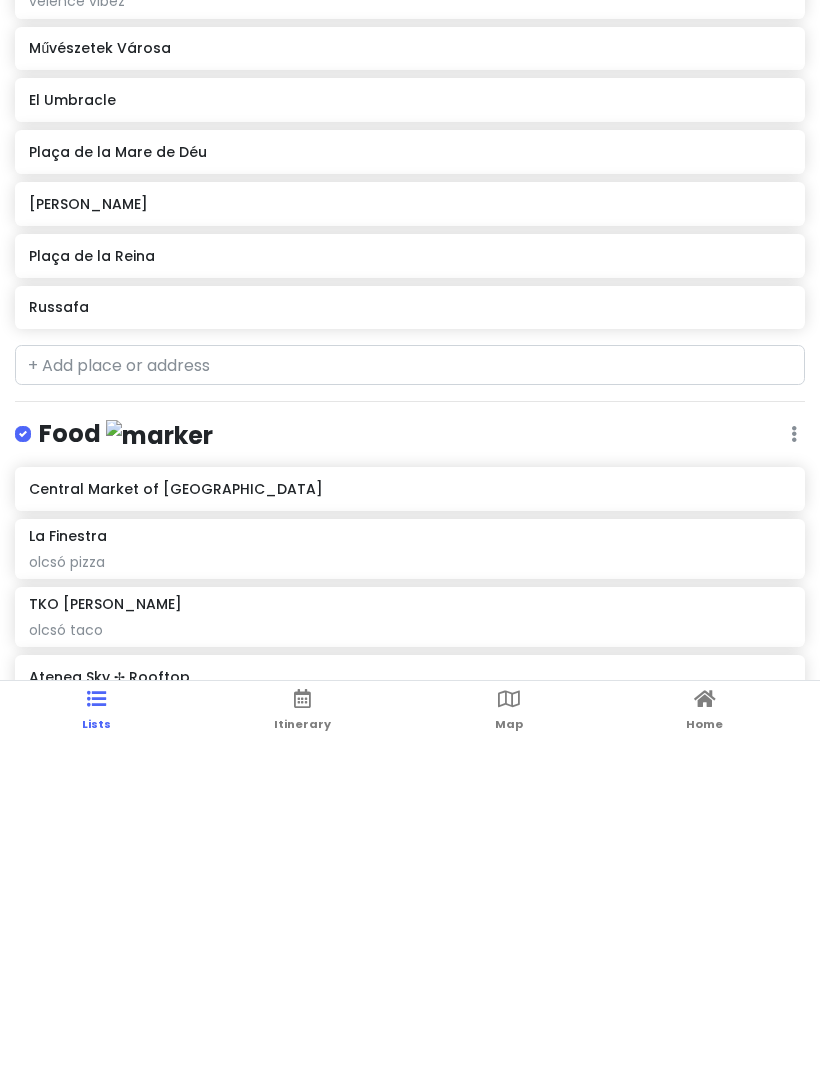 scroll, scrollTop: 0, scrollLeft: 0, axis: both 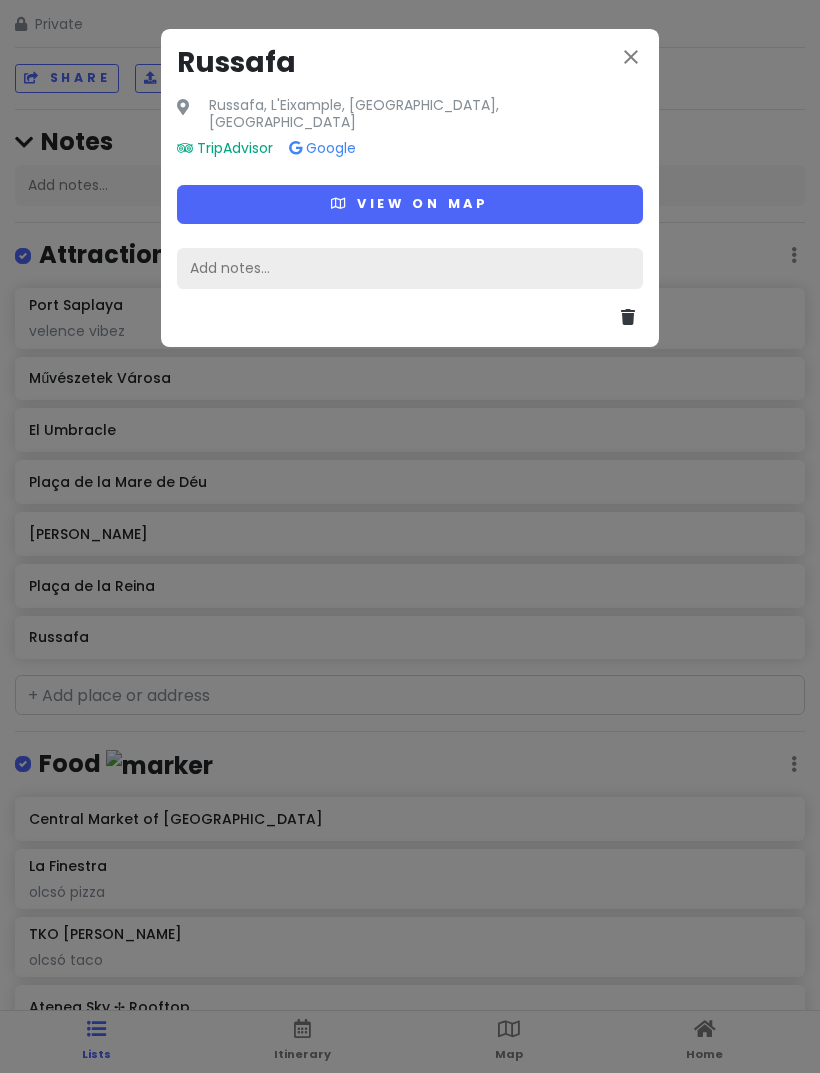 click on "Add notes..." at bounding box center [410, 269] 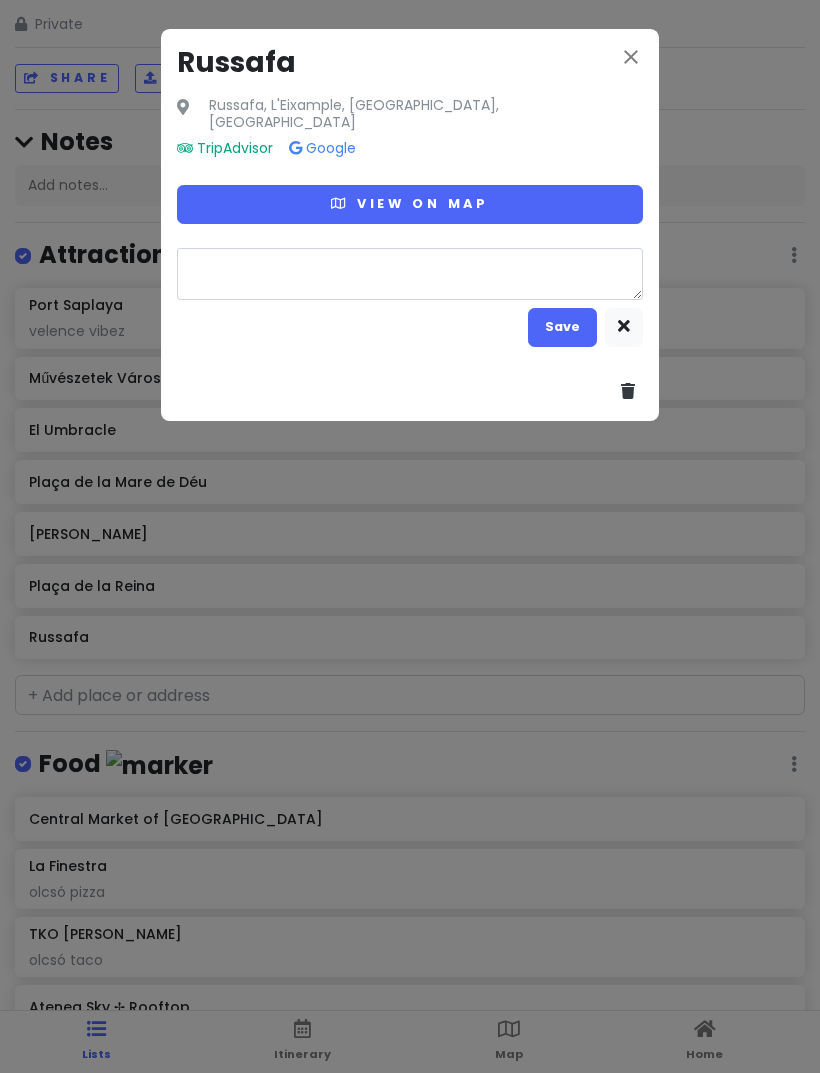 click on "close" at bounding box center [631, 57] 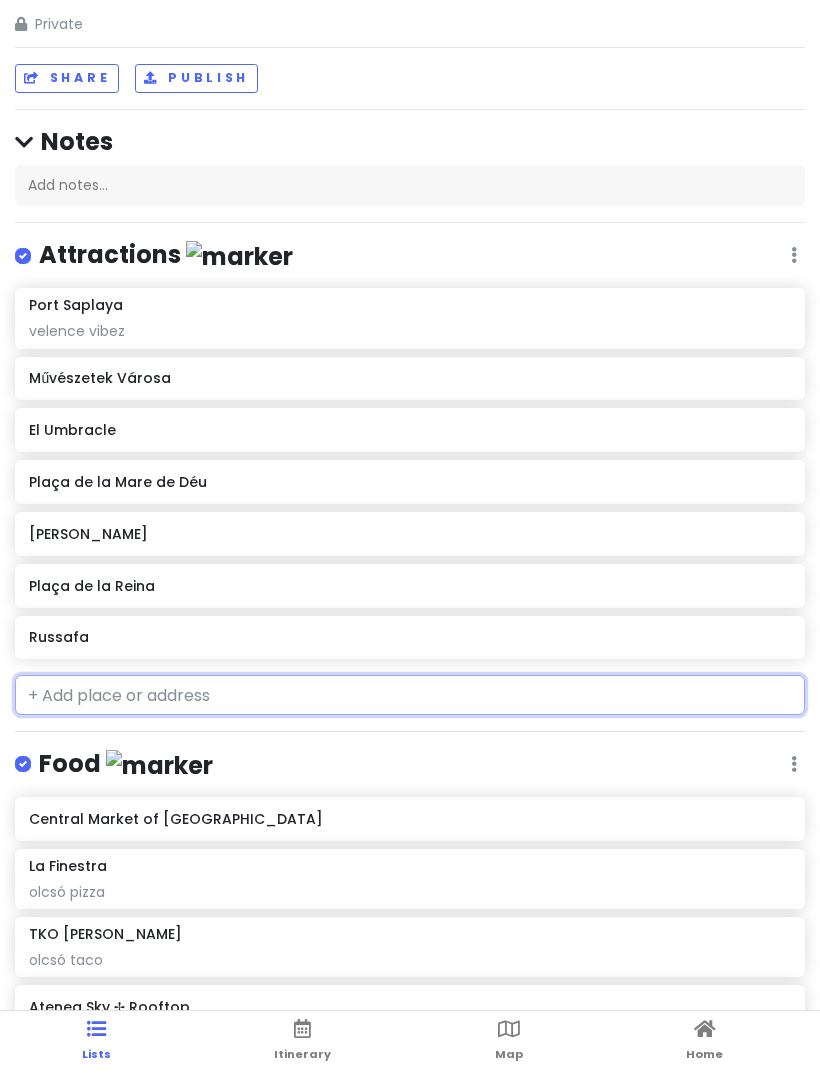 click at bounding box center [410, 695] 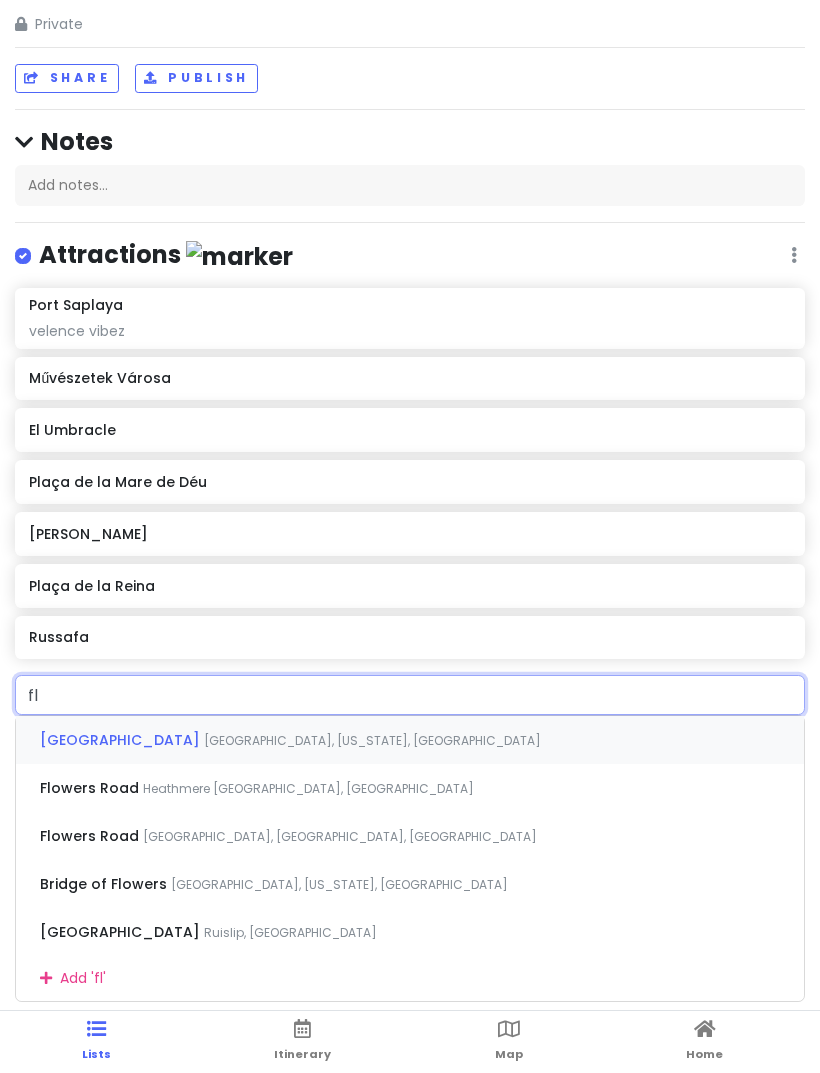 type on "f" 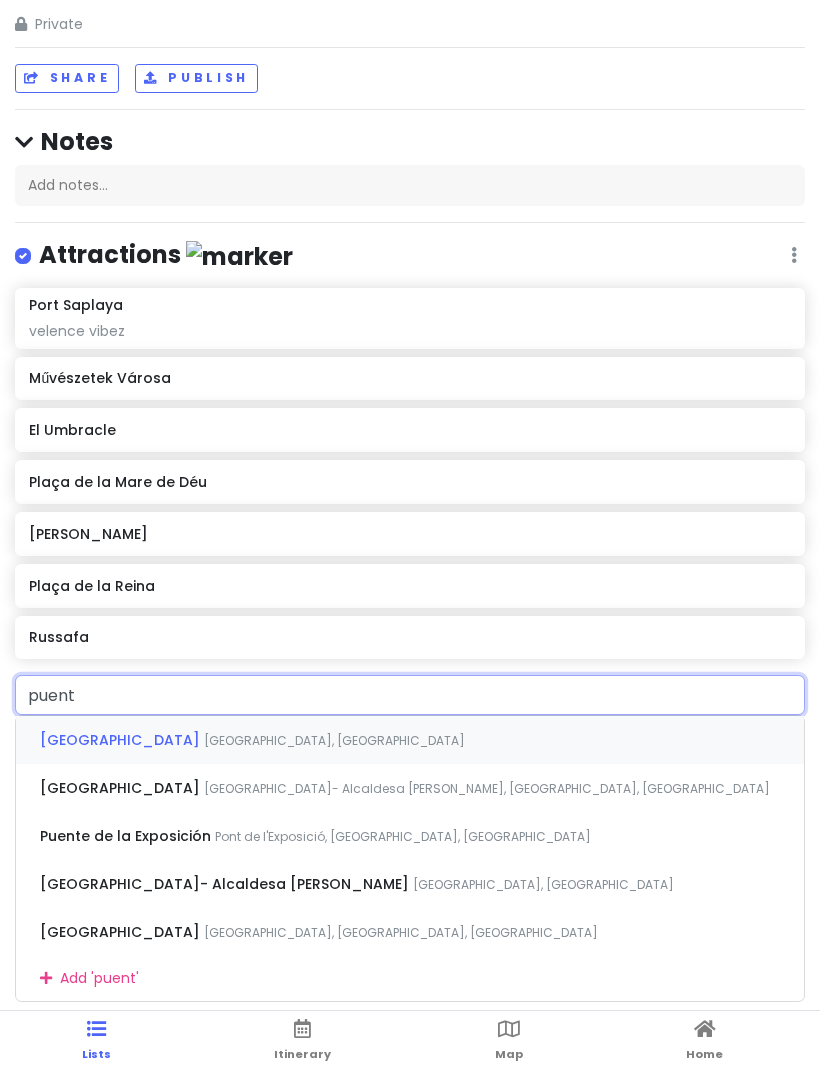 type on "puente" 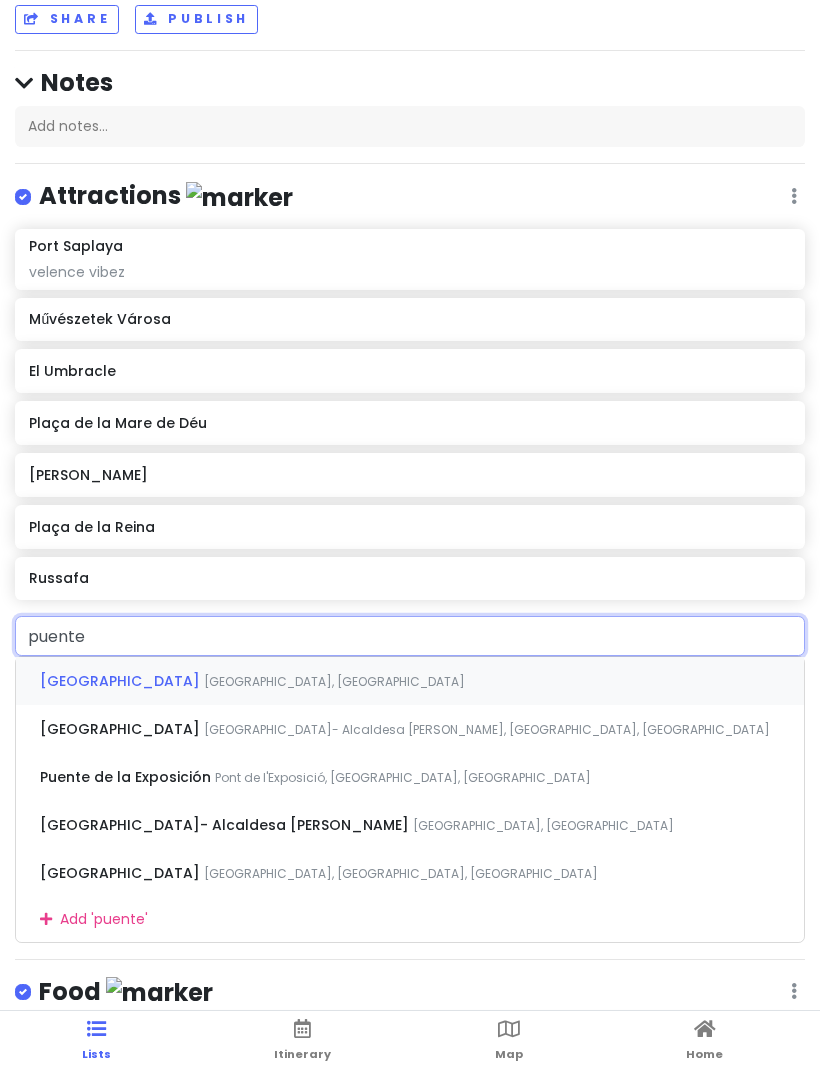 scroll, scrollTop: 60, scrollLeft: 0, axis: vertical 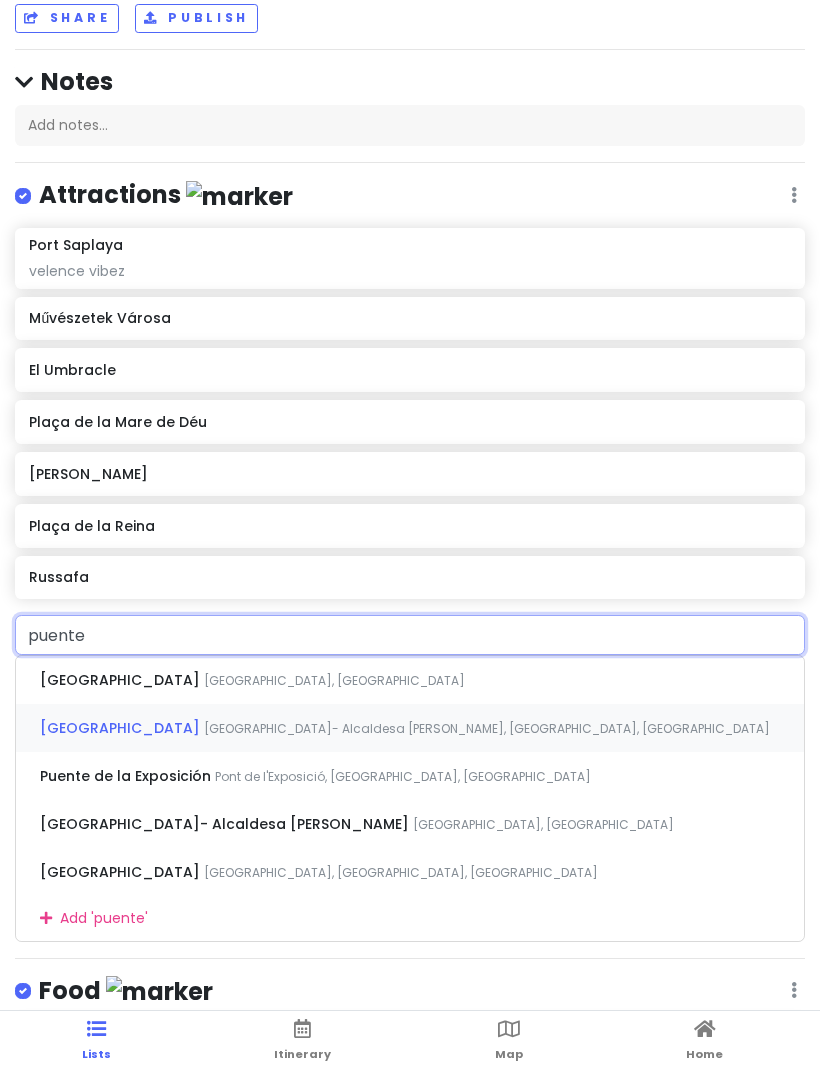 click on "[GEOGRAPHIC_DATA]- Alcaldesa [PERSON_NAME], [GEOGRAPHIC_DATA], [GEOGRAPHIC_DATA]" at bounding box center [334, 680] 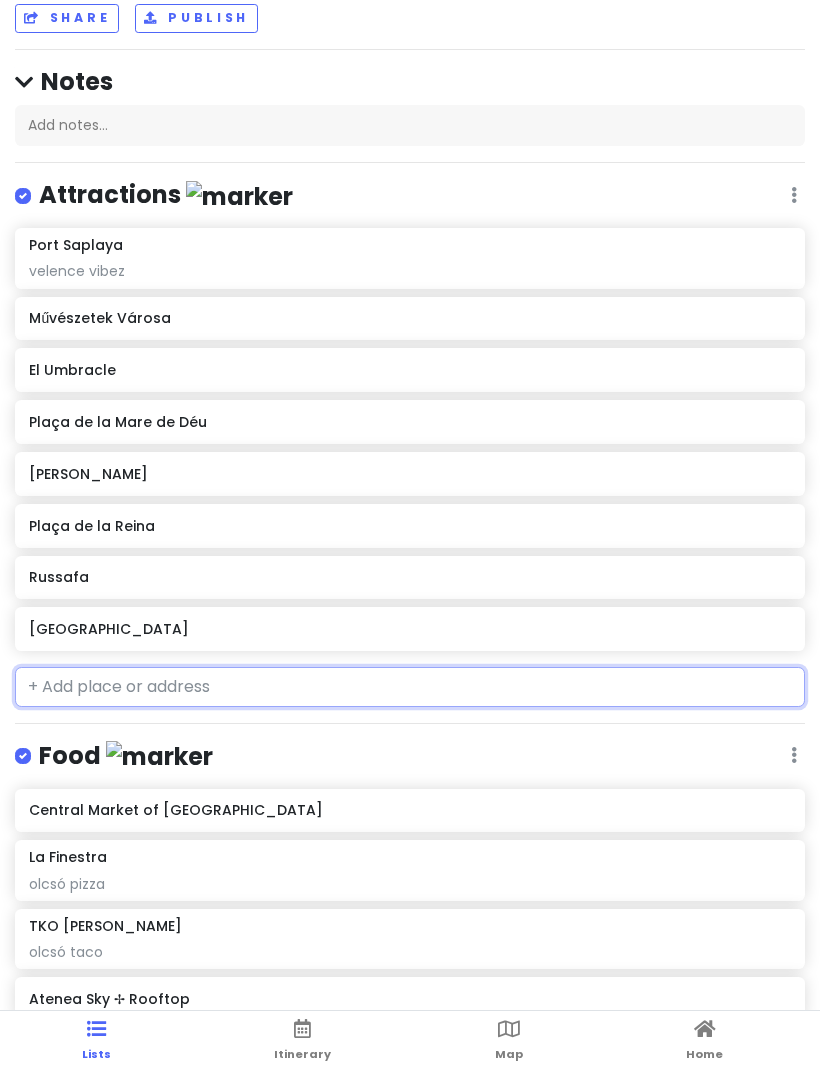 click on "[GEOGRAPHIC_DATA]" at bounding box center (409, 629) 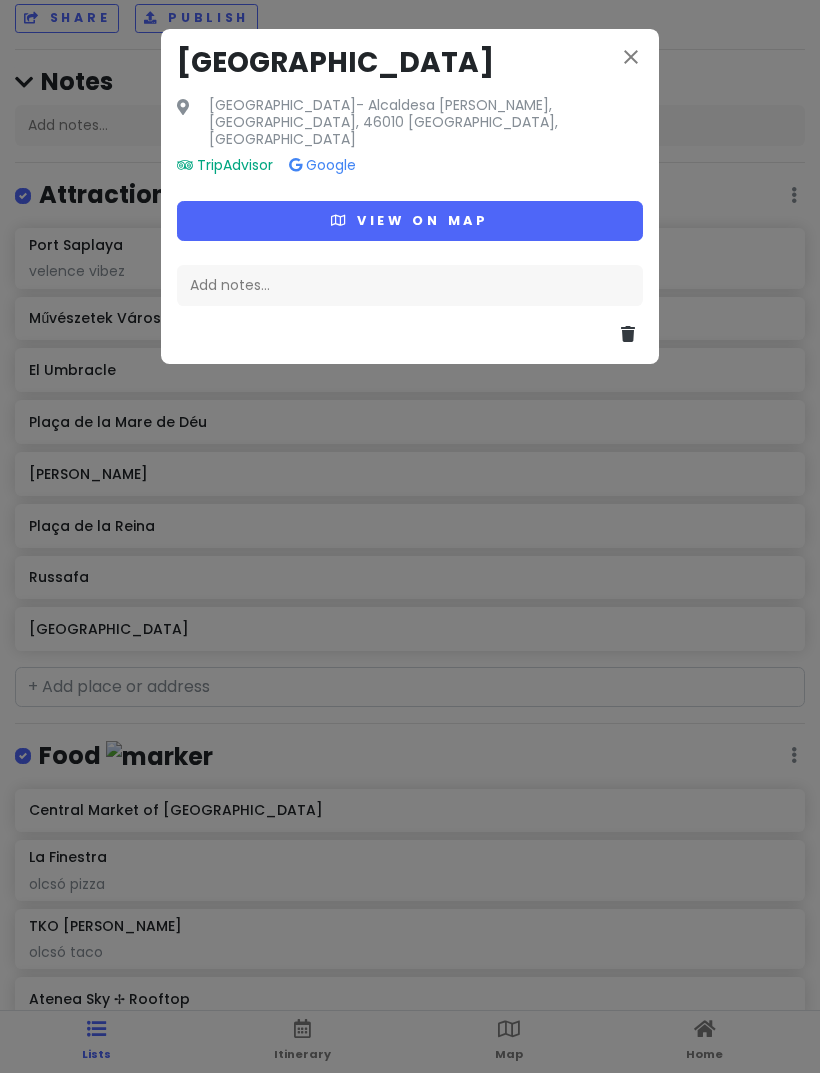 click on "View on map" at bounding box center (410, 220) 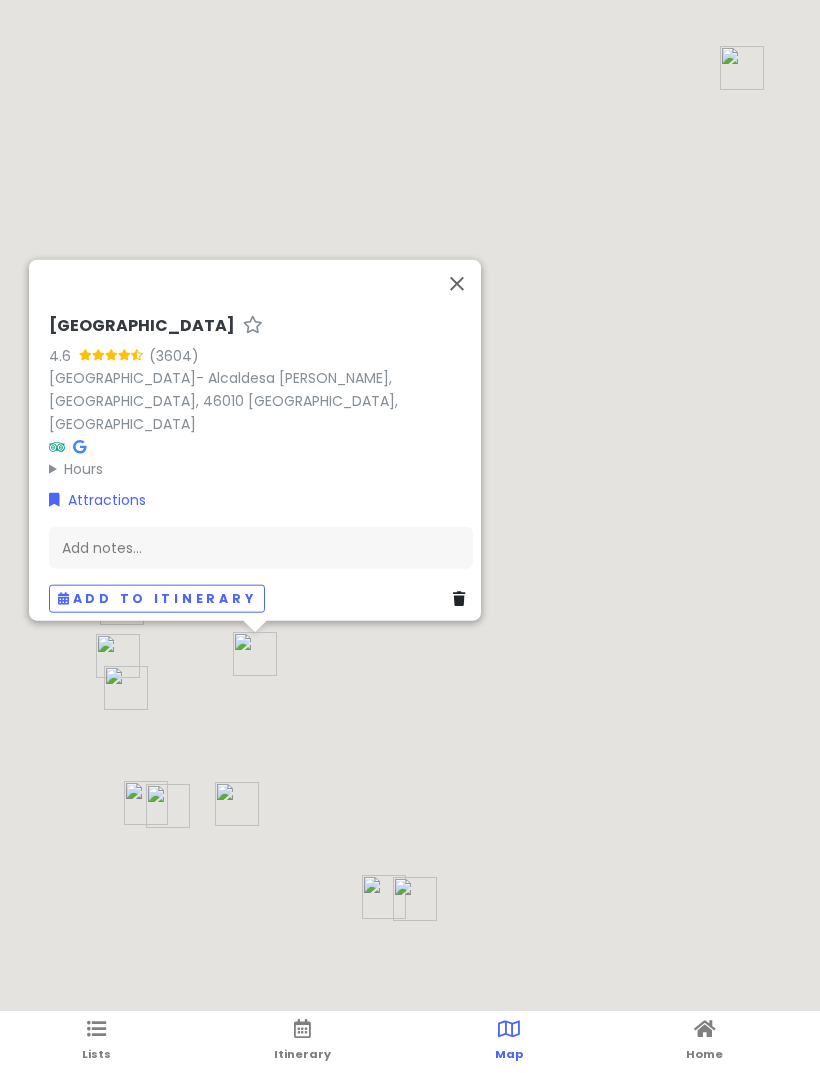 scroll, scrollTop: 0, scrollLeft: 0, axis: both 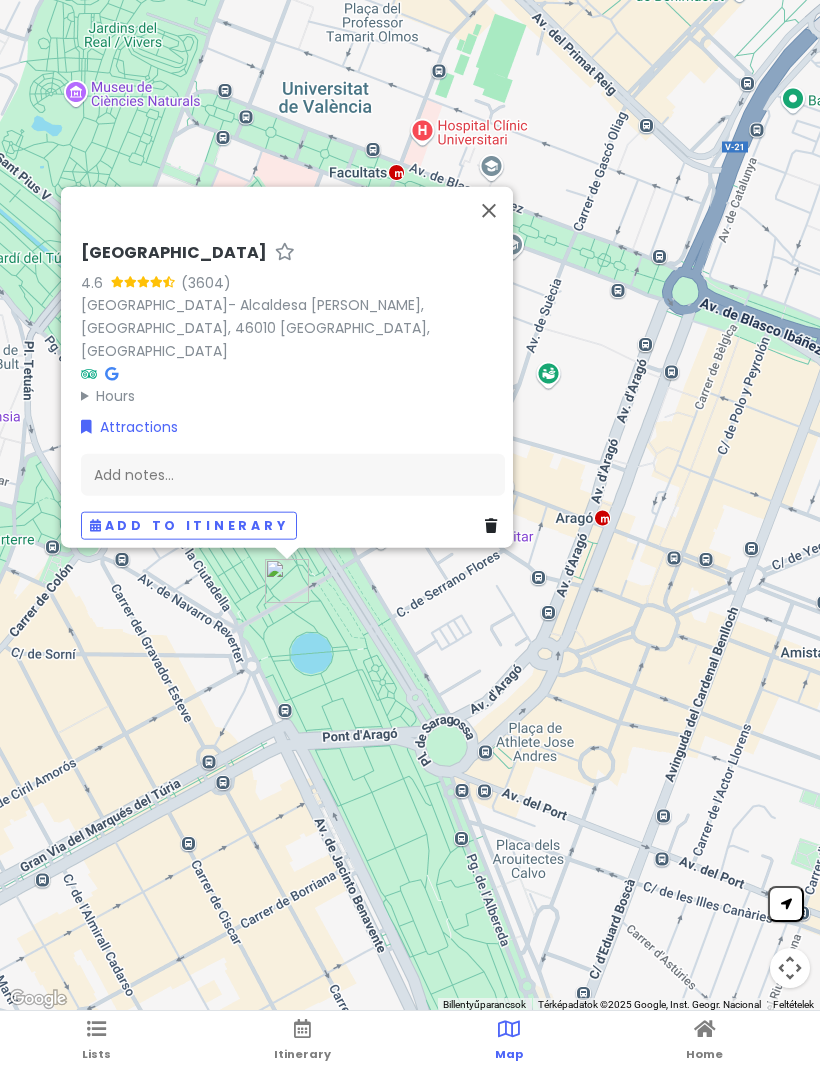 click at bounding box center (489, 211) 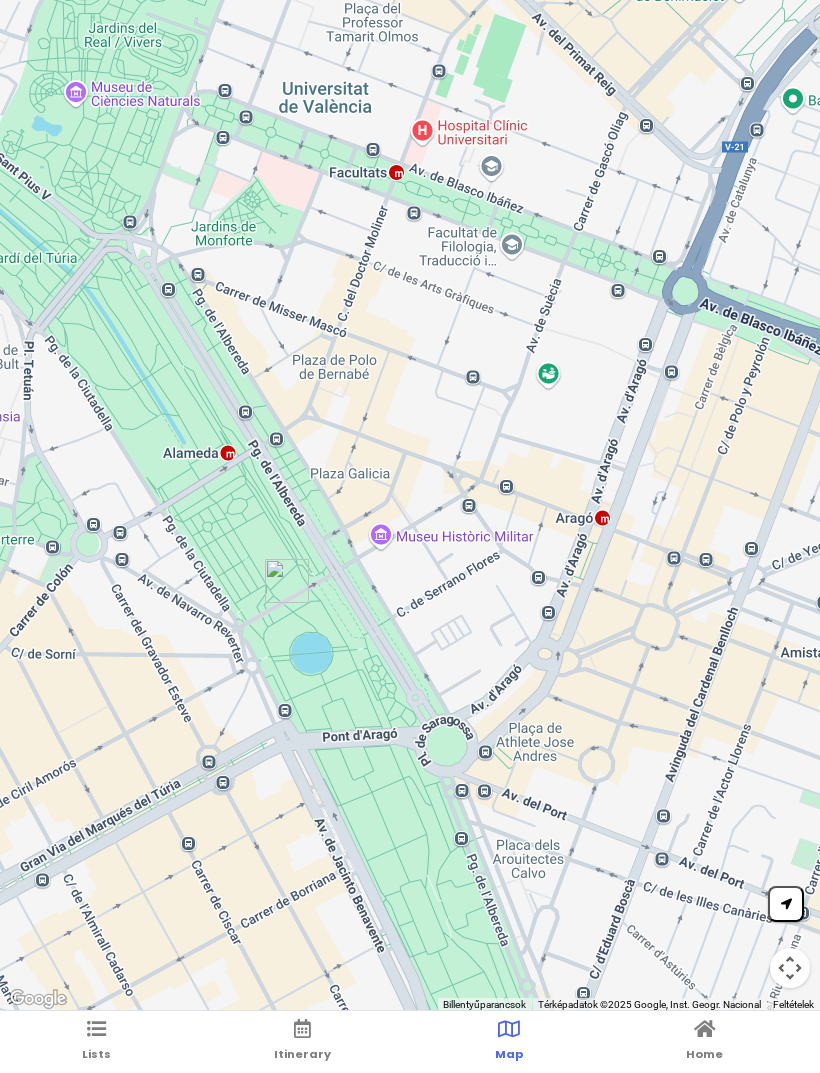 click at bounding box center (96, 1029) 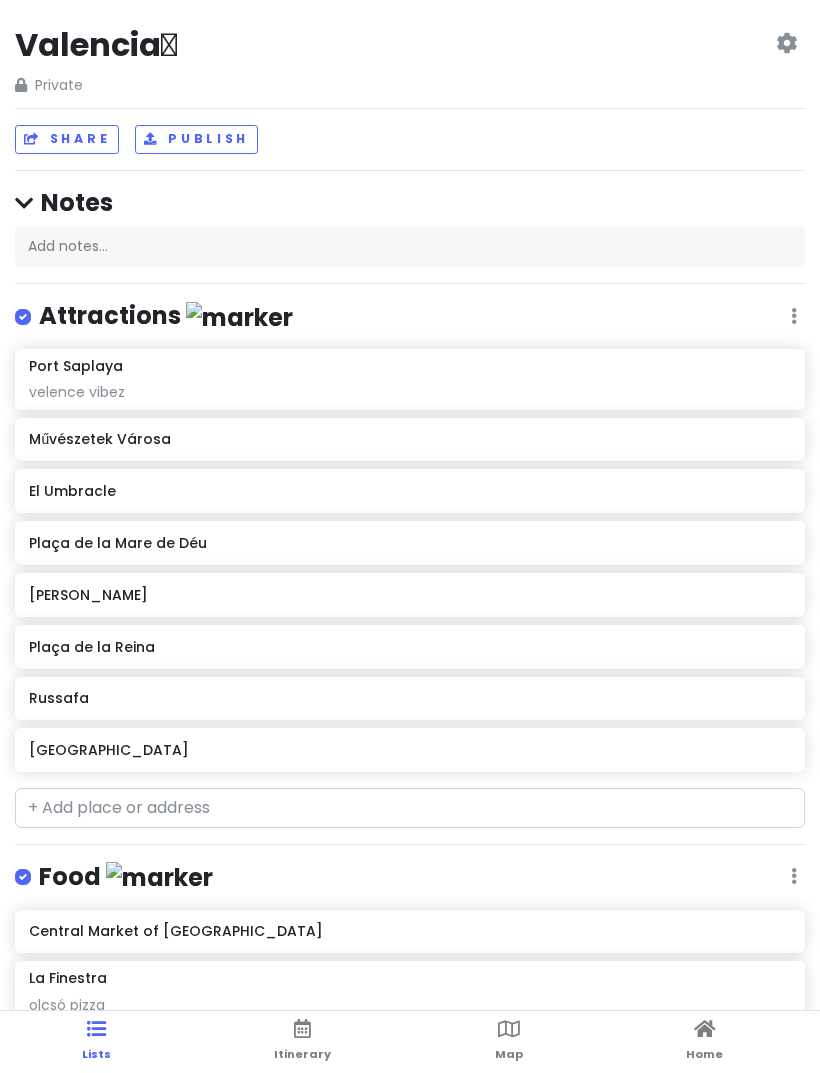 click at bounding box center [302, 1029] 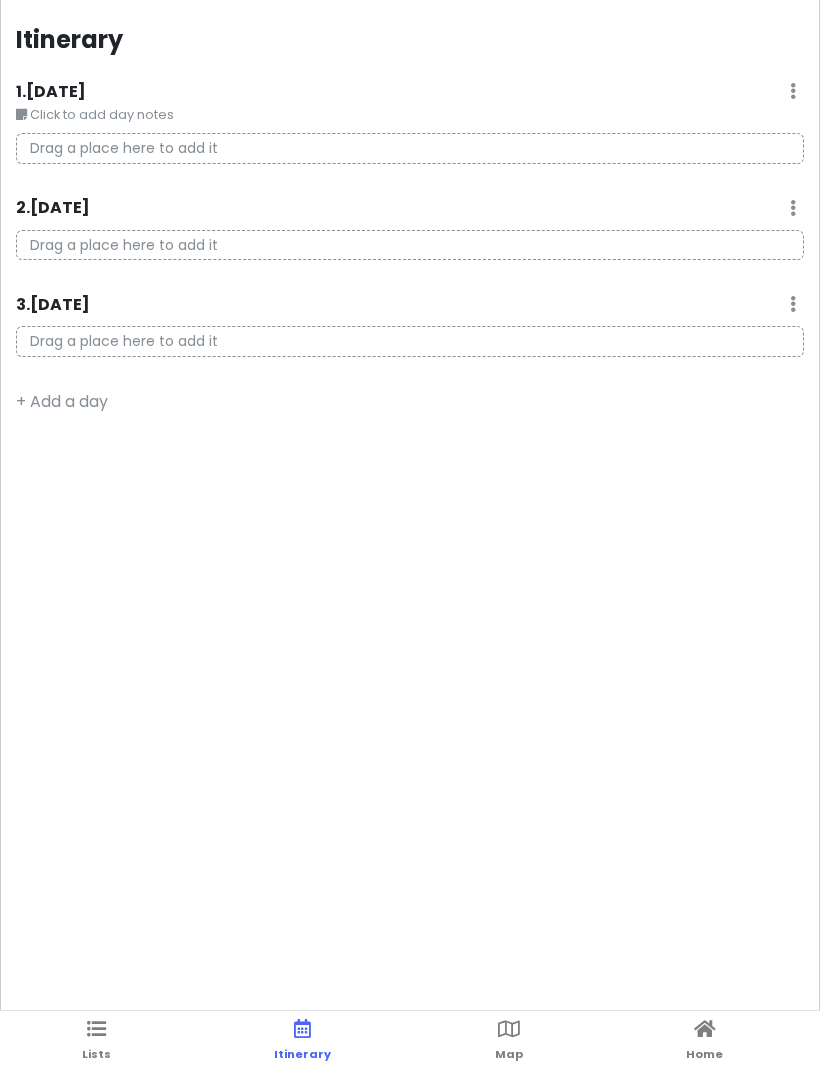 click on "Map" at bounding box center (509, 1042) 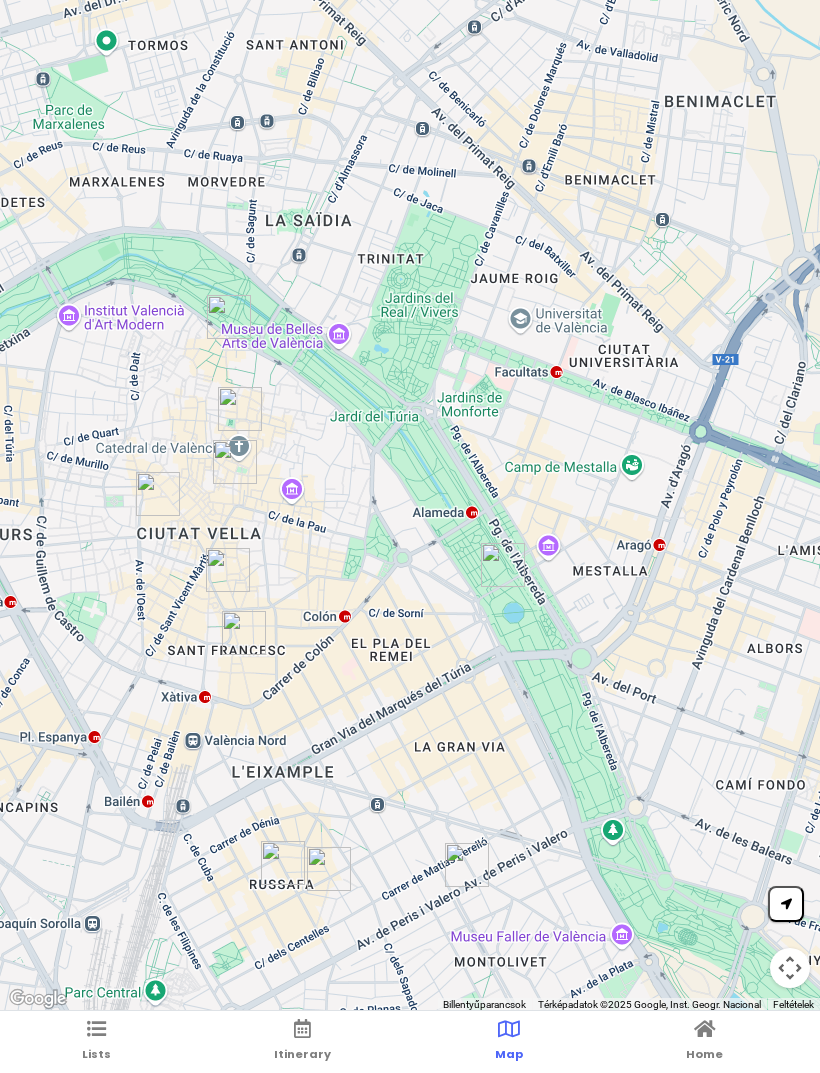 click at bounding box center (96, 1029) 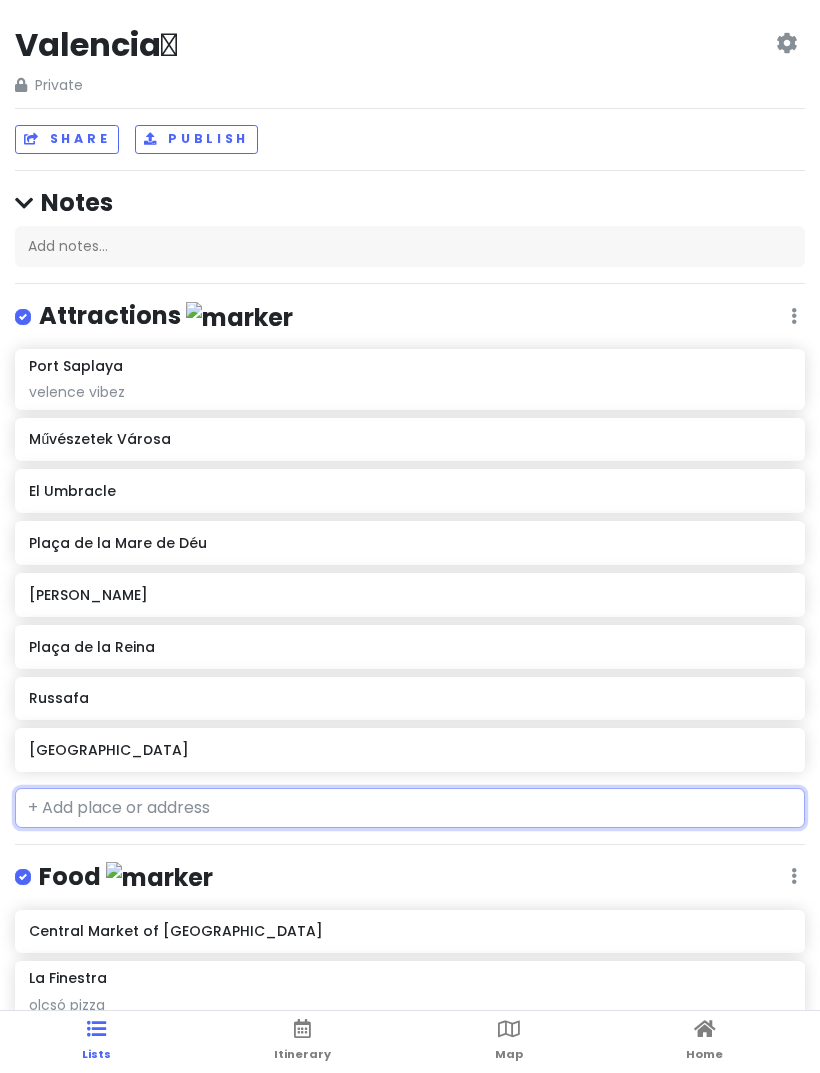 click at bounding box center (410, 808) 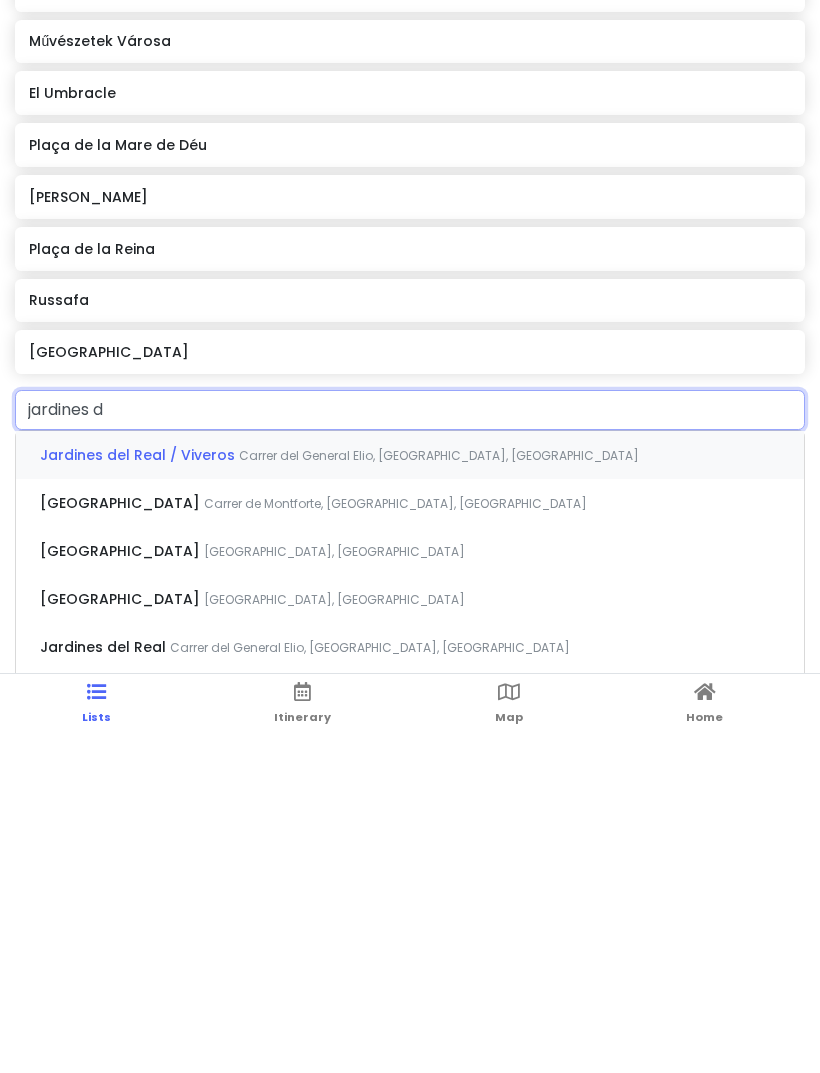 type on "jardines de" 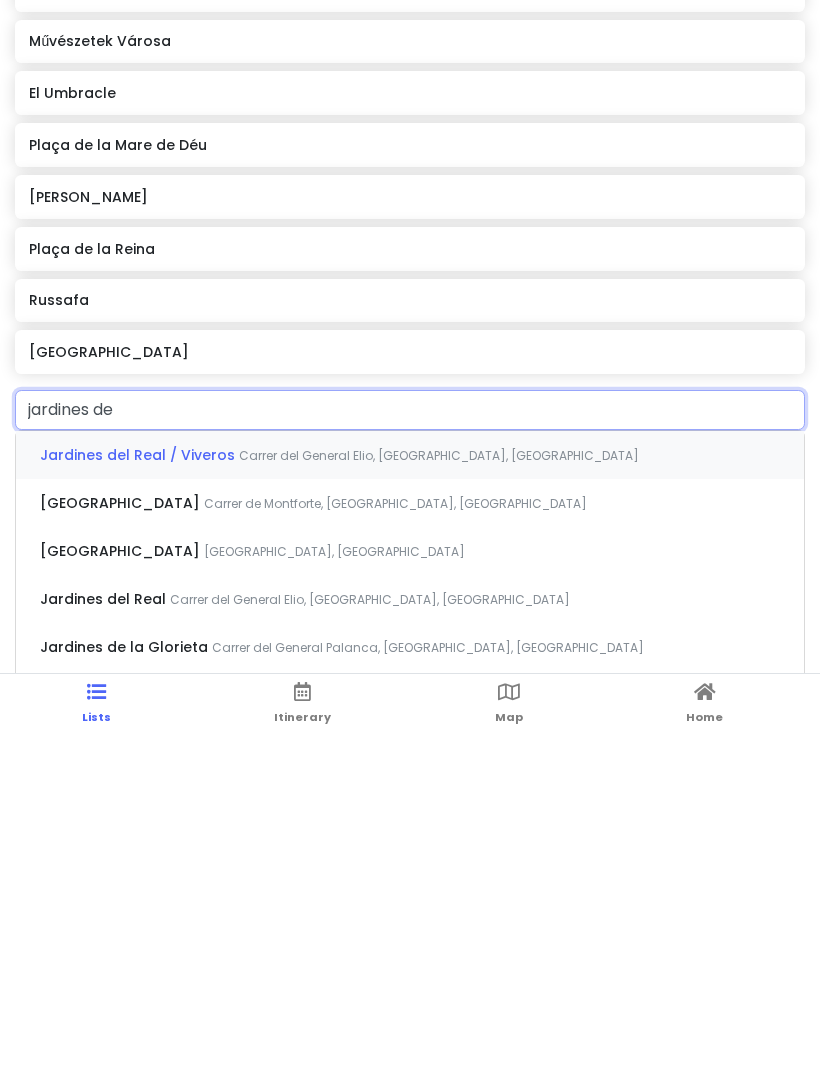 click on "Carrer del General Elio, [GEOGRAPHIC_DATA], [GEOGRAPHIC_DATA]" at bounding box center (439, 792) 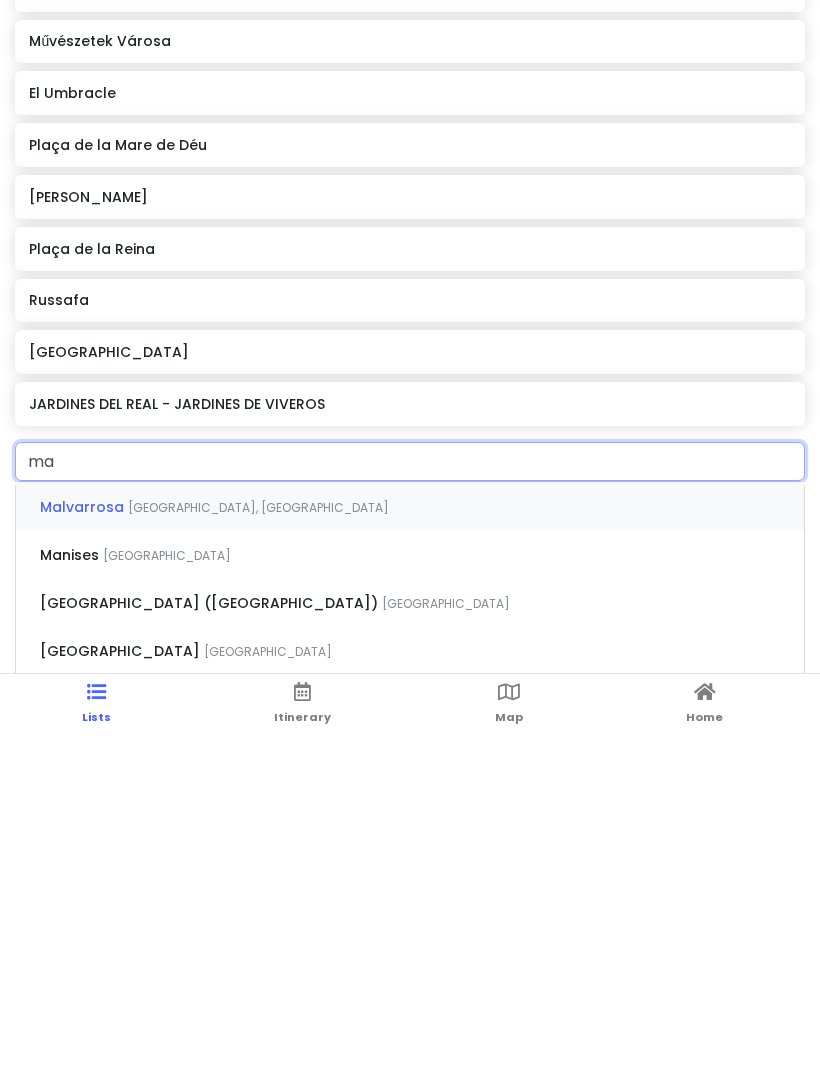 type on "mal" 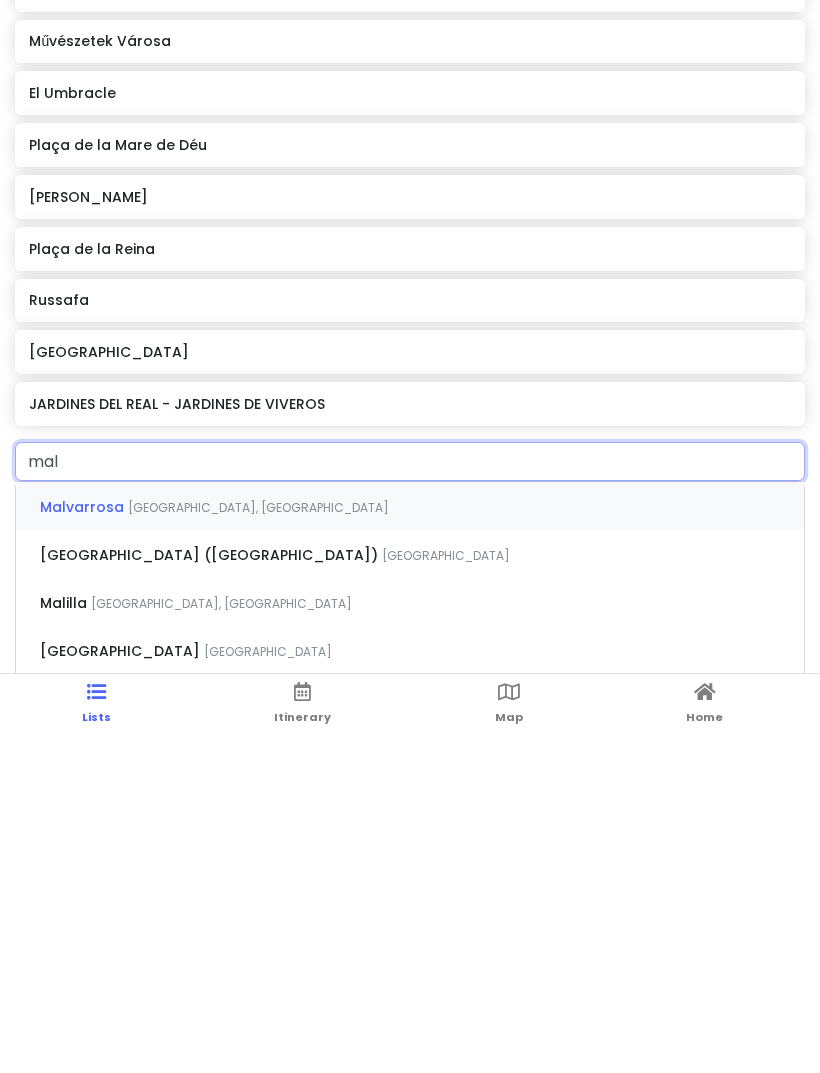 click on "Malvarrosa   [GEOGRAPHIC_DATA], [GEOGRAPHIC_DATA]" at bounding box center [410, 843] 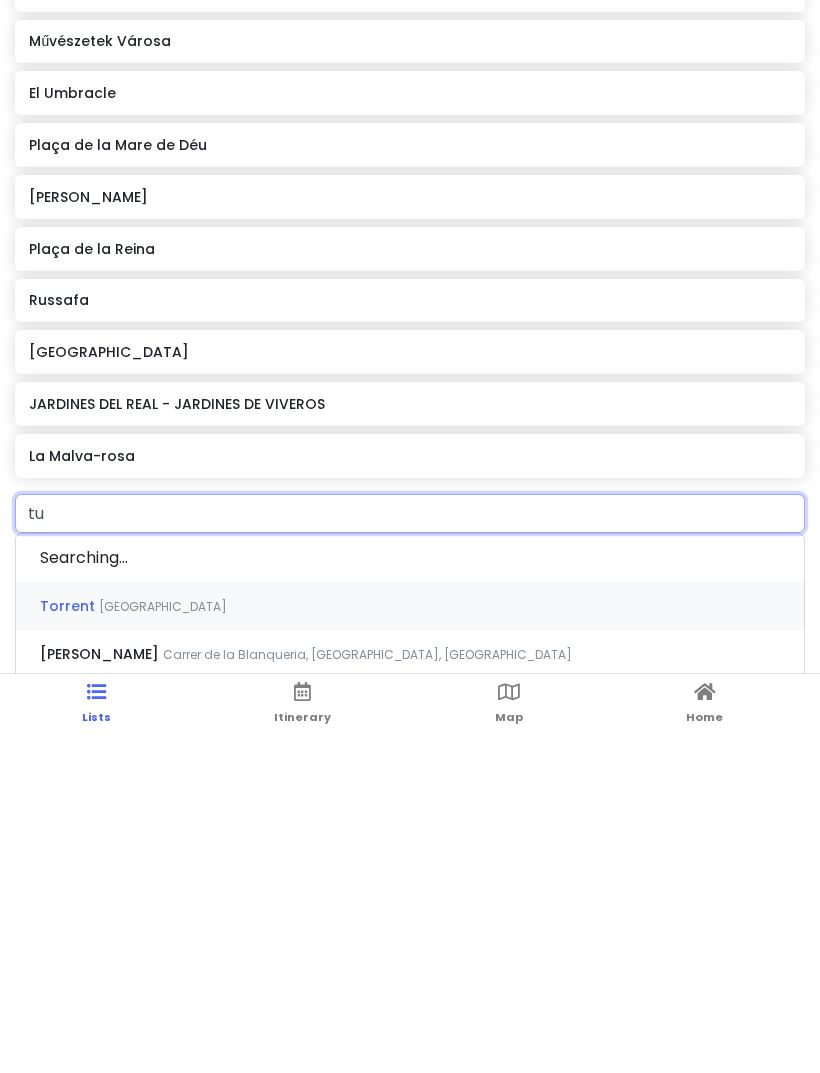 type on "tur" 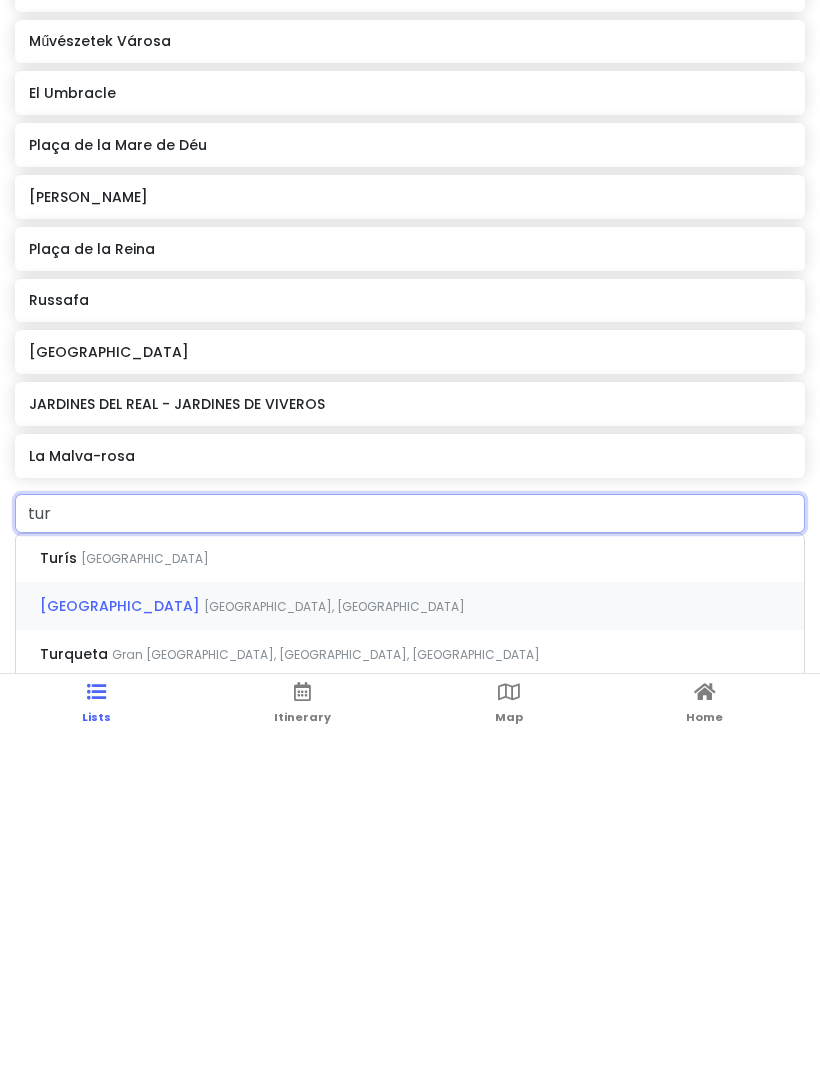 click on "[GEOGRAPHIC_DATA], [GEOGRAPHIC_DATA]" at bounding box center [145, 895] 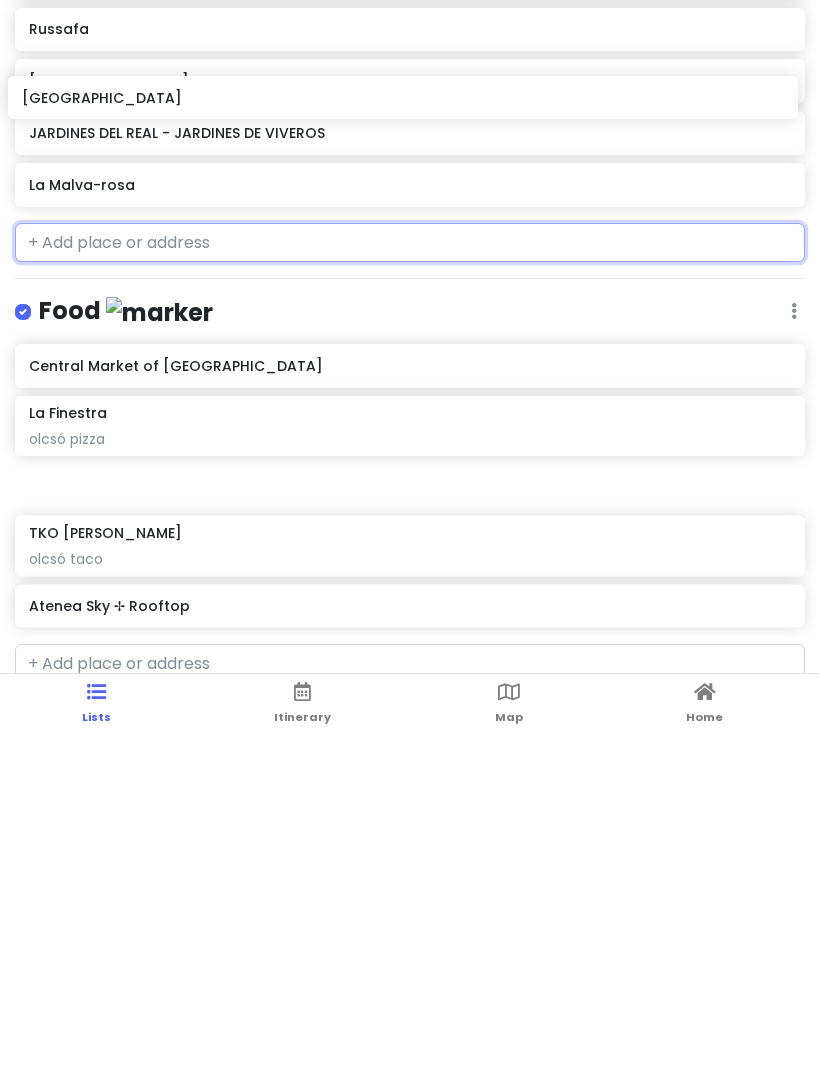scroll, scrollTop: 275, scrollLeft: 0, axis: vertical 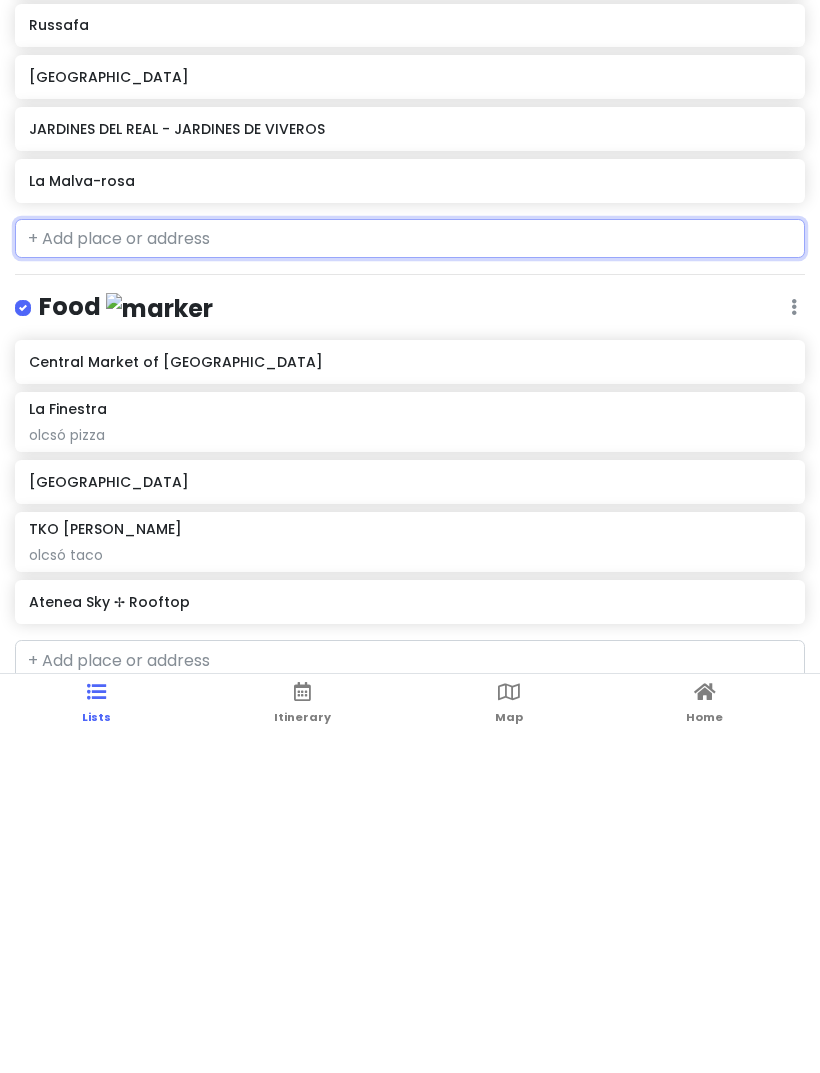 click on "[GEOGRAPHIC_DATA]" at bounding box center [409, 819] 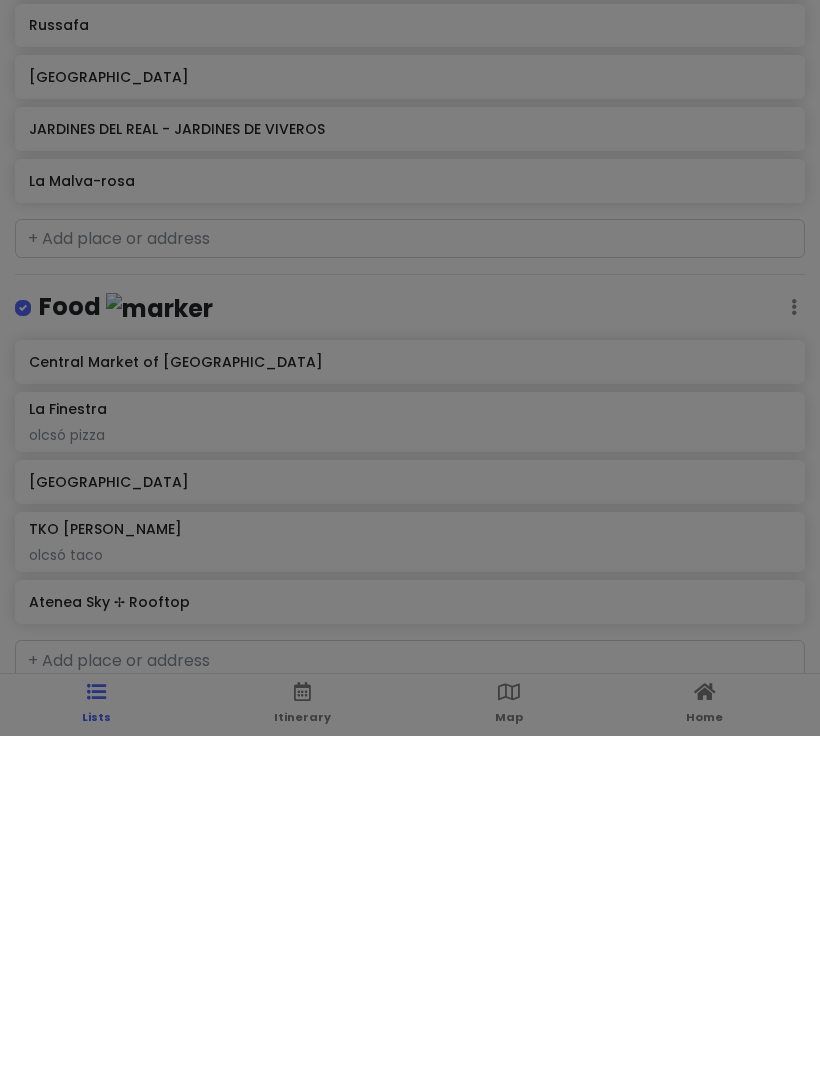 scroll, scrollTop: 125, scrollLeft: 0, axis: vertical 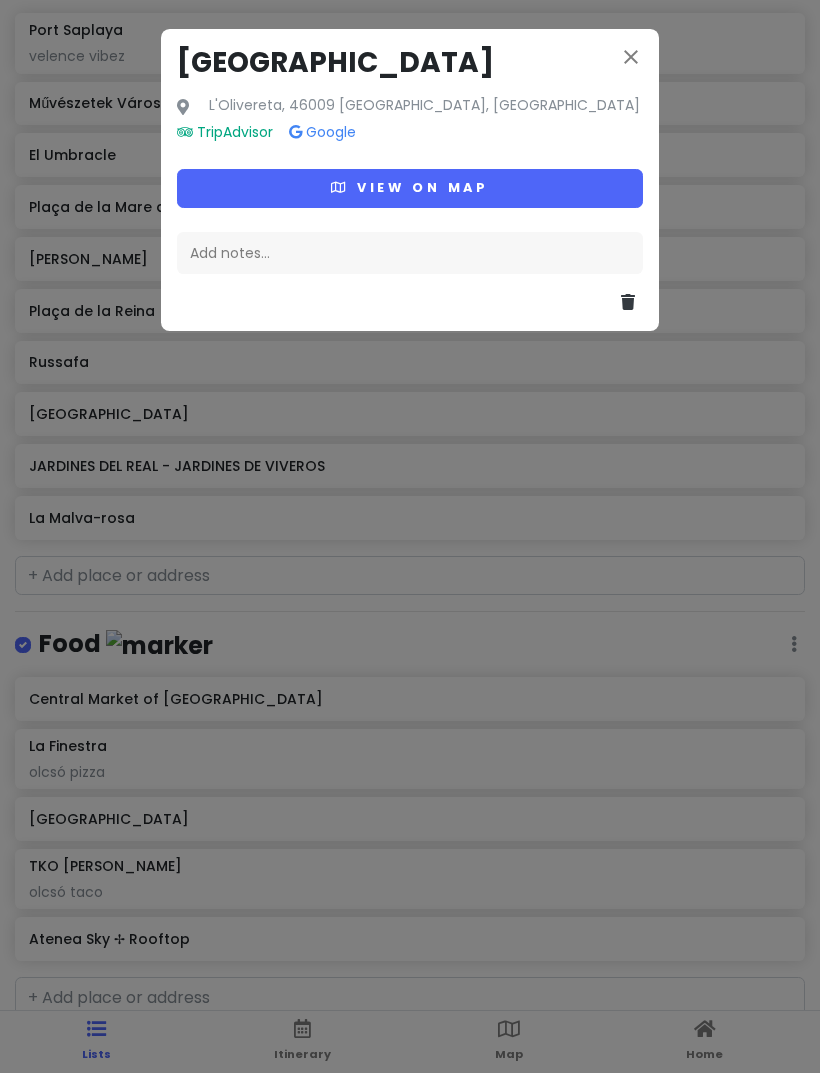 click at bounding box center [628, 302] 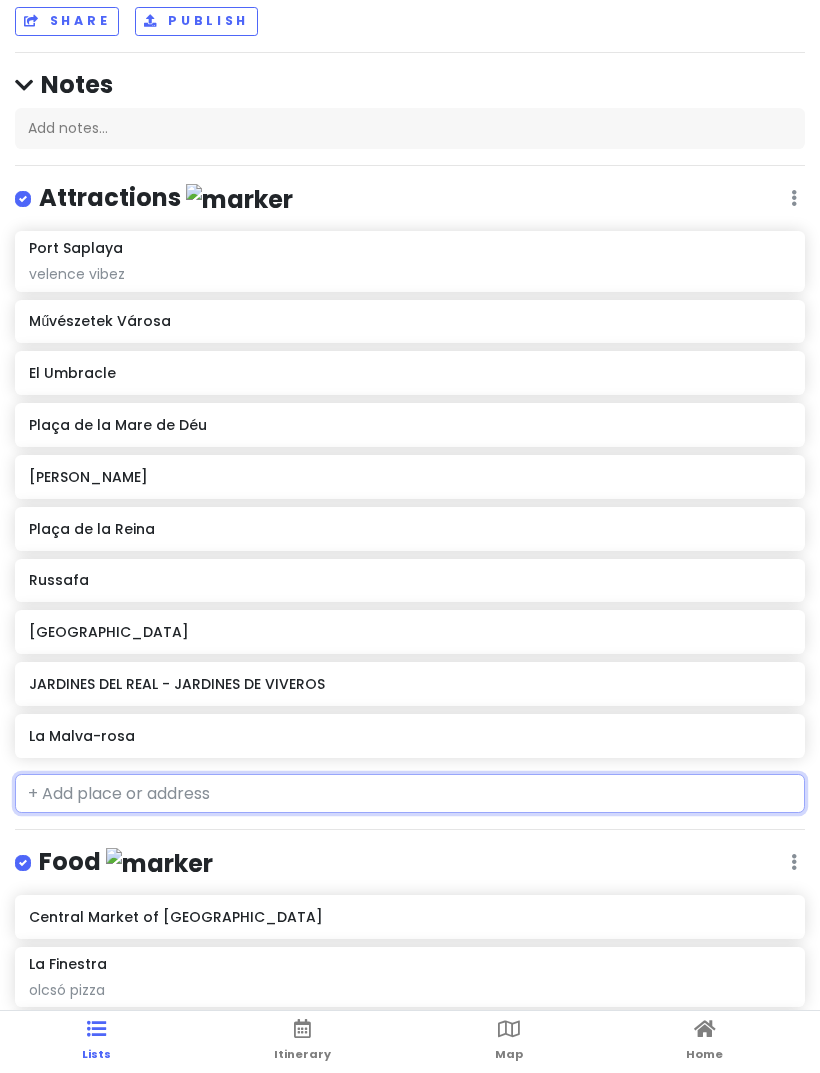 scroll, scrollTop: 58, scrollLeft: 0, axis: vertical 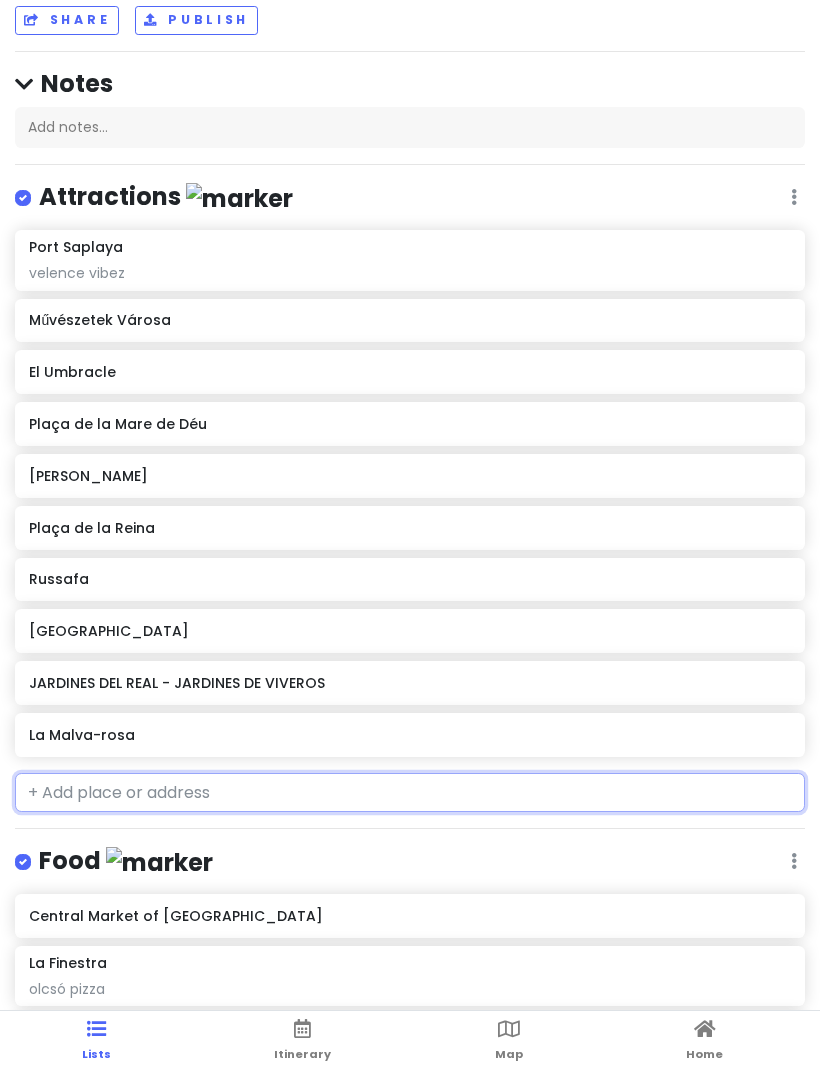 click at bounding box center [410, 793] 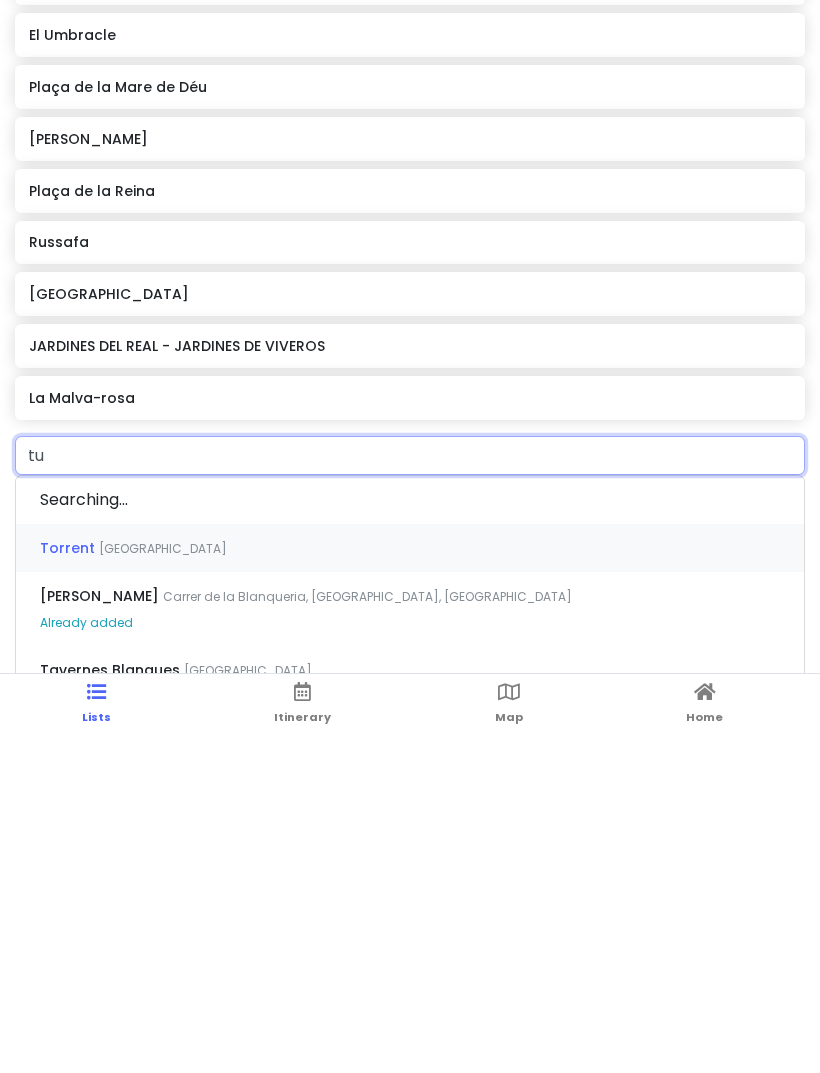 type on "tur" 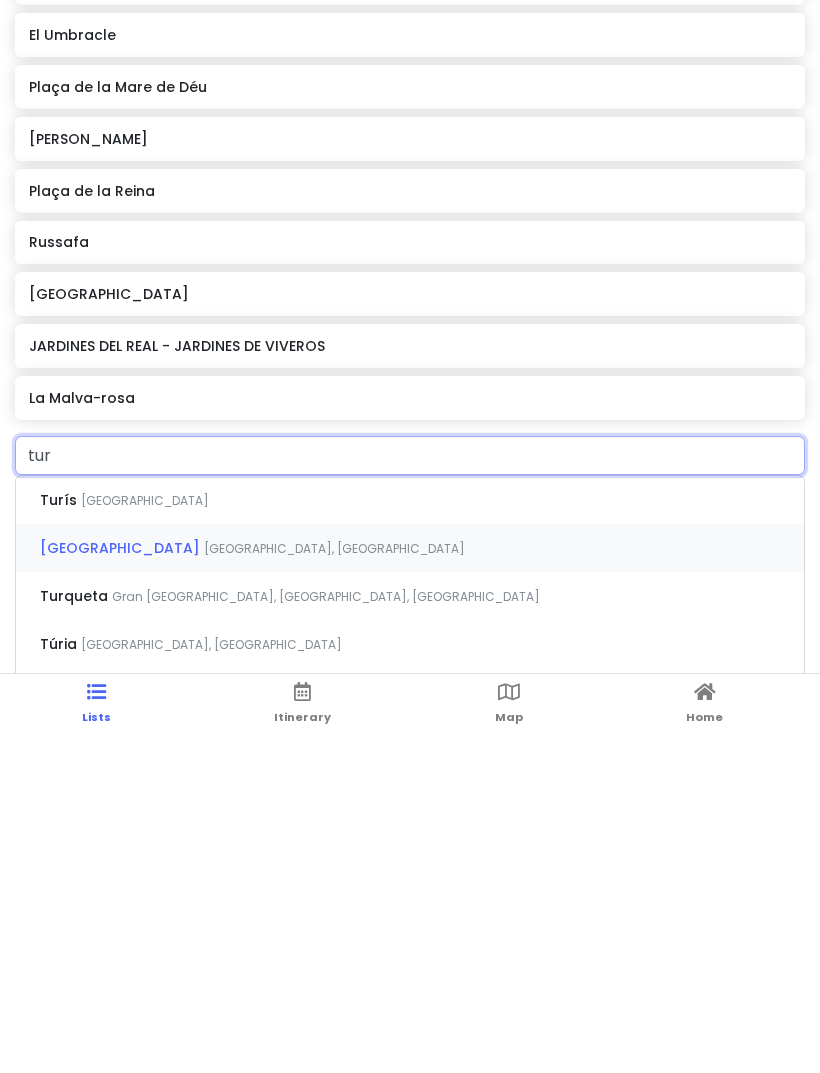 click on "[GEOGRAPHIC_DATA], [GEOGRAPHIC_DATA]" at bounding box center (145, 837) 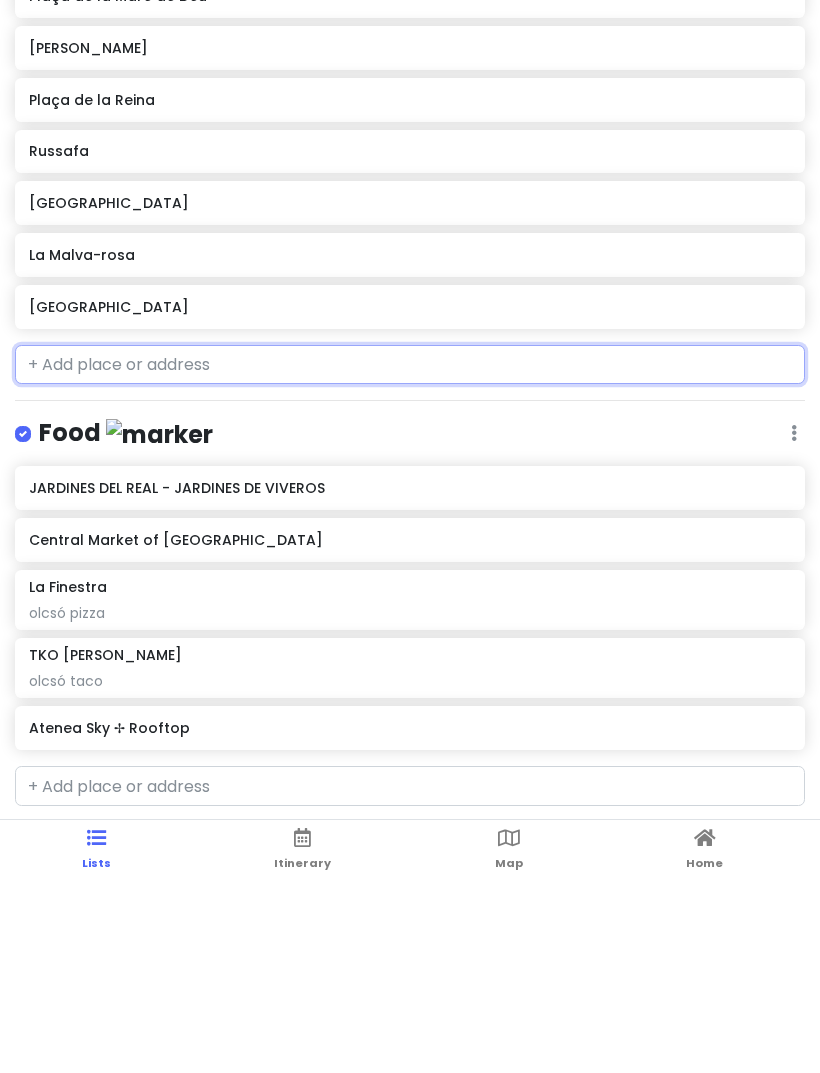 scroll, scrollTop: 278, scrollLeft: 0, axis: vertical 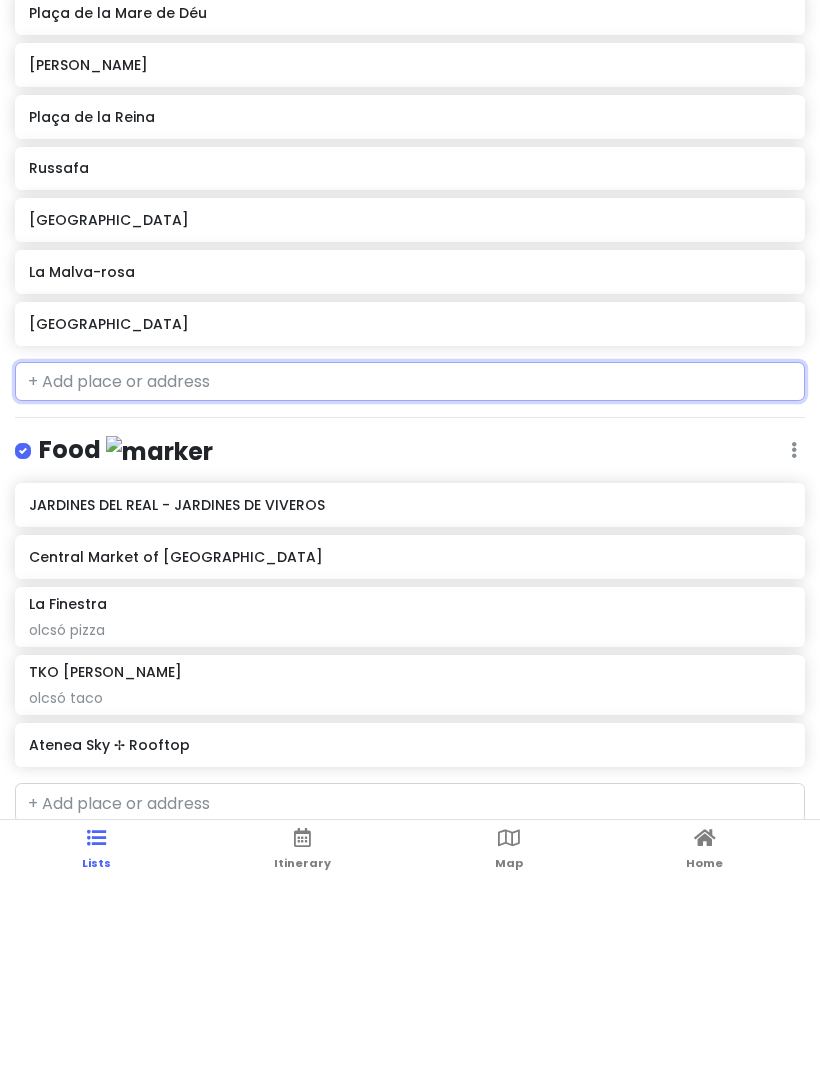 click on "JARDINES DEL REAL - JARDINES DE VIVEROS" at bounding box center (409, 696) 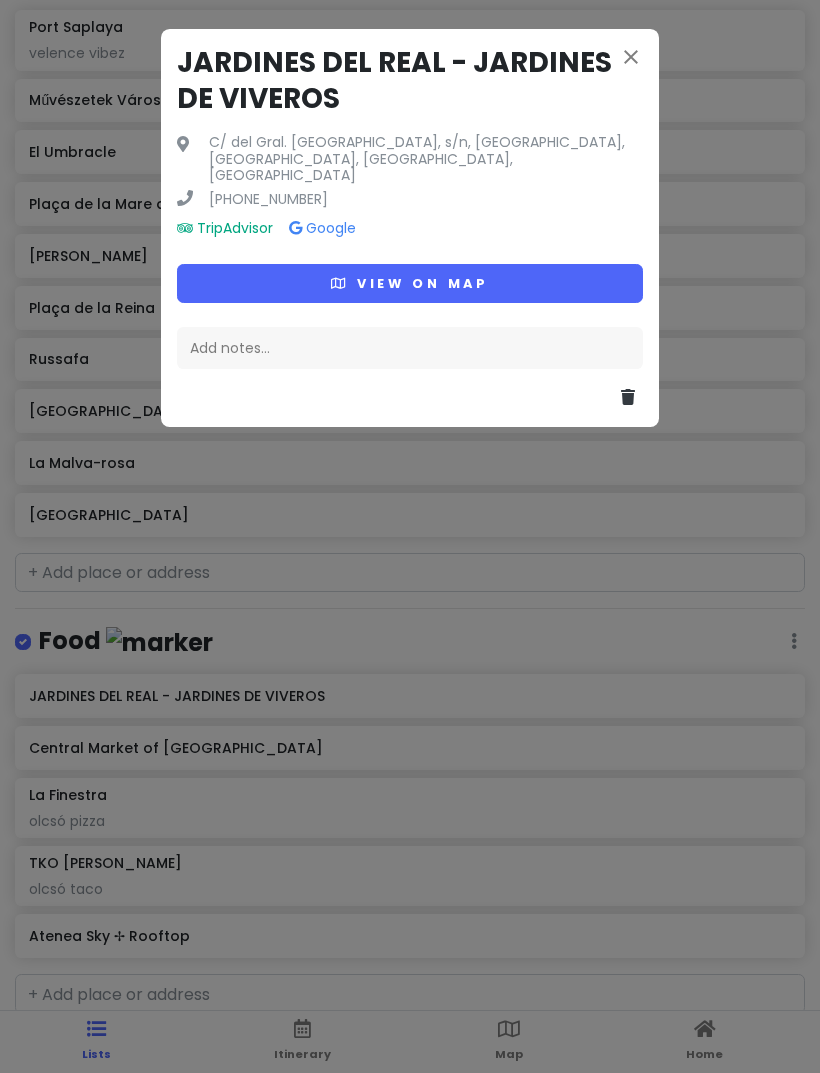 click at bounding box center (628, 397) 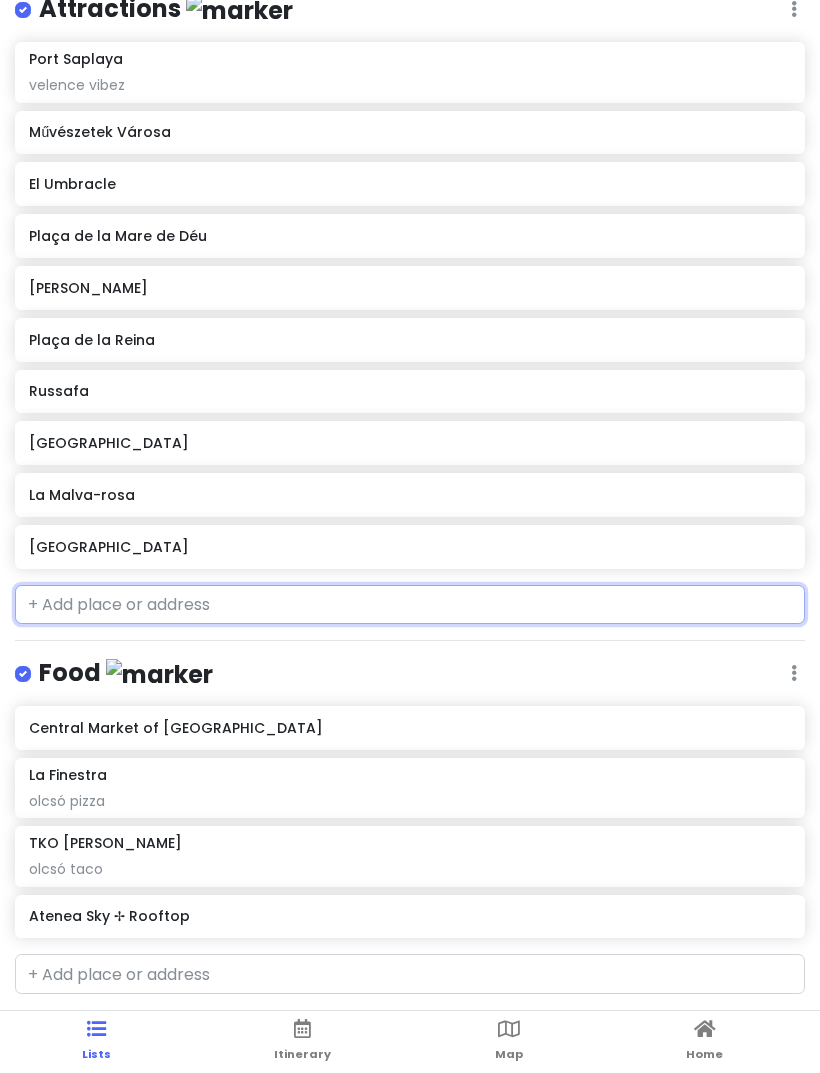 scroll, scrollTop: 249, scrollLeft: 0, axis: vertical 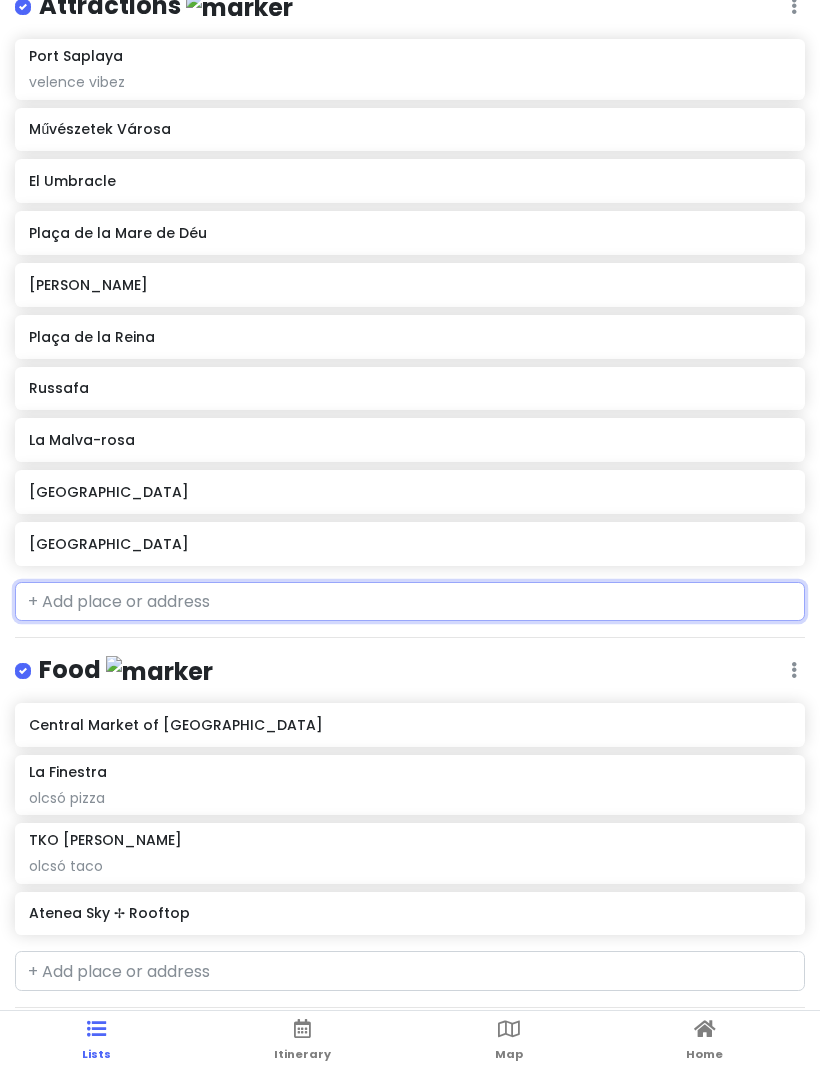 click at bounding box center (410, 602) 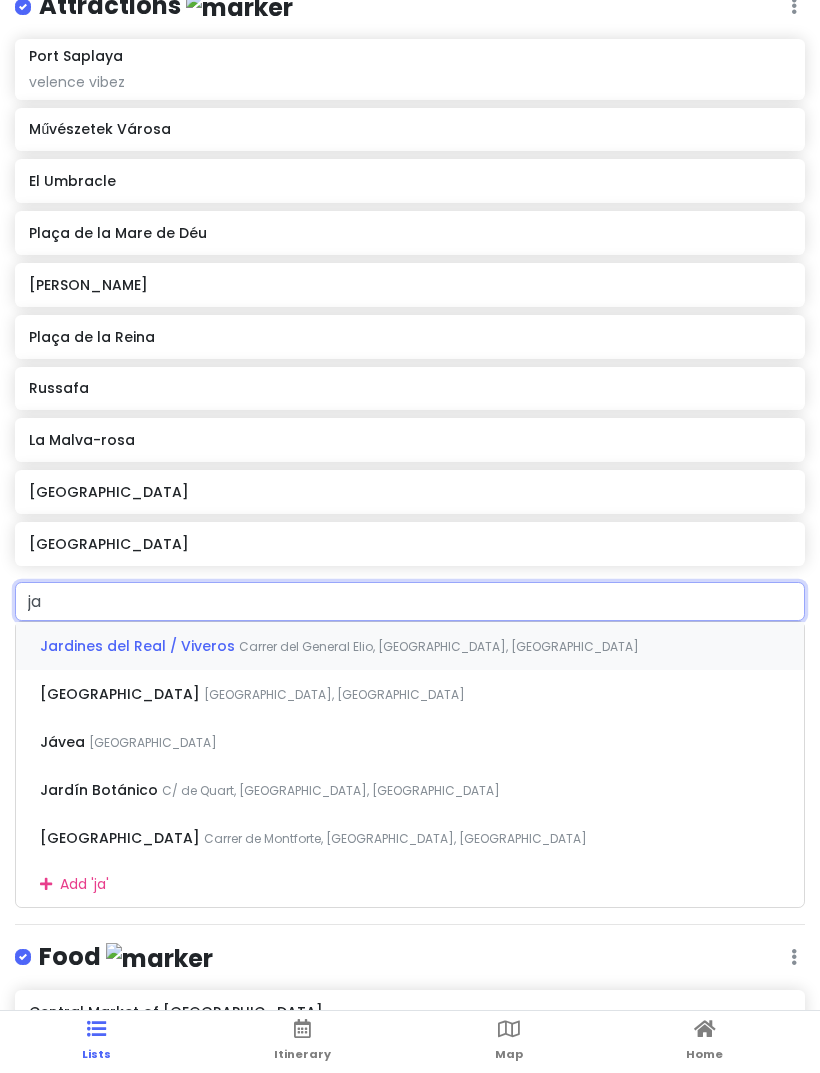 type on "jar" 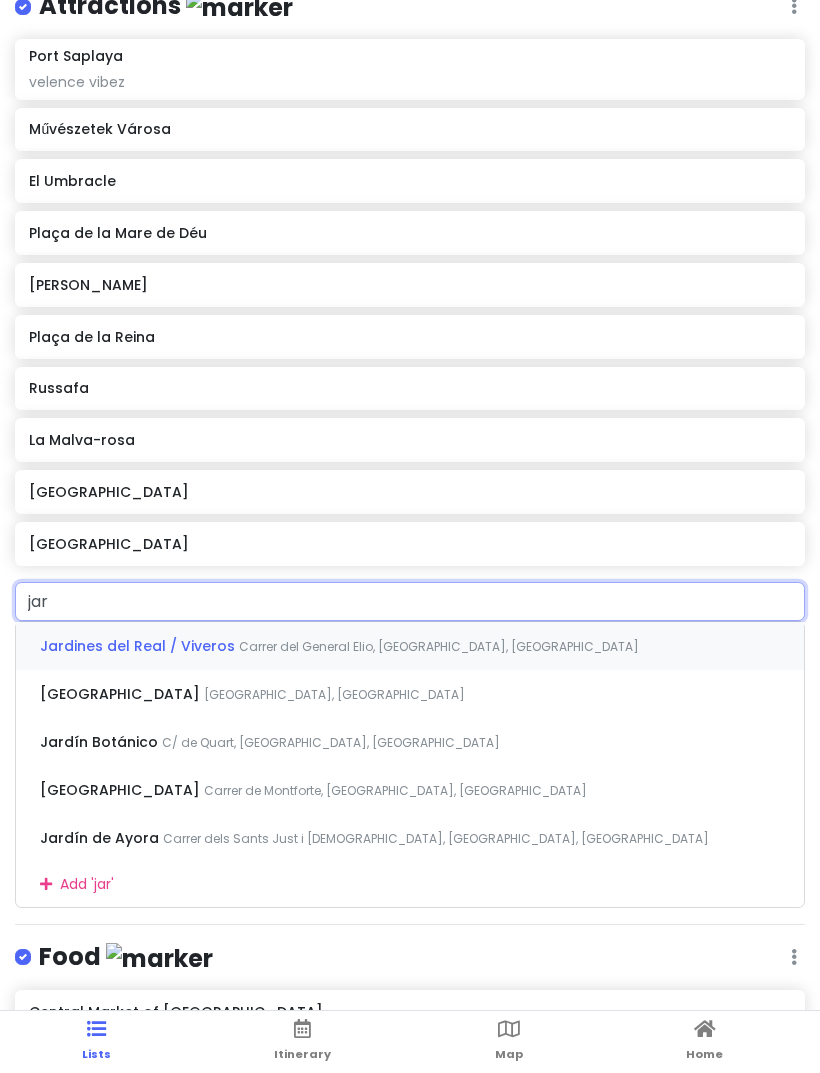 click on "Carrer del General Elio, [GEOGRAPHIC_DATA], [GEOGRAPHIC_DATA]" at bounding box center (439, 646) 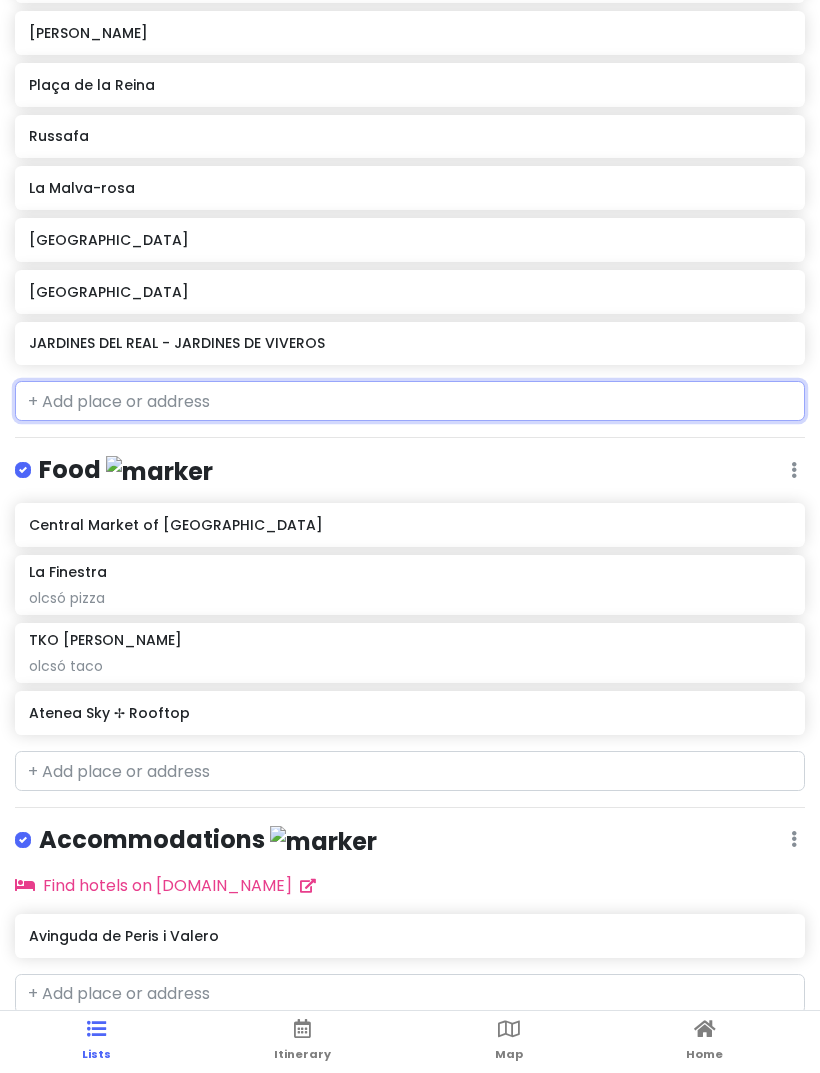 scroll, scrollTop: 500, scrollLeft: 0, axis: vertical 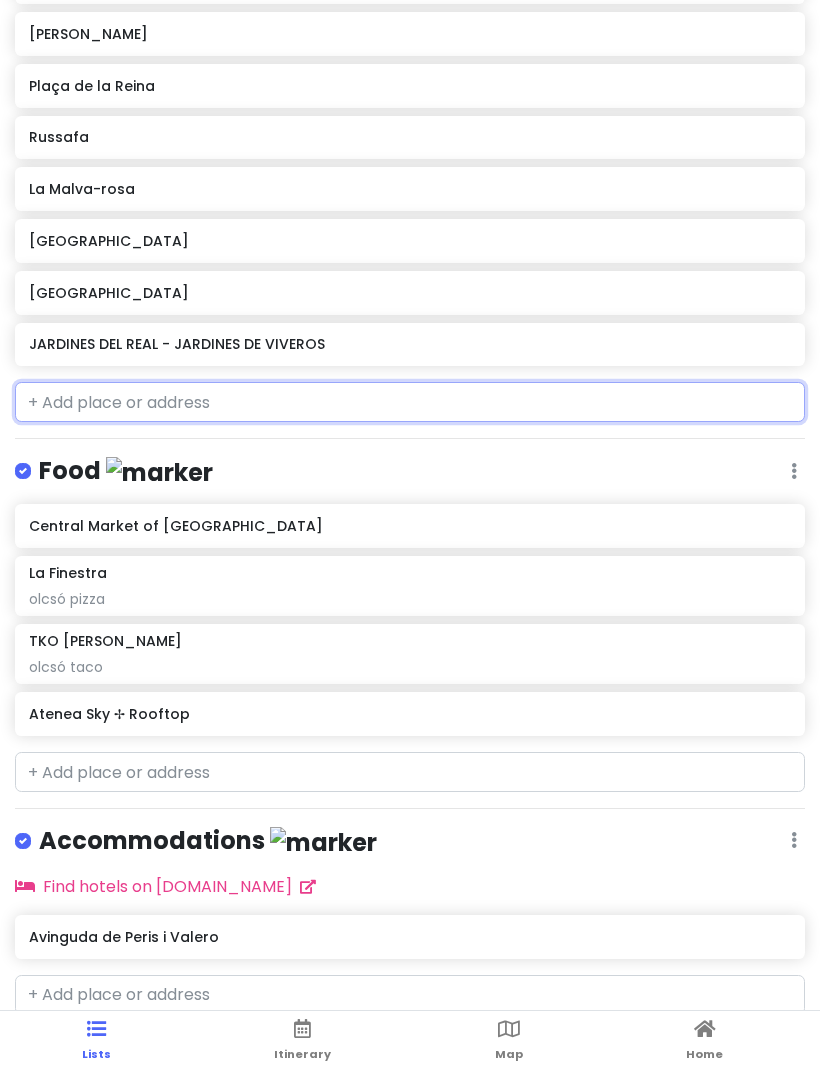 click on "JARDINES DEL REAL - JARDINES DE VIVEROS" at bounding box center (409, 344) 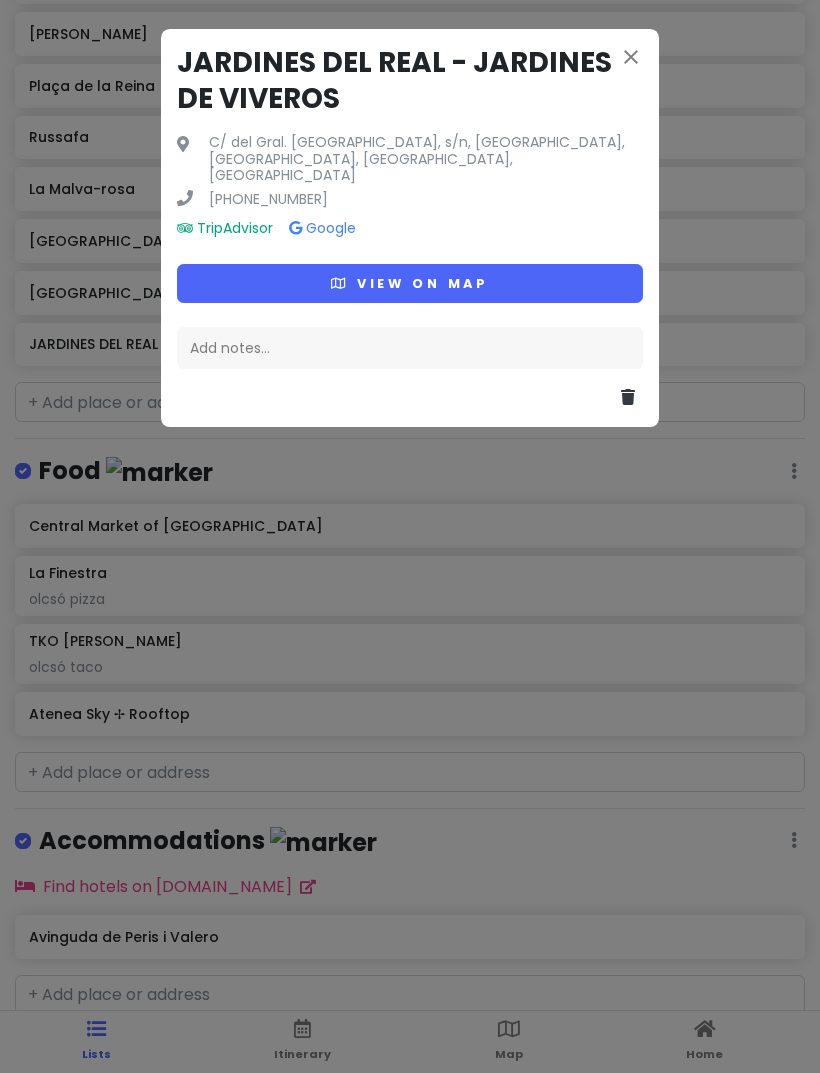click on "View on map" at bounding box center (410, 283) 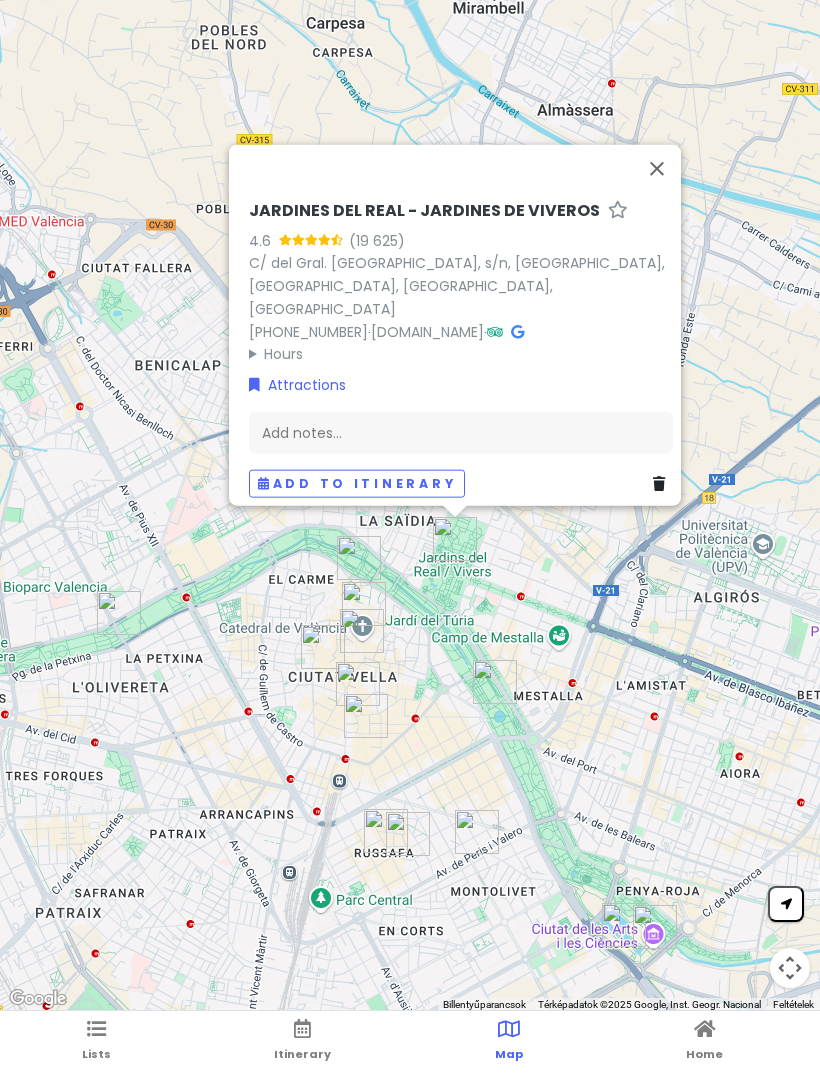 click at bounding box center [657, 169] 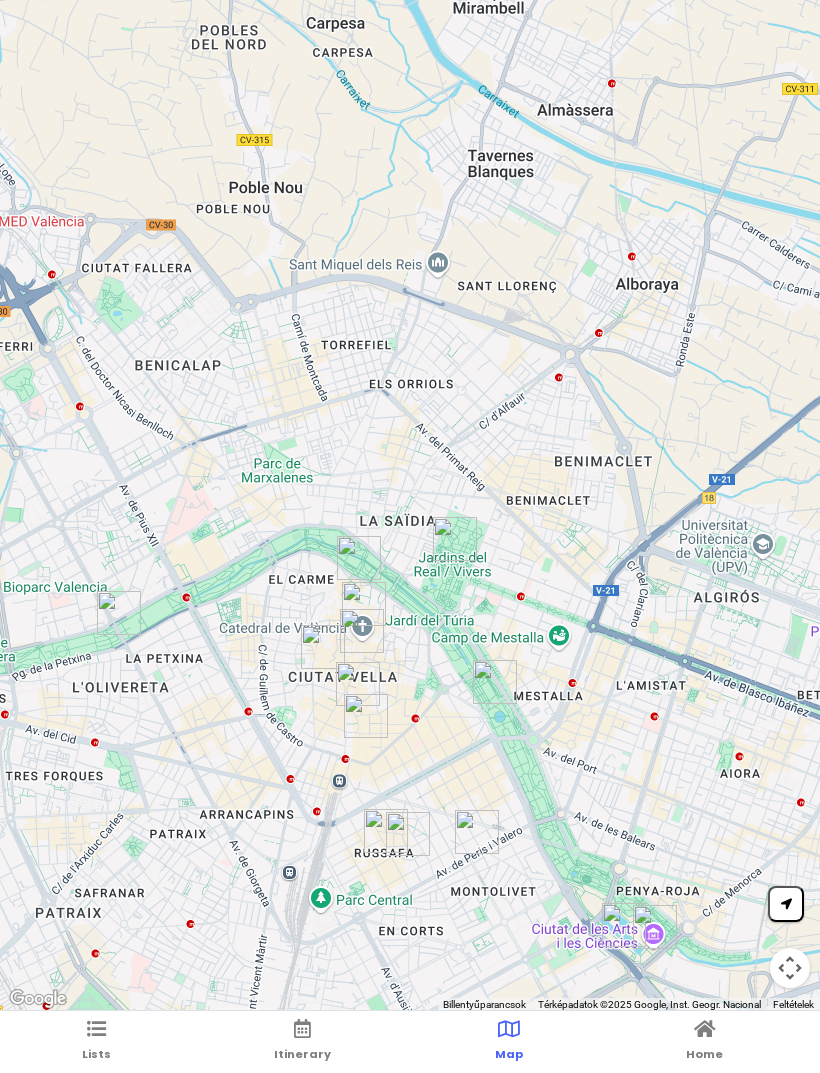 click on "Lists" at bounding box center (96, 1042) 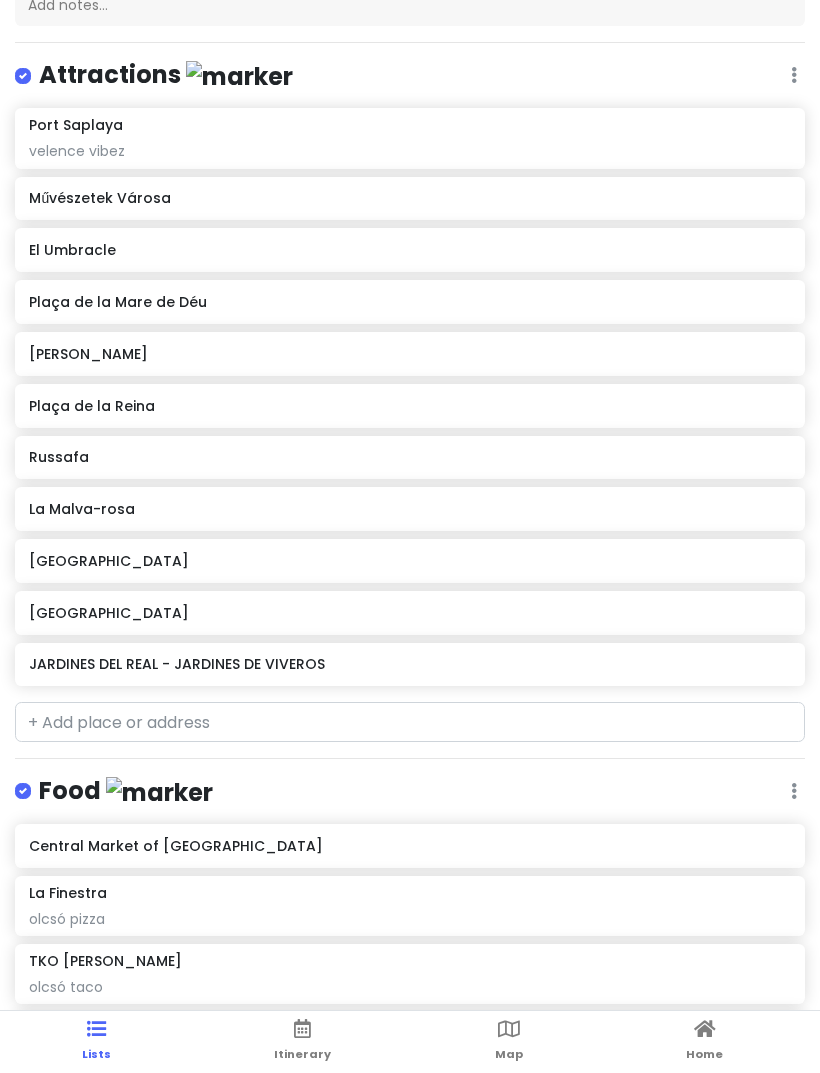 scroll, scrollTop: 242, scrollLeft: 0, axis: vertical 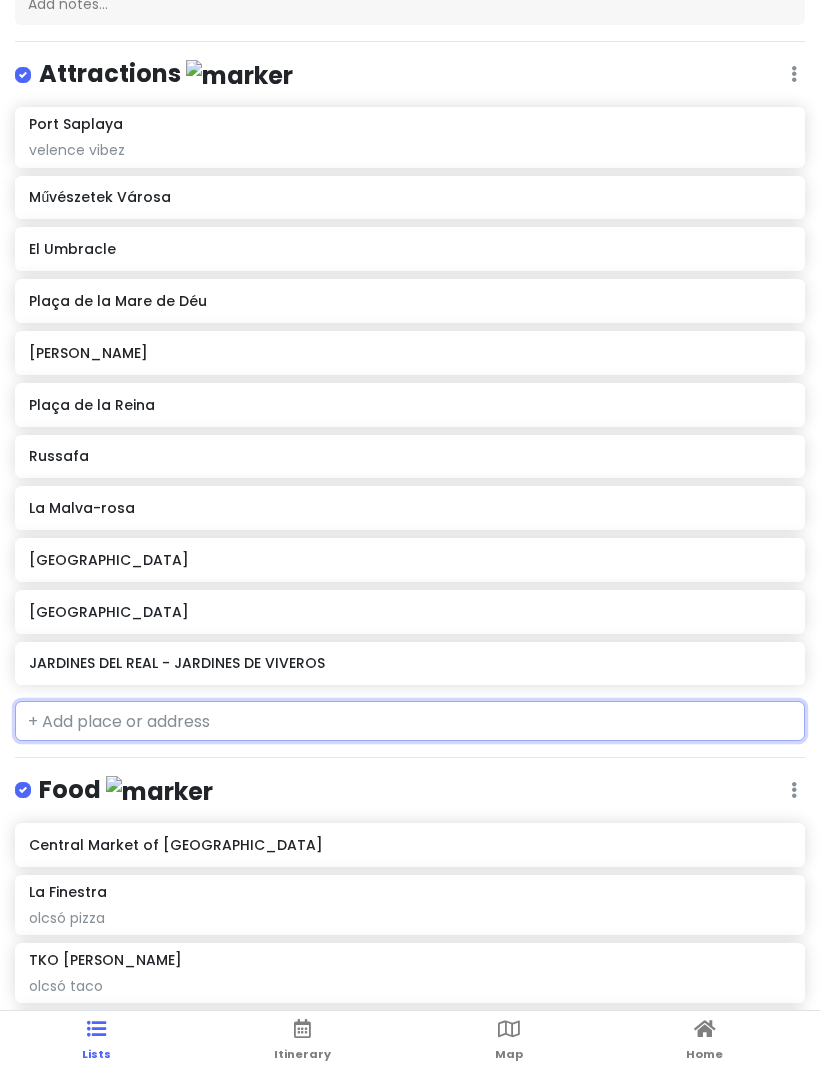 click at bounding box center (410, 721) 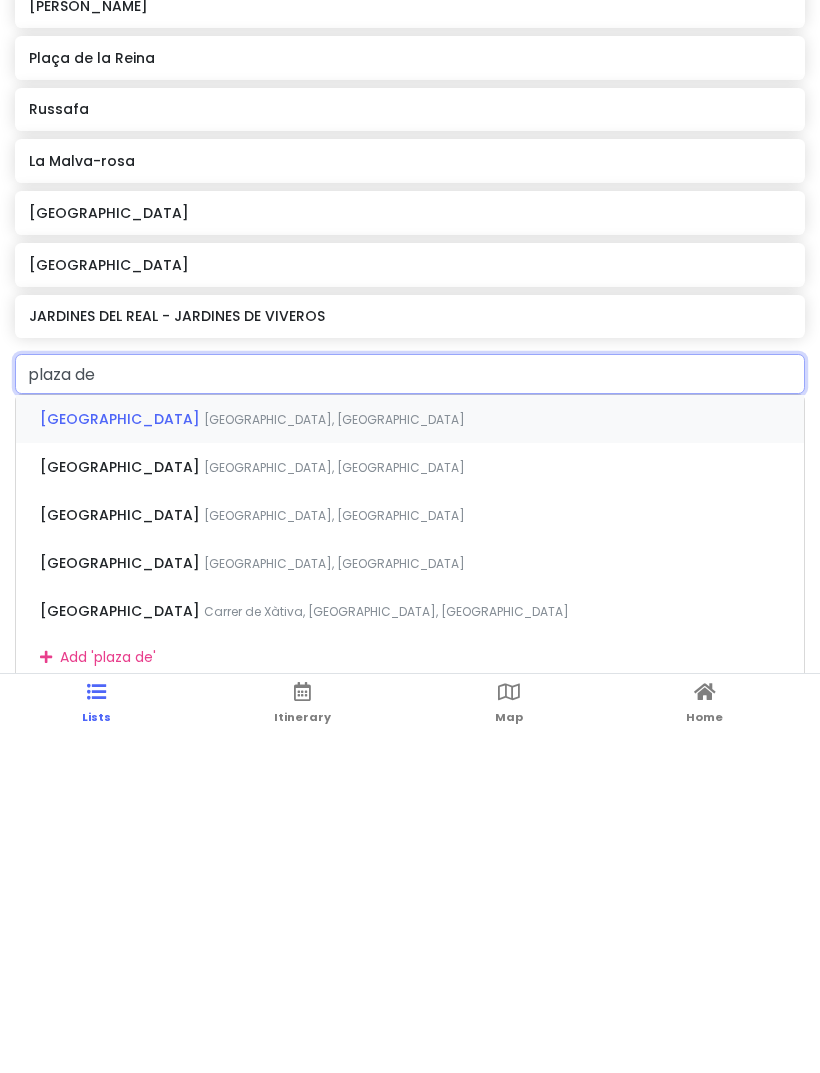 type on "plaza del" 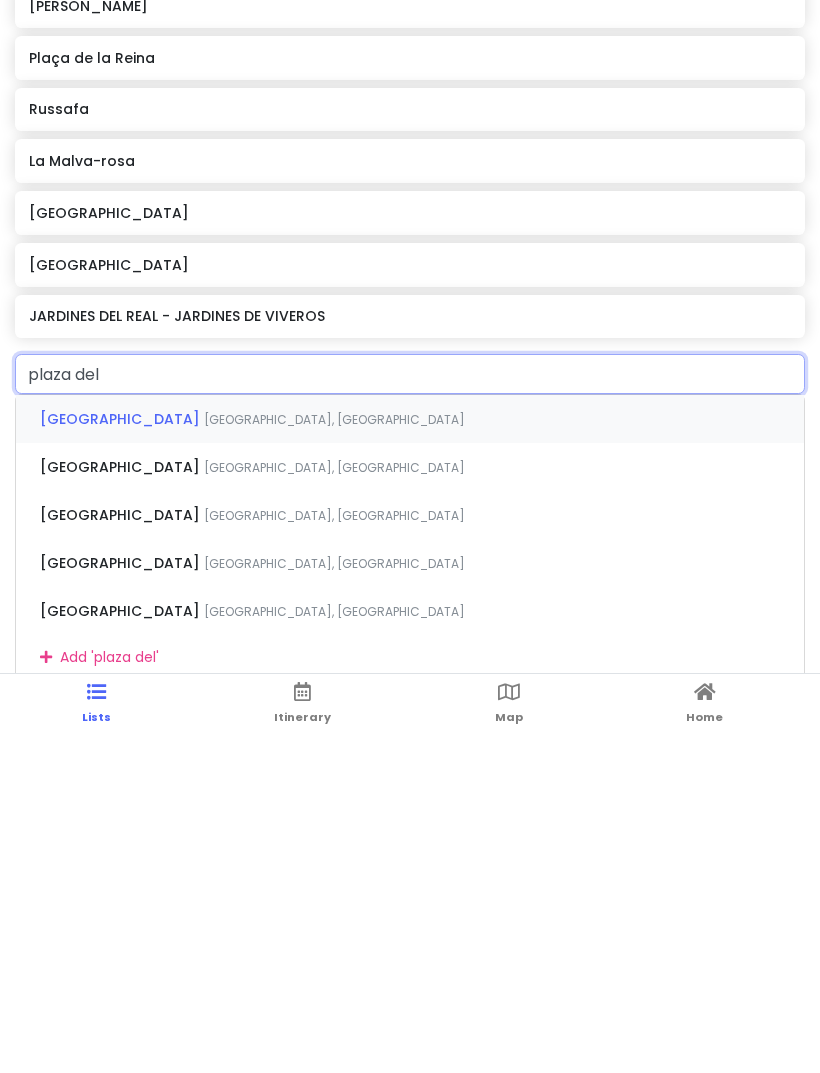 click on "[GEOGRAPHIC_DATA], [GEOGRAPHIC_DATA]" at bounding box center (334, 756) 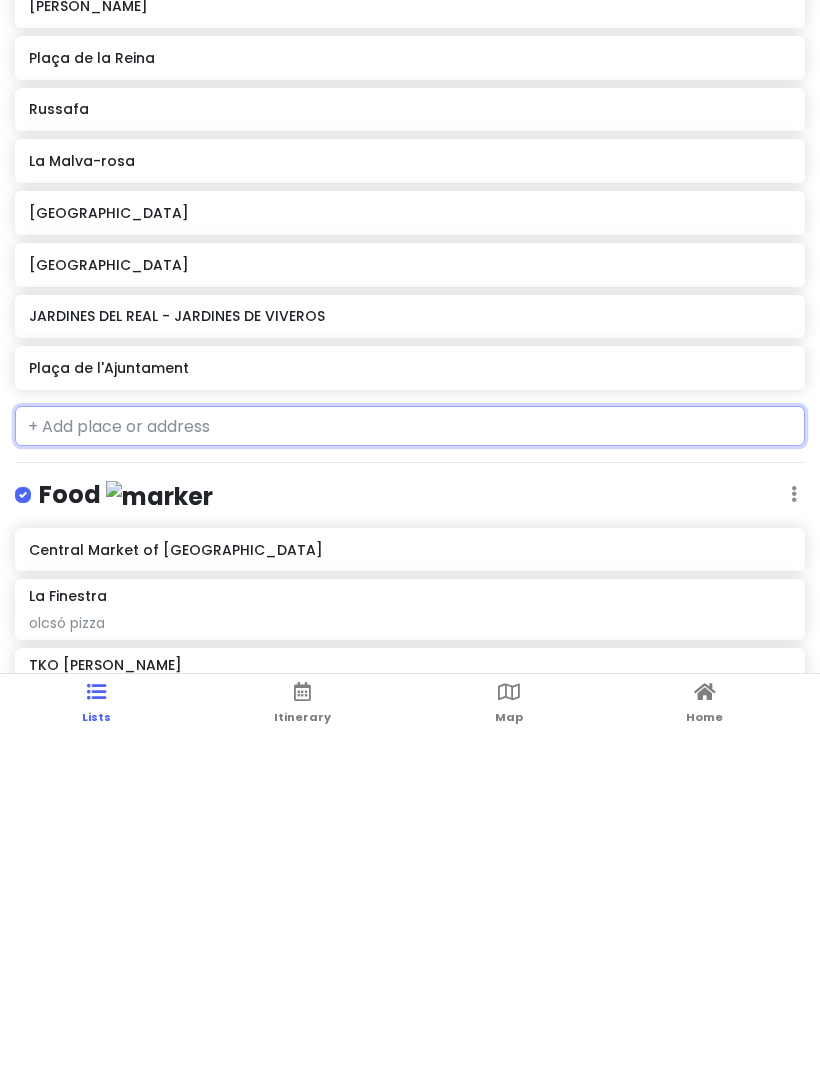 click on "Plaça de l'Ajuntament" at bounding box center [409, 705] 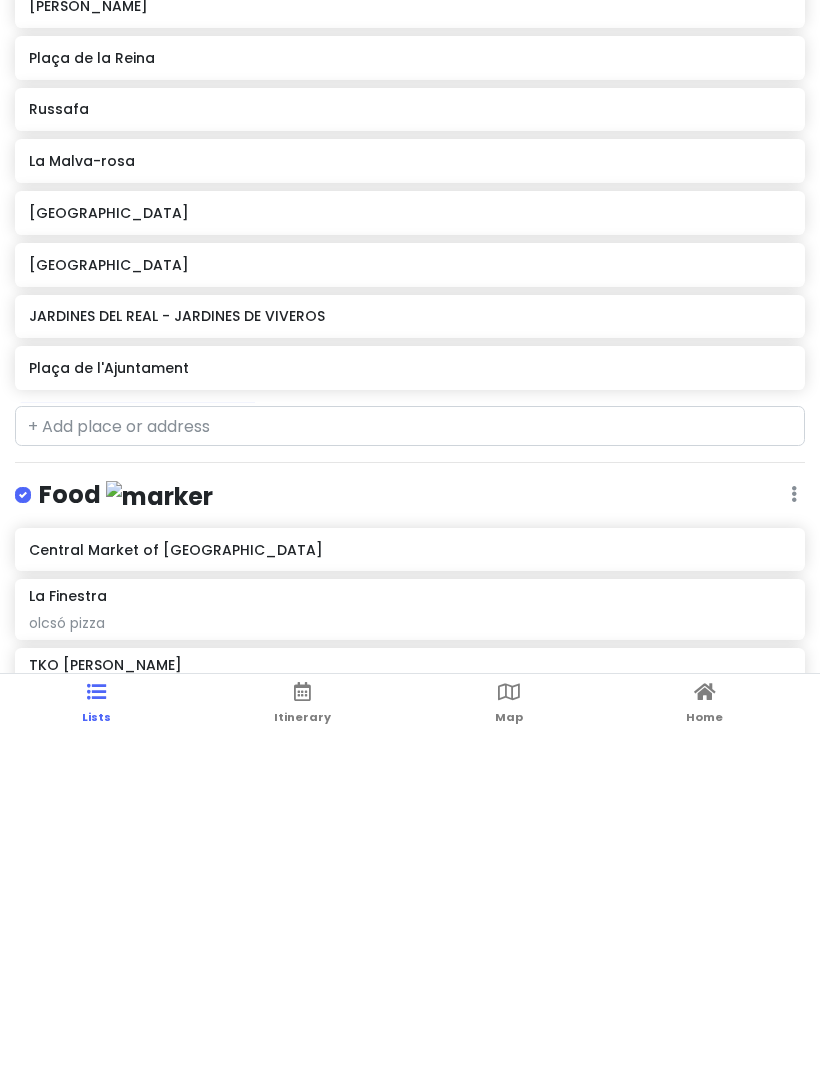 scroll, scrollTop: 125, scrollLeft: 0, axis: vertical 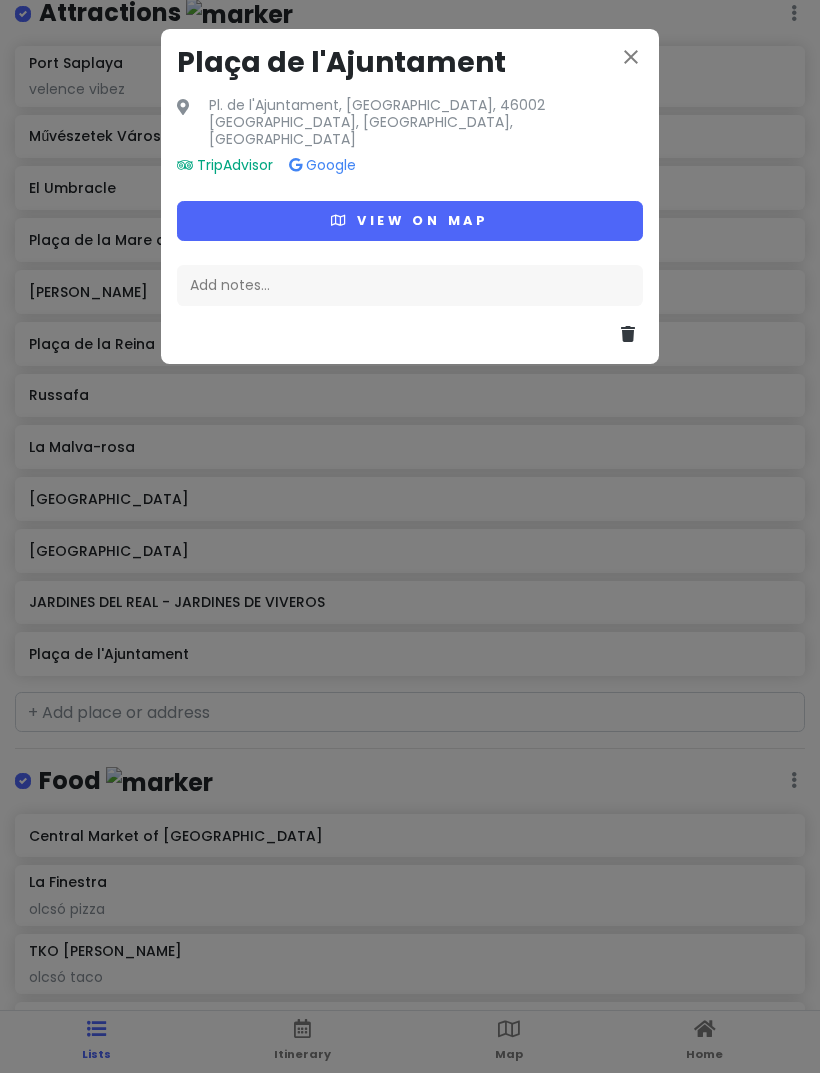 click on "View on map" at bounding box center (410, 220) 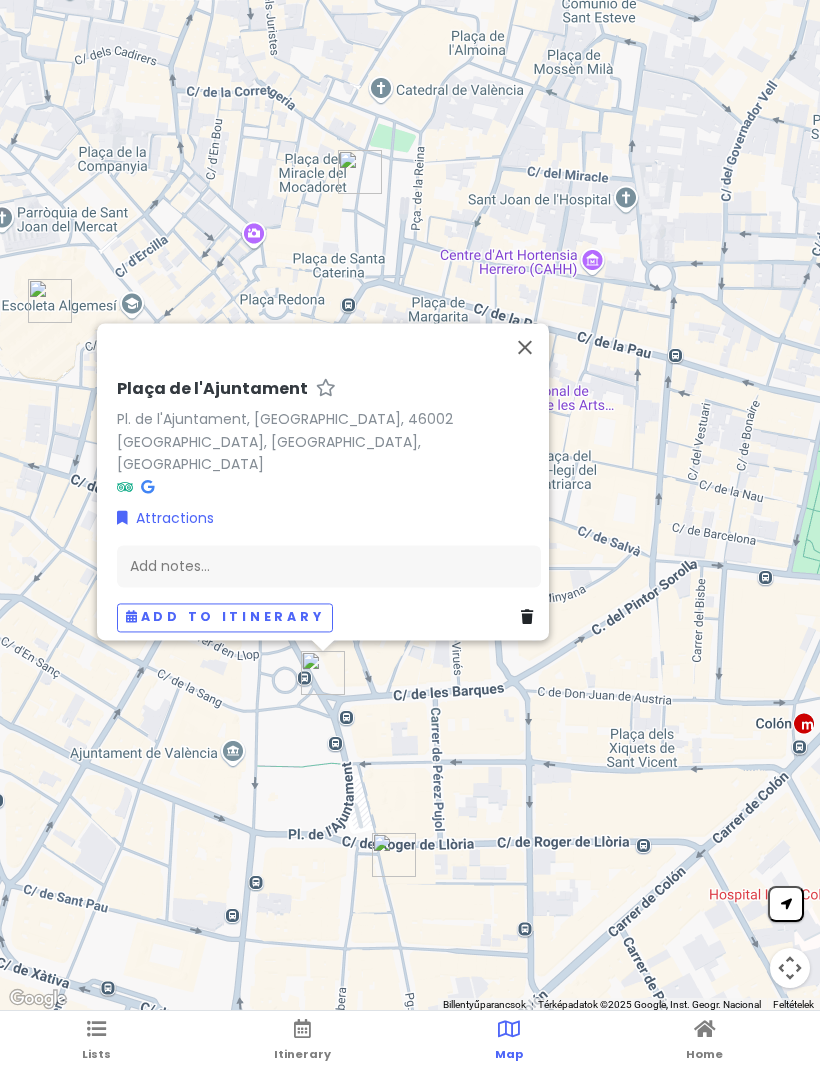 click at bounding box center [525, 347] 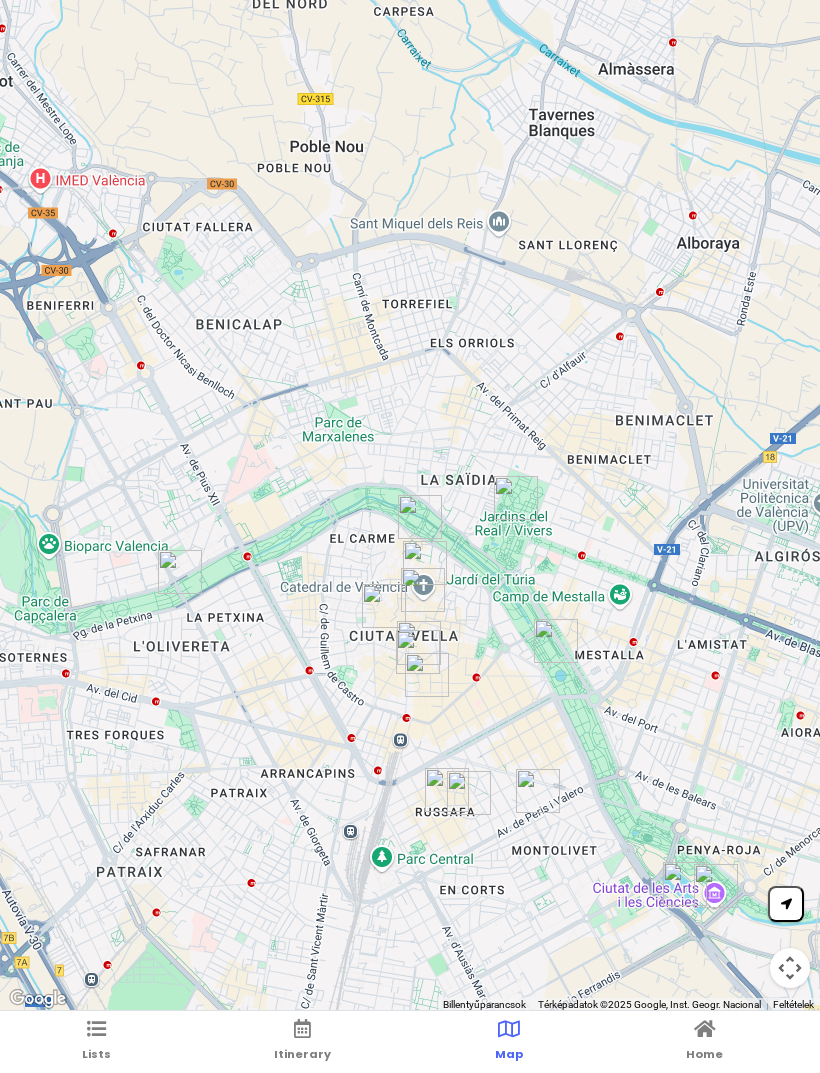 click on "Lists Itinerary Map Home" at bounding box center [410, 1042] 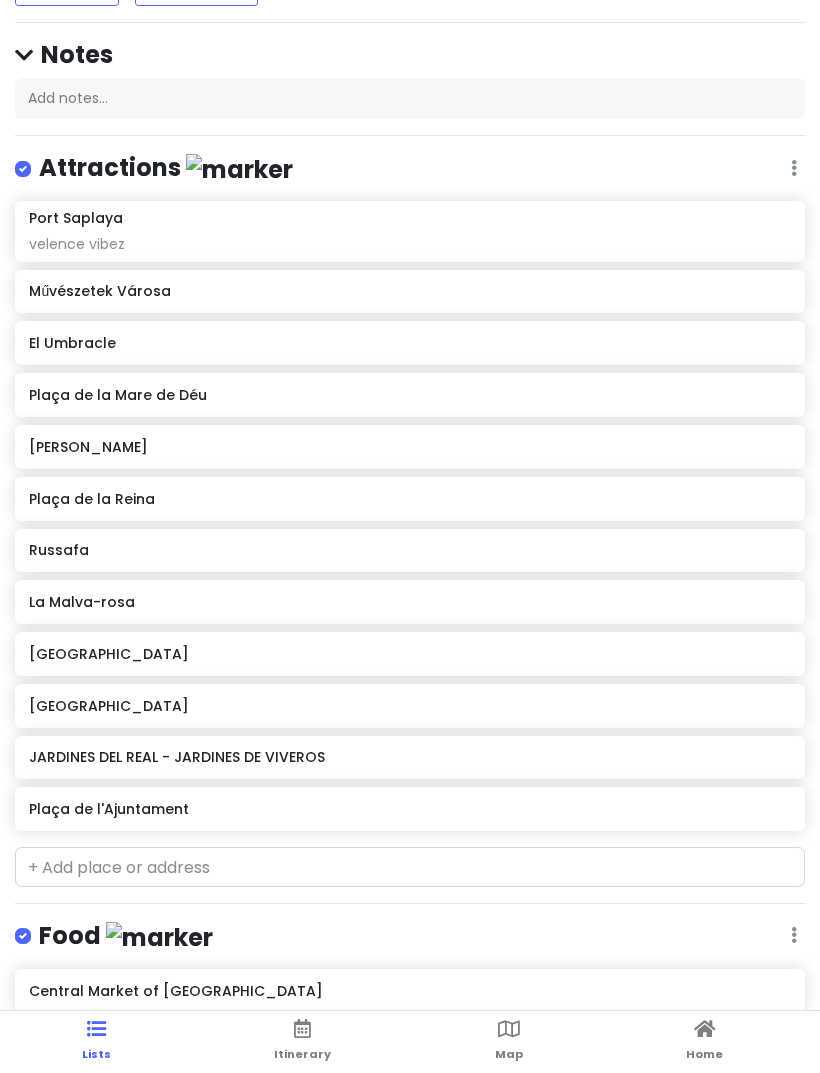 scroll, scrollTop: 149, scrollLeft: 0, axis: vertical 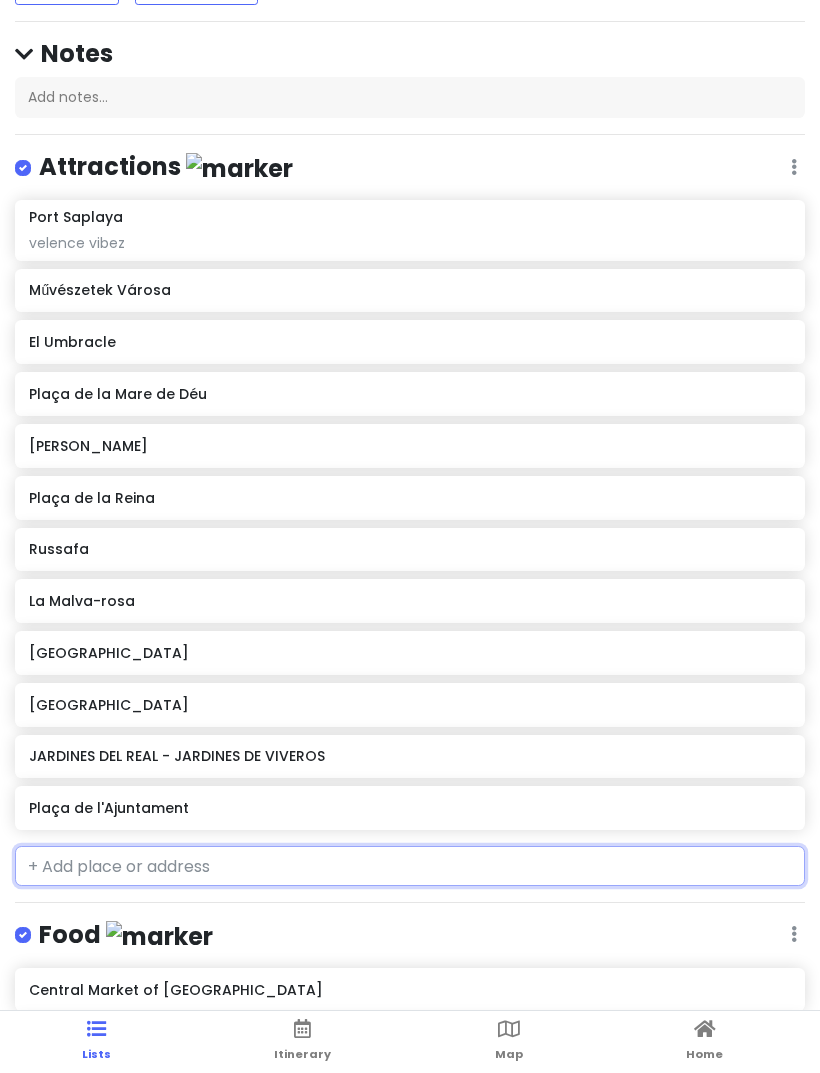 click at bounding box center (410, 866) 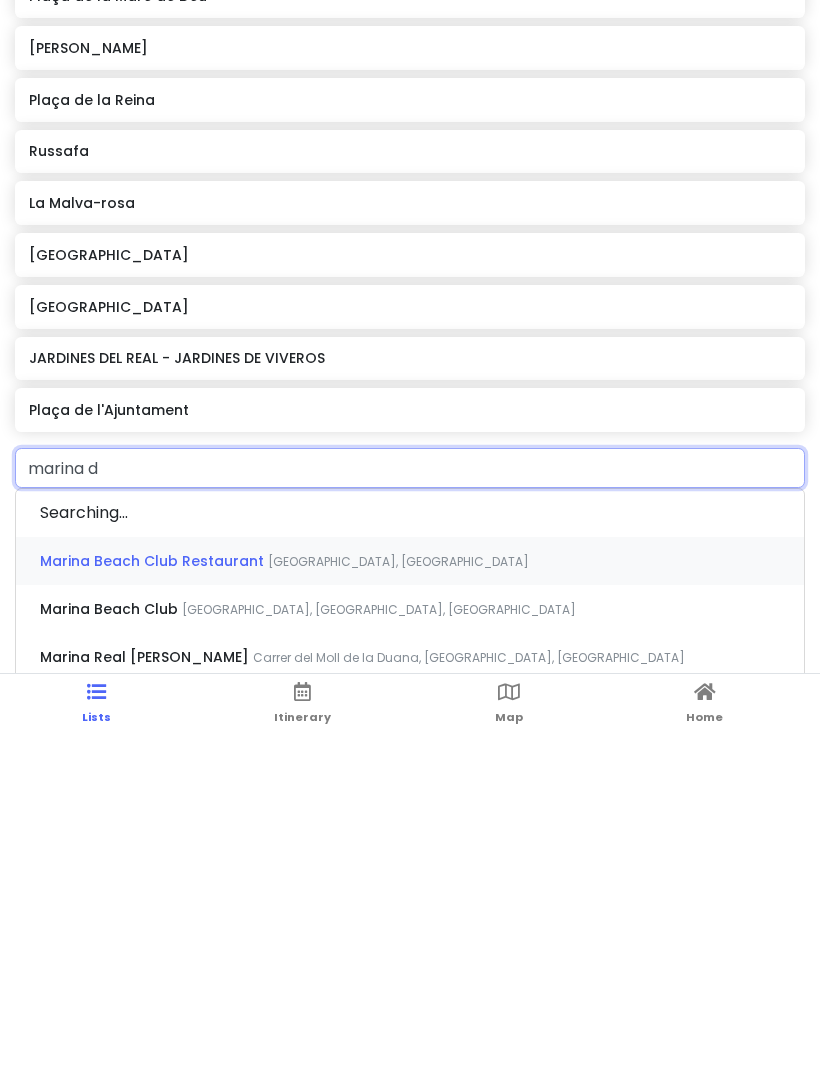type on "marina de" 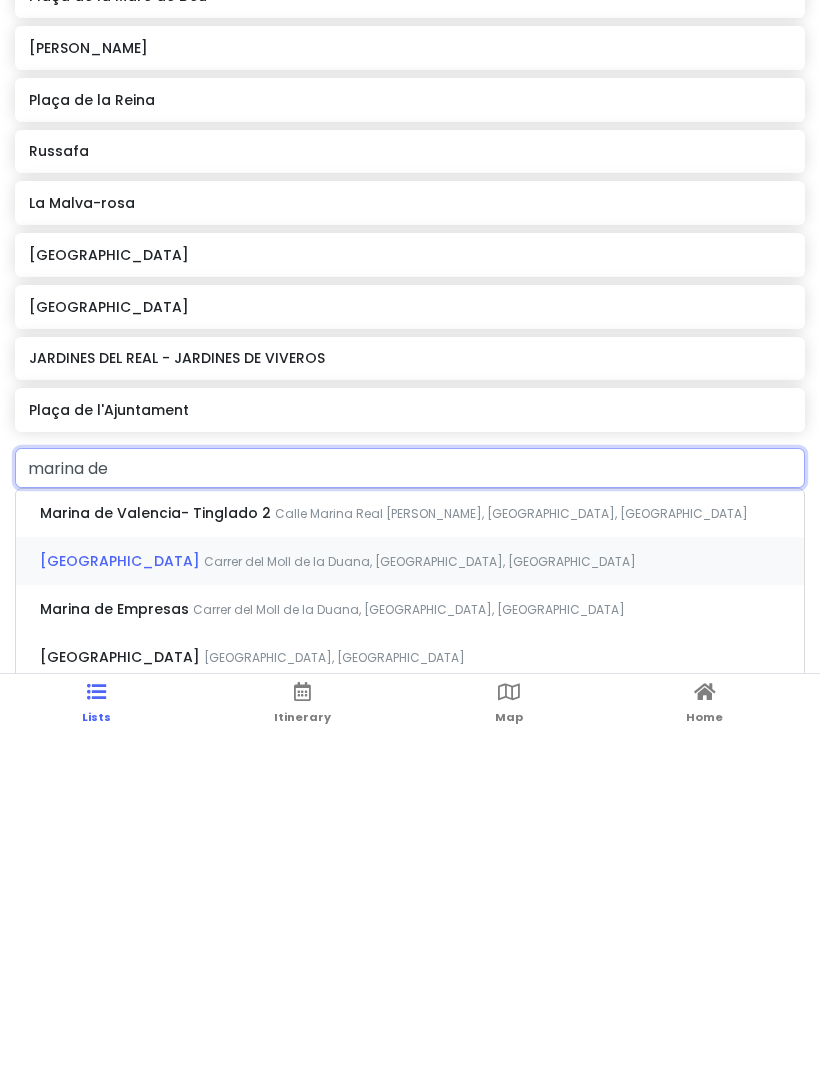 click on "Carrer del Moll de la Duana, [GEOGRAPHIC_DATA], [GEOGRAPHIC_DATA]" at bounding box center (511, 850) 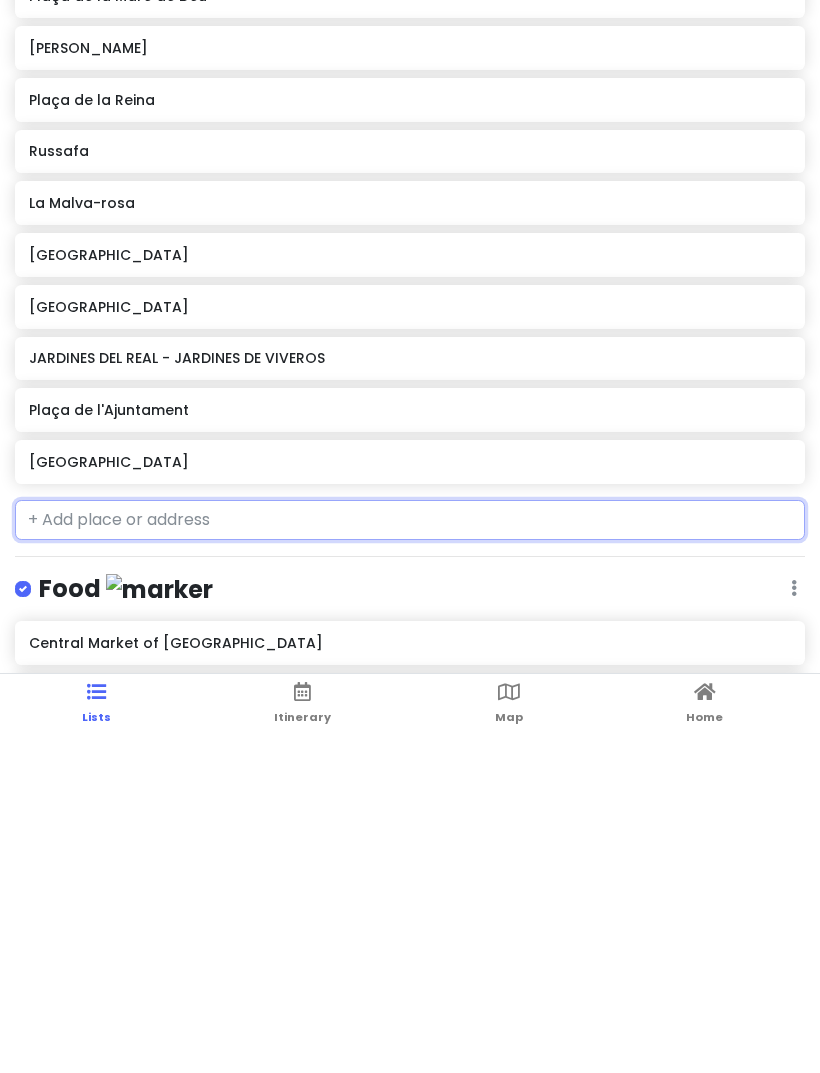 click on "[GEOGRAPHIC_DATA]" at bounding box center [409, 799] 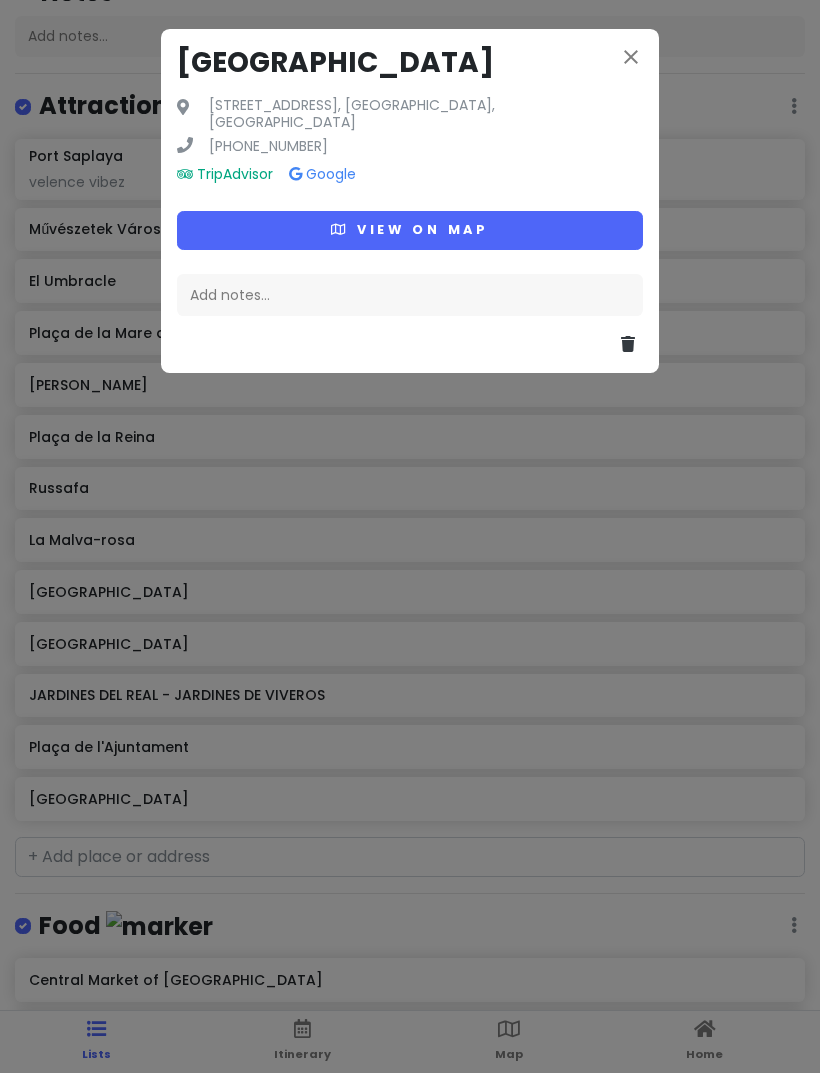click on "View on map" at bounding box center [410, 230] 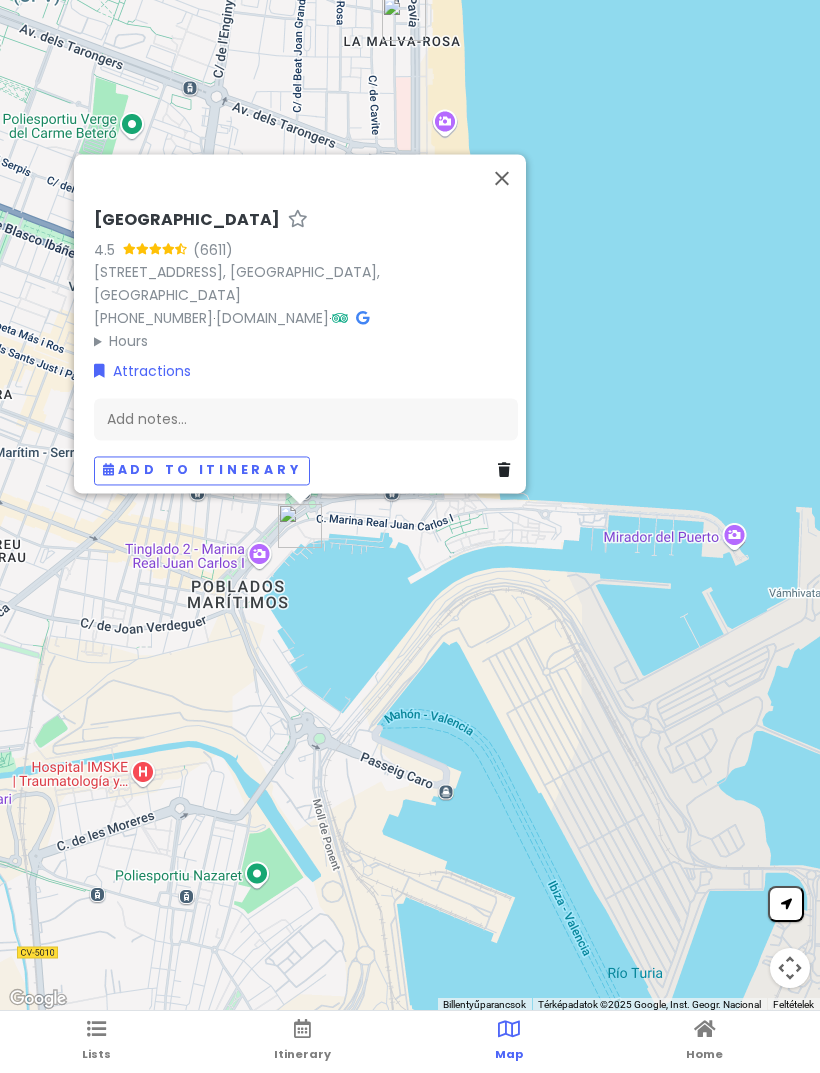 click at bounding box center (502, 178) 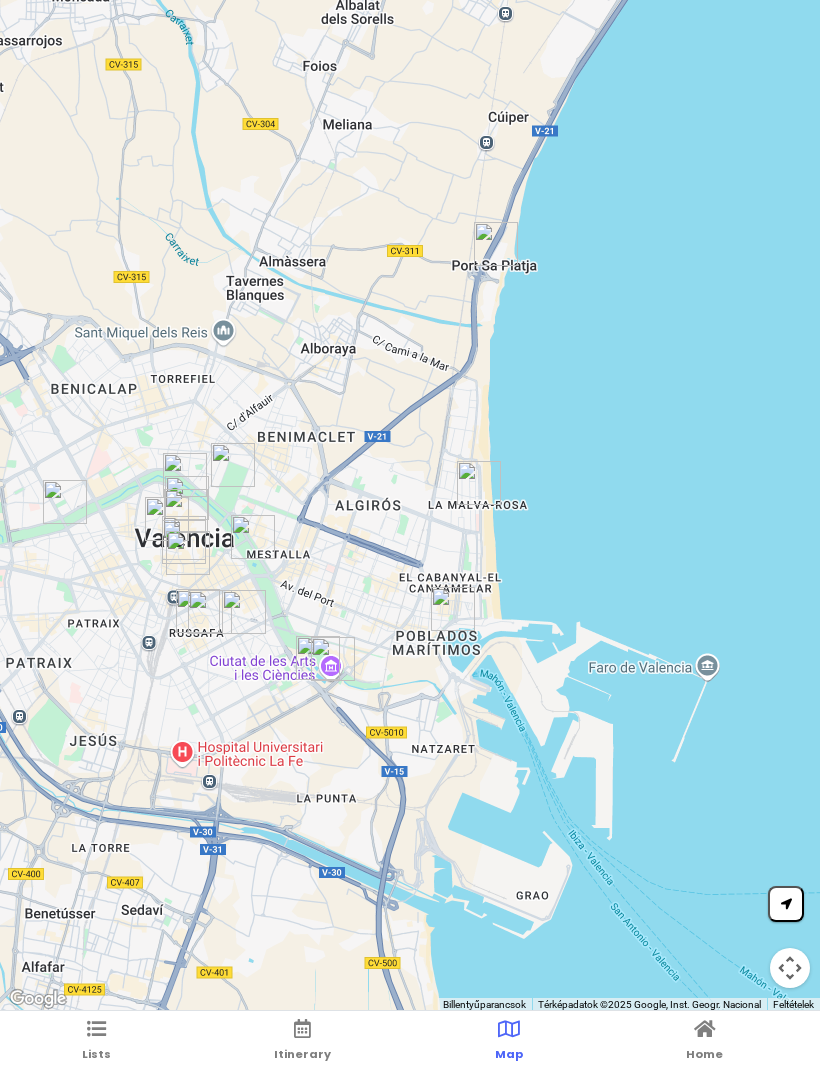 click on "Lists" at bounding box center (96, 1054) 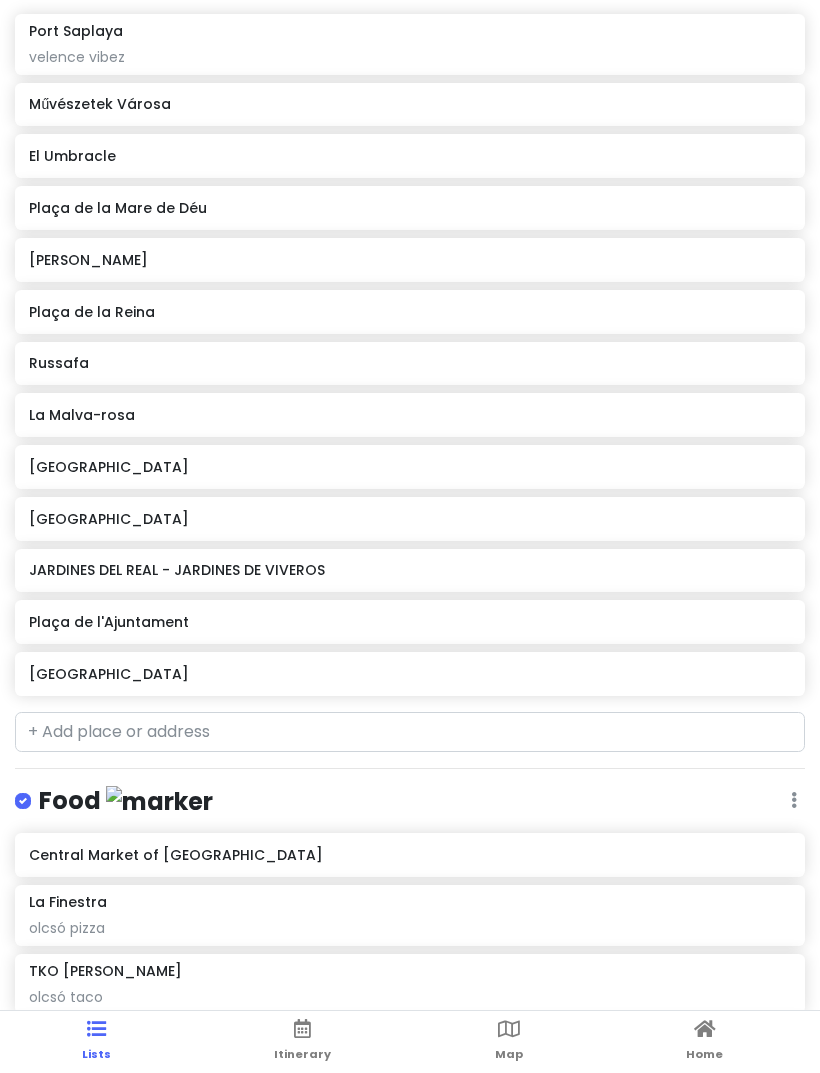 scroll, scrollTop: 334, scrollLeft: 0, axis: vertical 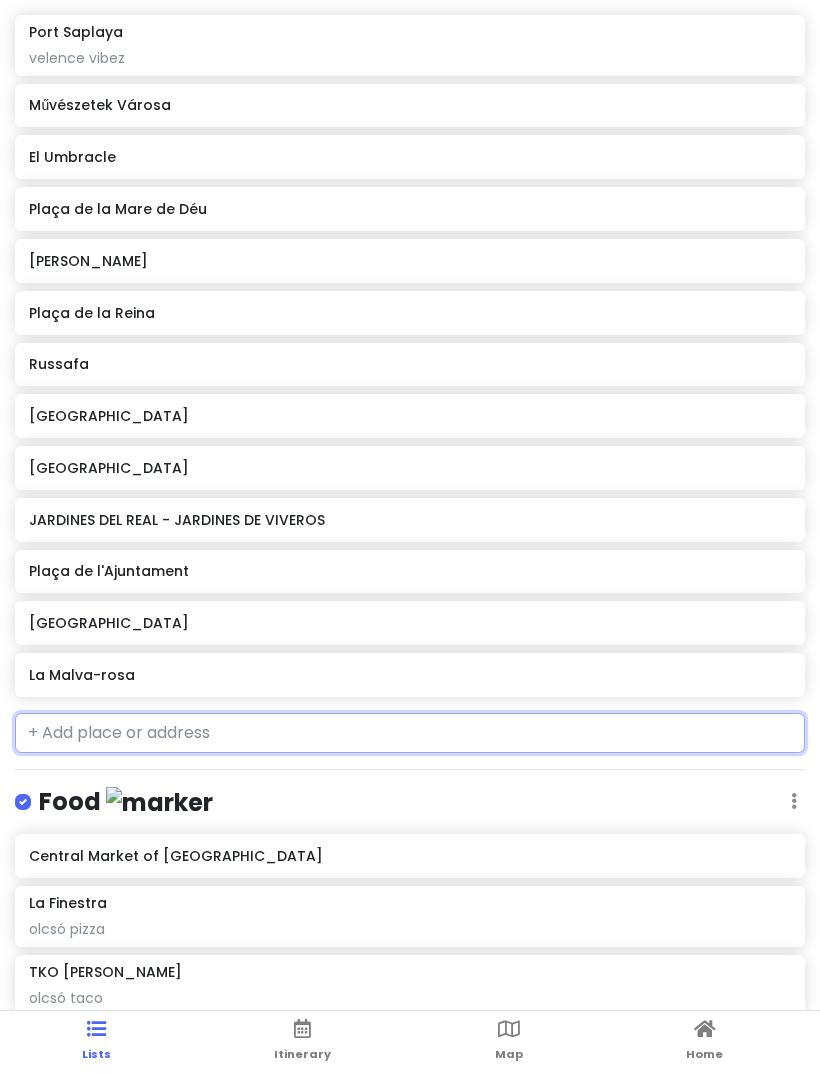 click at bounding box center [410, 733] 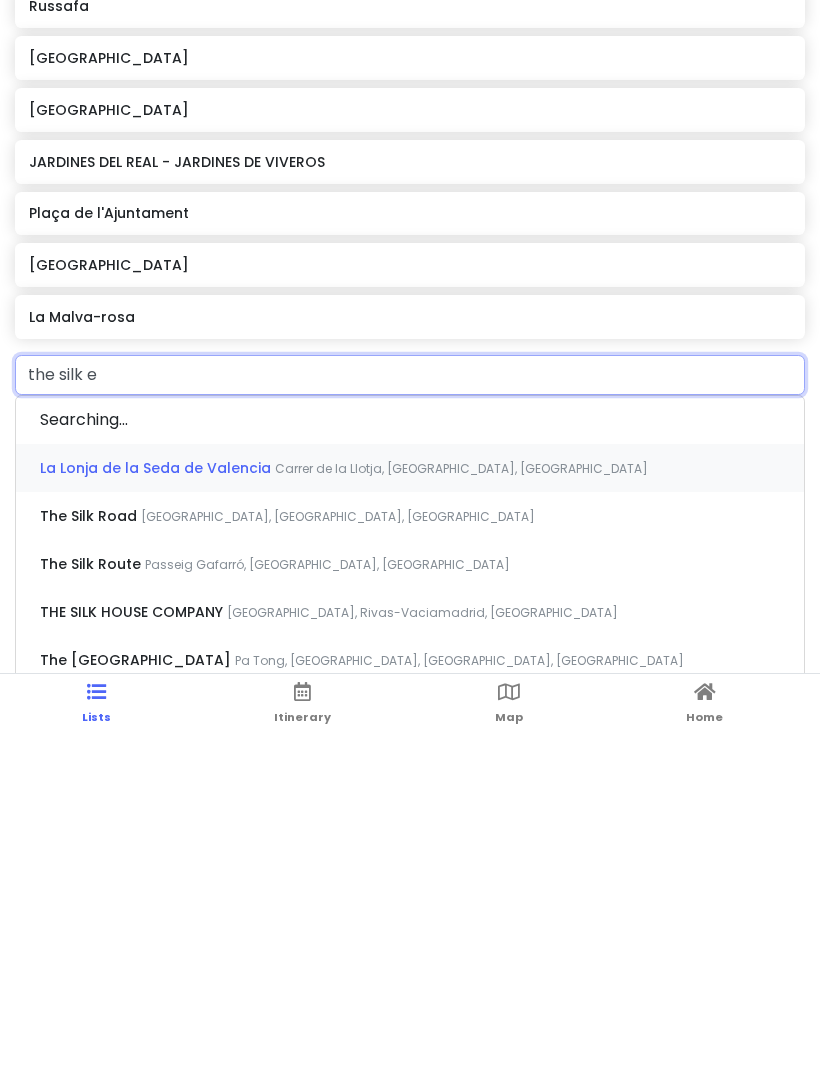 type on "the silk ex" 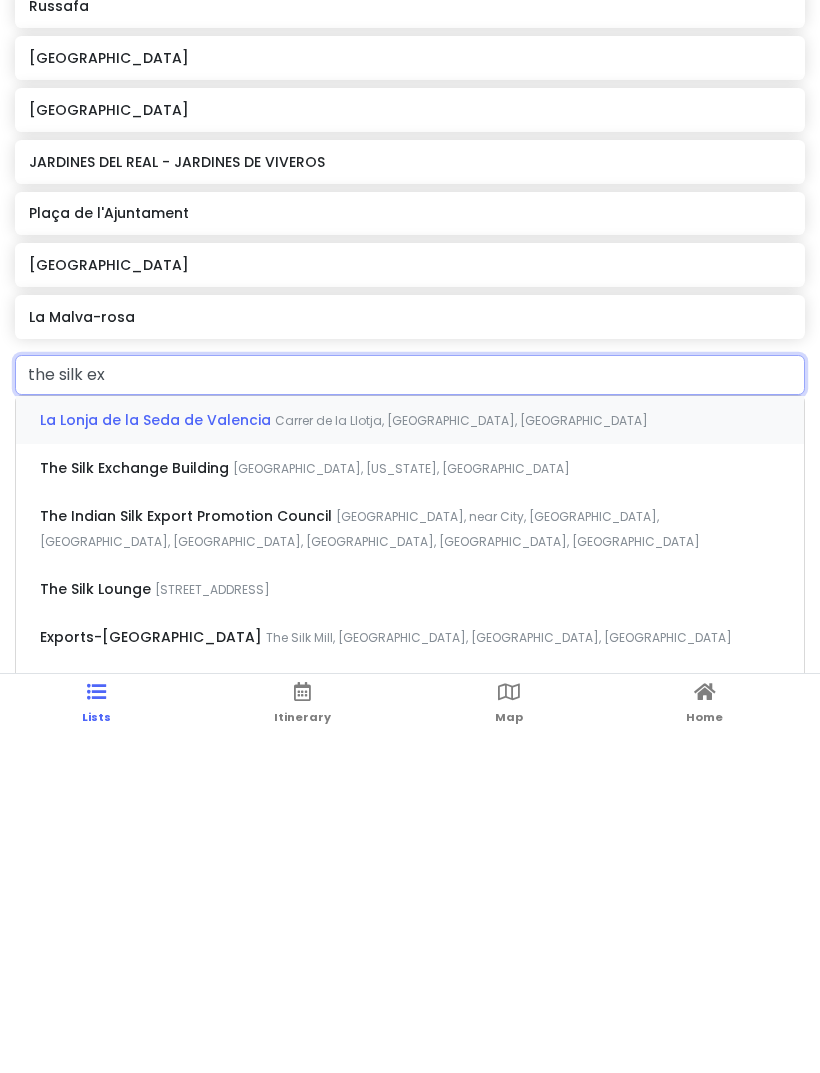 click on "Carrer de la Llotja, [GEOGRAPHIC_DATA], [GEOGRAPHIC_DATA]" at bounding box center [461, 757] 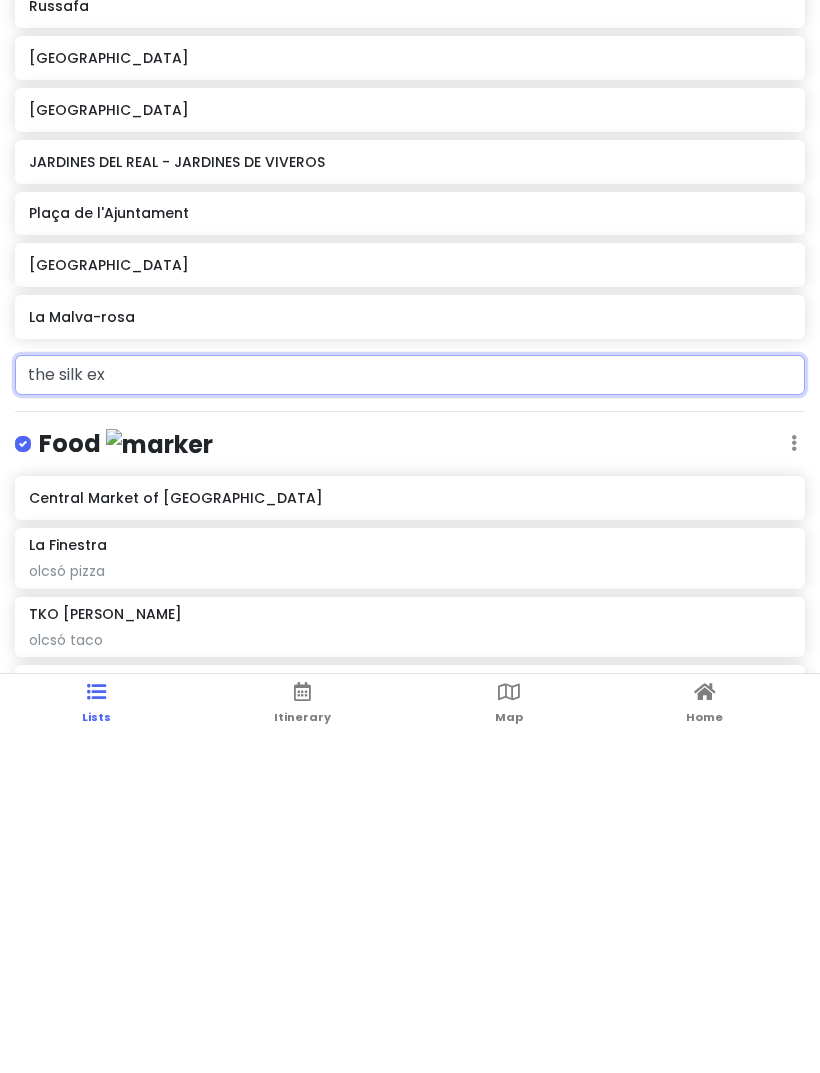type 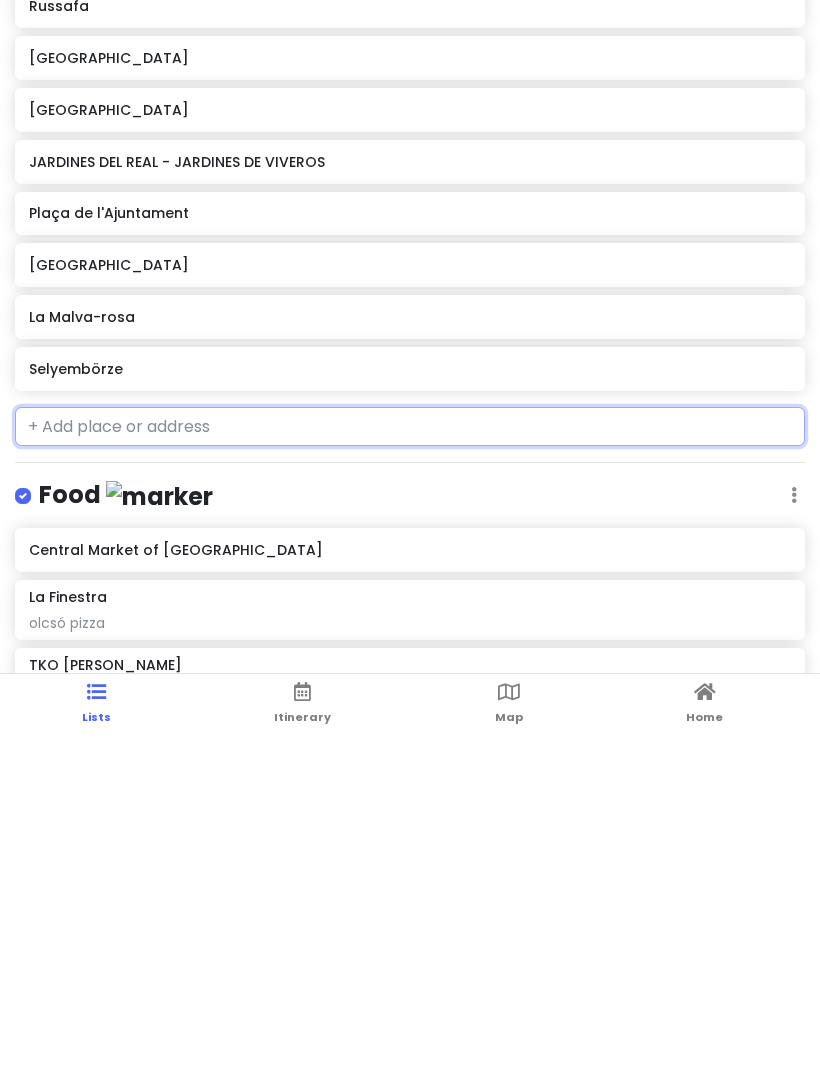 click on "Selyembörze" at bounding box center [409, 706] 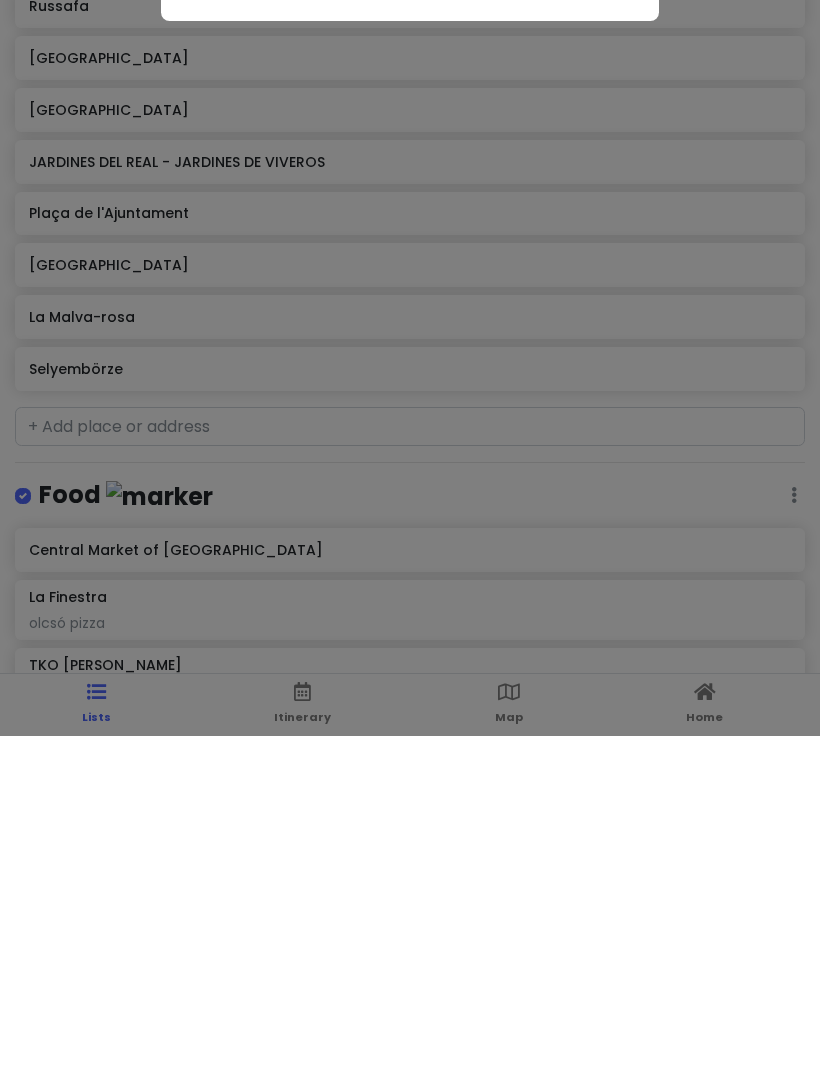 scroll, scrollTop: 125, scrollLeft: 0, axis: vertical 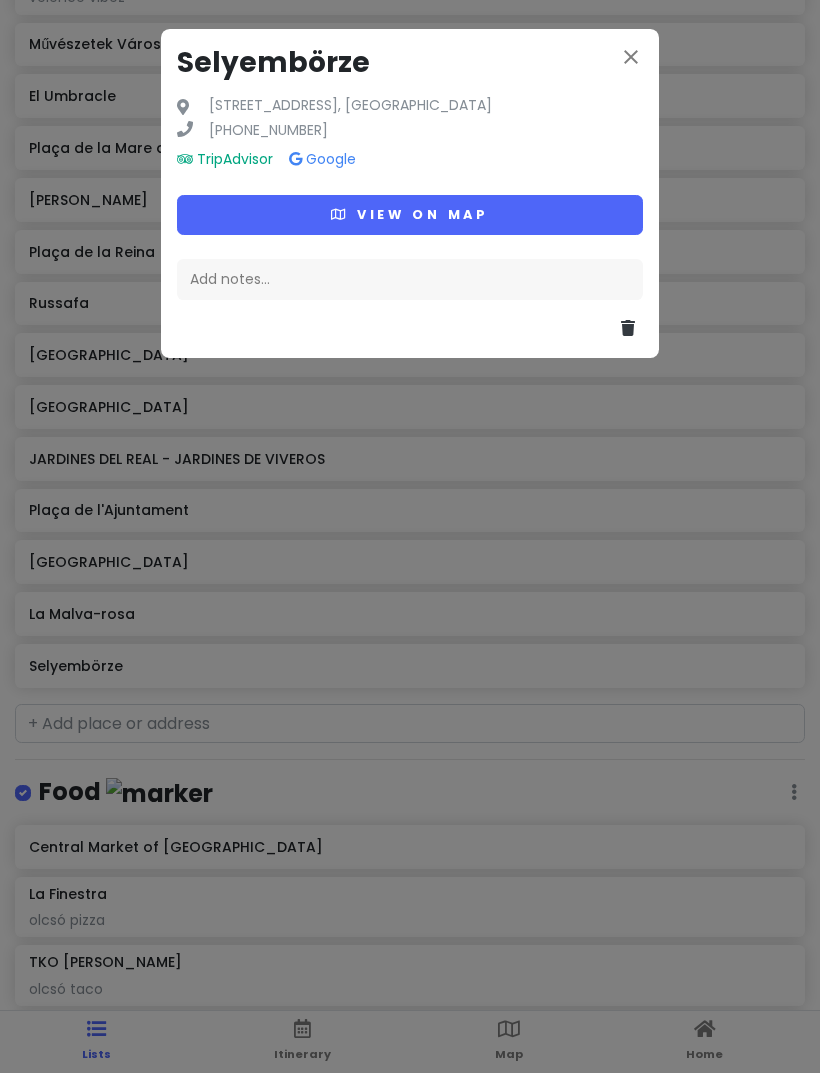 click on "View on map" at bounding box center [410, 214] 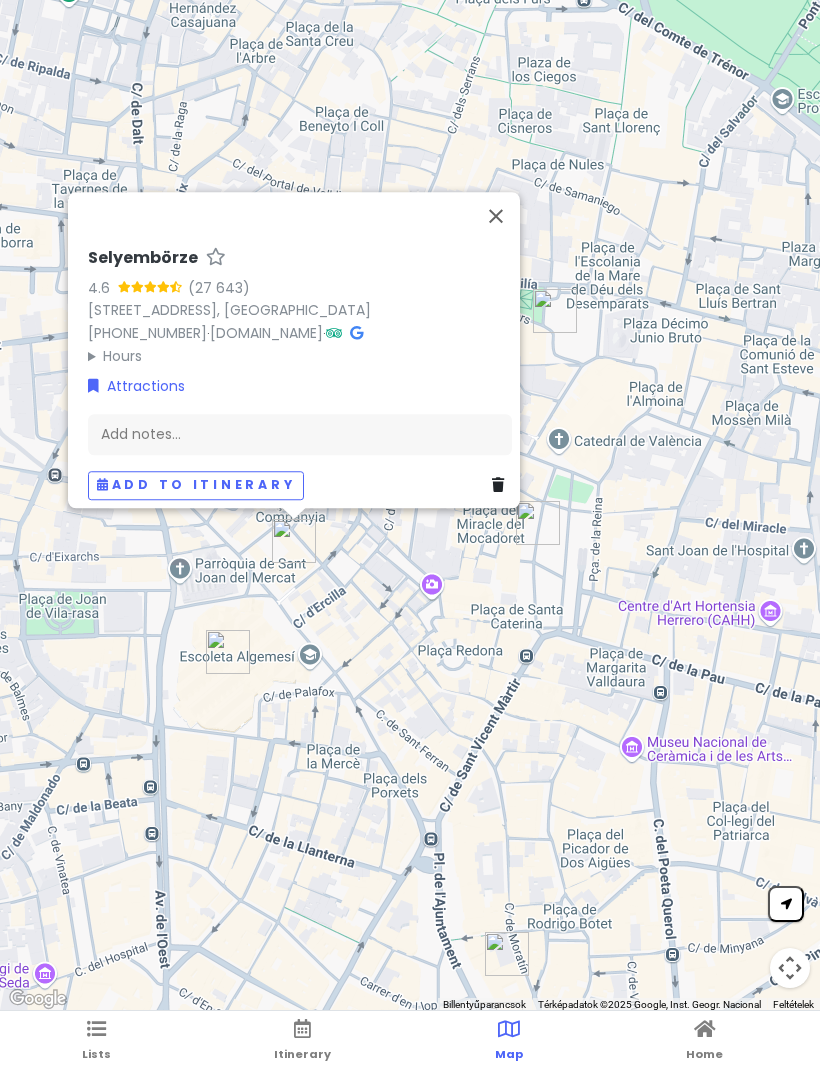 click at bounding box center (496, 216) 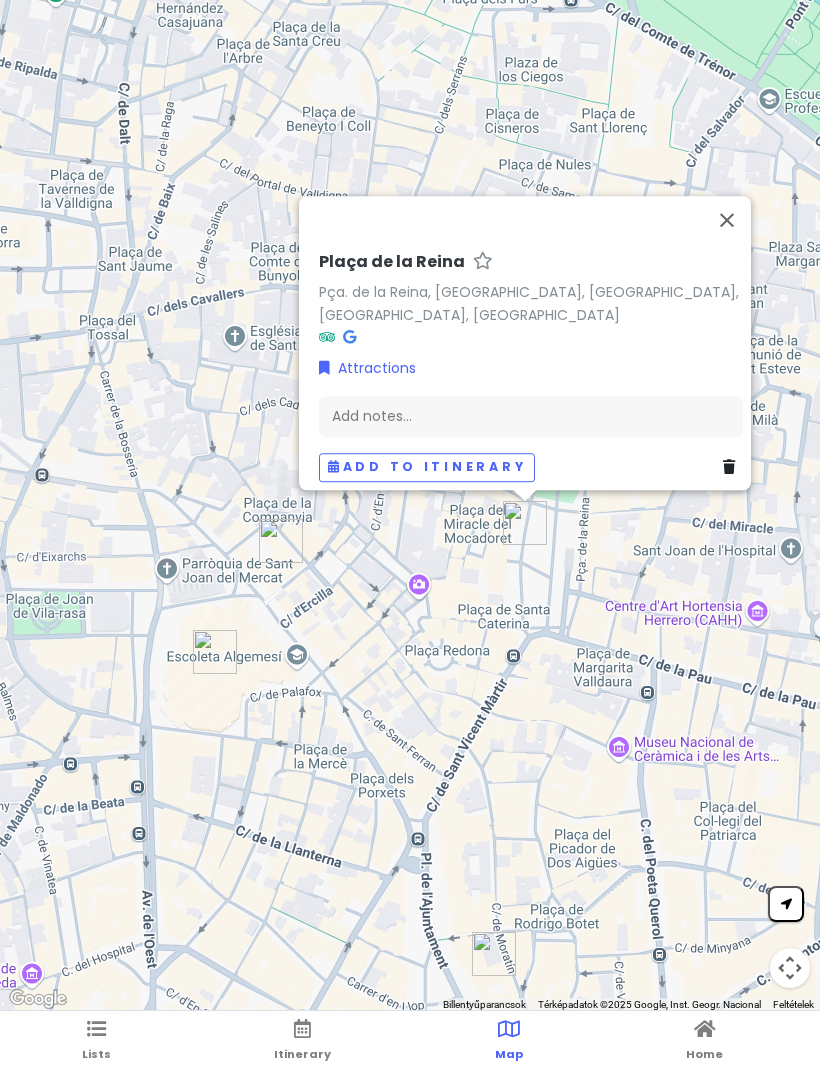 click at bounding box center (727, 220) 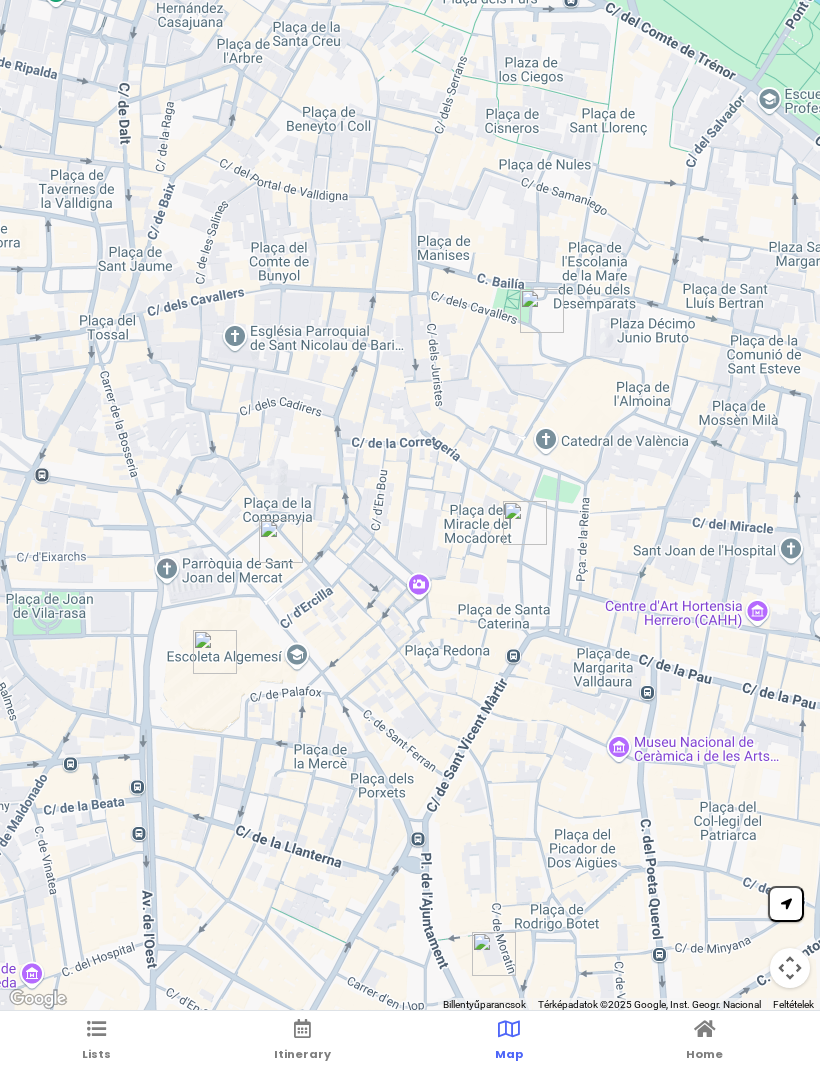 click at bounding box center (96, 1029) 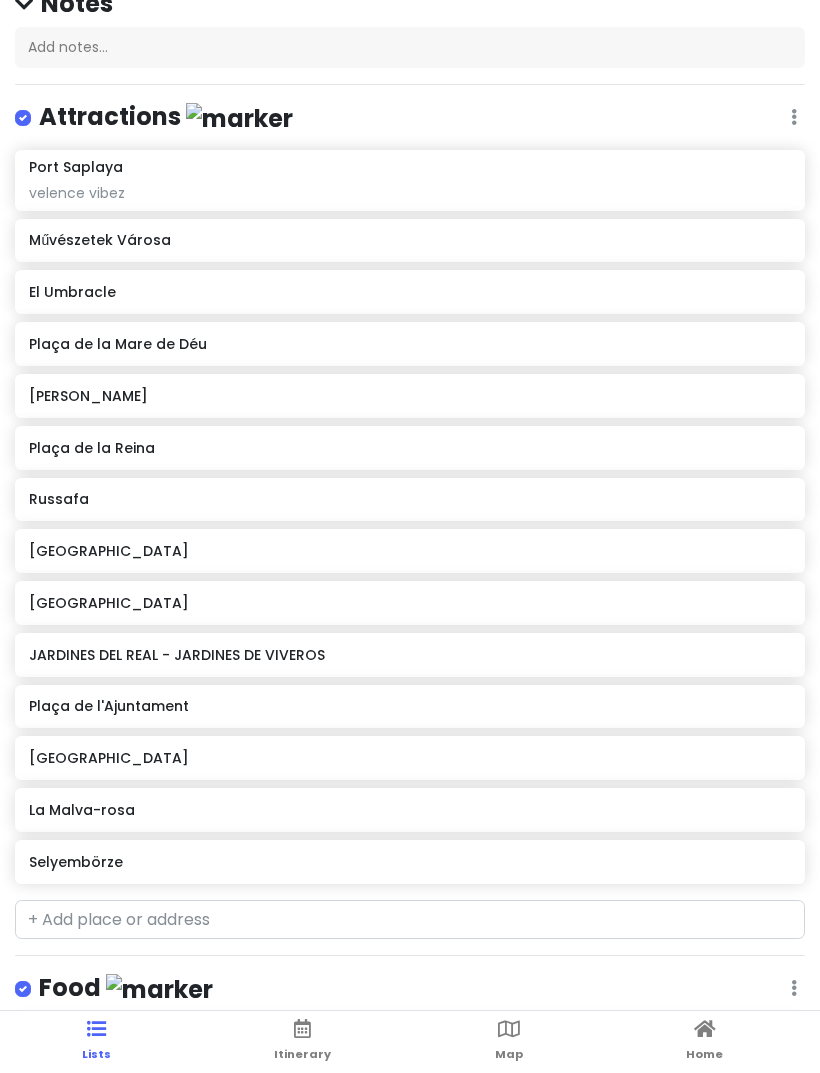 scroll, scrollTop: 202, scrollLeft: 0, axis: vertical 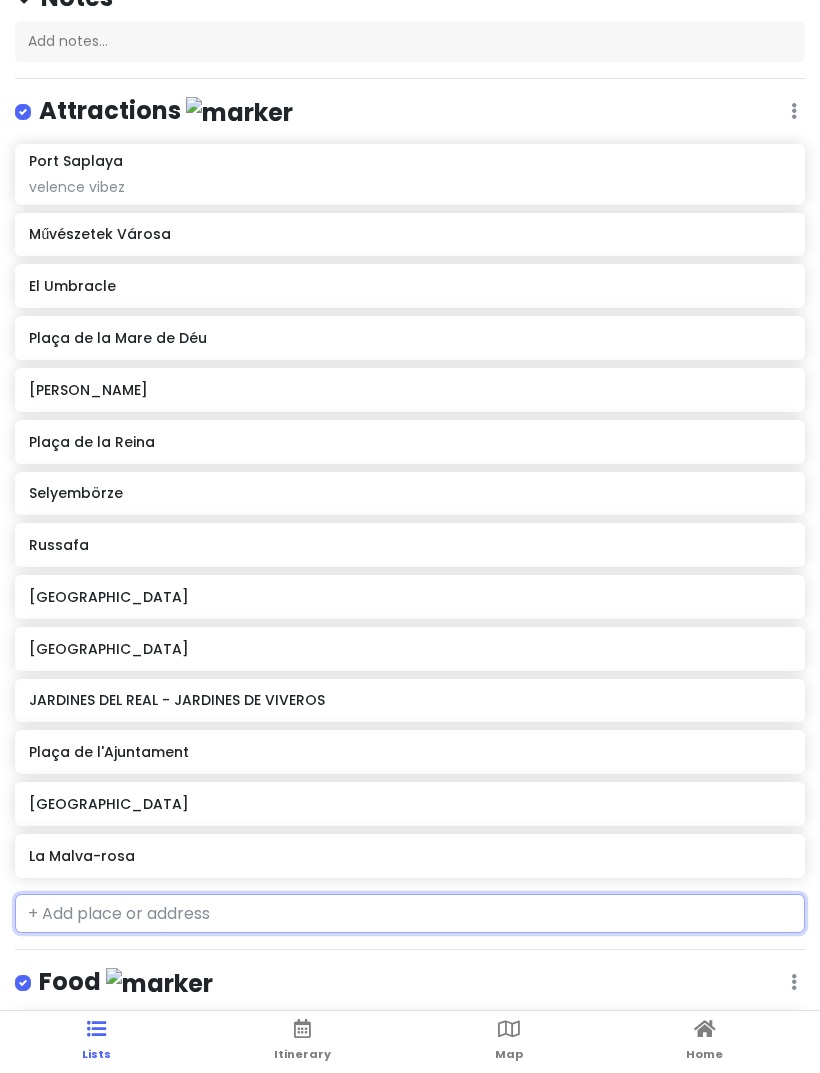 click at bounding box center [410, 914] 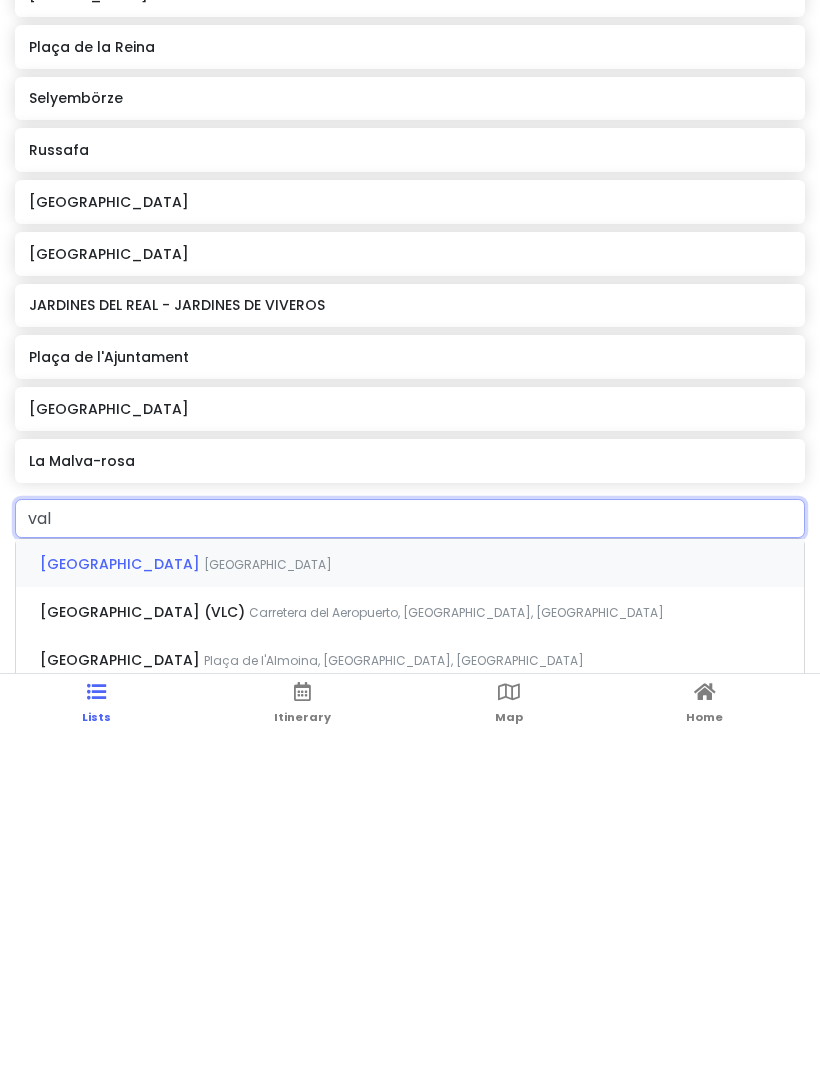 type on "vale" 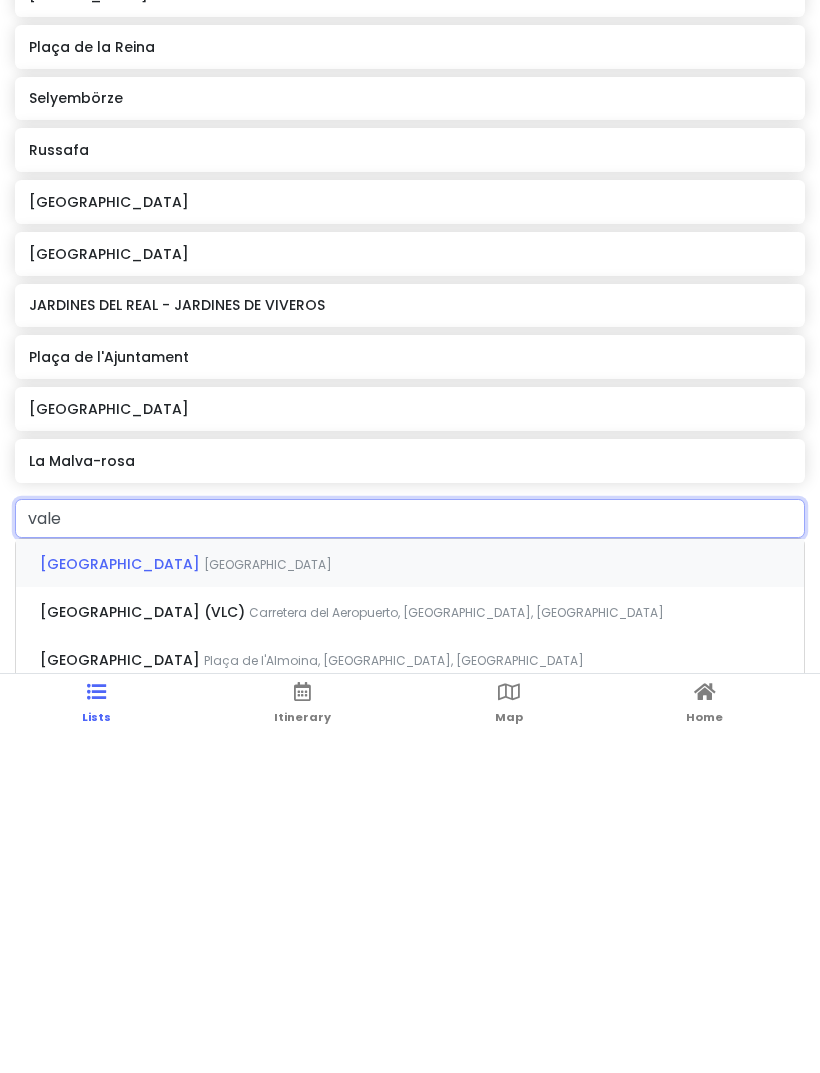 click on "Plaça de l'Almoina, [GEOGRAPHIC_DATA], [GEOGRAPHIC_DATA]" at bounding box center (268, 901) 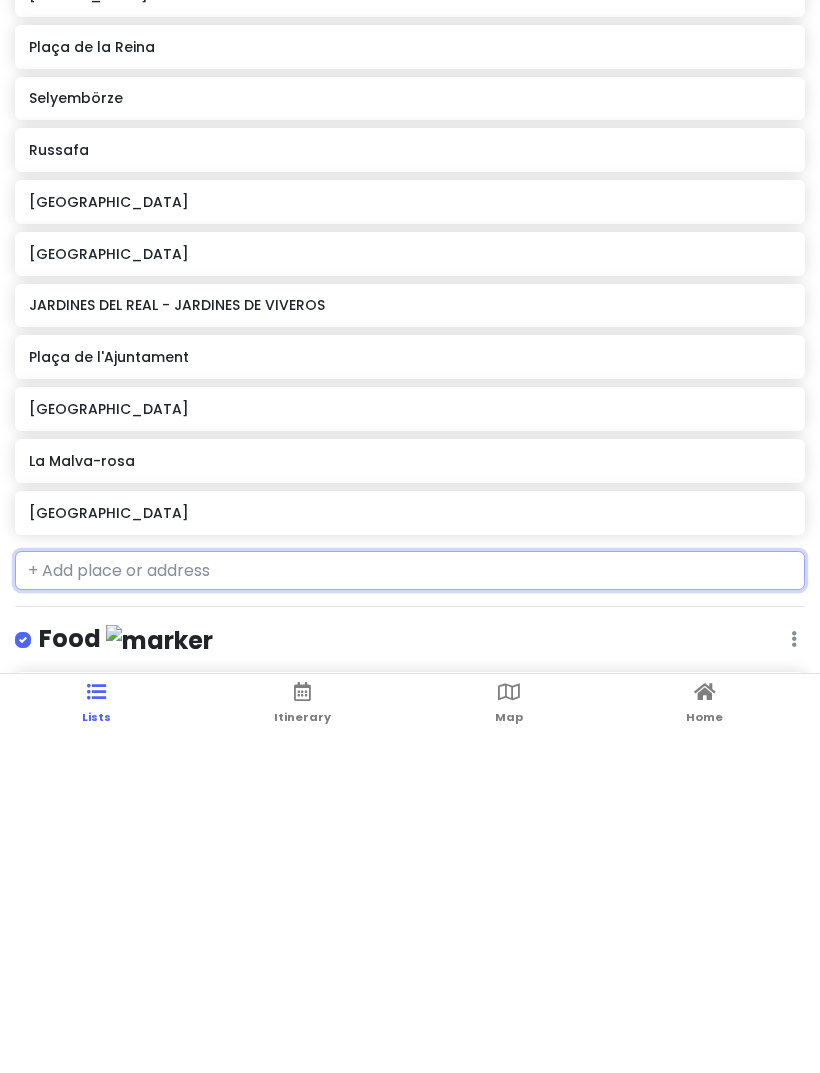 click on "[GEOGRAPHIC_DATA]" at bounding box center (409, 850) 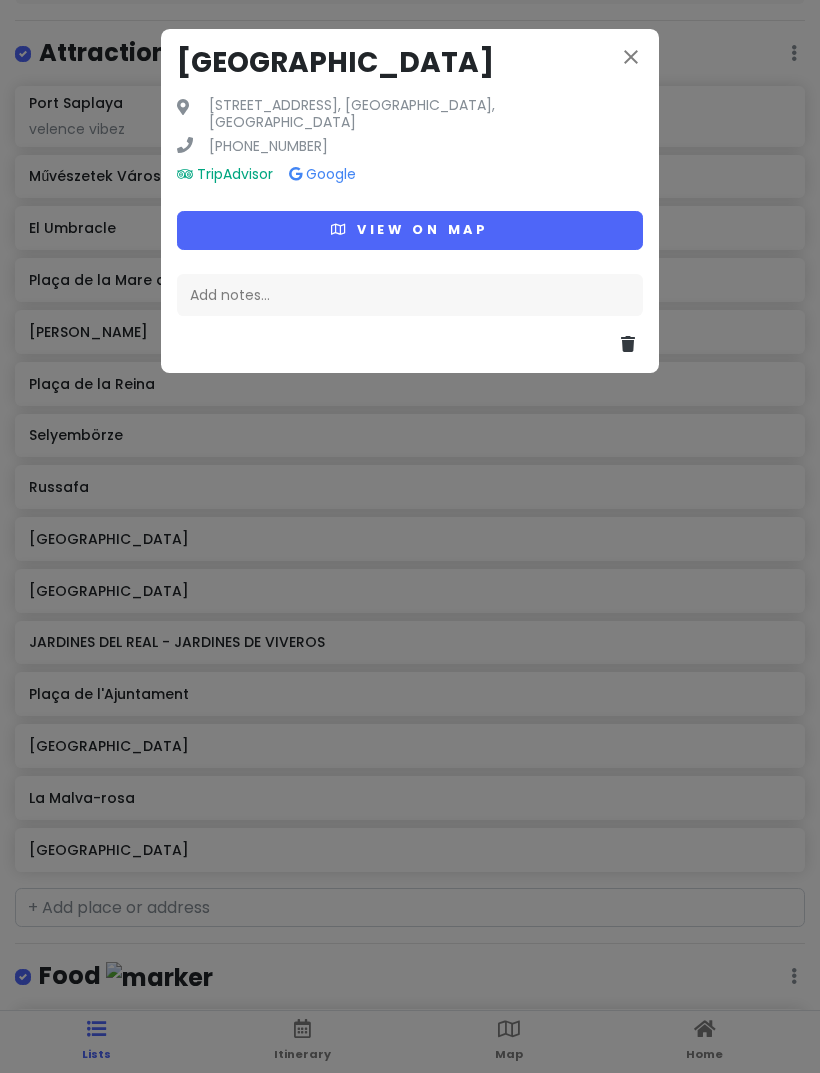 click on "View on map" at bounding box center (410, 230) 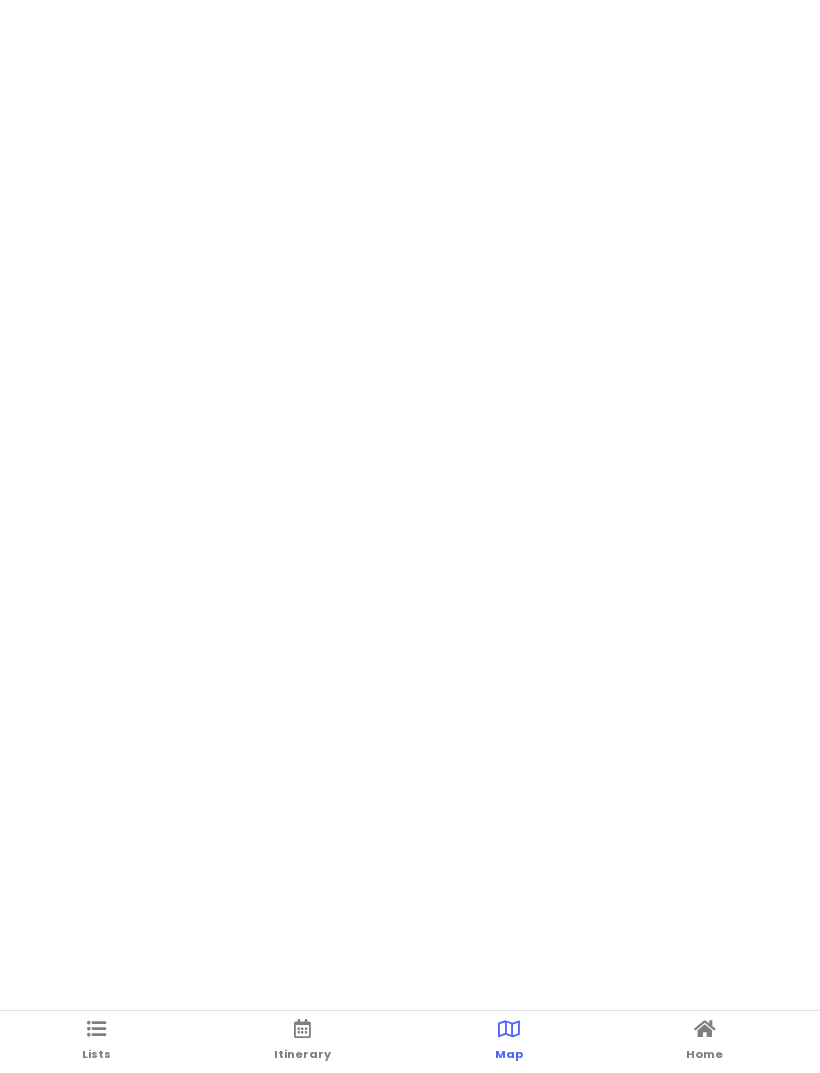 scroll, scrollTop: 0, scrollLeft: 0, axis: both 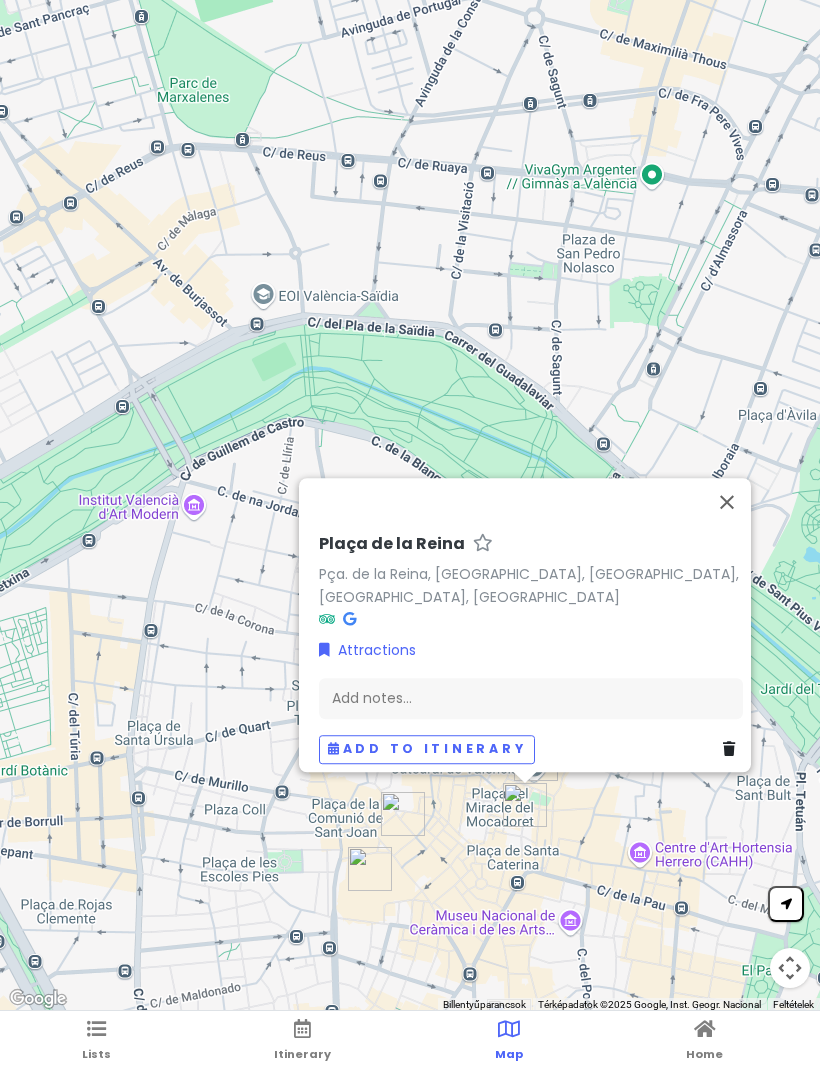 click at bounding box center [727, 502] 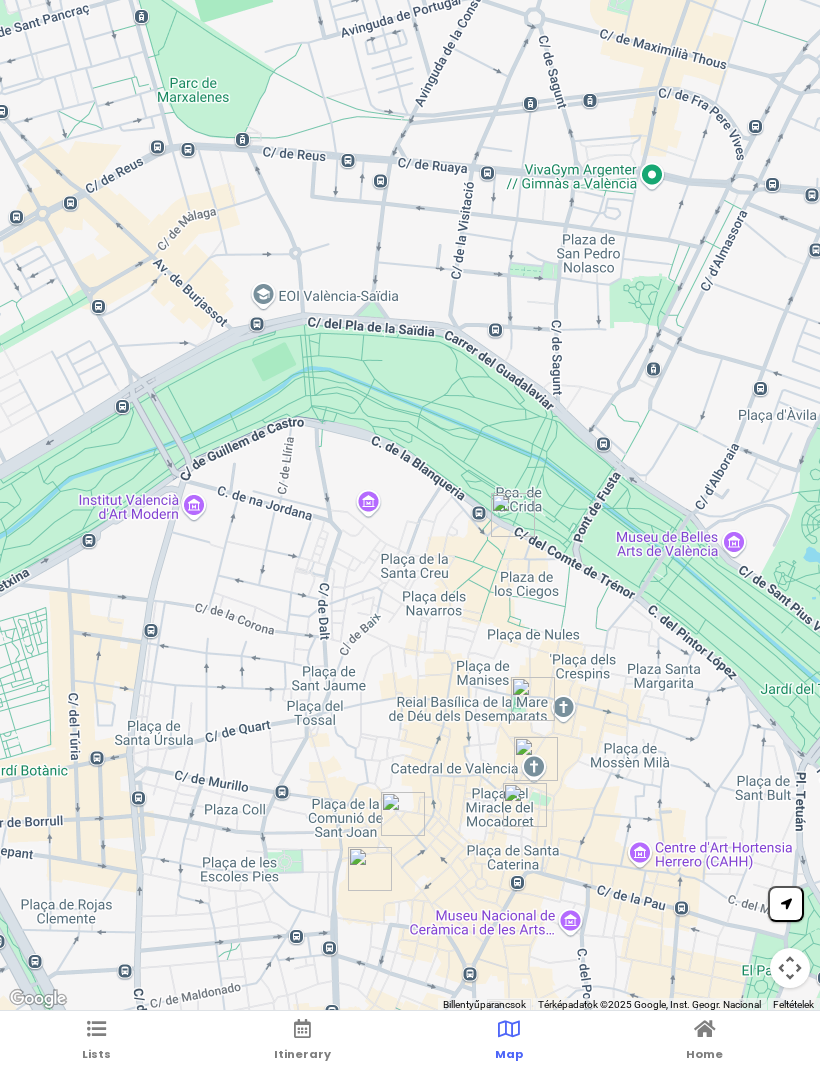 click on "Lists" at bounding box center (96, 1042) 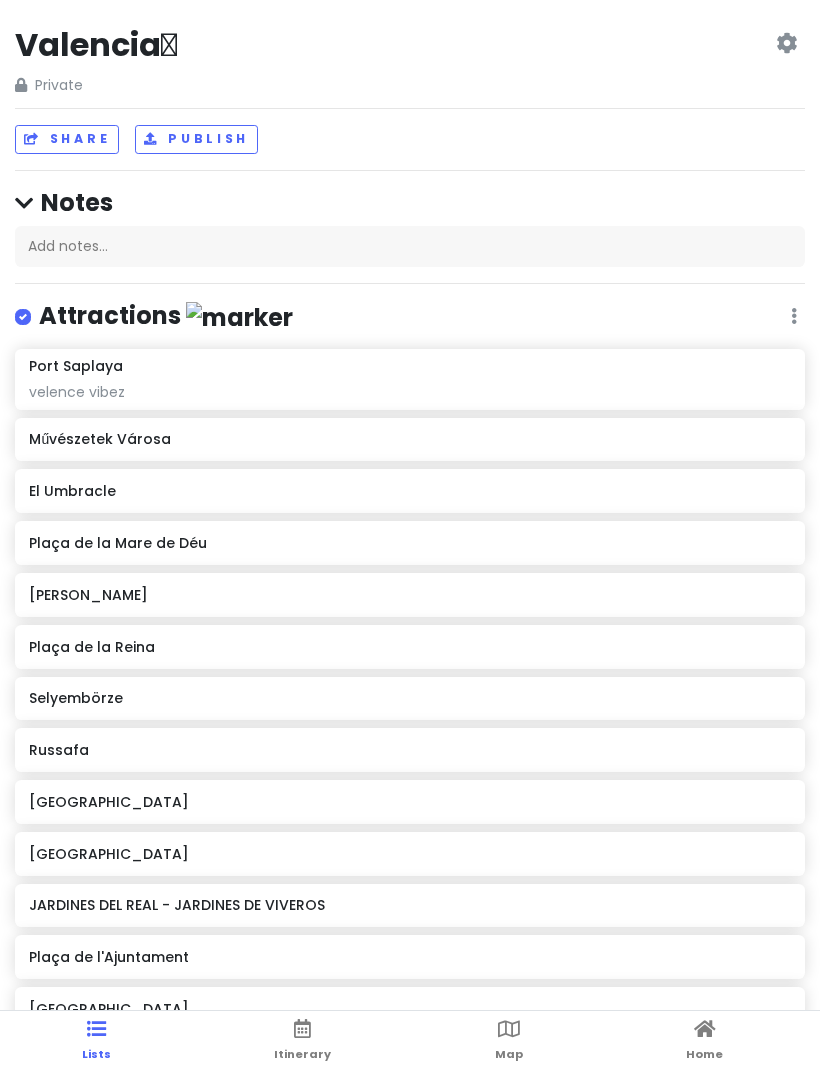 click on "Map" at bounding box center (509, 1042) 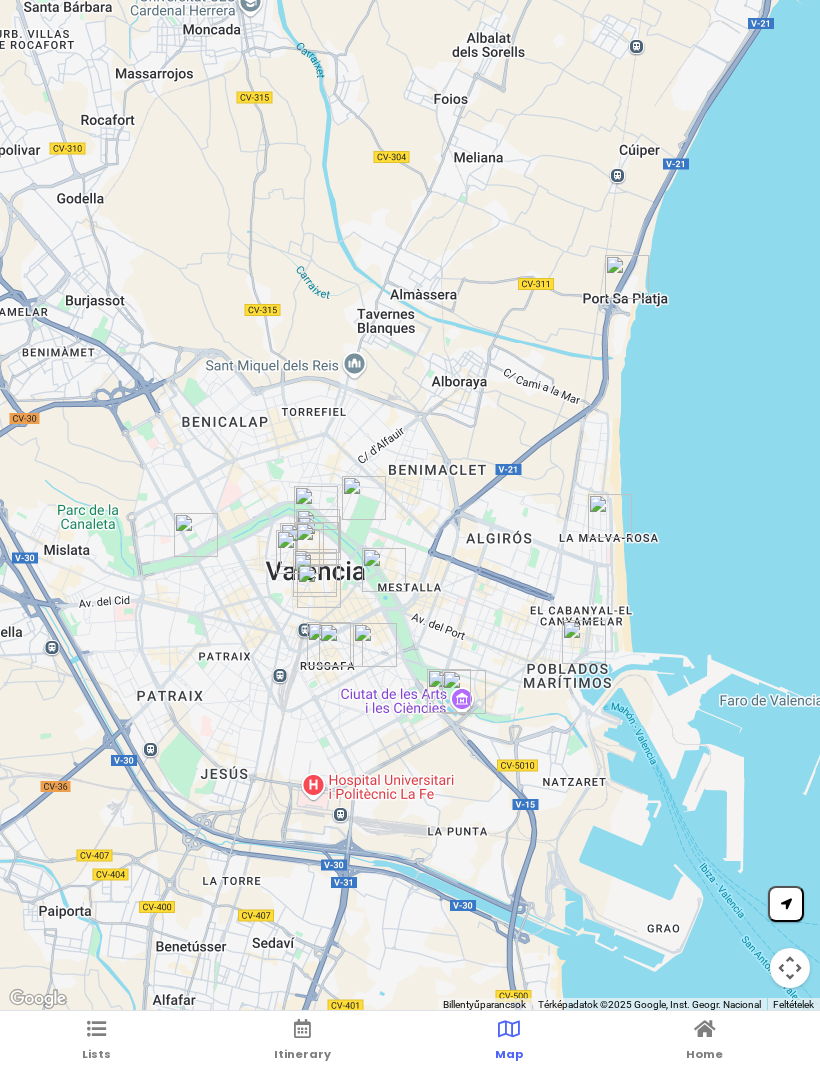 click on "Lists" at bounding box center (96, 1054) 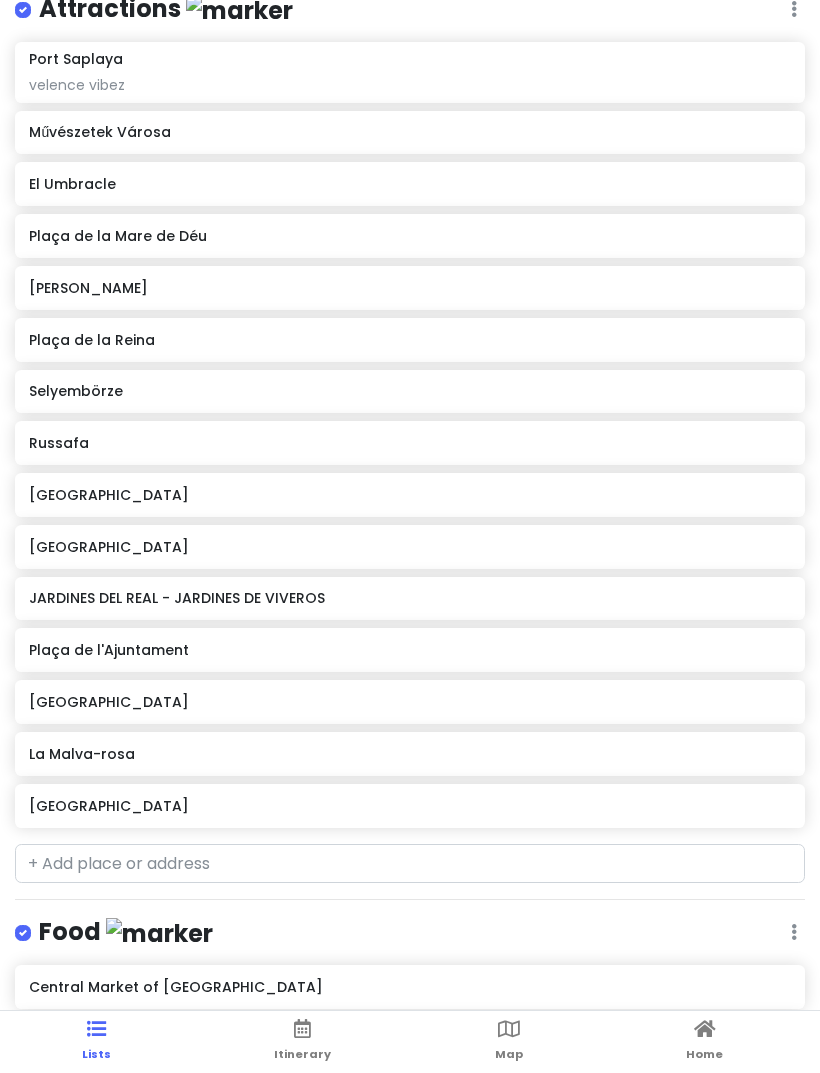 scroll, scrollTop: 296, scrollLeft: 0, axis: vertical 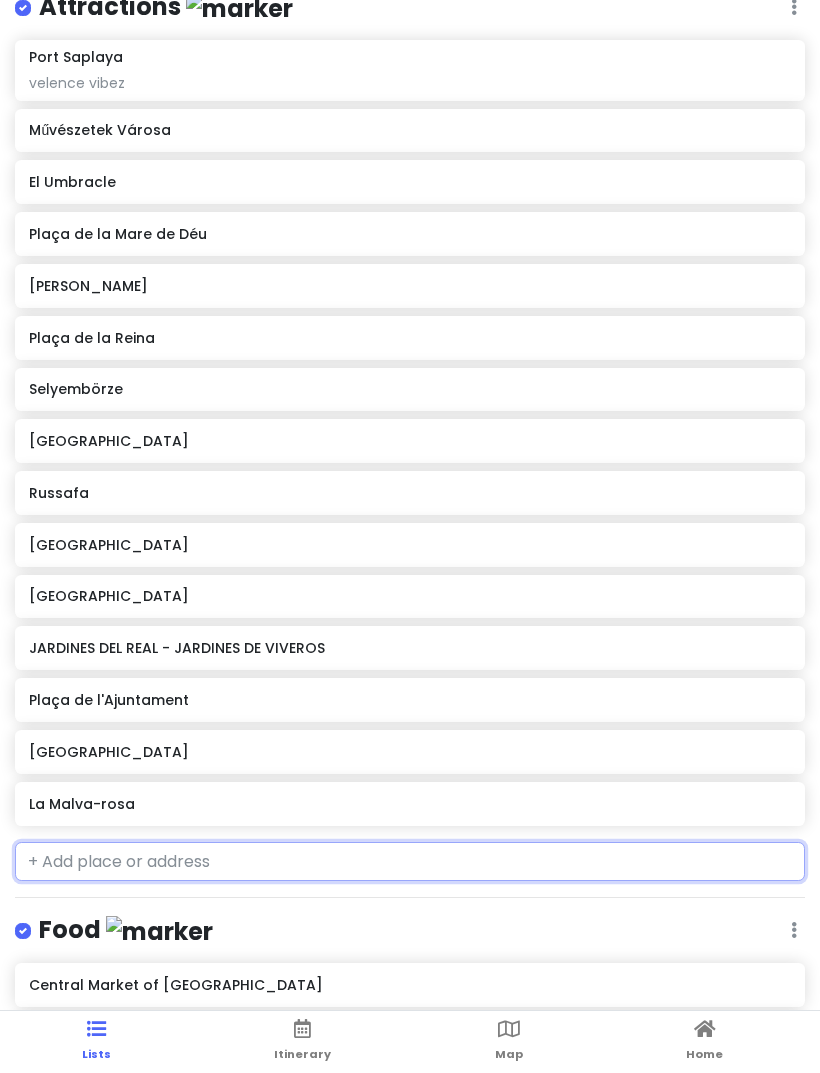 click at bounding box center (410, 862) 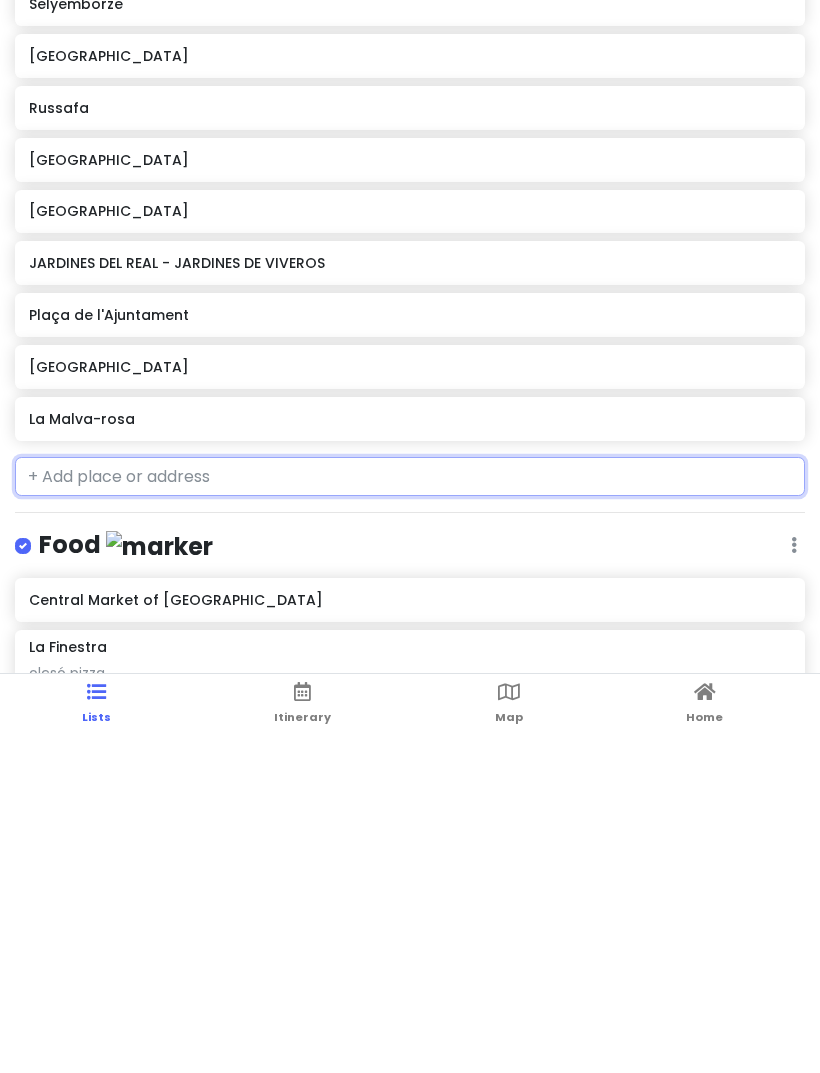 type on "," 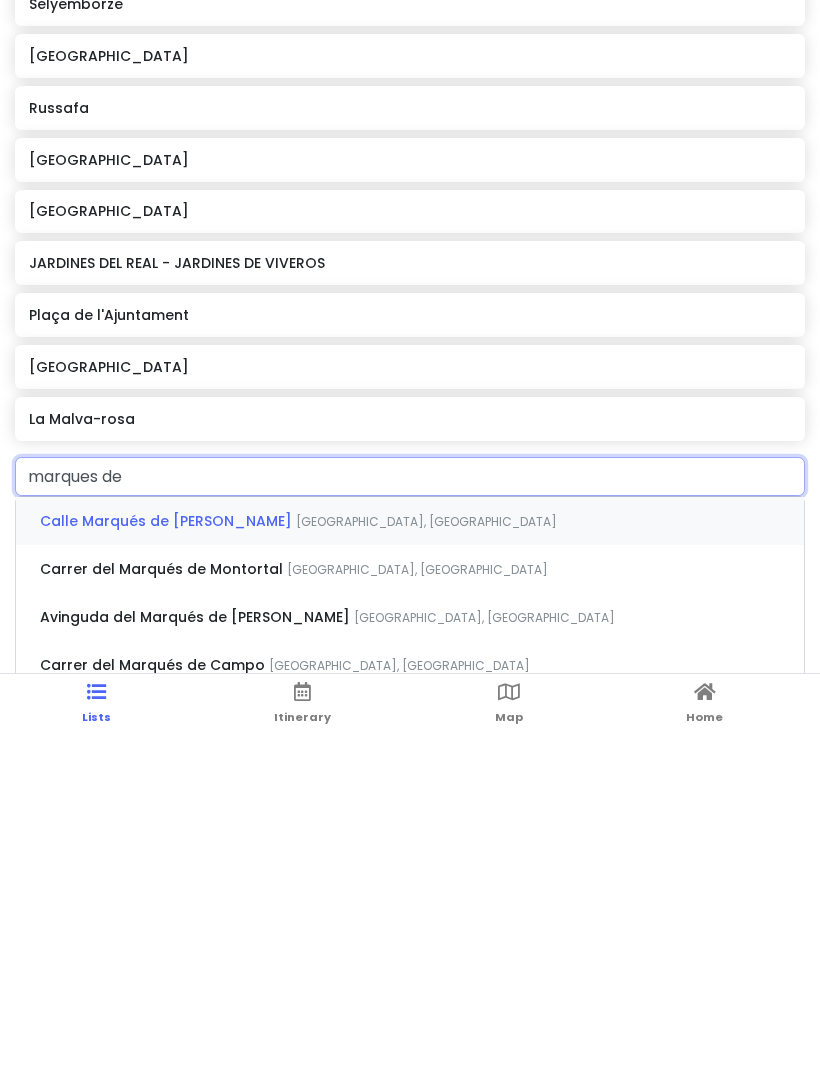type on "marques de d" 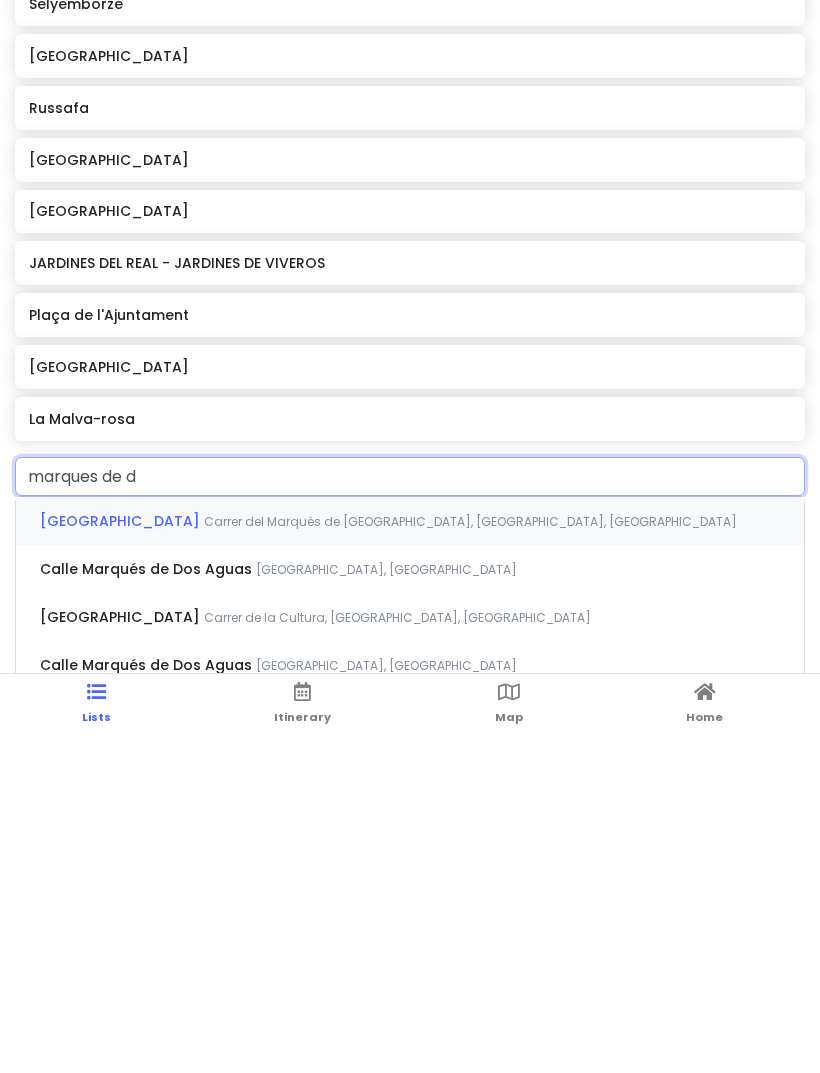 click on "[GEOGRAPHIC_DATA]" at bounding box center (122, 858) 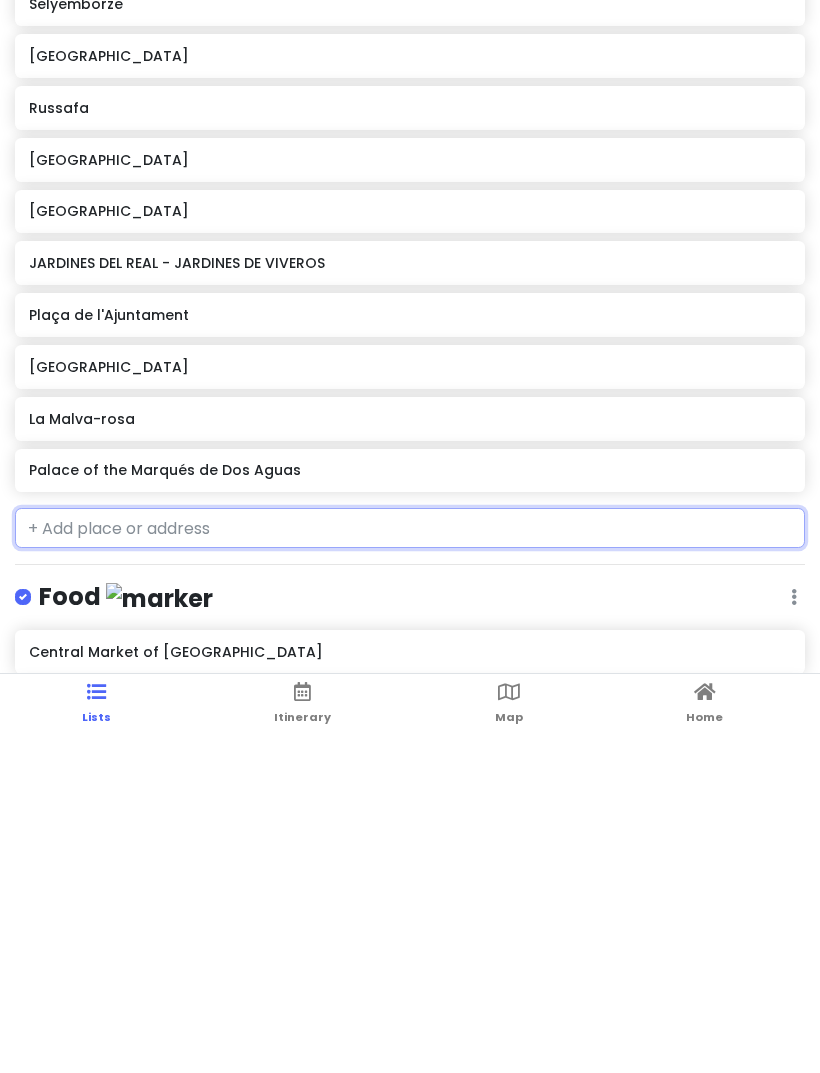 click on "Palace of the Marqués de Dos Aguas" at bounding box center (409, 807) 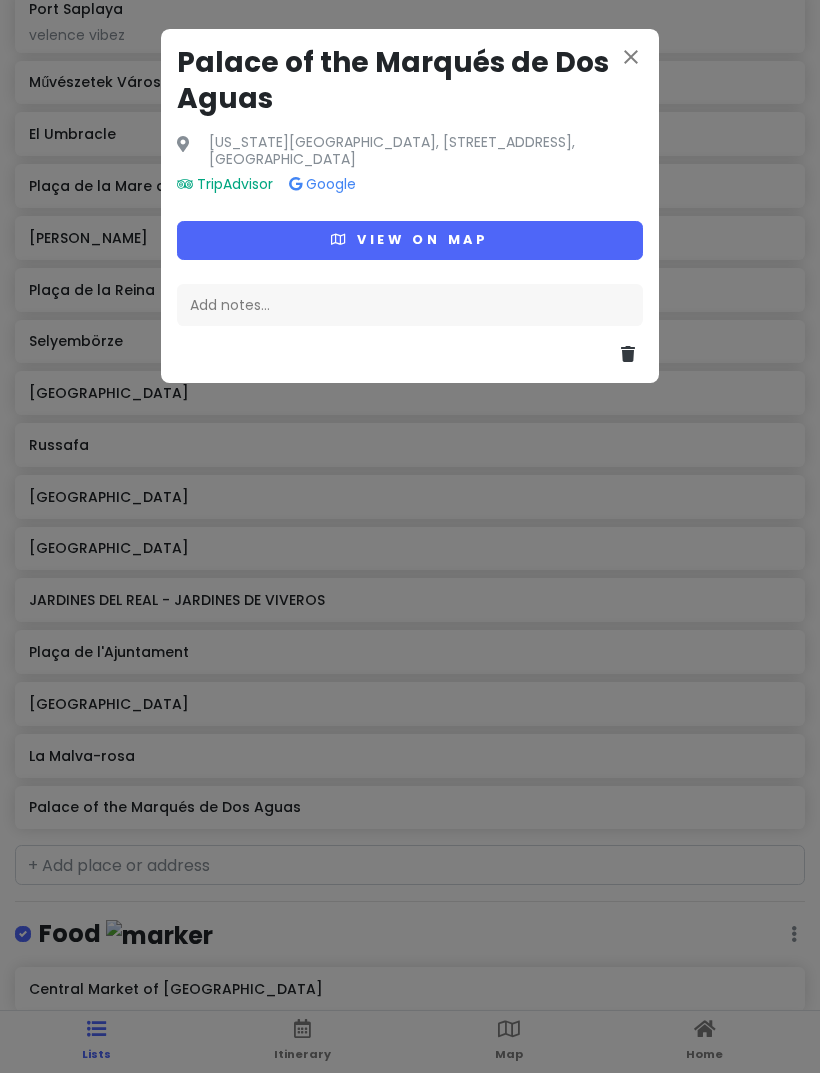 click on "View on map" at bounding box center [410, 240] 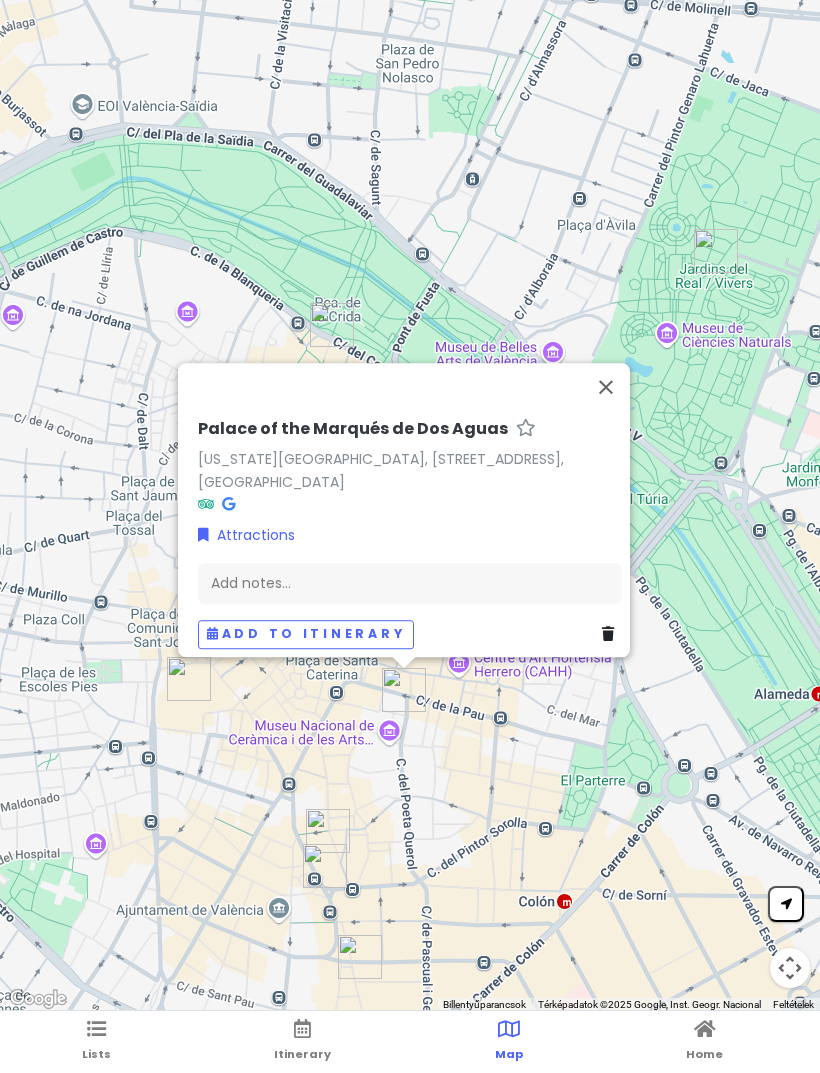 click at bounding box center [606, 387] 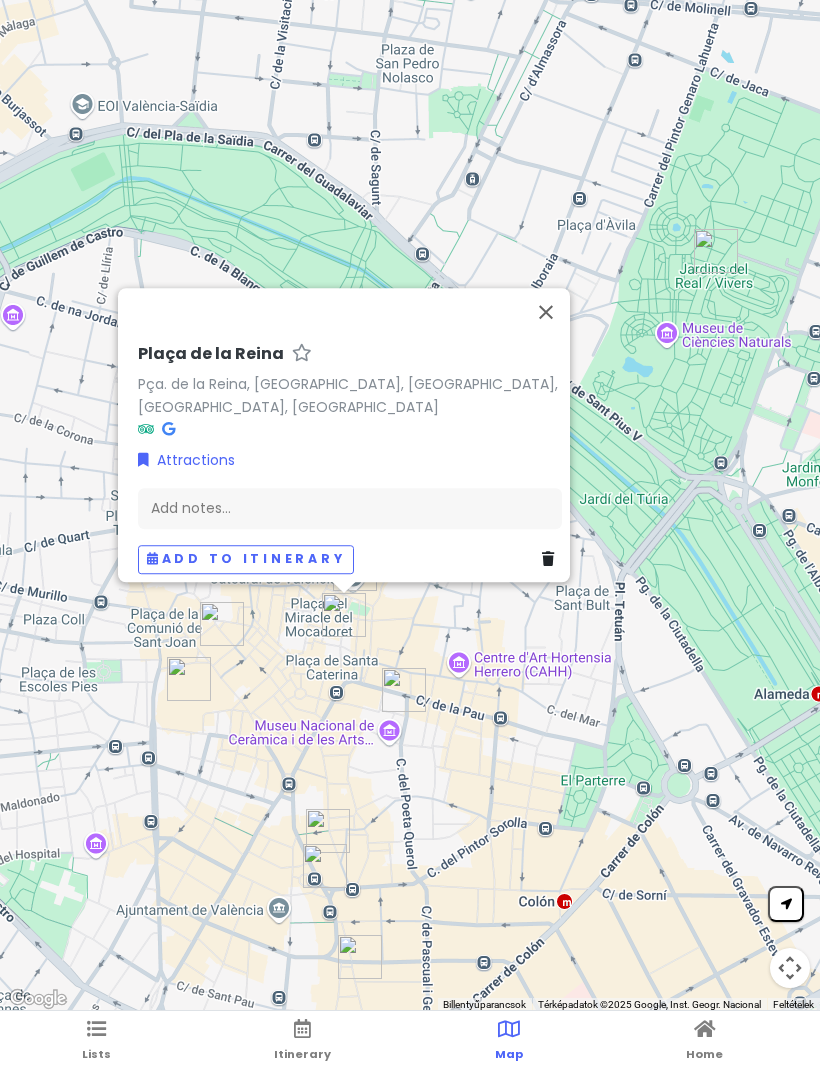 click at bounding box center [546, 312] 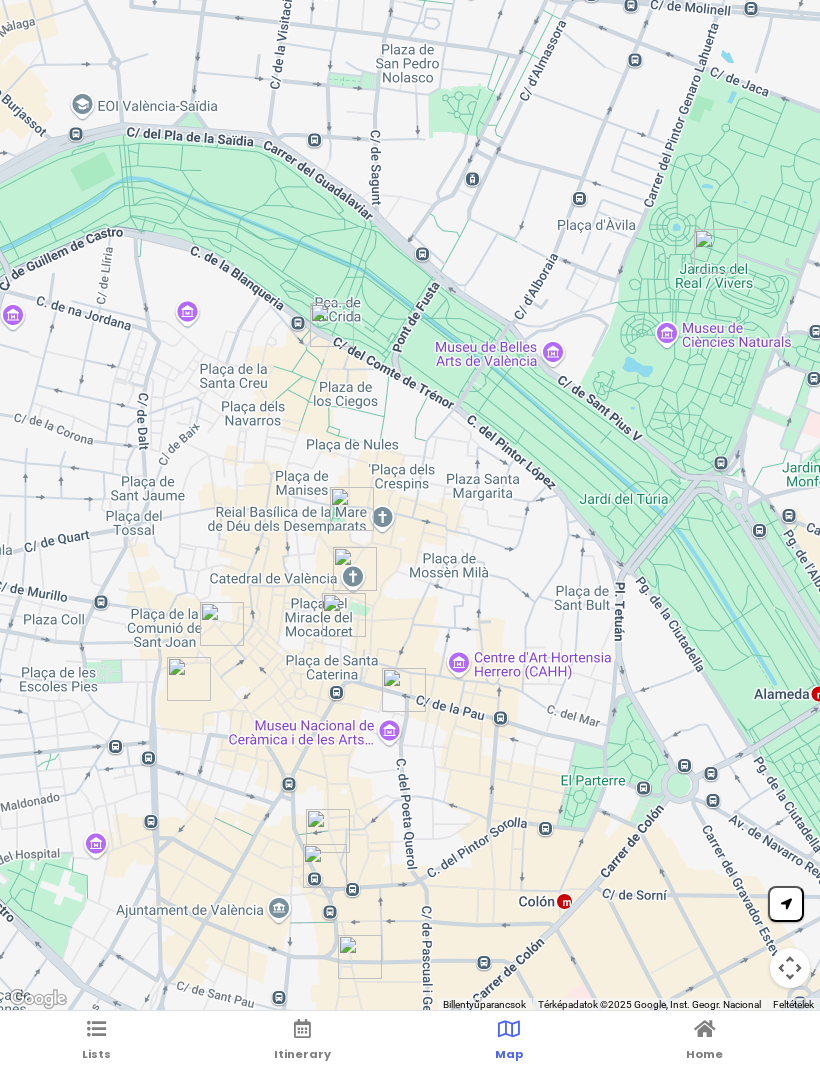click on "Lists" at bounding box center (96, 1054) 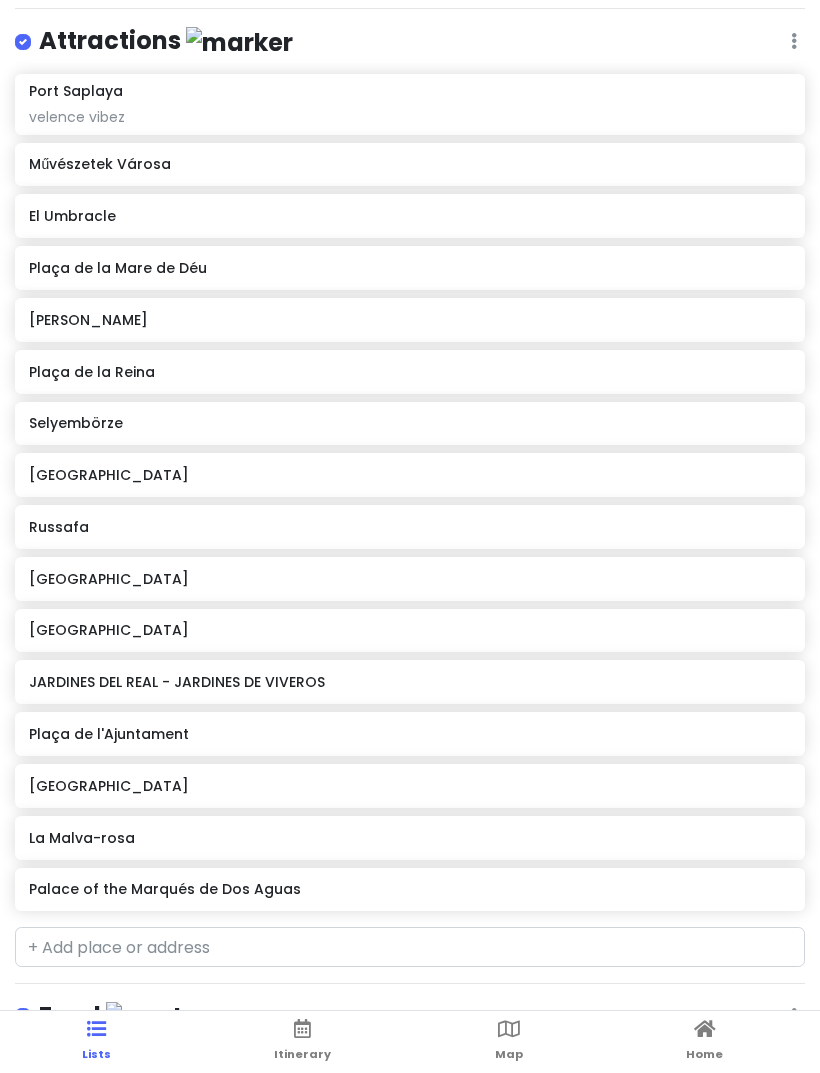 scroll, scrollTop: 274, scrollLeft: 0, axis: vertical 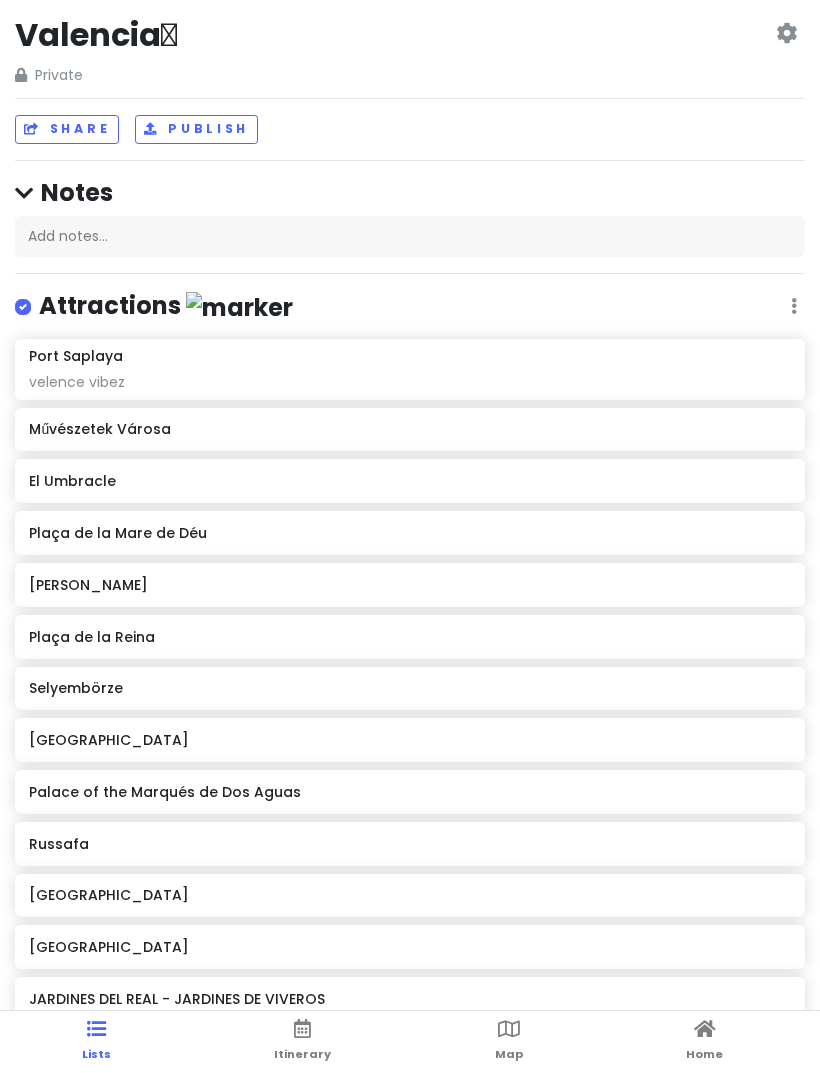 click at bounding box center [509, 1029] 